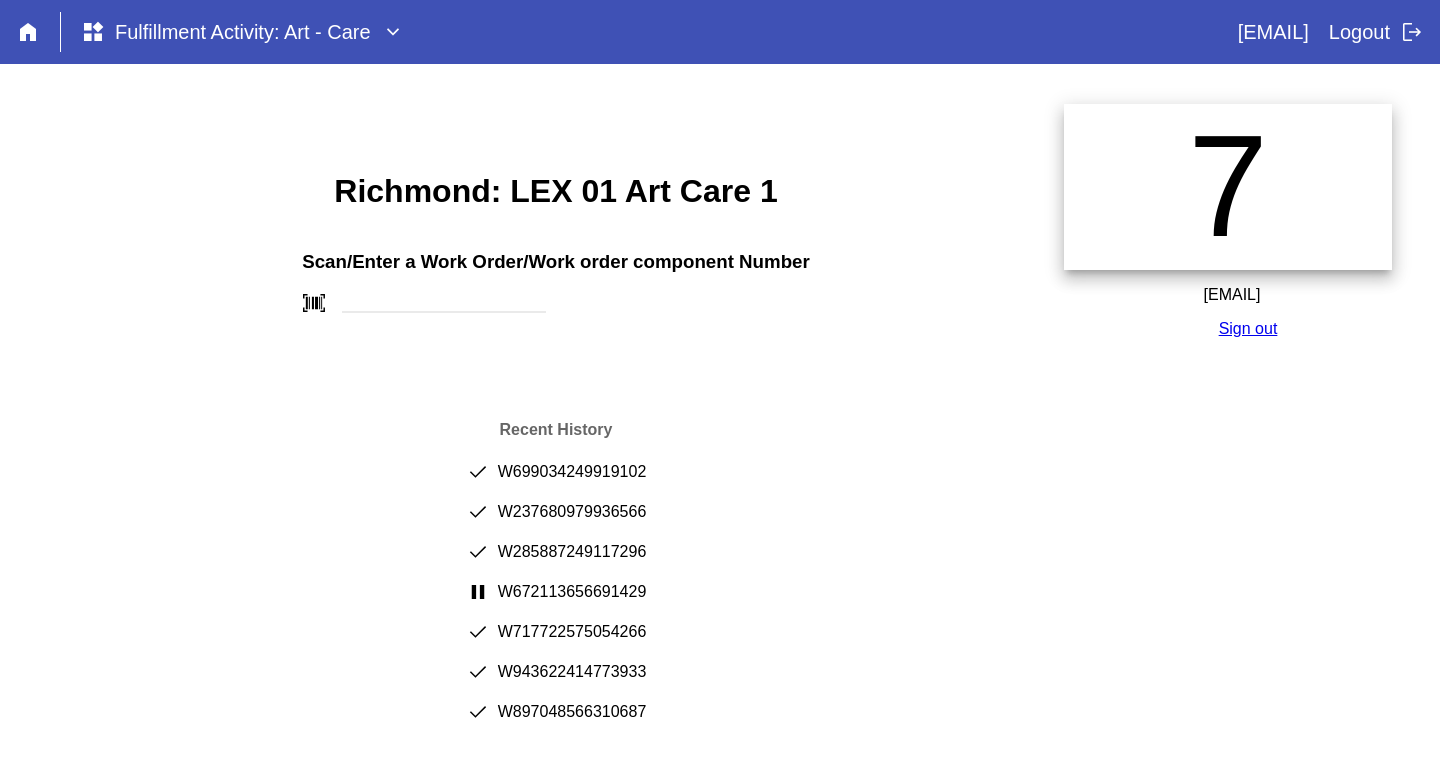 scroll, scrollTop: 0, scrollLeft: 0, axis: both 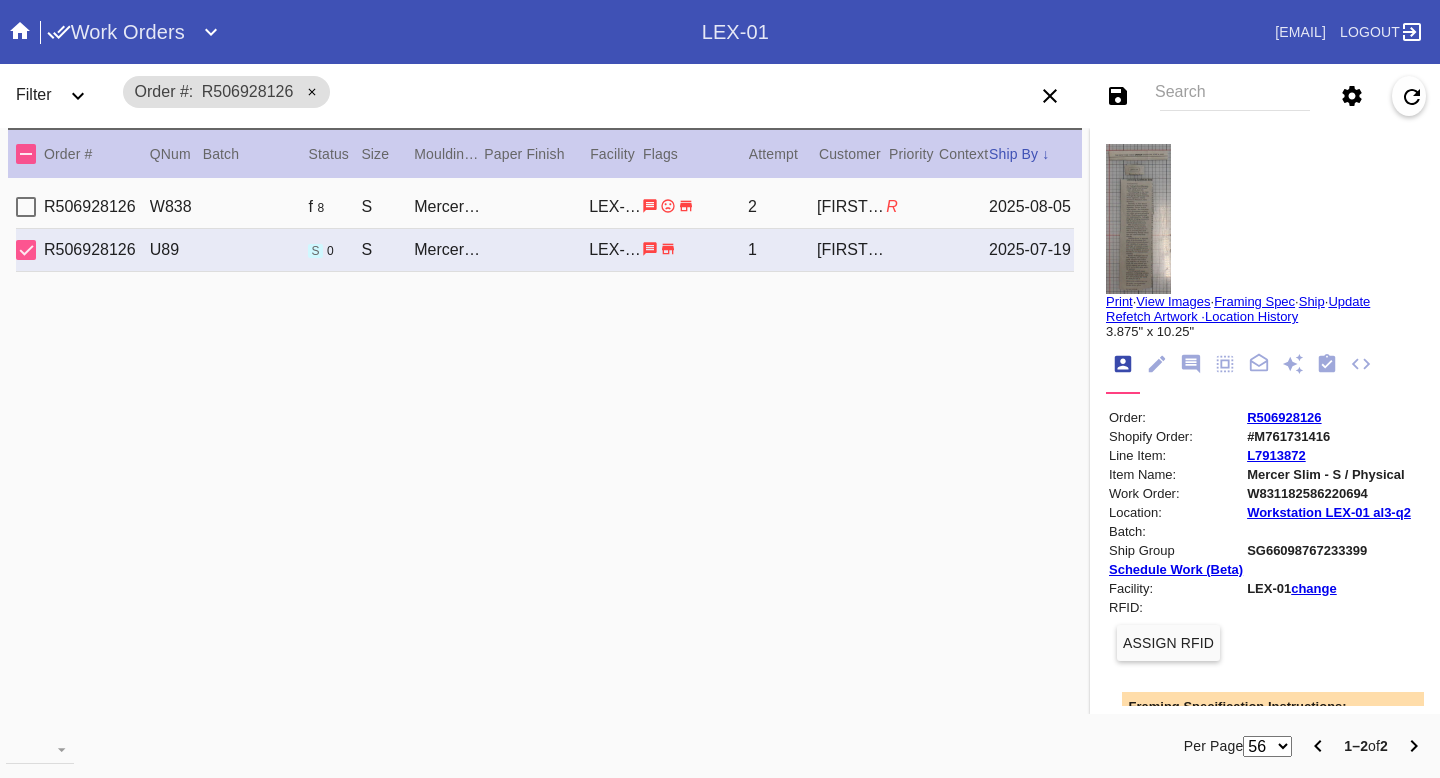 click on "Search" at bounding box center (1235, 96) 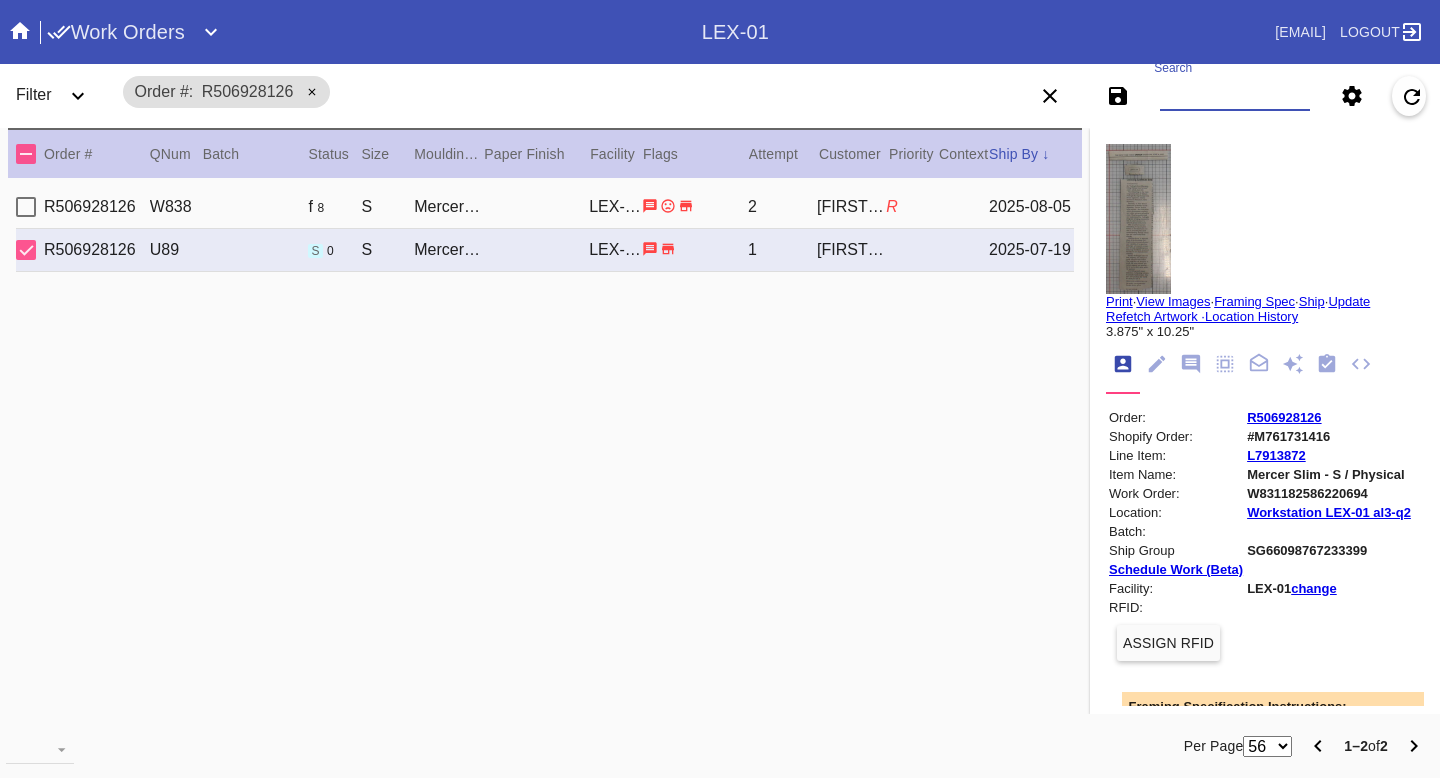 click on "Search" at bounding box center [1235, 96] 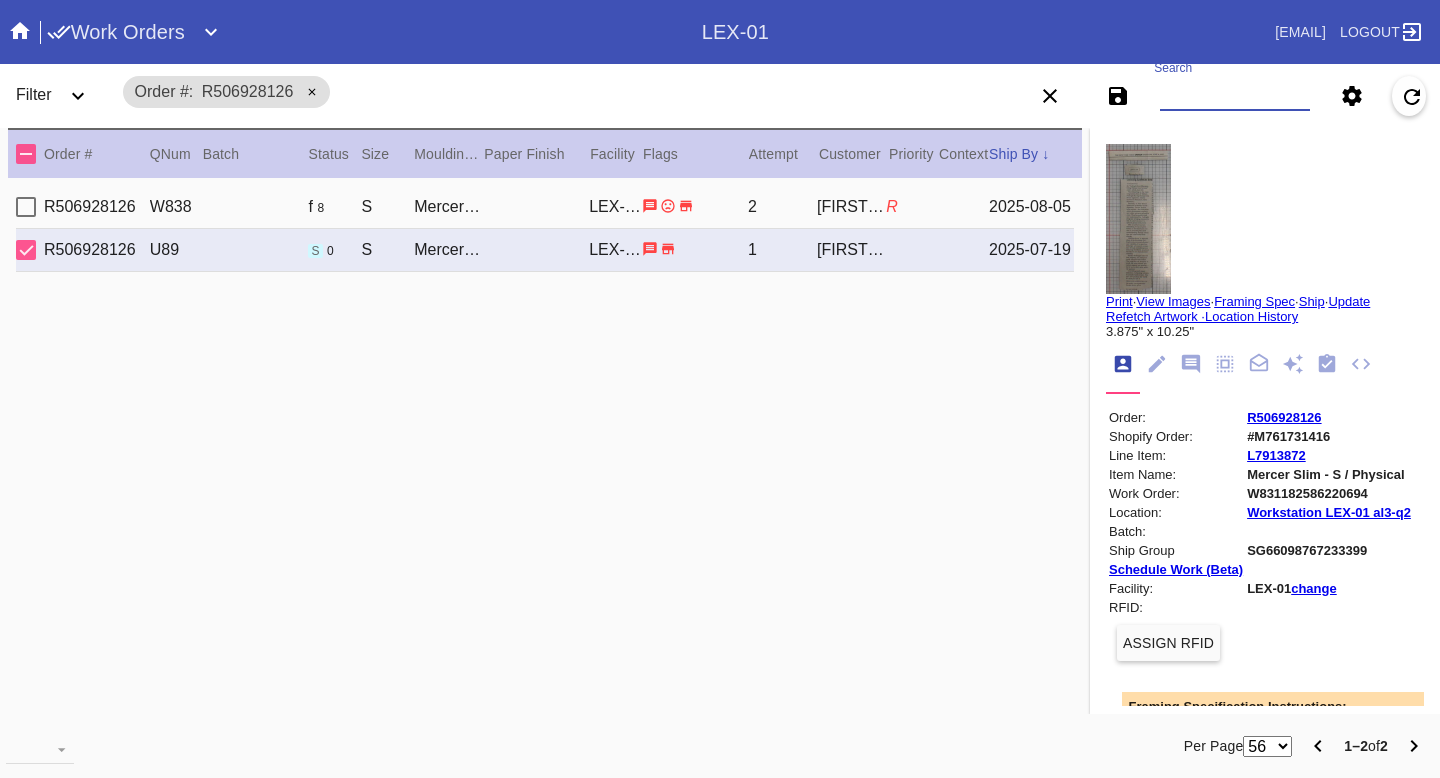click on "R506928126 W838 f   8 S Mercer Slim / Dark Olive LEX-01 2 Carol Blum
R
2025-08-05 R506928126 U89 s   0 S Mercer Slim / Dark Olive LEX-01 1 Carol Blum
2025-07-19" at bounding box center (545, 449) 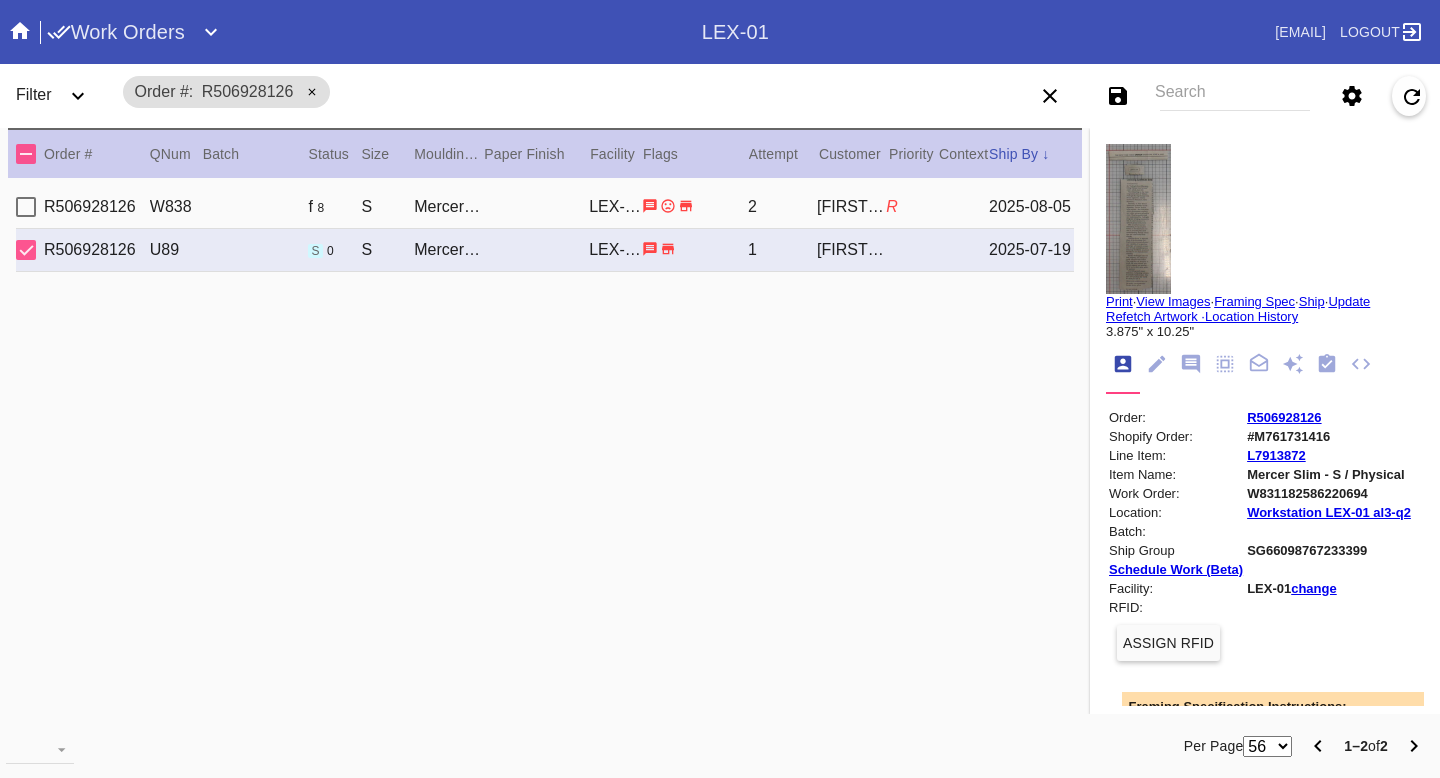 click 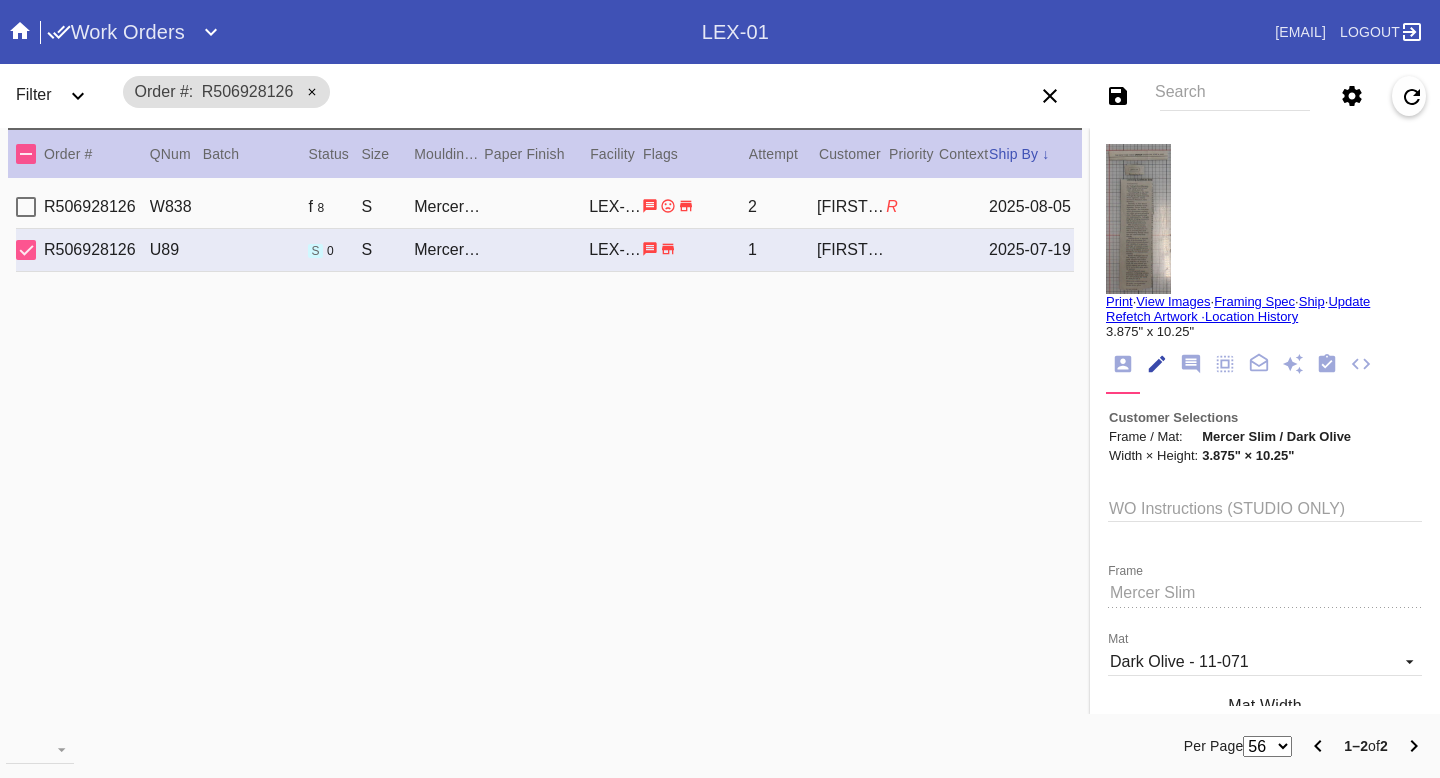 scroll, scrollTop: 73, scrollLeft: 0, axis: vertical 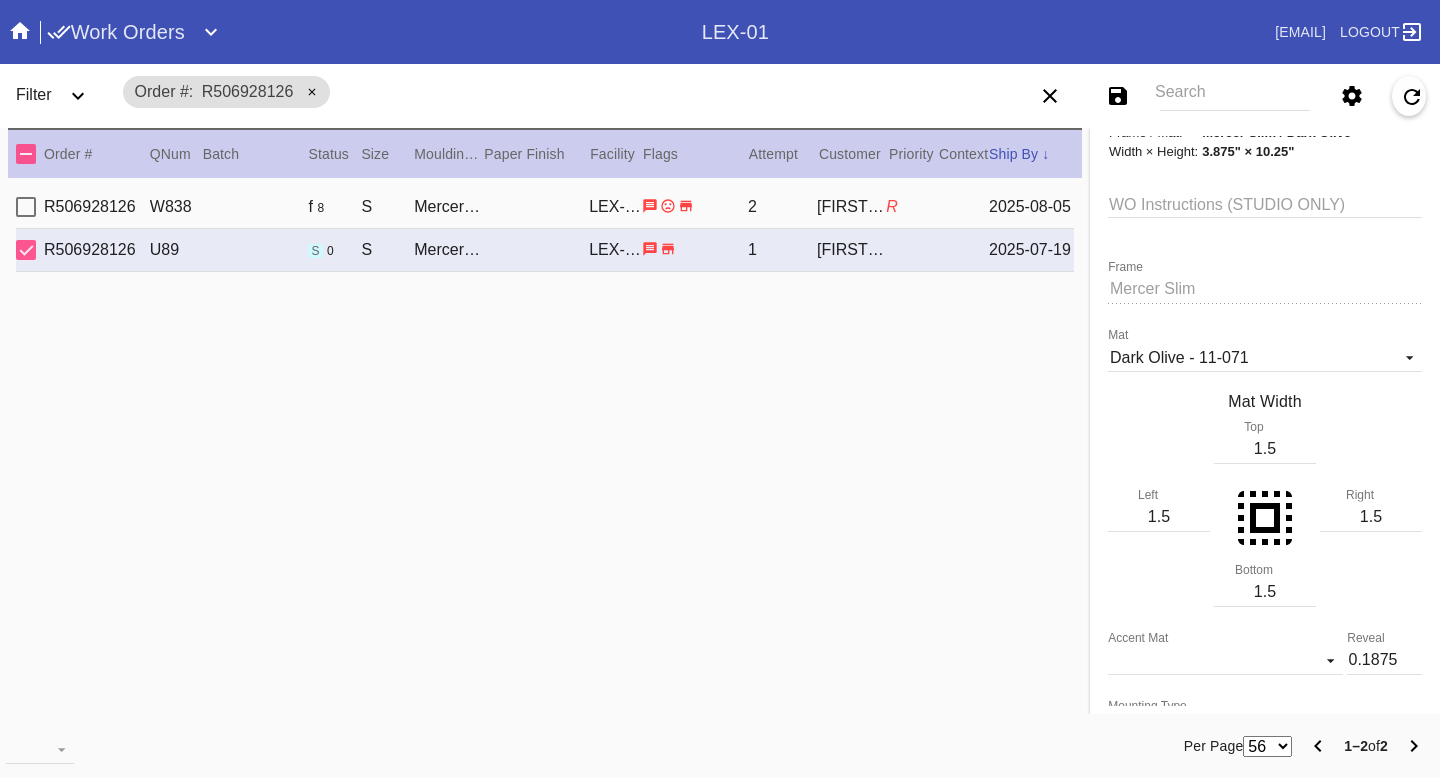 click on "R506928126 W838 f   8 S Mercer Slim / Dark Olive LEX-01 2 Carol Blum
R
2025-08-05 R506928126 U89 s   0 S Mercer Slim / Dark Olive LEX-01 1 Carol Blum
2025-07-19" at bounding box center [545, 449] 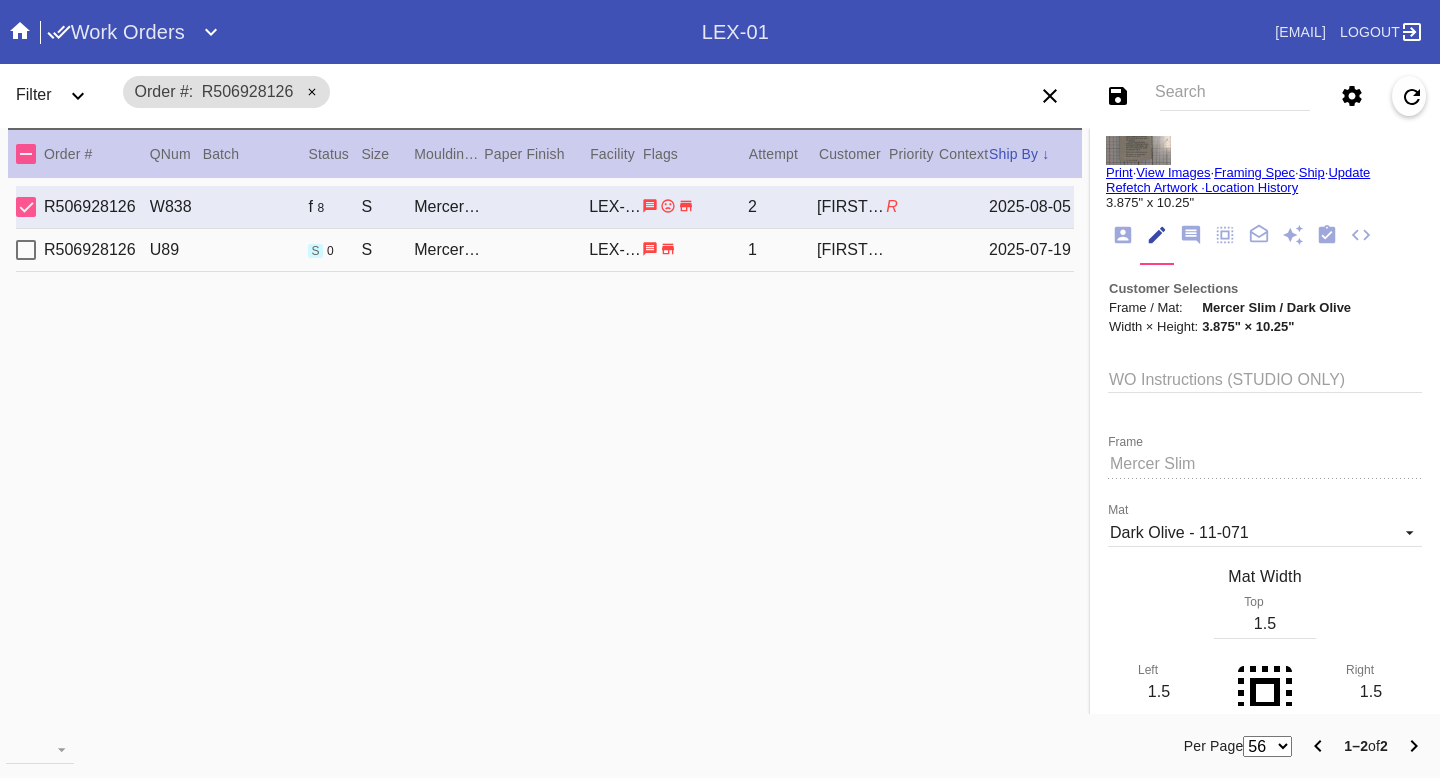 scroll, scrollTop: 0, scrollLeft: 0, axis: both 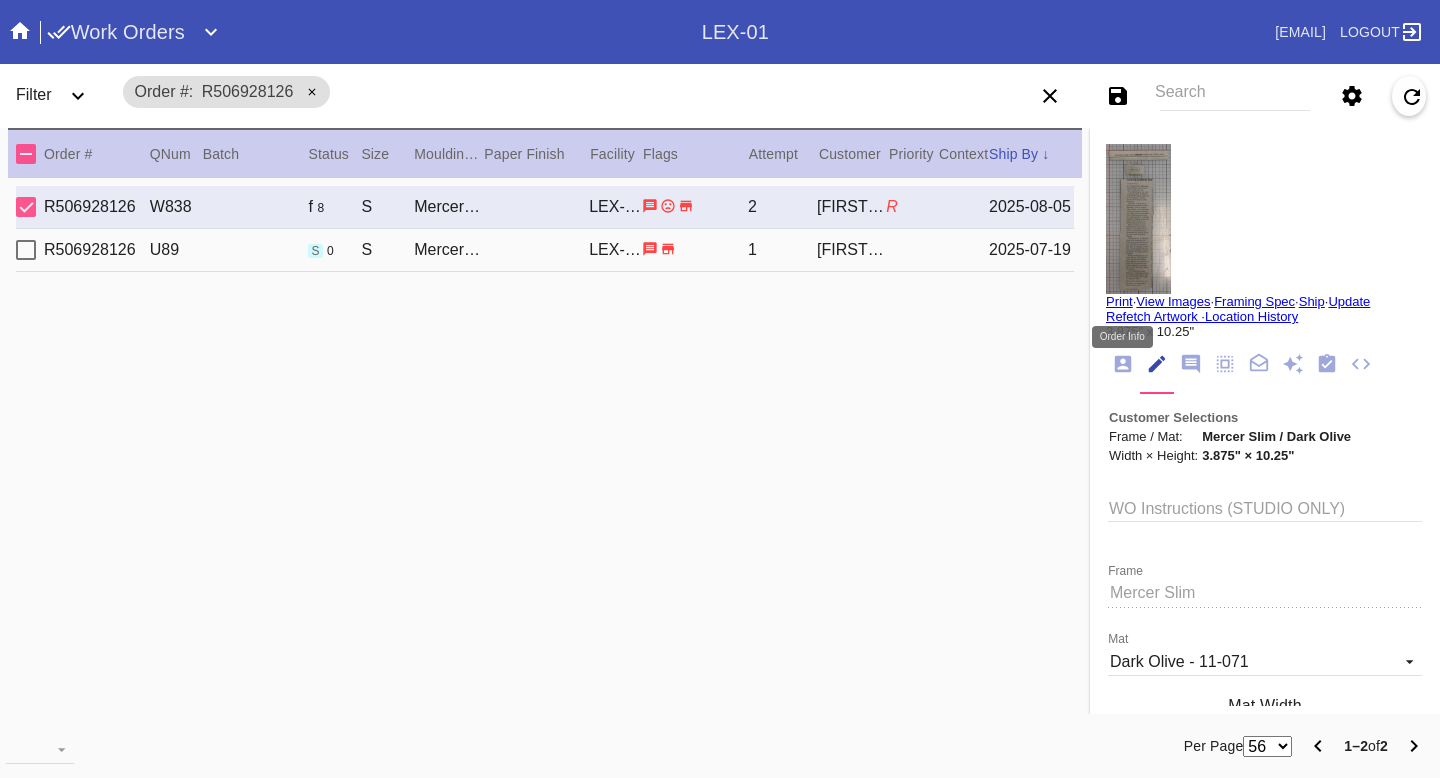 click 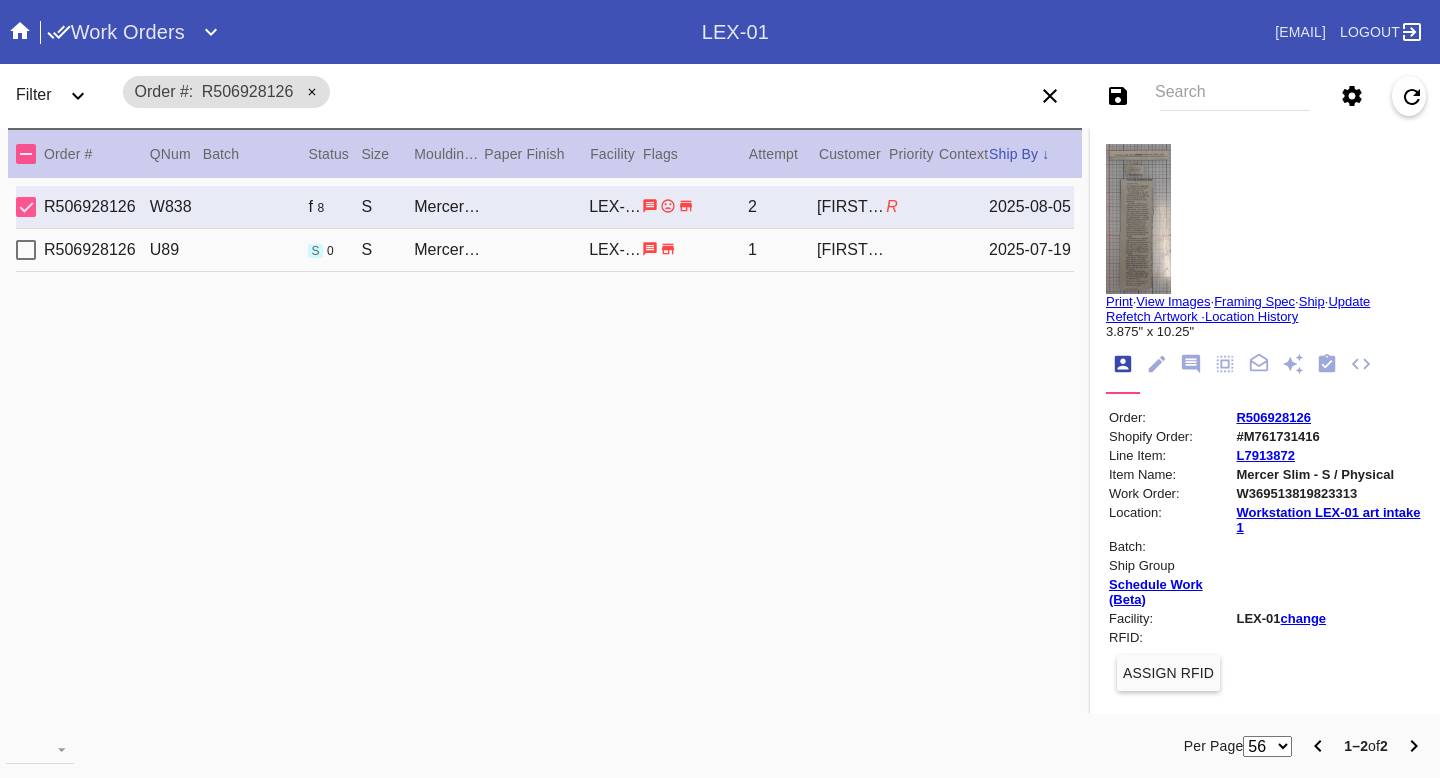 click on "W369513819823313" at bounding box center [1328, 493] 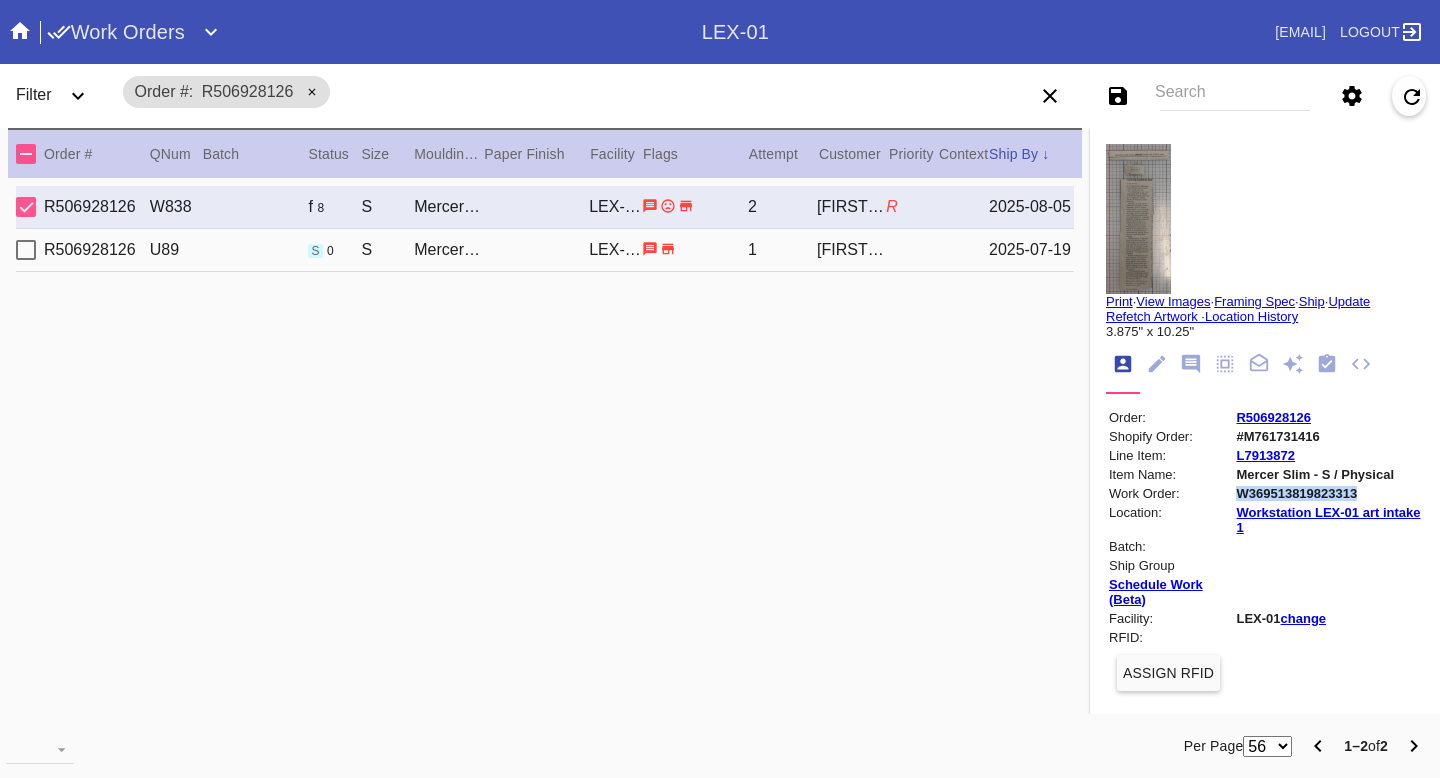 click on "W369513819823313" at bounding box center (1328, 493) 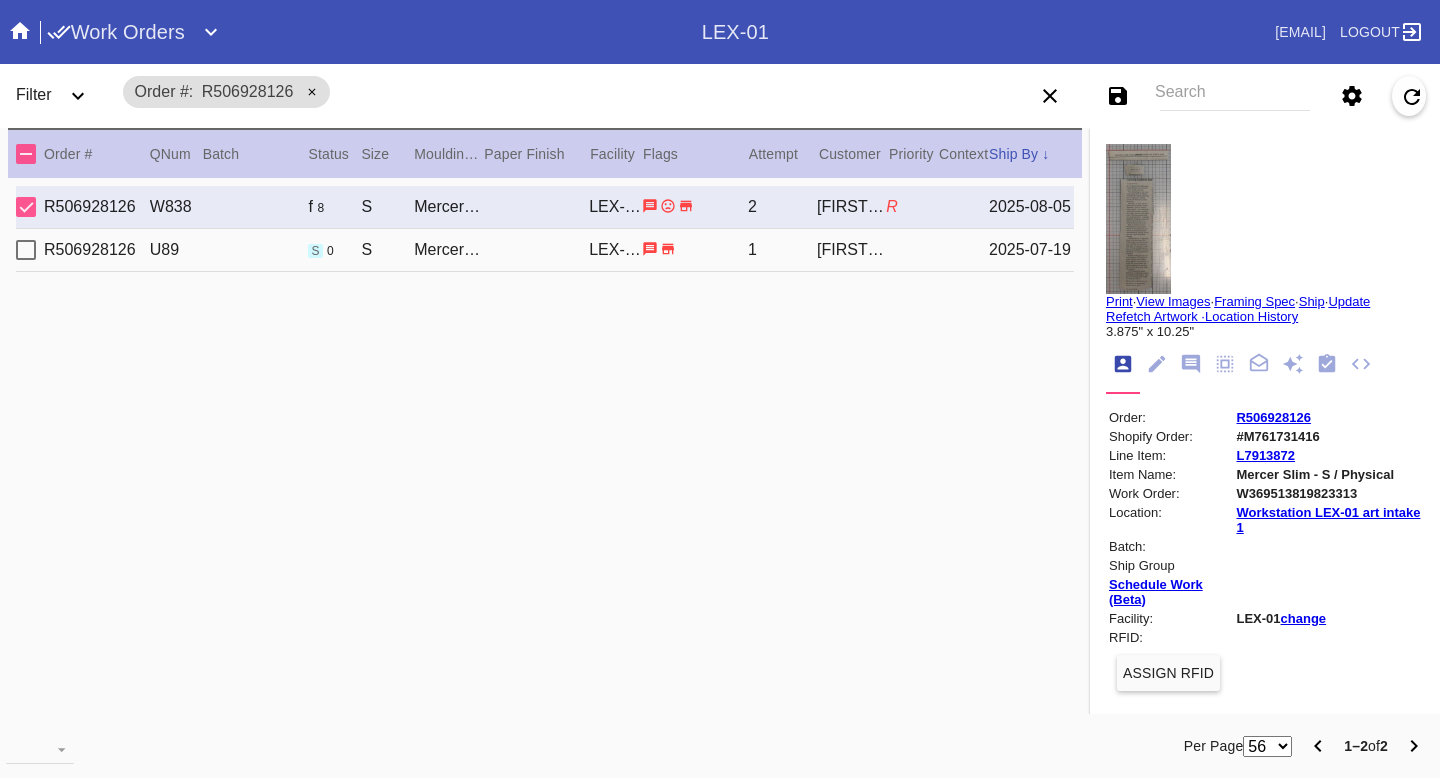 click on "Search" at bounding box center (1235, 96) 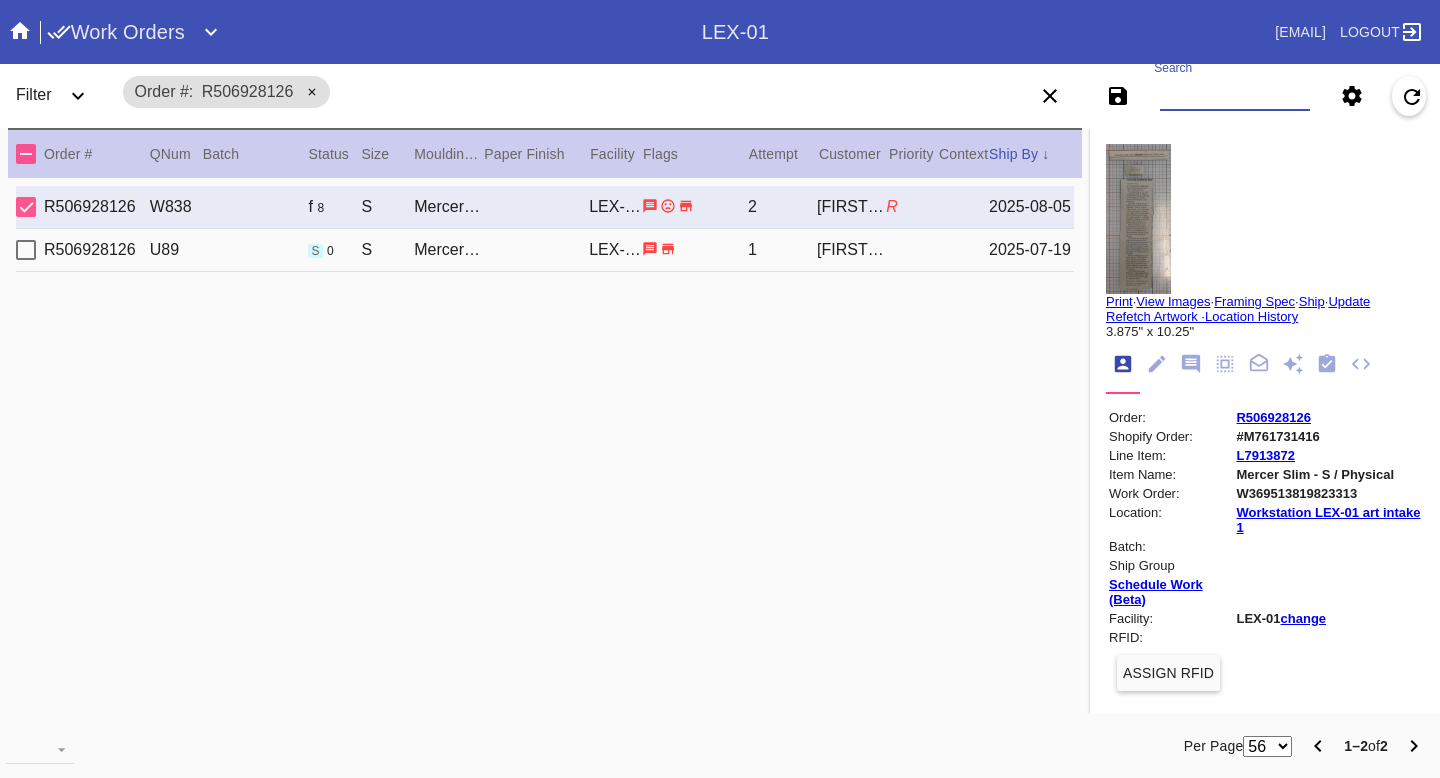 click on "Search" at bounding box center (1235, 96) 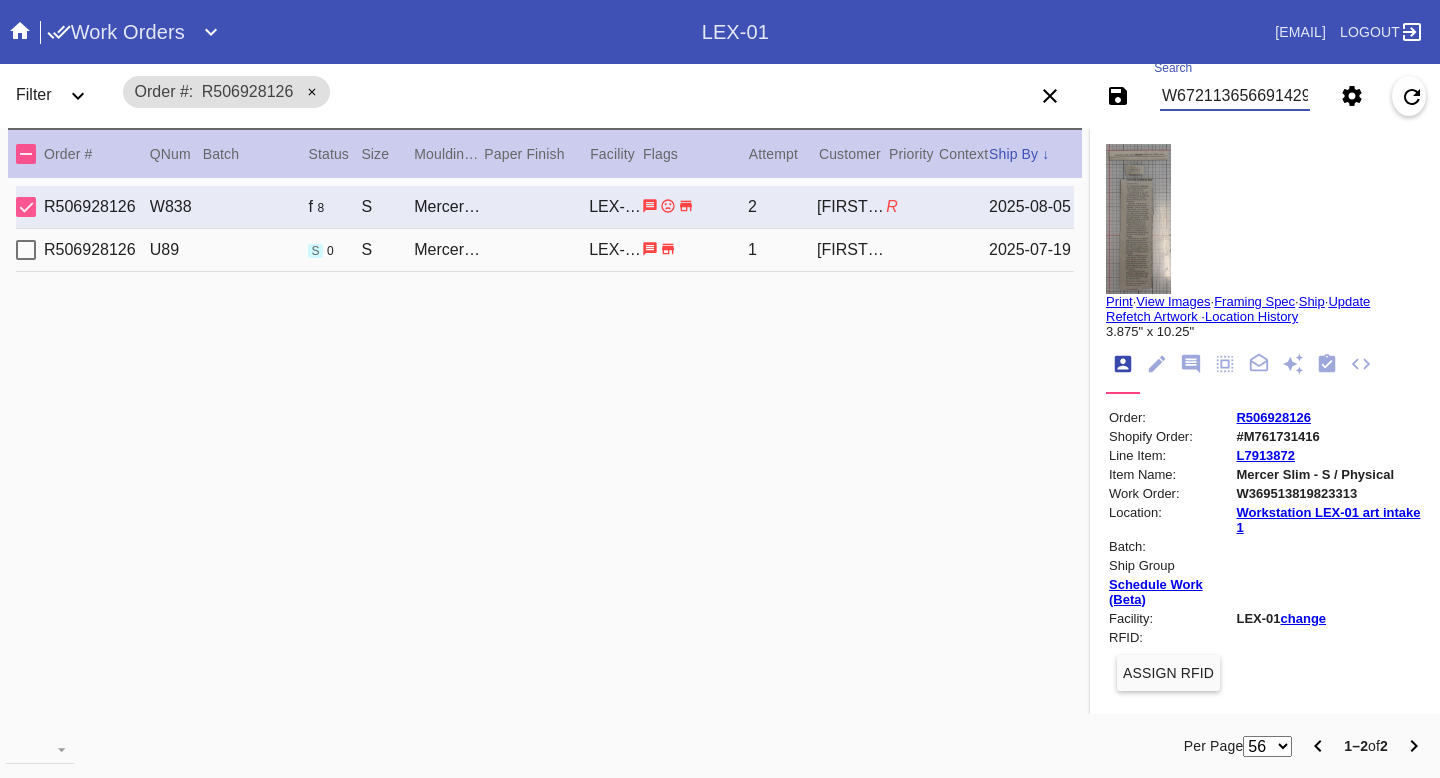 type on "W672113656691429" 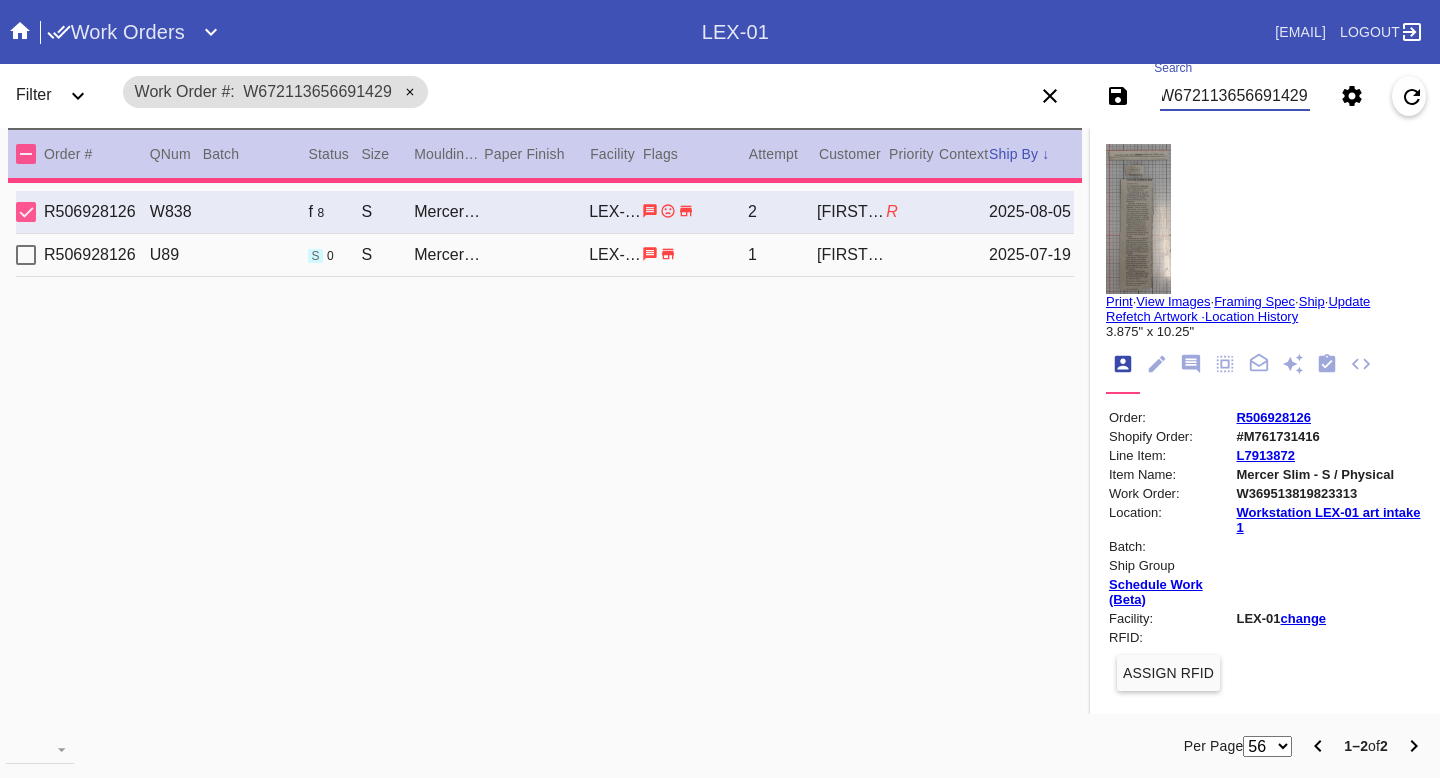 type on "12.0" 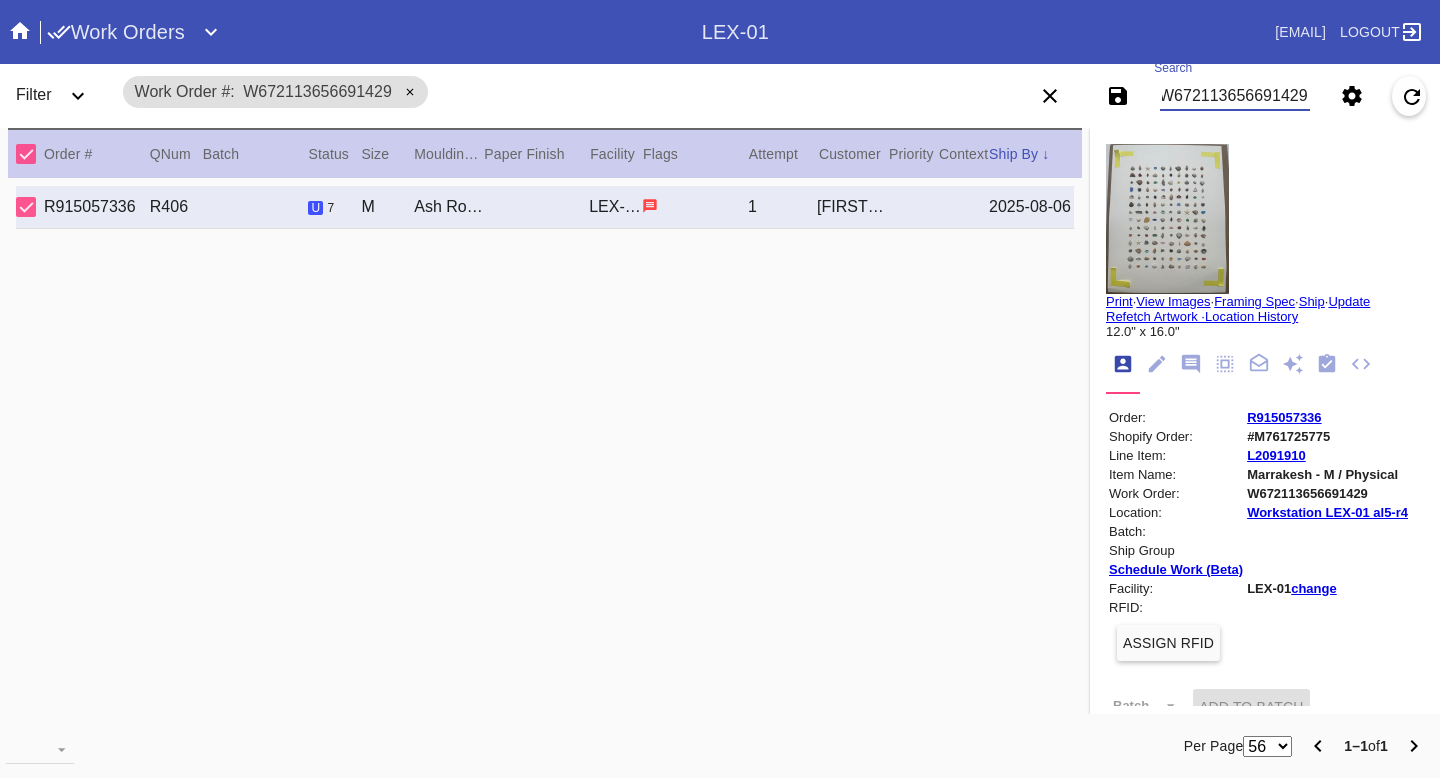 click on "W672113656691429" at bounding box center [1235, 96] 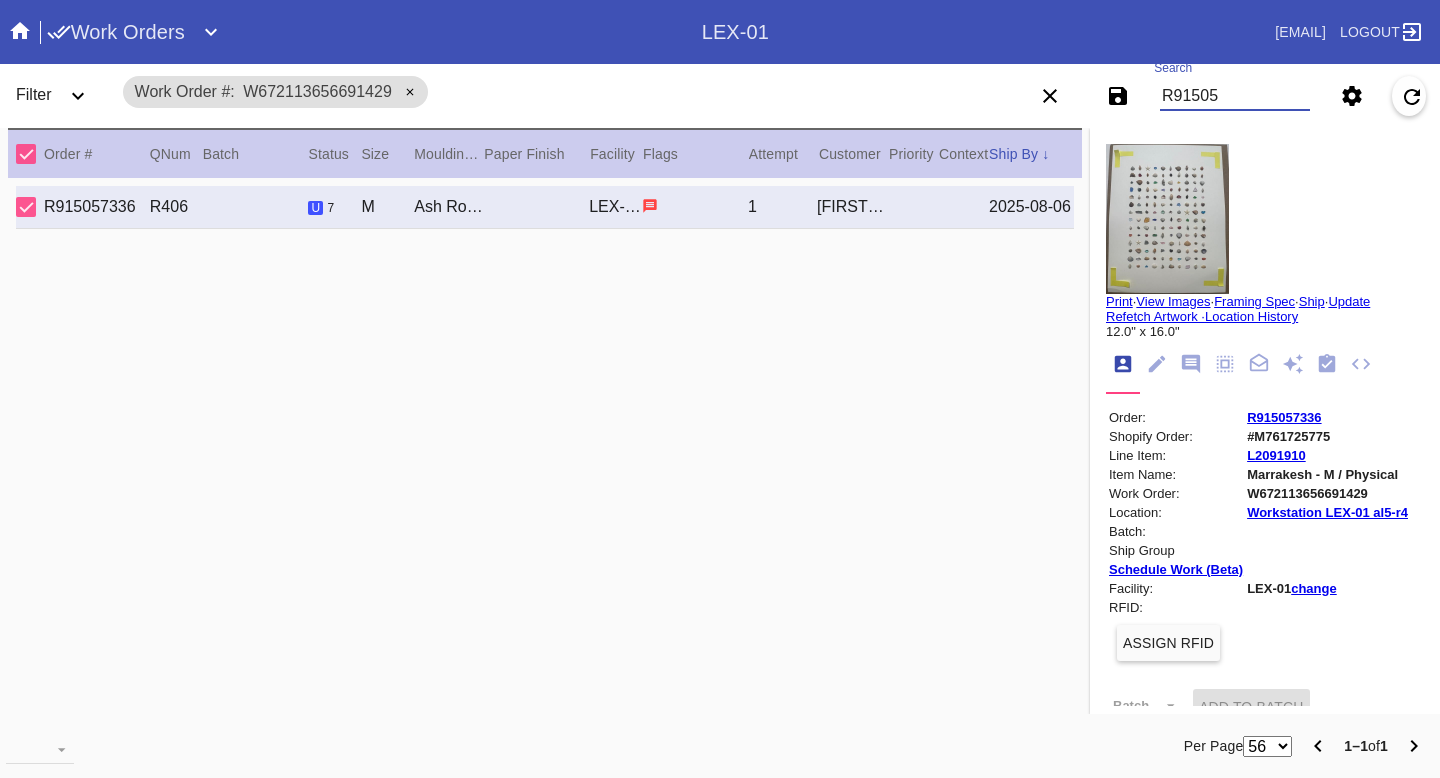scroll, scrollTop: 0, scrollLeft: 0, axis: both 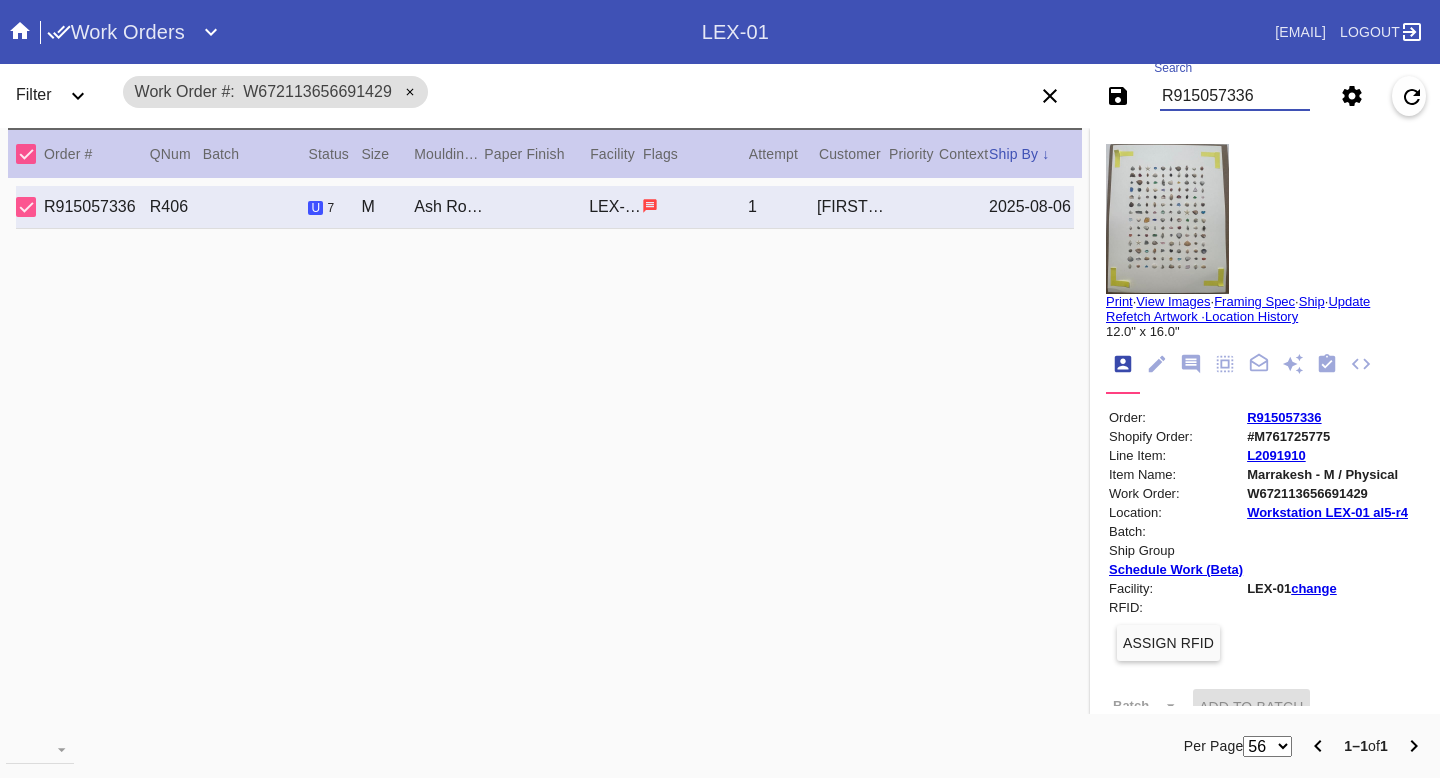 type on "R915057336" 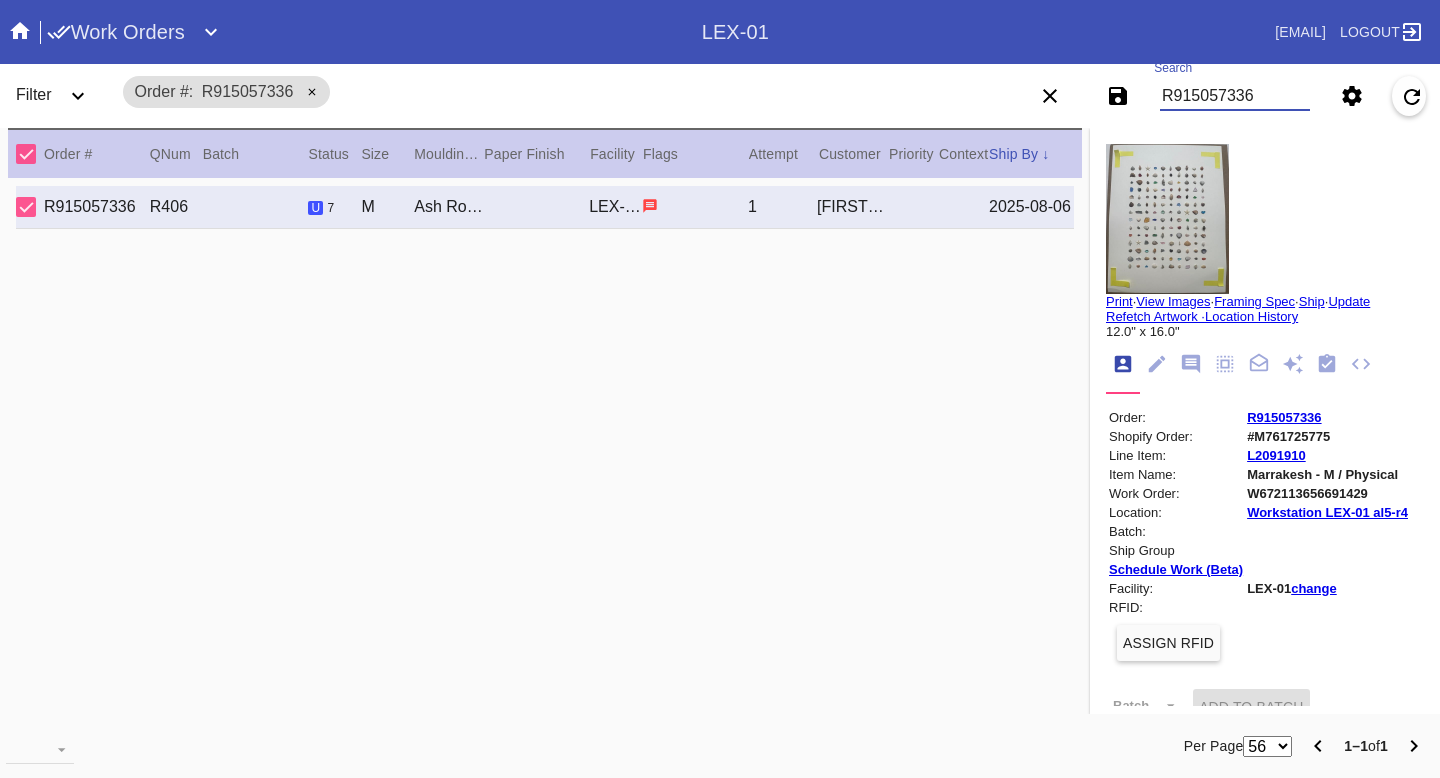 click 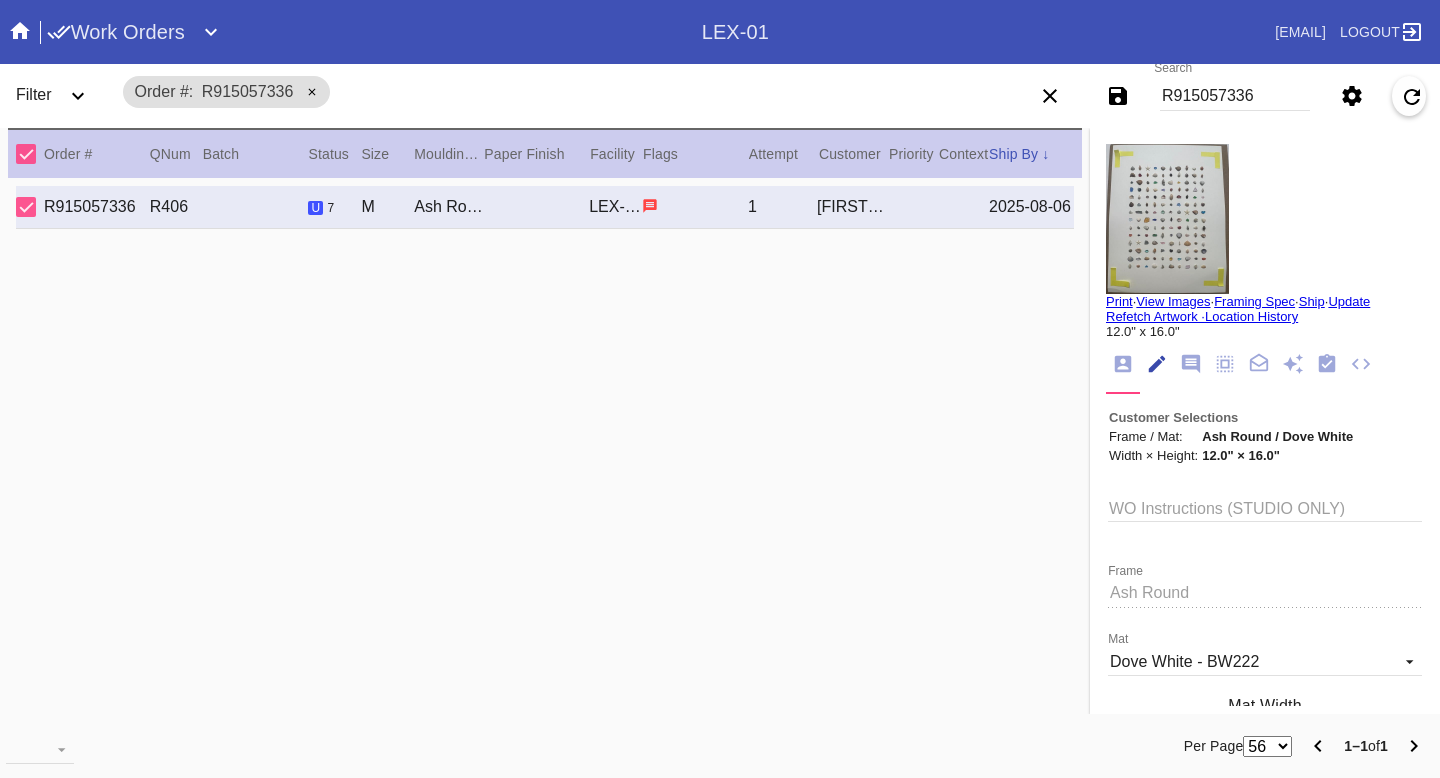 scroll, scrollTop: 73, scrollLeft: 0, axis: vertical 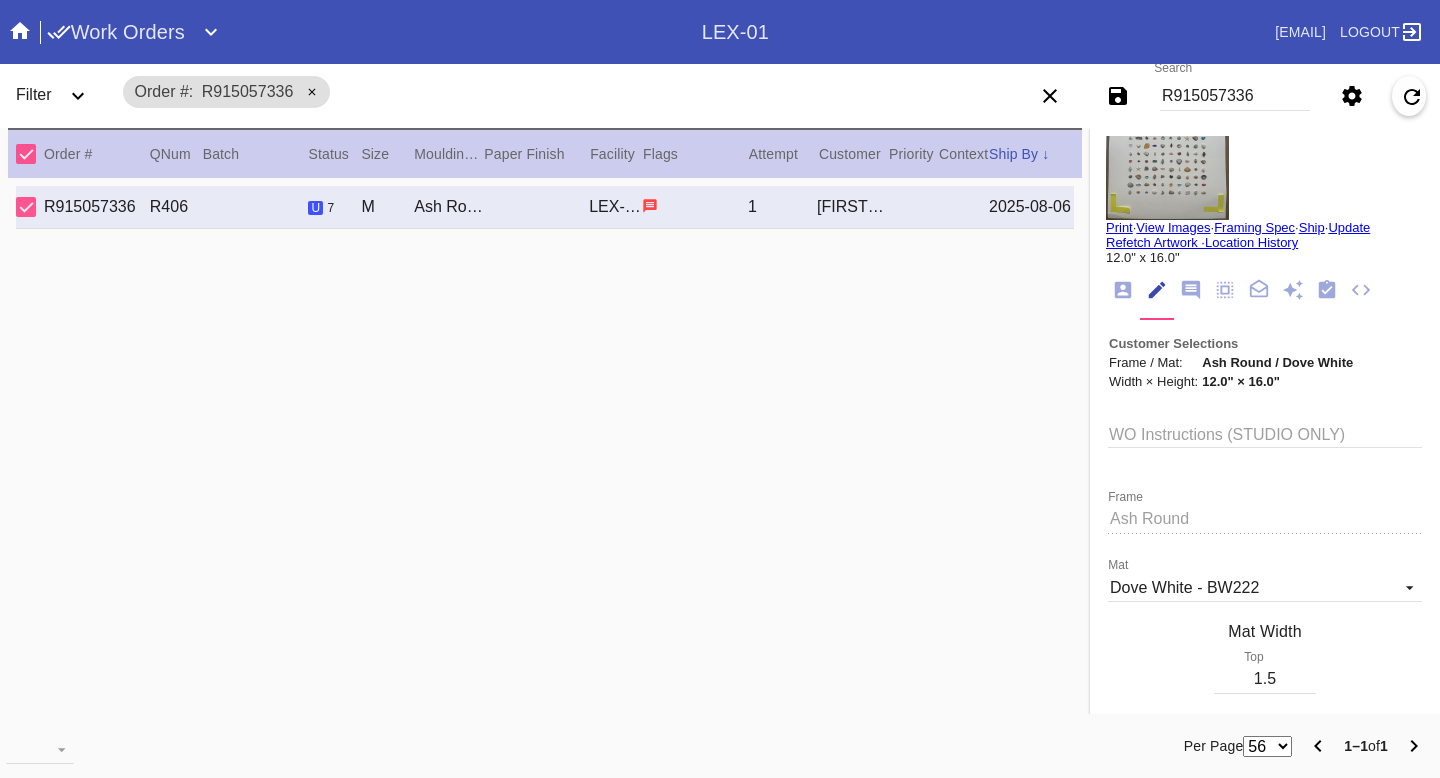 click 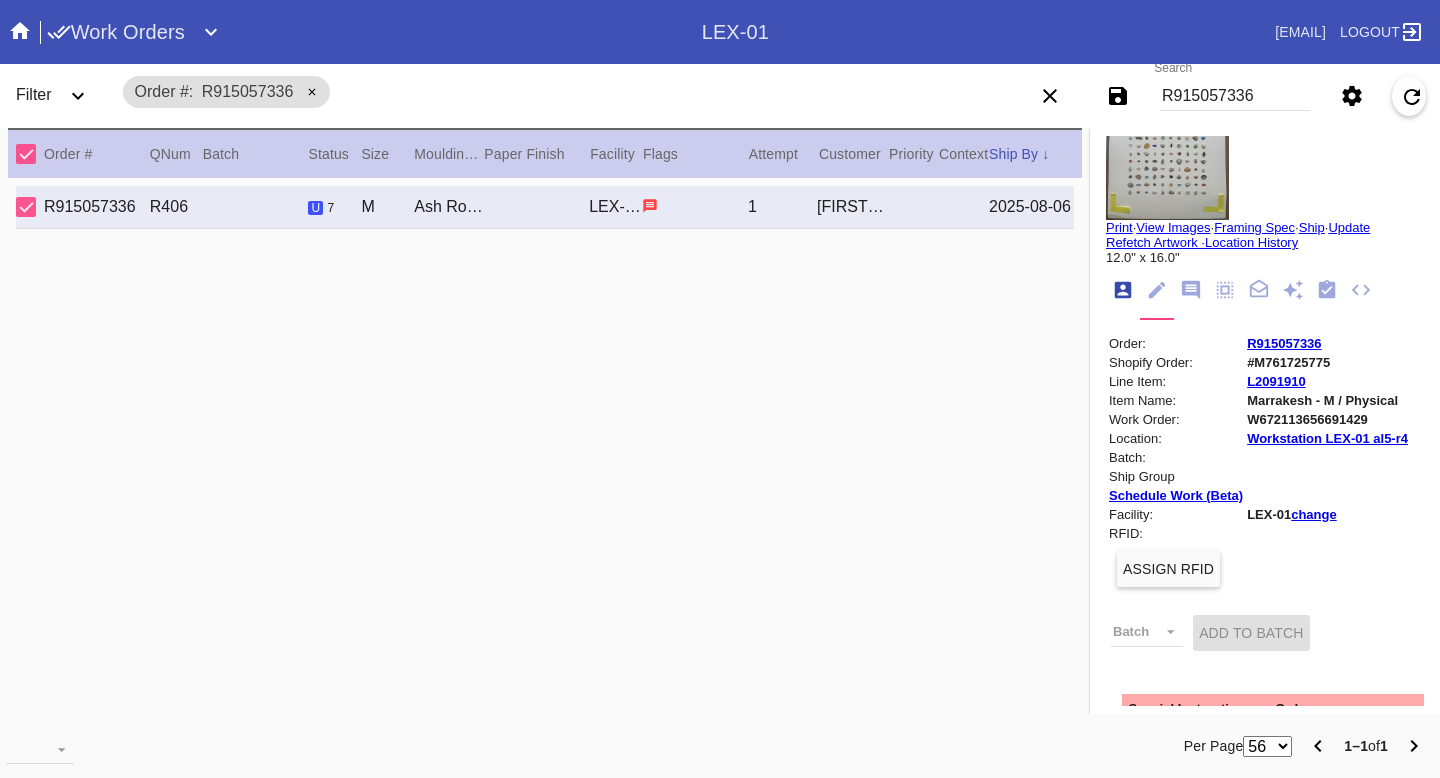 scroll, scrollTop: 24, scrollLeft: 0, axis: vertical 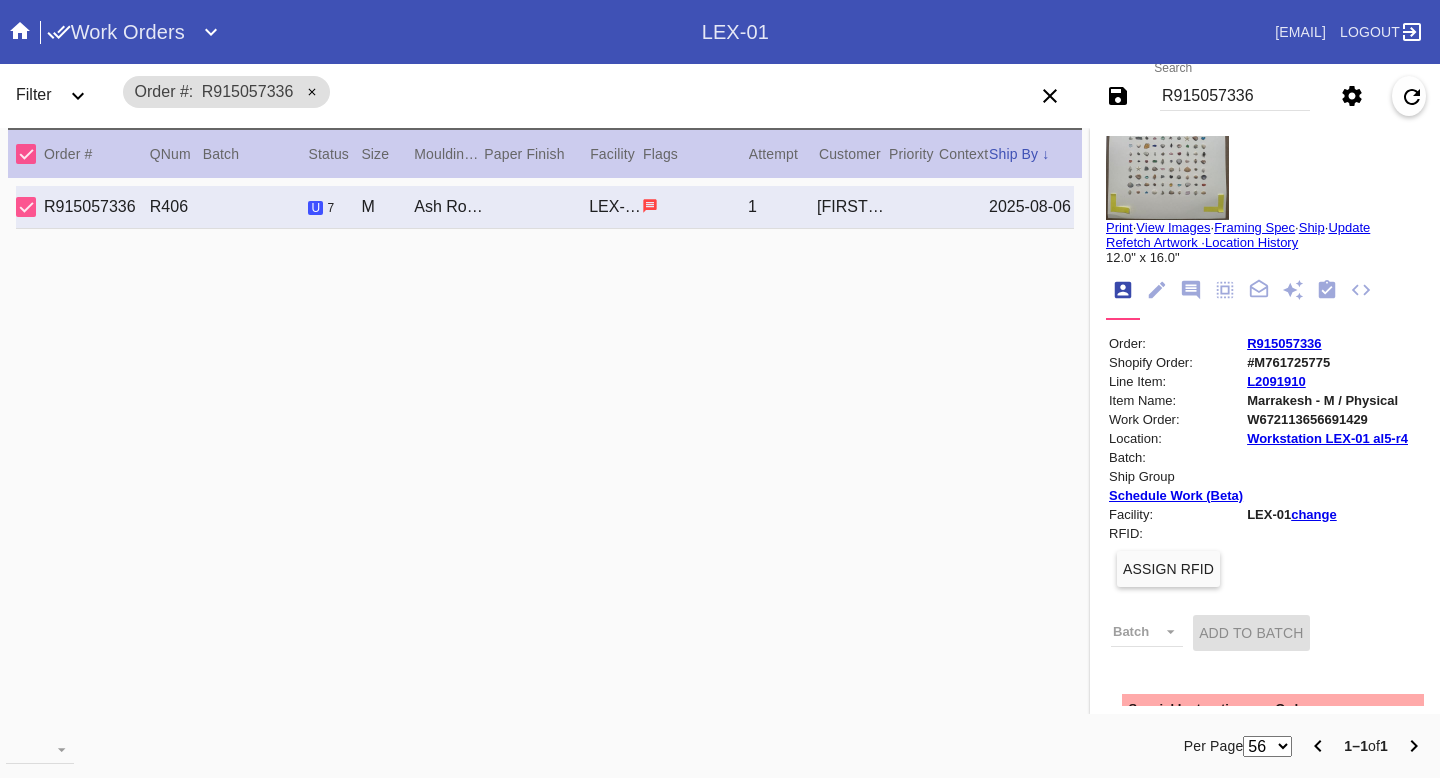 click on "R915057336" at bounding box center [1284, 343] 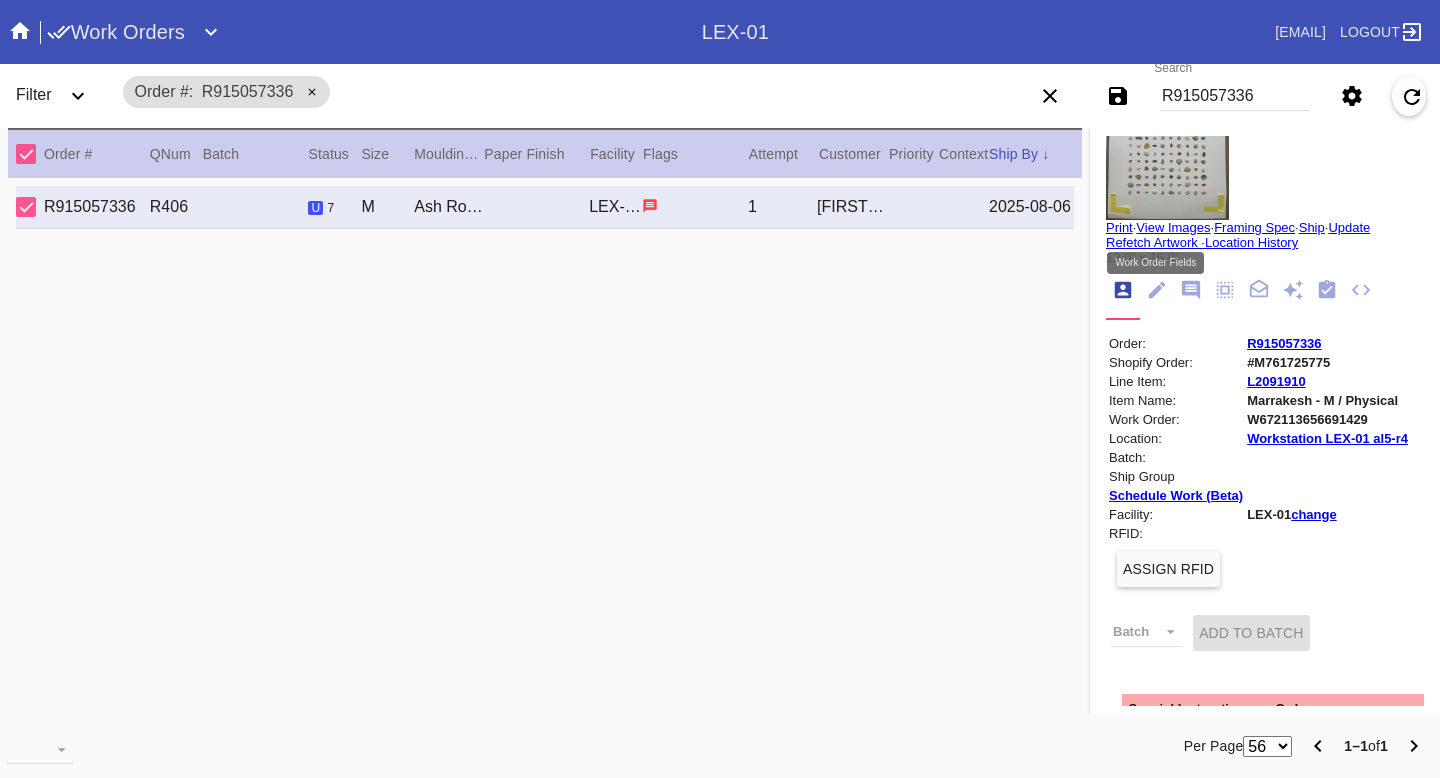 click 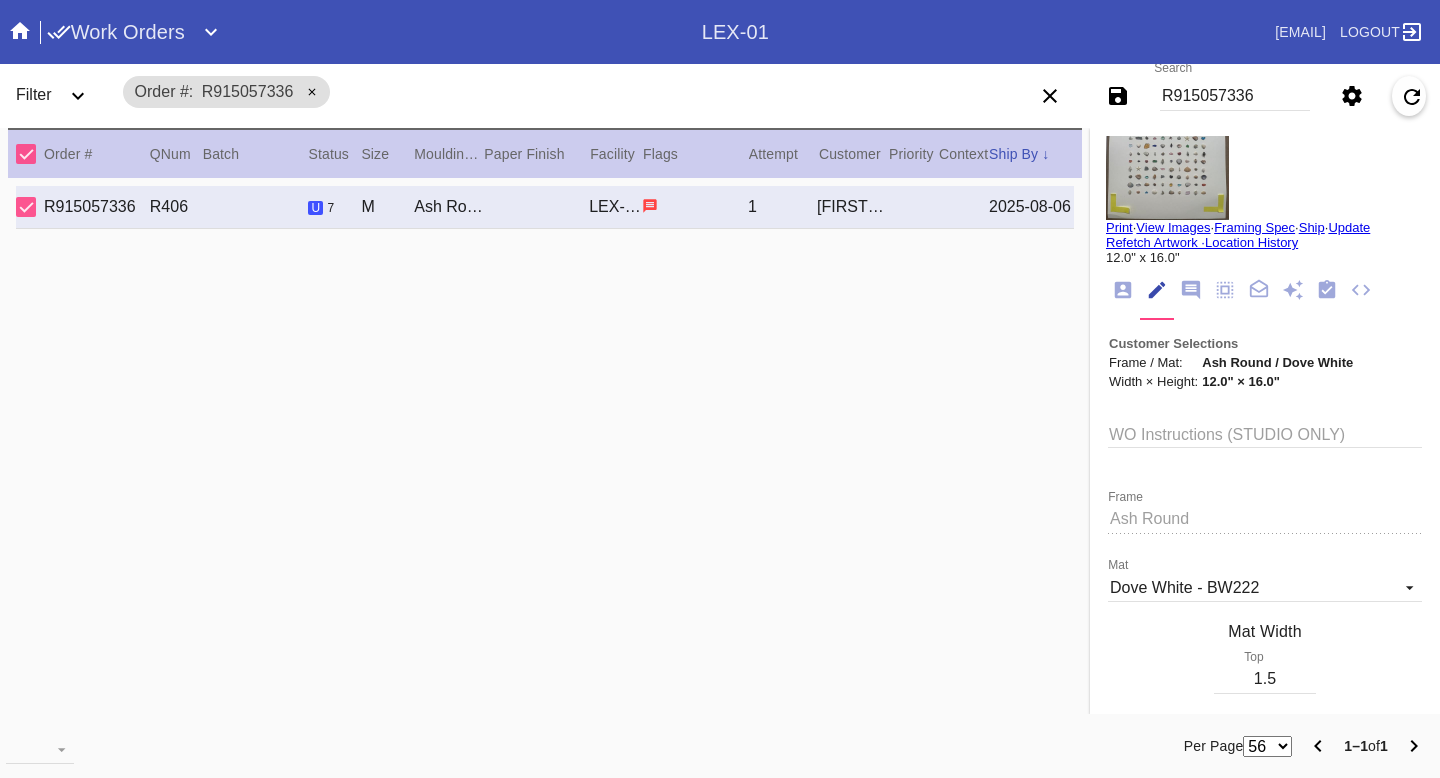 scroll, scrollTop: 73, scrollLeft: 0, axis: vertical 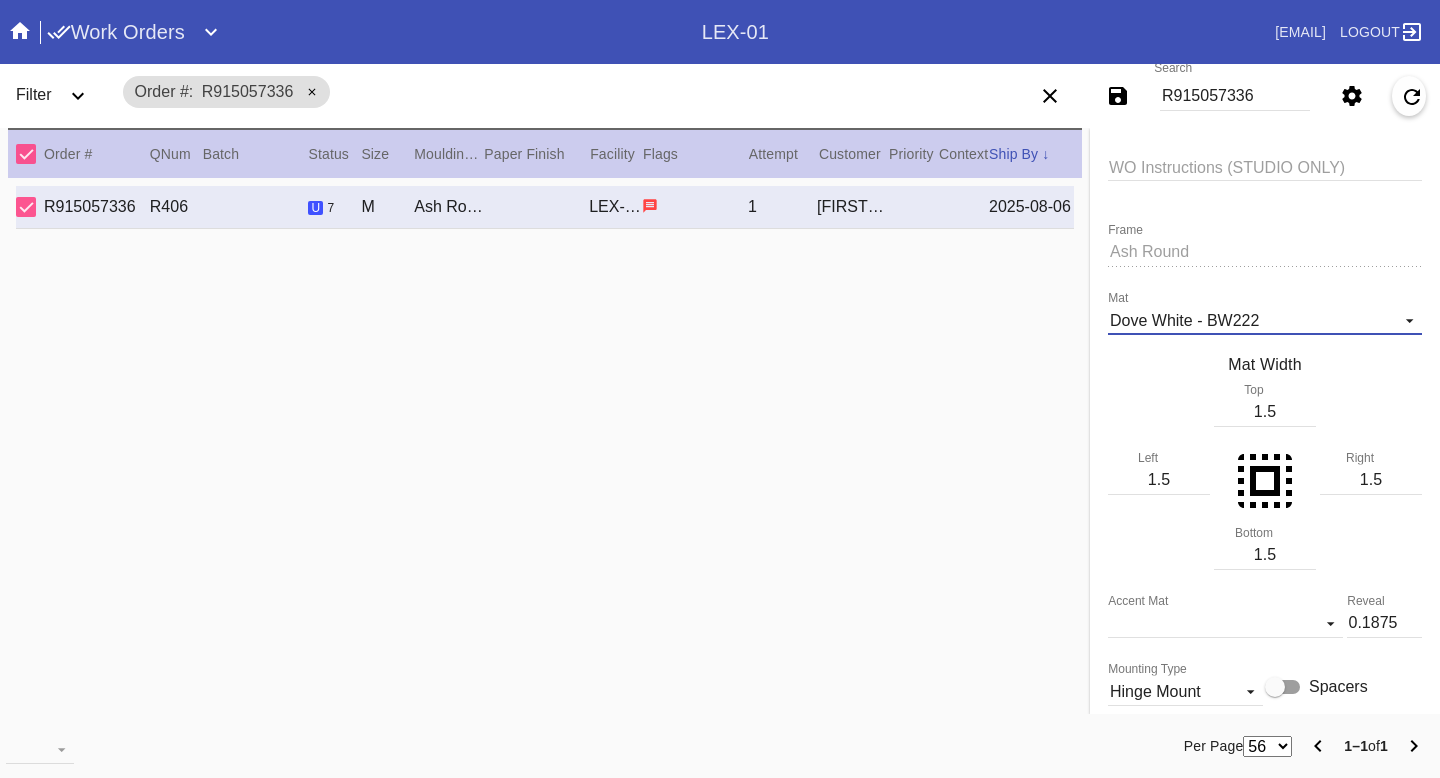 click on "Dove White - BW222" at bounding box center [1249, 321] 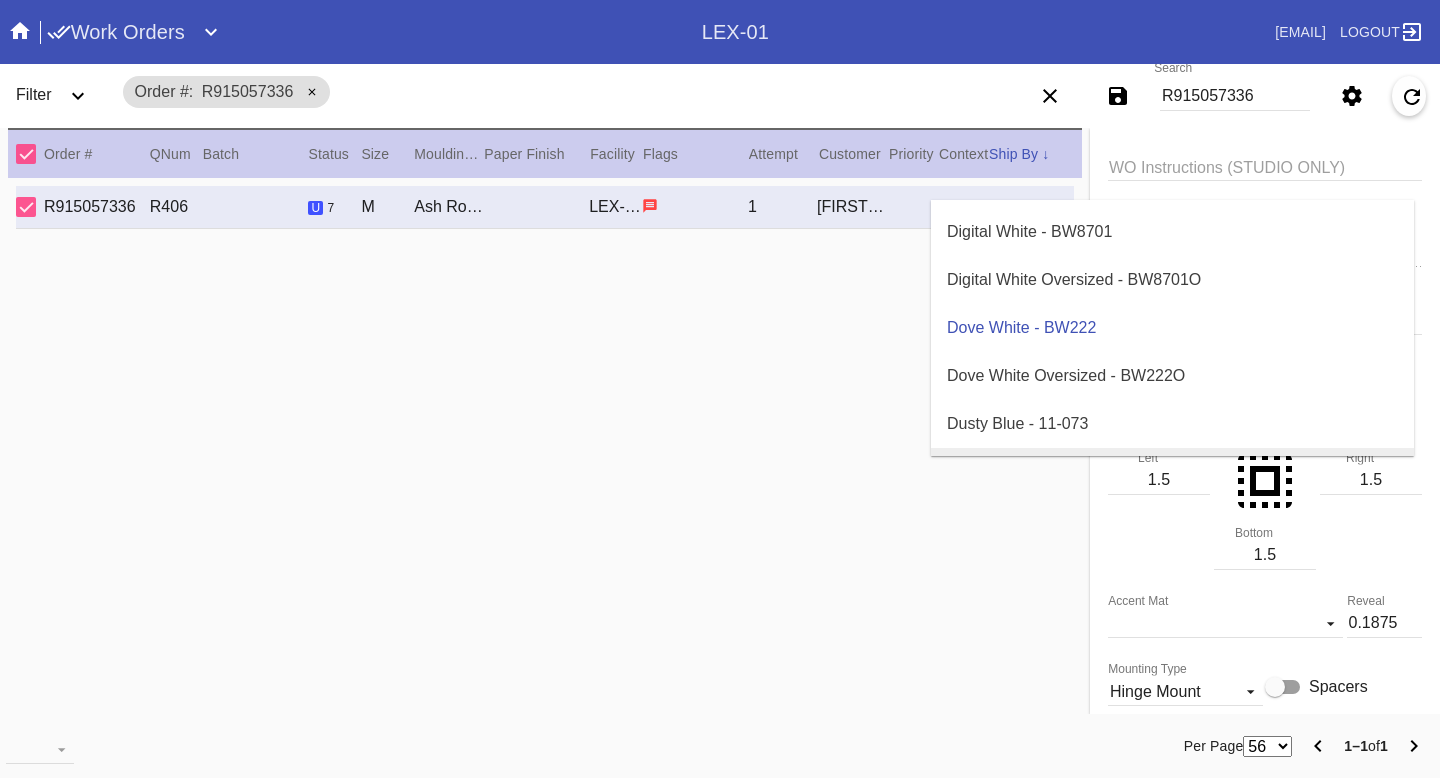 scroll, scrollTop: 1424, scrollLeft: 0, axis: vertical 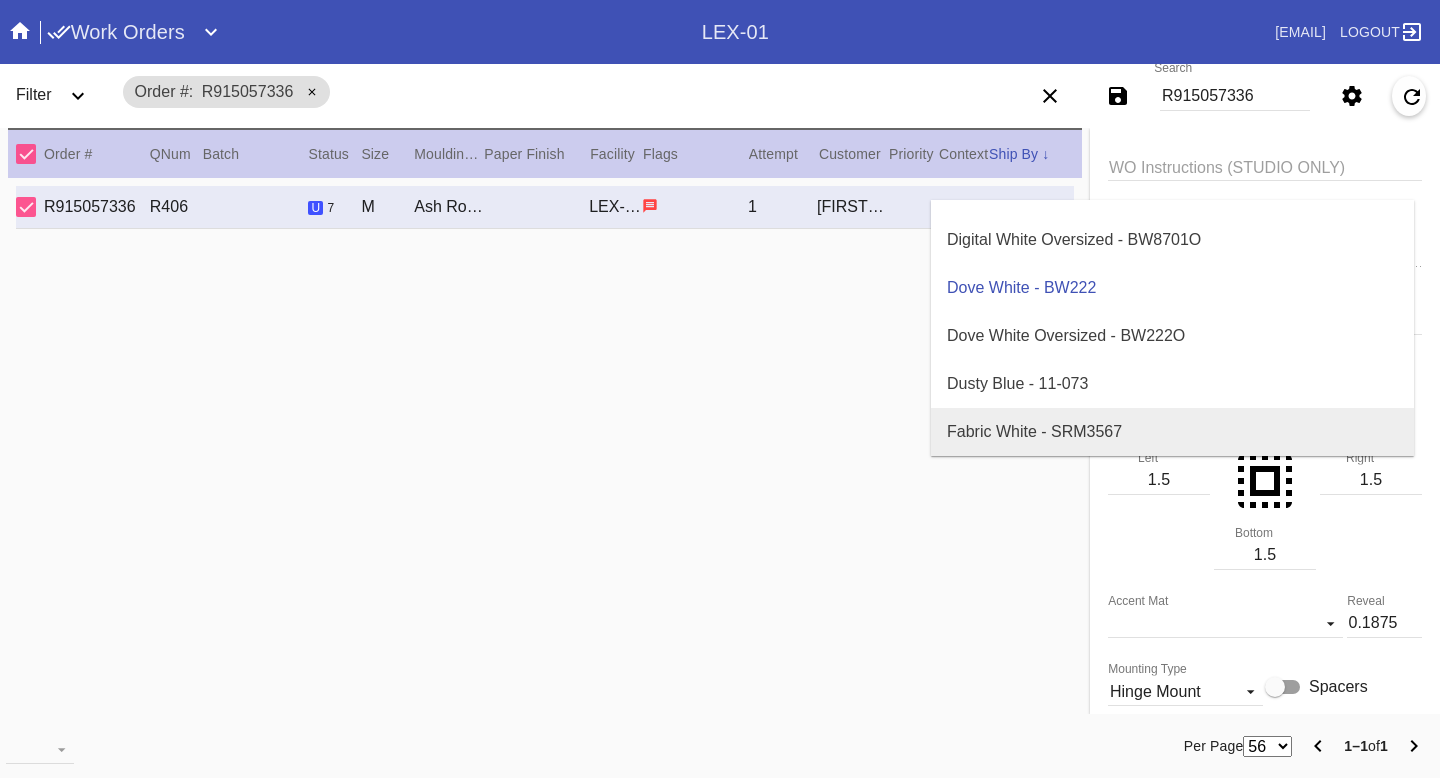 click on "Fabric White - SRM3567" at bounding box center (1172, 432) 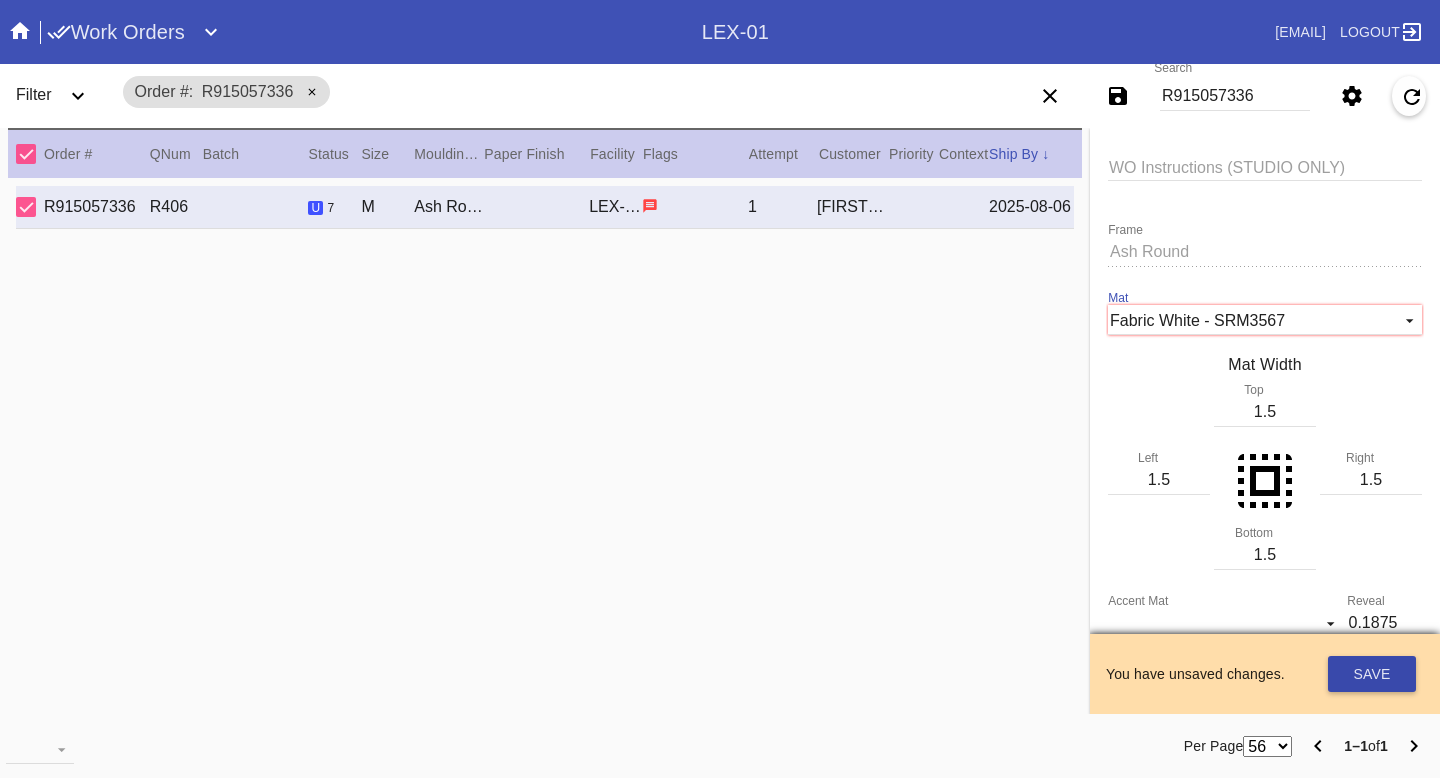 click on "Save" at bounding box center (1372, 674) 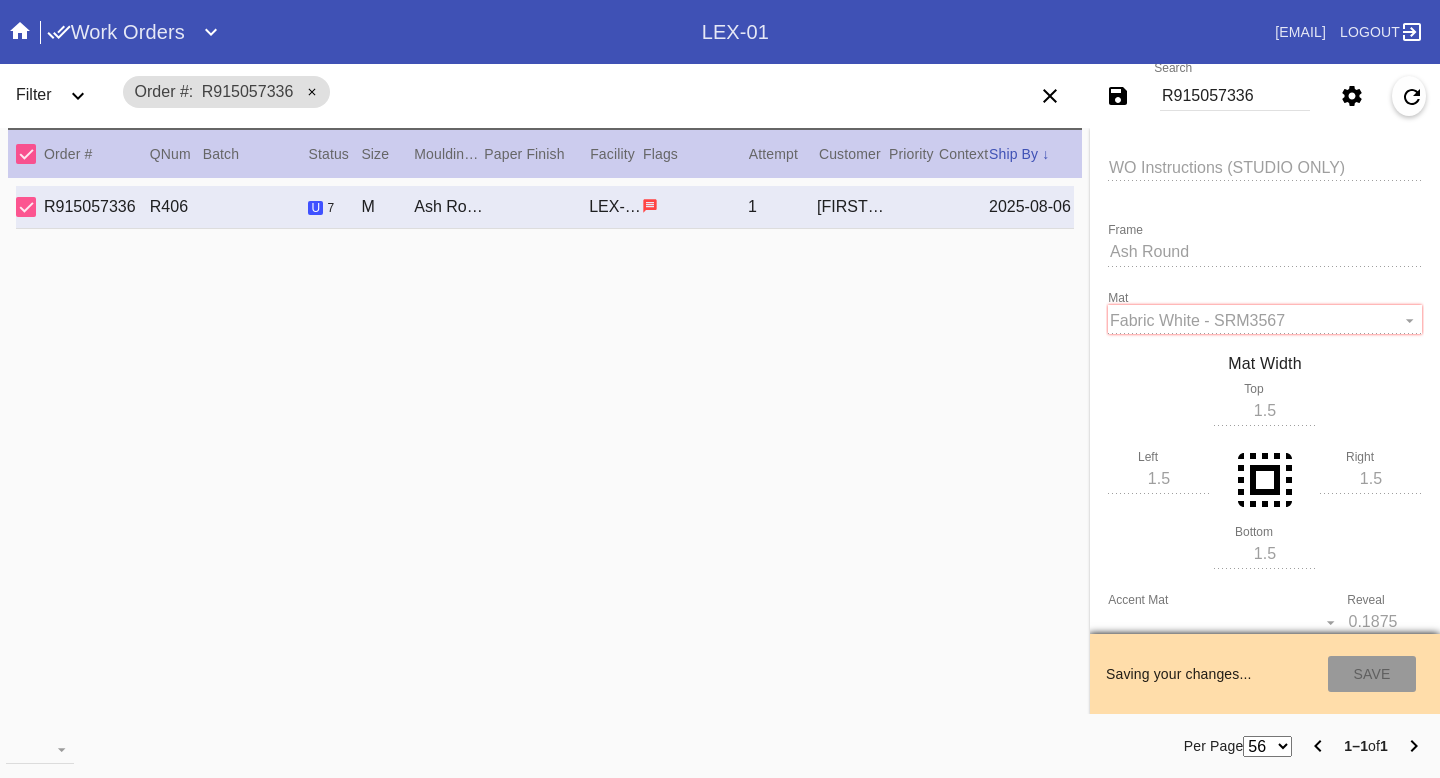 type on "8/5/2025" 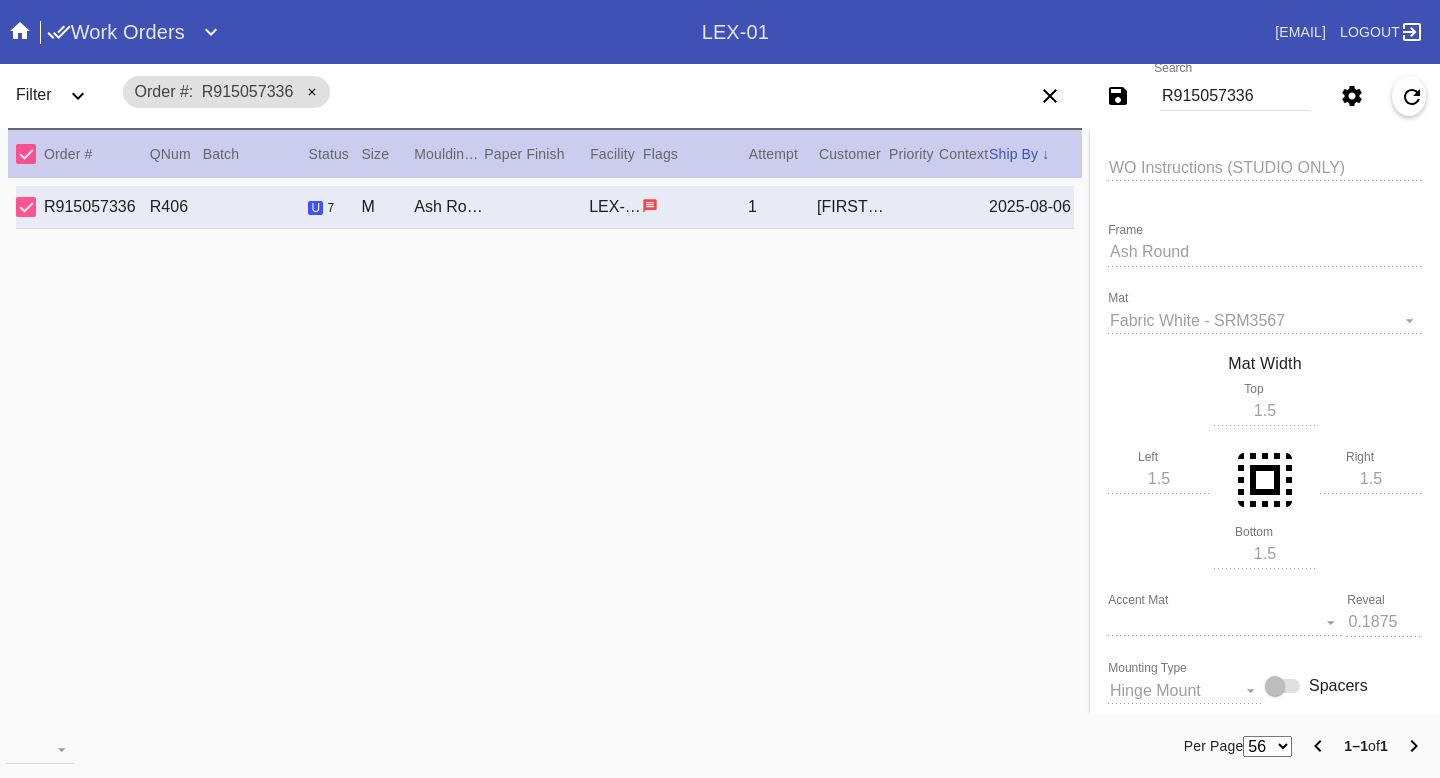 scroll, scrollTop: 0, scrollLeft: 0, axis: both 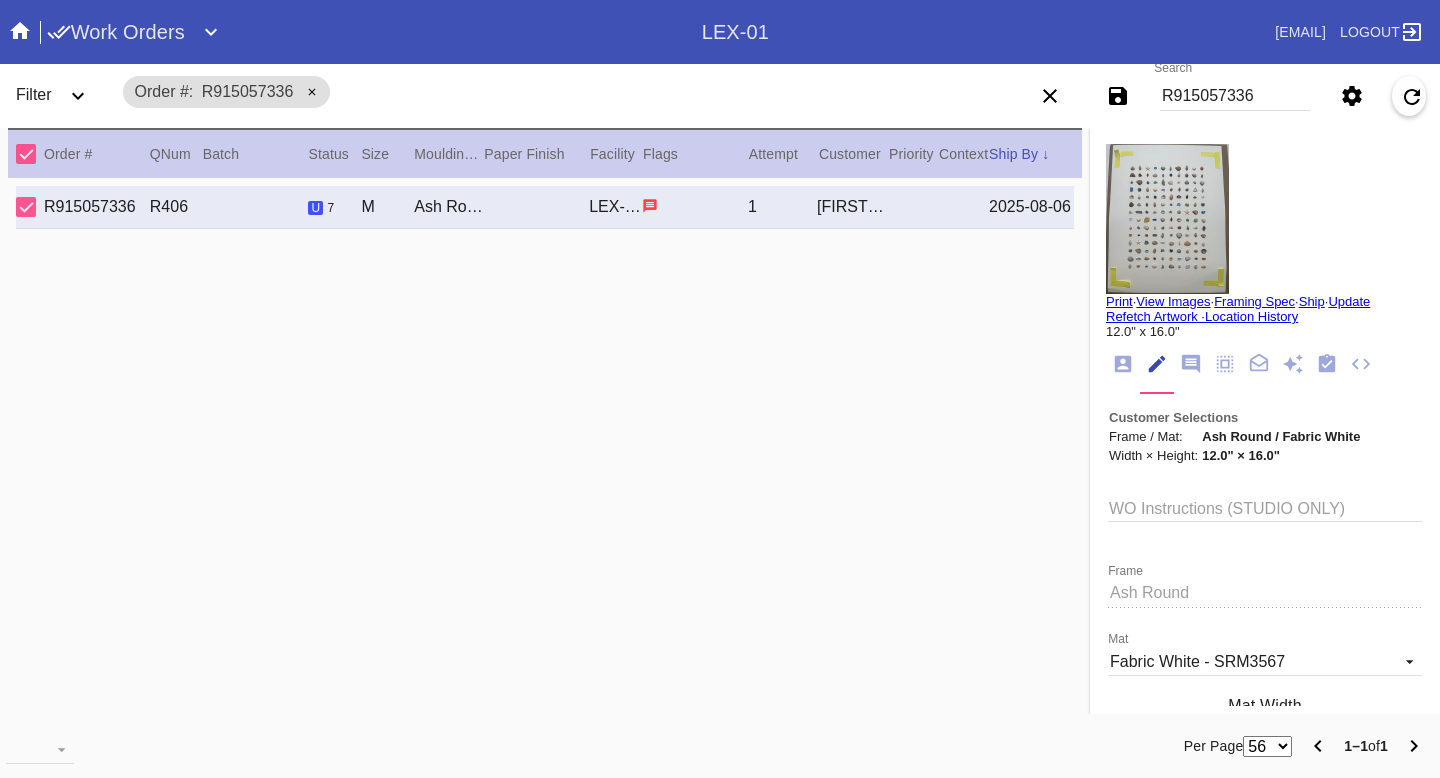 click on "Print" at bounding box center (1119, 301) 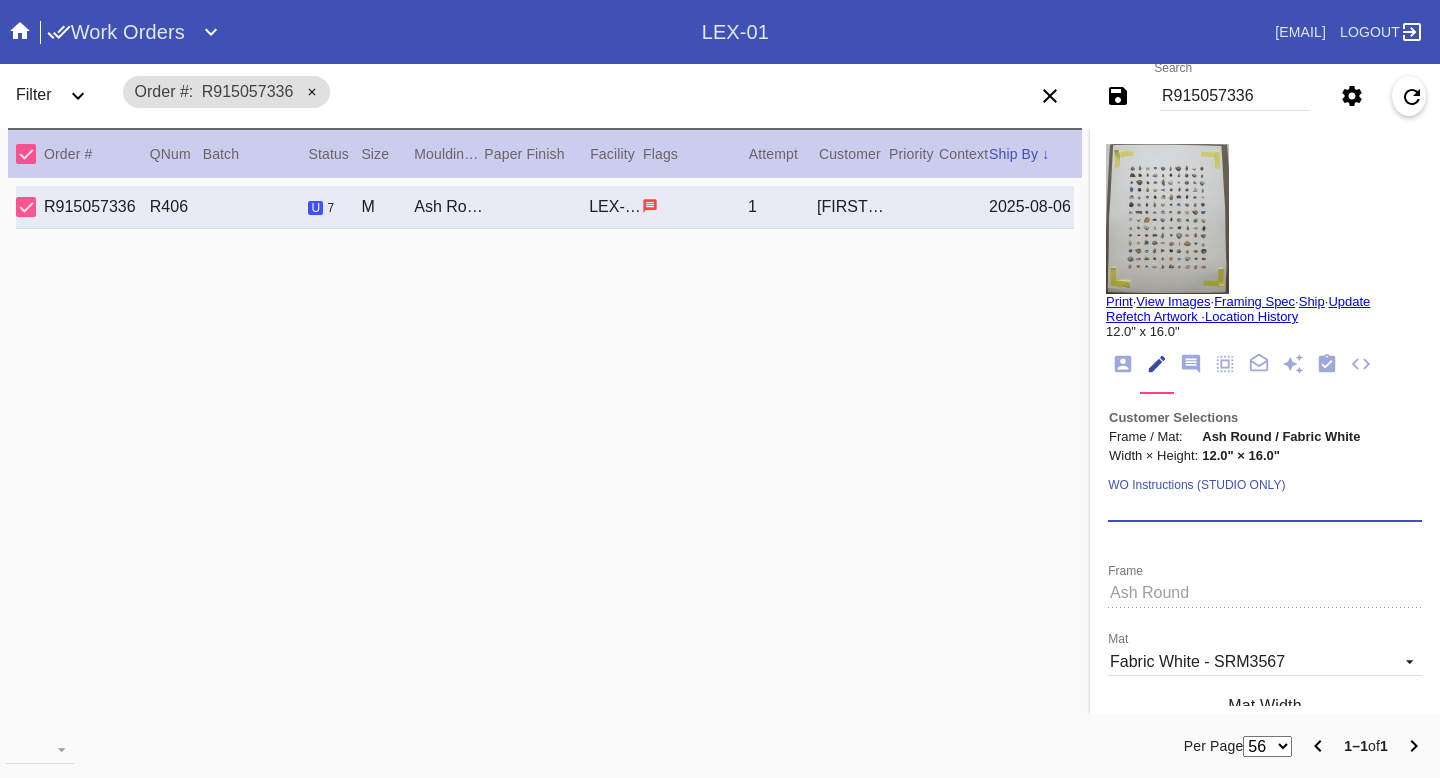 click on "WO Instructions (STUDIO ONLY)" at bounding box center [1265, 507] 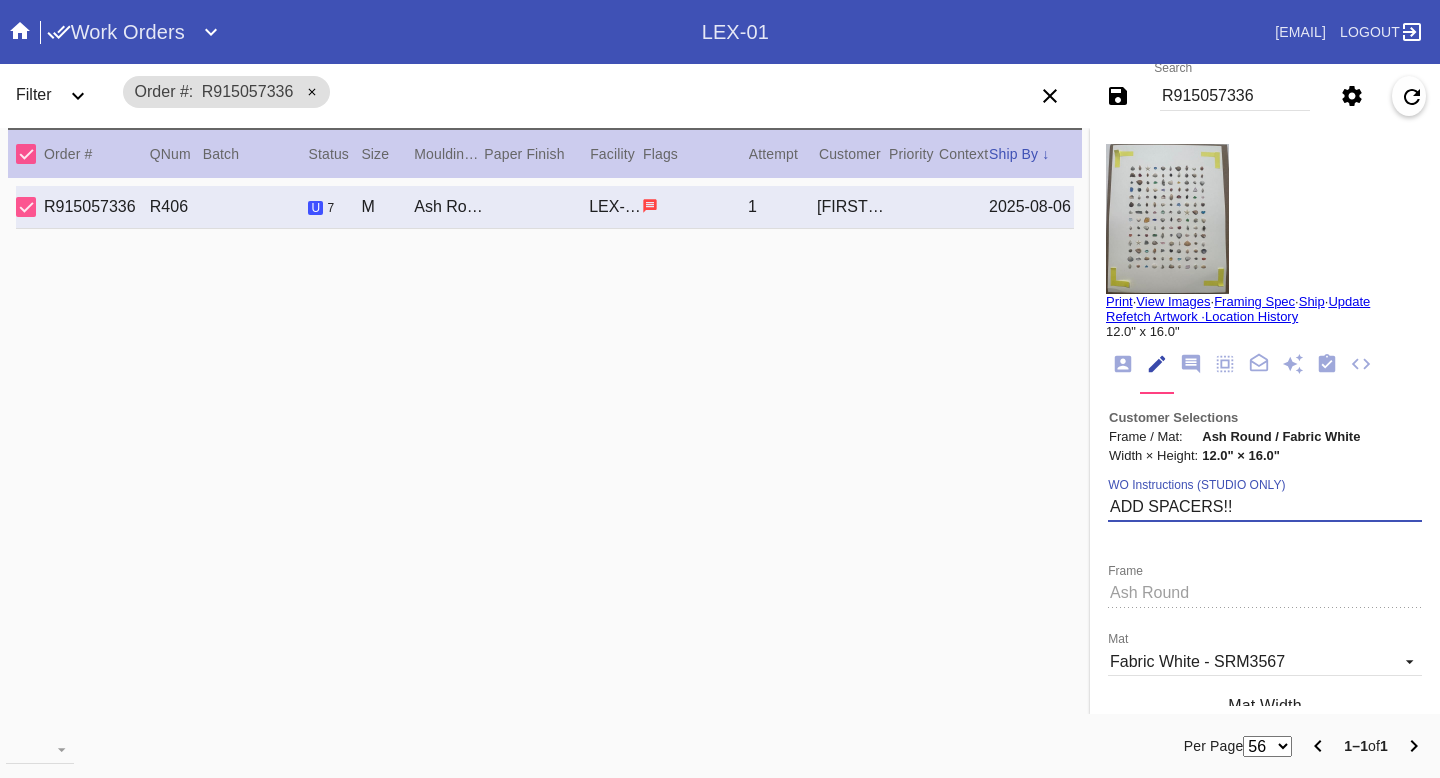 type on "ADD SPACERS!!" 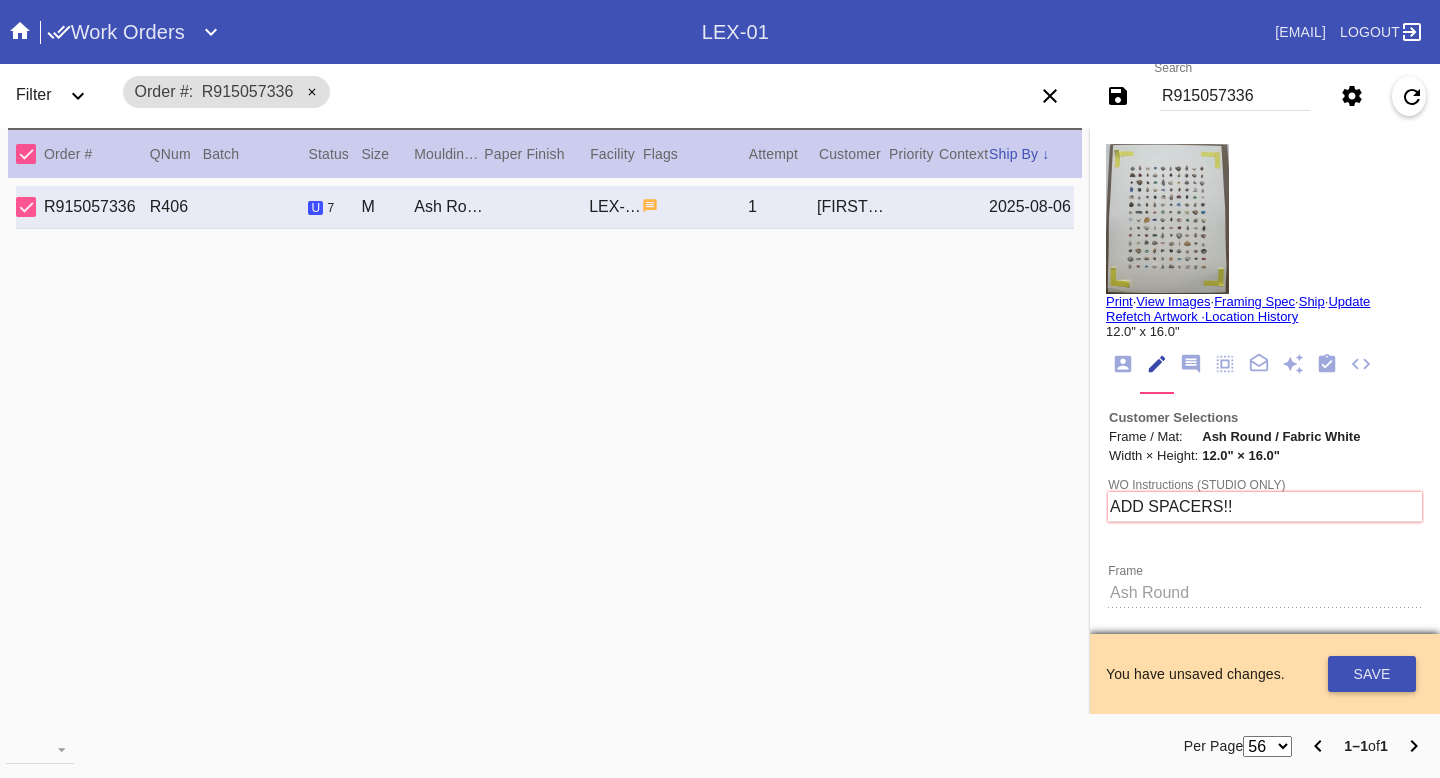 click on "WO Instructions (STUDIO ONLY) ADD SPACERS!! Frame Mercer Slim Mat Fabric White - SRM3567 Mat Width Top 1.5 Left 1.5 Right 1.5 1.5 Bottom Accent Mat Acrylic - ACRY01 Black with Black Core, novacore - 5089 Black - BL42 Black - Linen - 5560 Black Oversized - BLOV-1 Blue Floral Mat - FL01 Blue - Linen - 11-076 Blush - BW9571C Bottle Blue - BW334 Brazilian White, novacore - E4346 Brulée - E4770 Burgundy - BW038 Burgundy Mini Stripe - MSBG Burgundy Mini Stripe - Horizontal - MSBG-H Burgundy Mini Stripe Horizontal - Oversized - MSBG-OS-H Burgundy Mini Stripe - Oversized - MSBG-OS Cake - E4203 Camel - Linen - 5561 Canvas - CV62 Chai - 11-080 Chocolate - 11-065 Cool Gray - BW802 Cool White - 8 Ply - 229502 Corner Garden Landscape - KV02-L Cream - Linen - 5632 Dark Green - E4804P Dark Olive - 11-071 Denim - 11-074 Designer's Choice Mat - DC52 Digital White - BW8701 Digital White Oversized - BW8701O Dove White - BW222 Dove White Oversized - BW222O Dusty Blue - 11-073 Fabric White - SRM3567 Fern - 11-063 Gray - GY32" at bounding box center (1265, 1331) 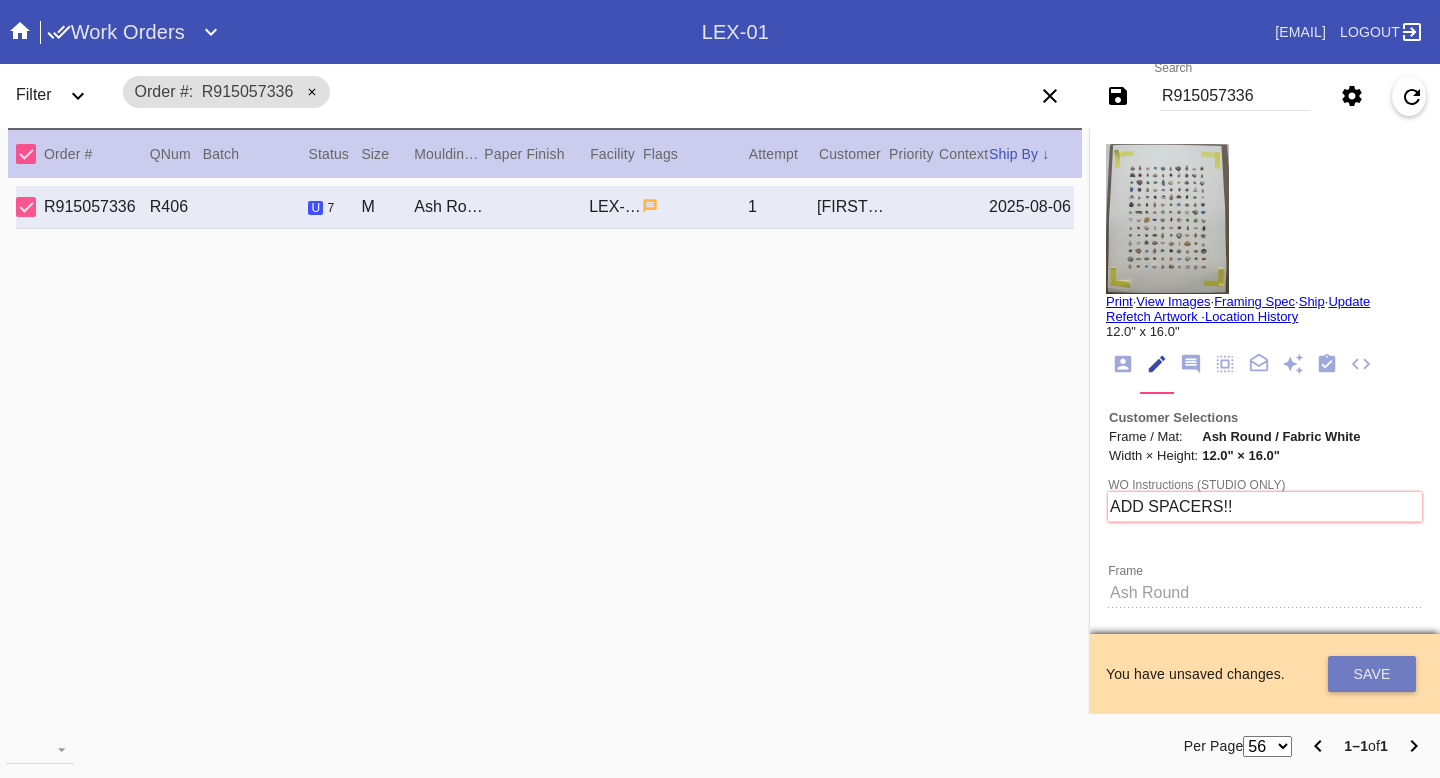 click on "Save" at bounding box center (1372, 674) 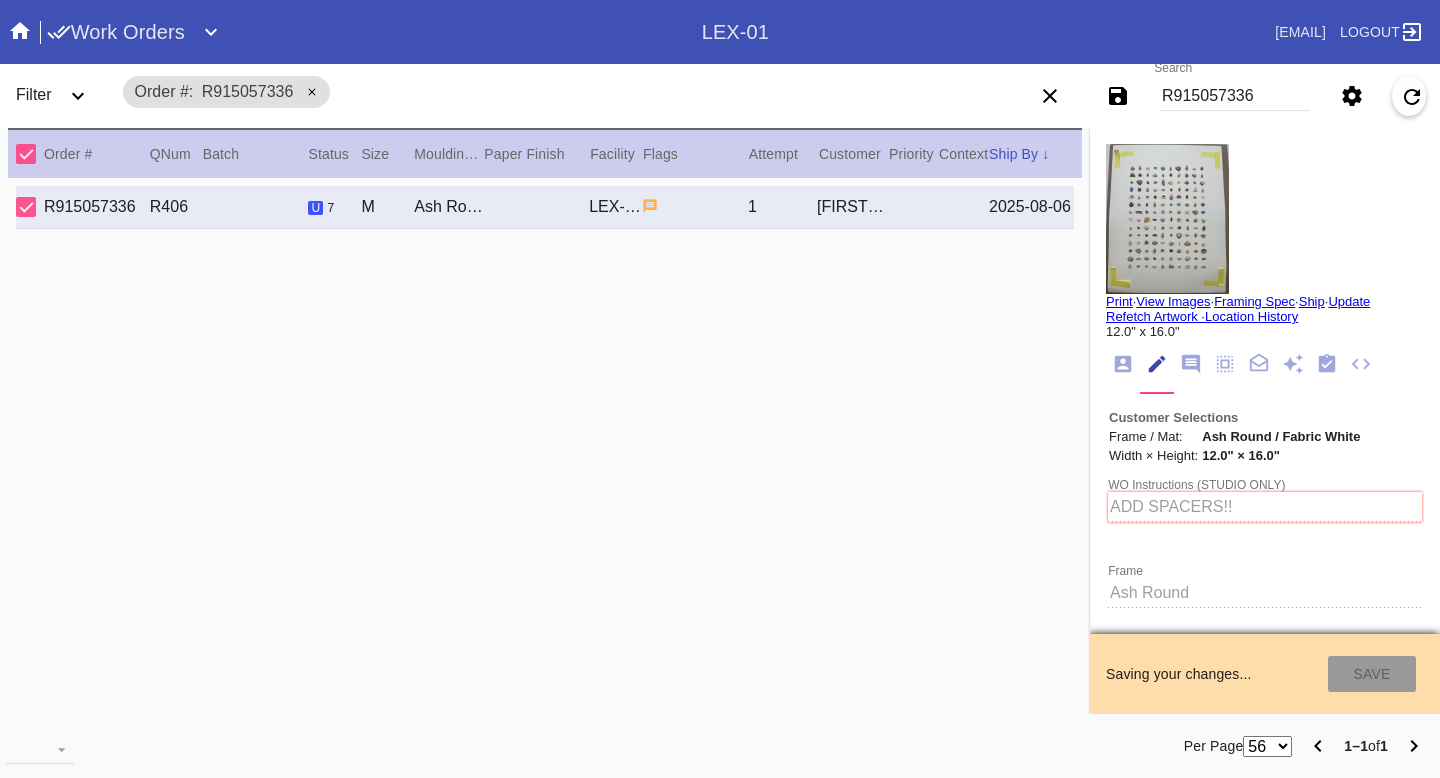 type on "8/4/2025" 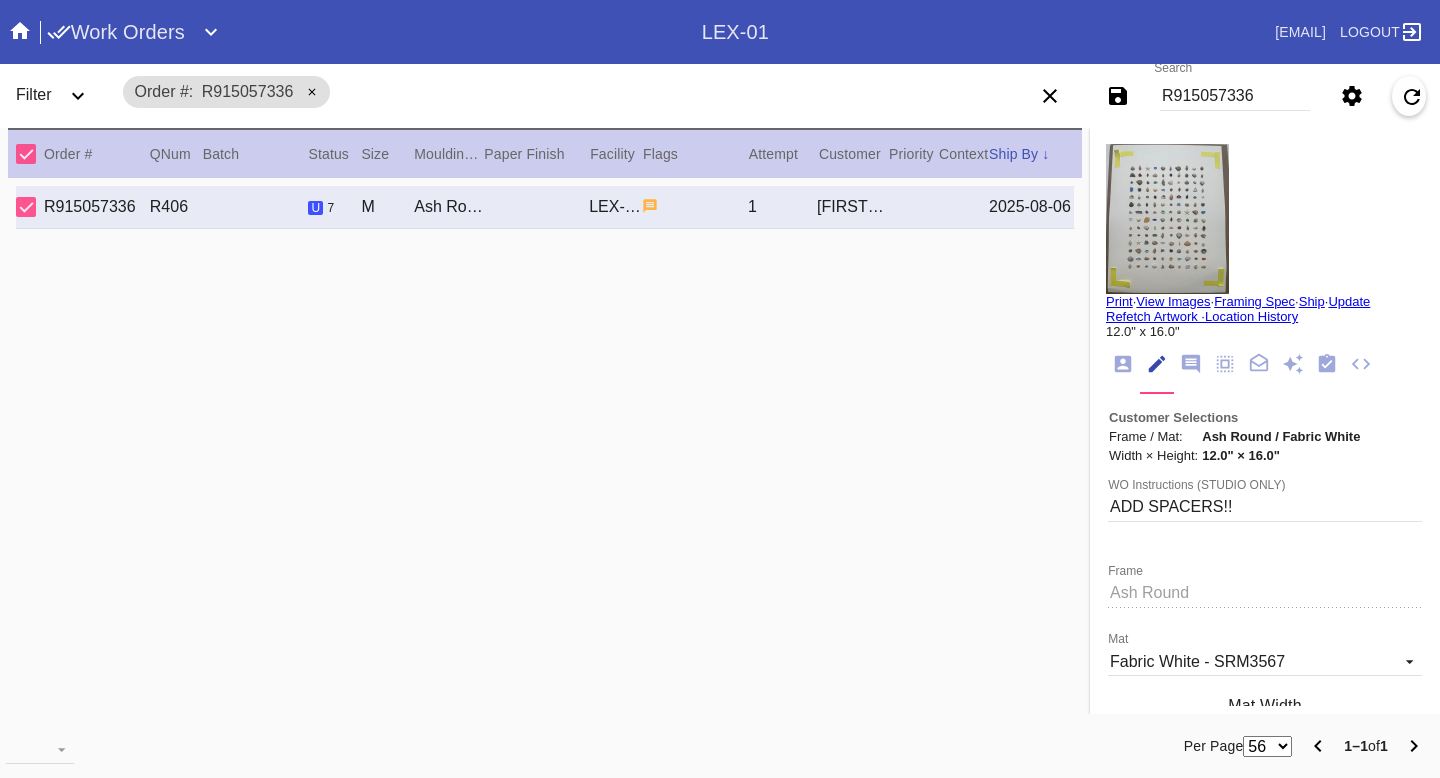 click on "Print" at bounding box center (1119, 301) 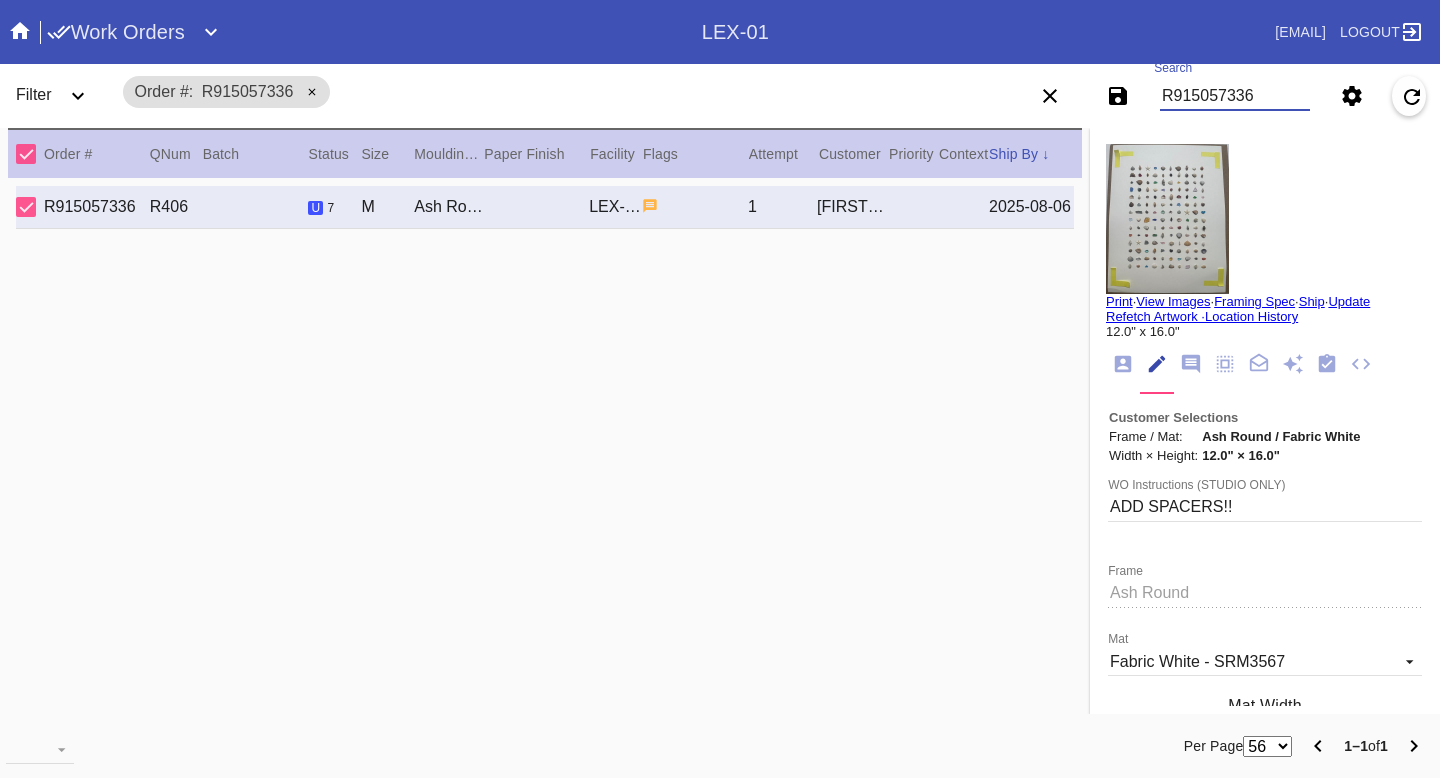 click on "R915057336" at bounding box center (1235, 96) 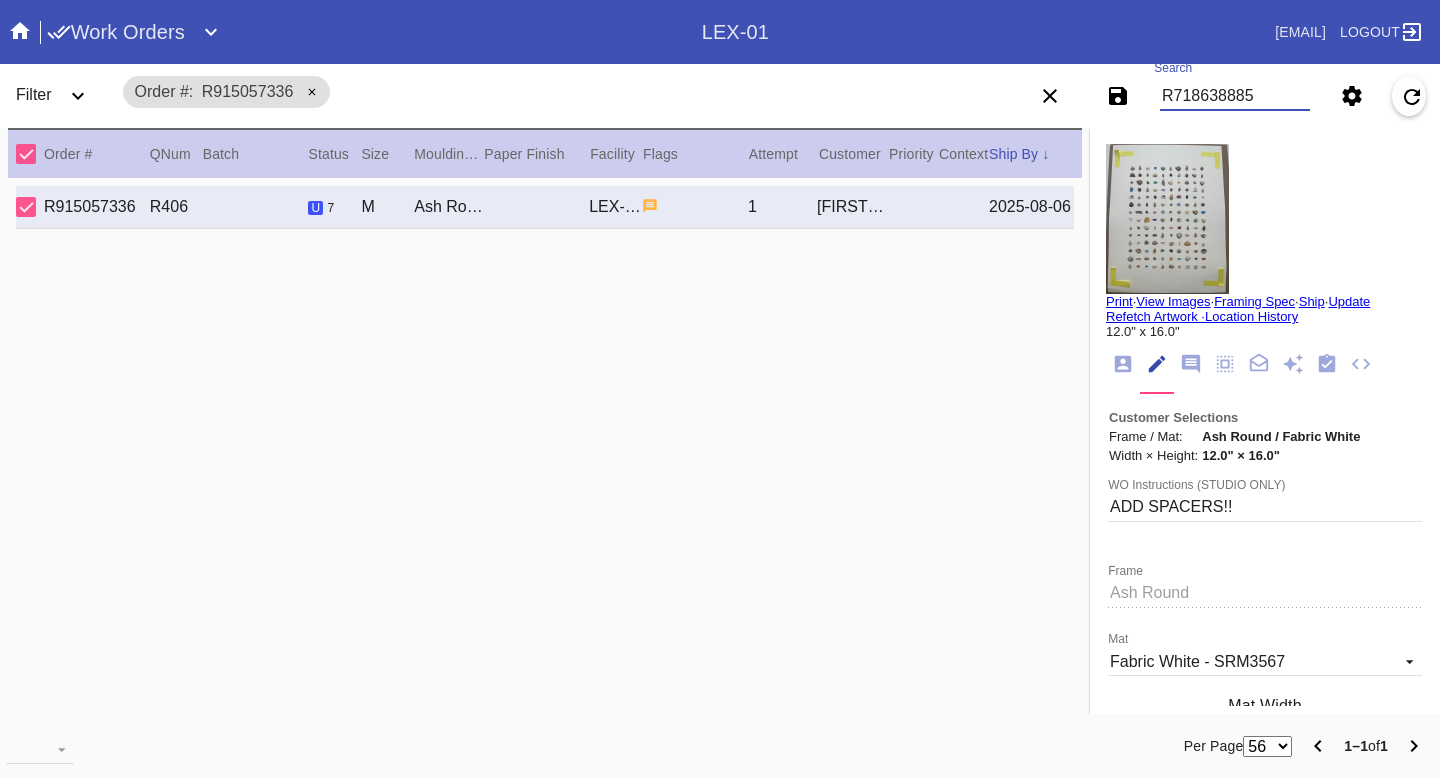 type on "R718638885" 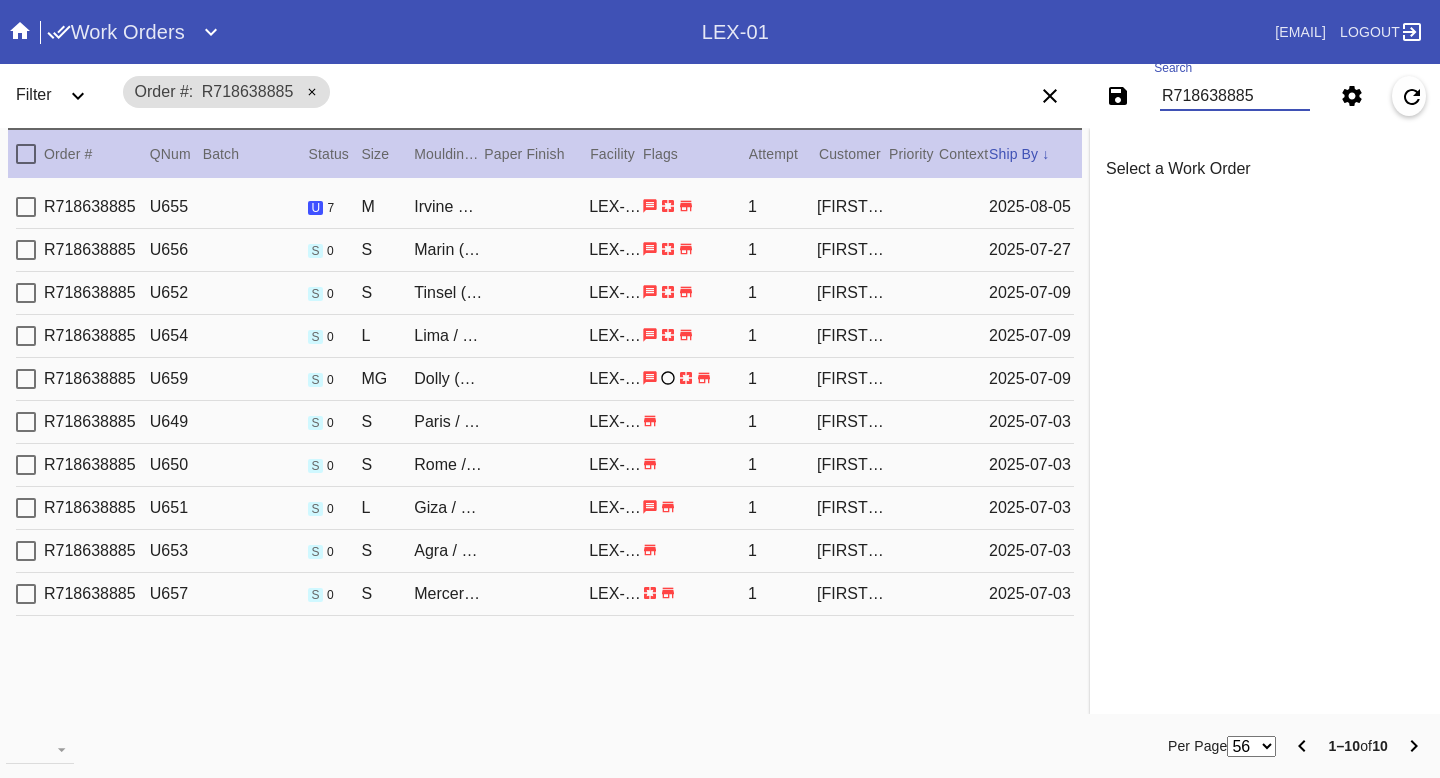click on "2025-08-05" at bounding box center [1031, 207] 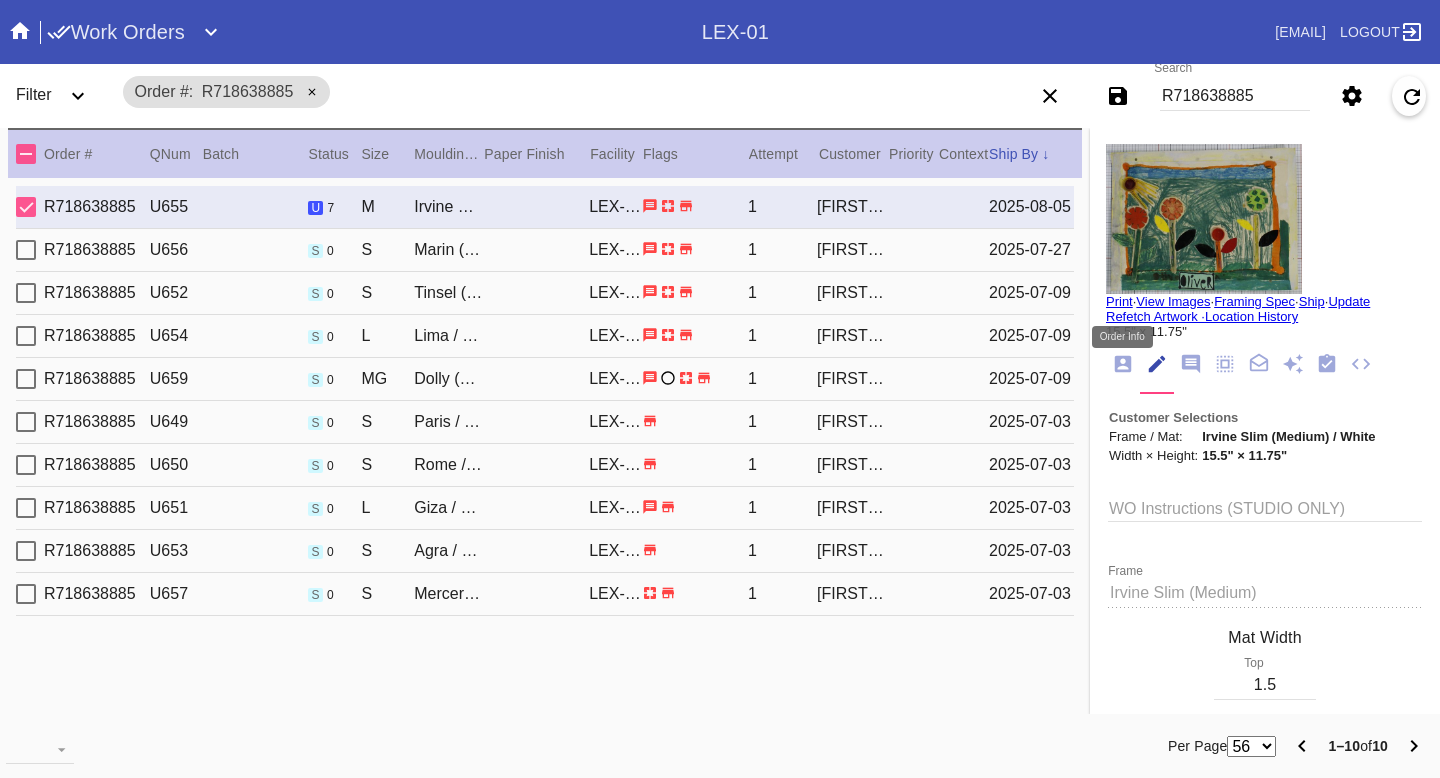 click 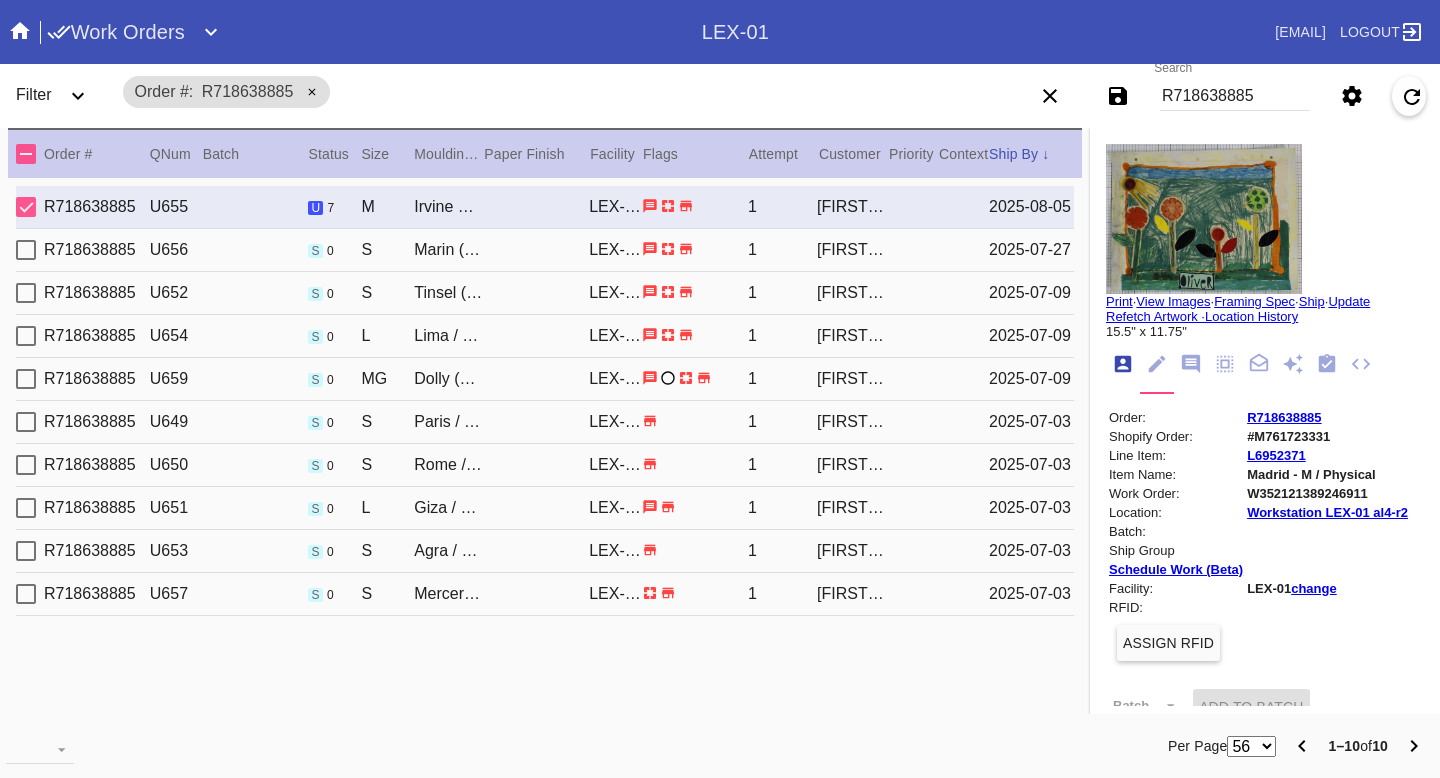 scroll, scrollTop: 24, scrollLeft: 0, axis: vertical 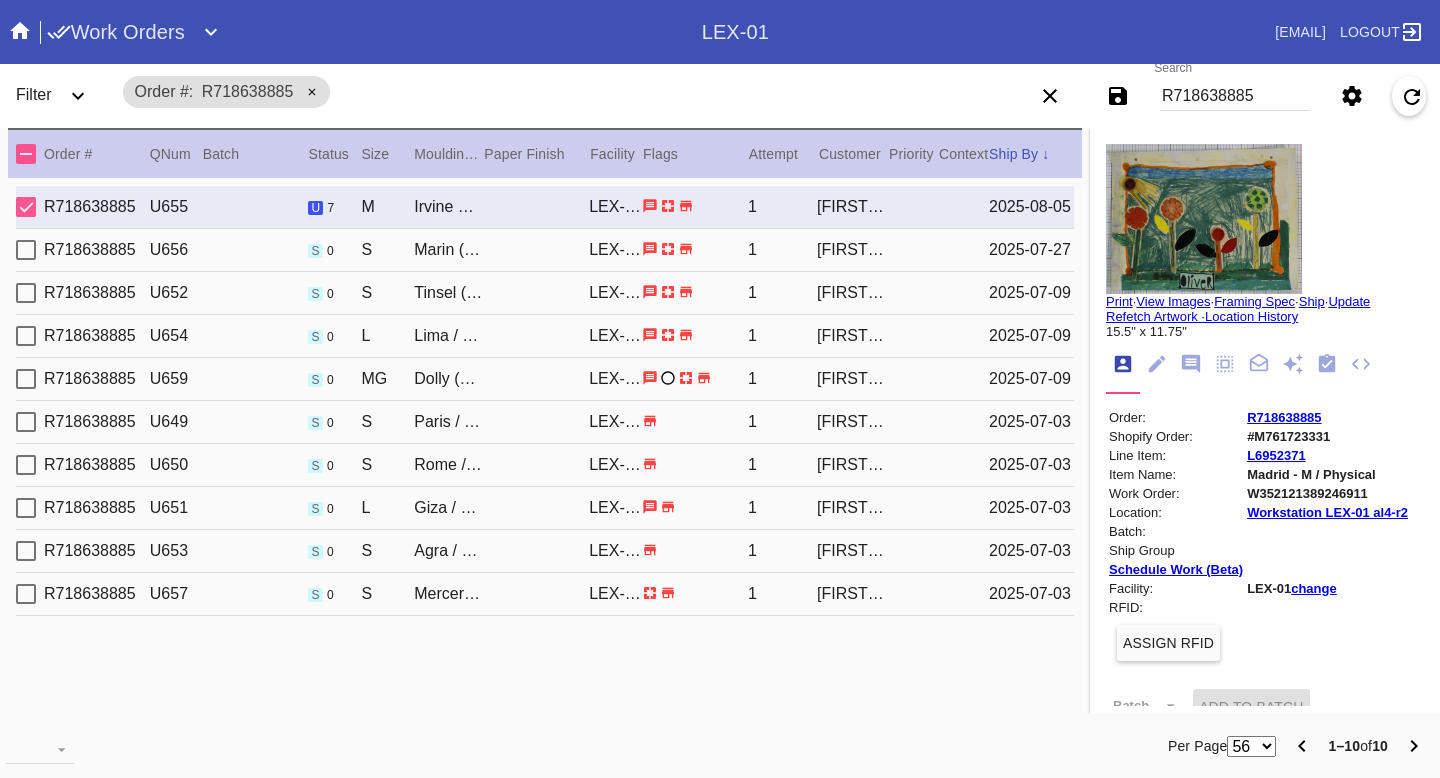 click at bounding box center (1204, 219) 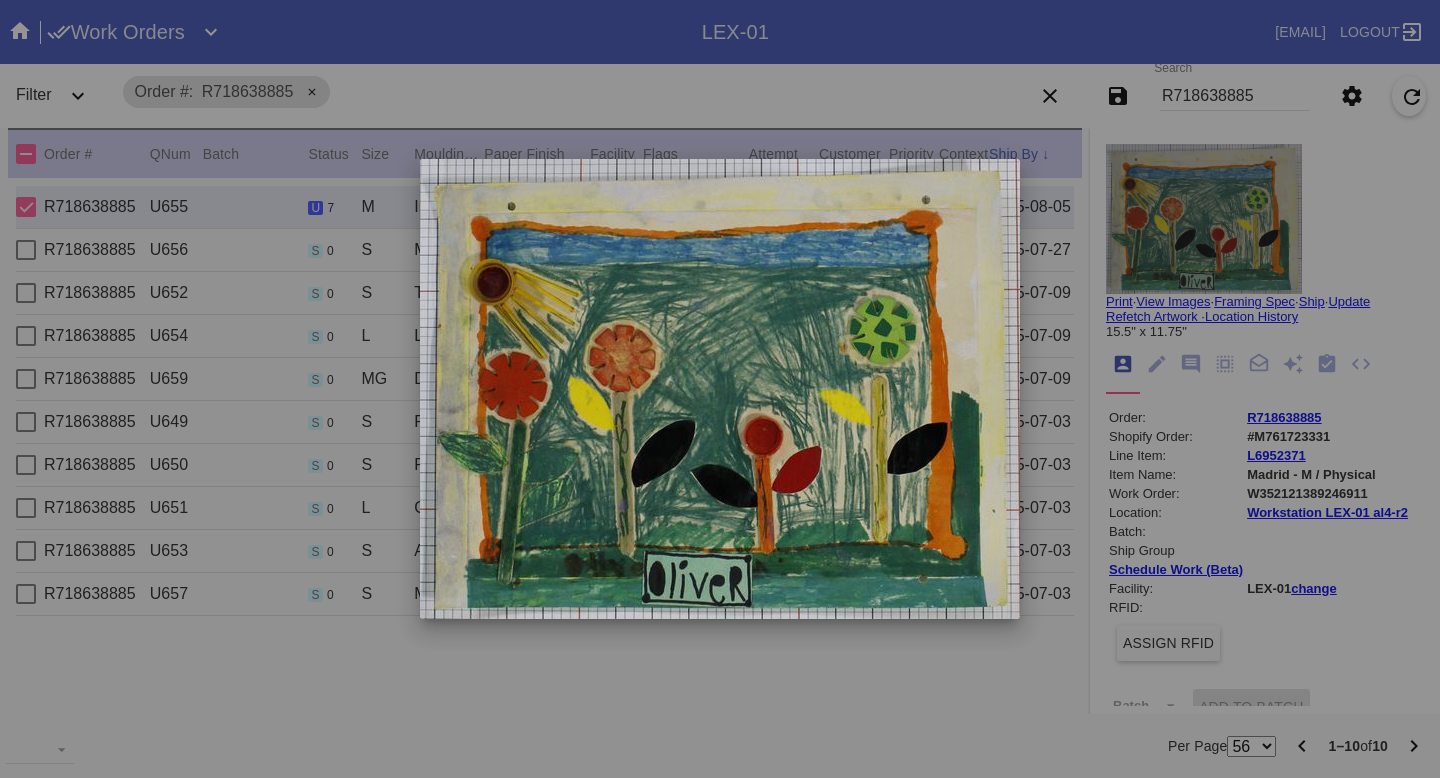 click at bounding box center [720, 389] 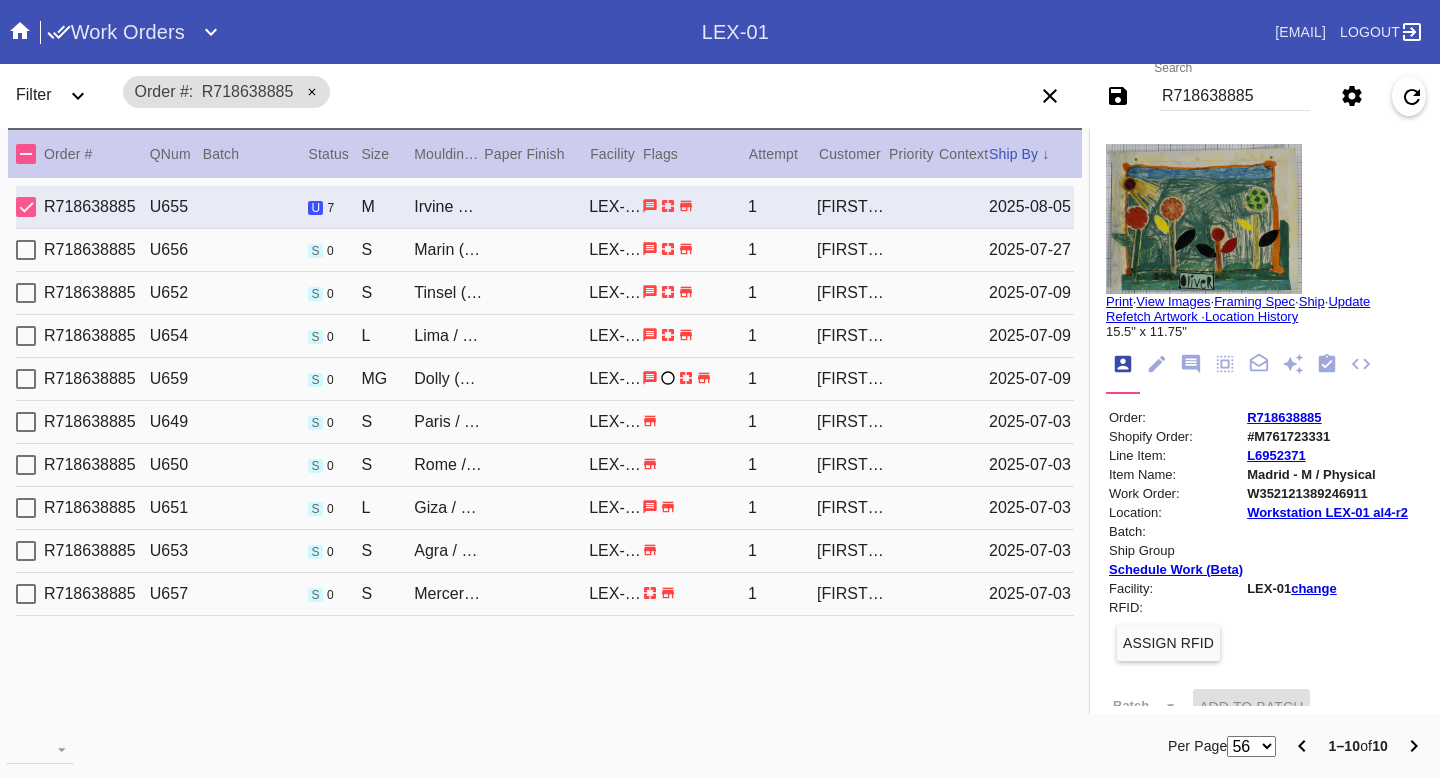 click on "Print" at bounding box center [1119, 301] 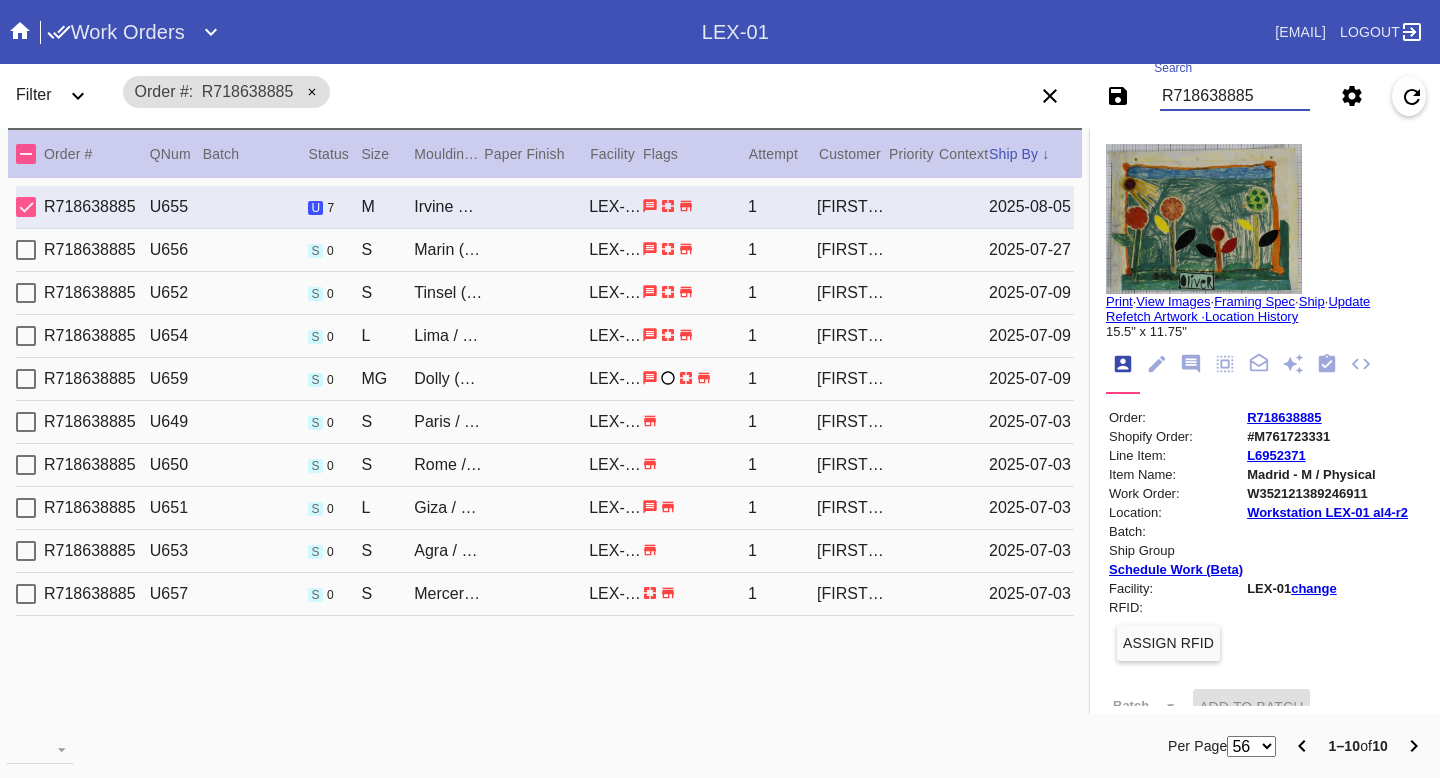 click on "R718638885" at bounding box center (1235, 96) 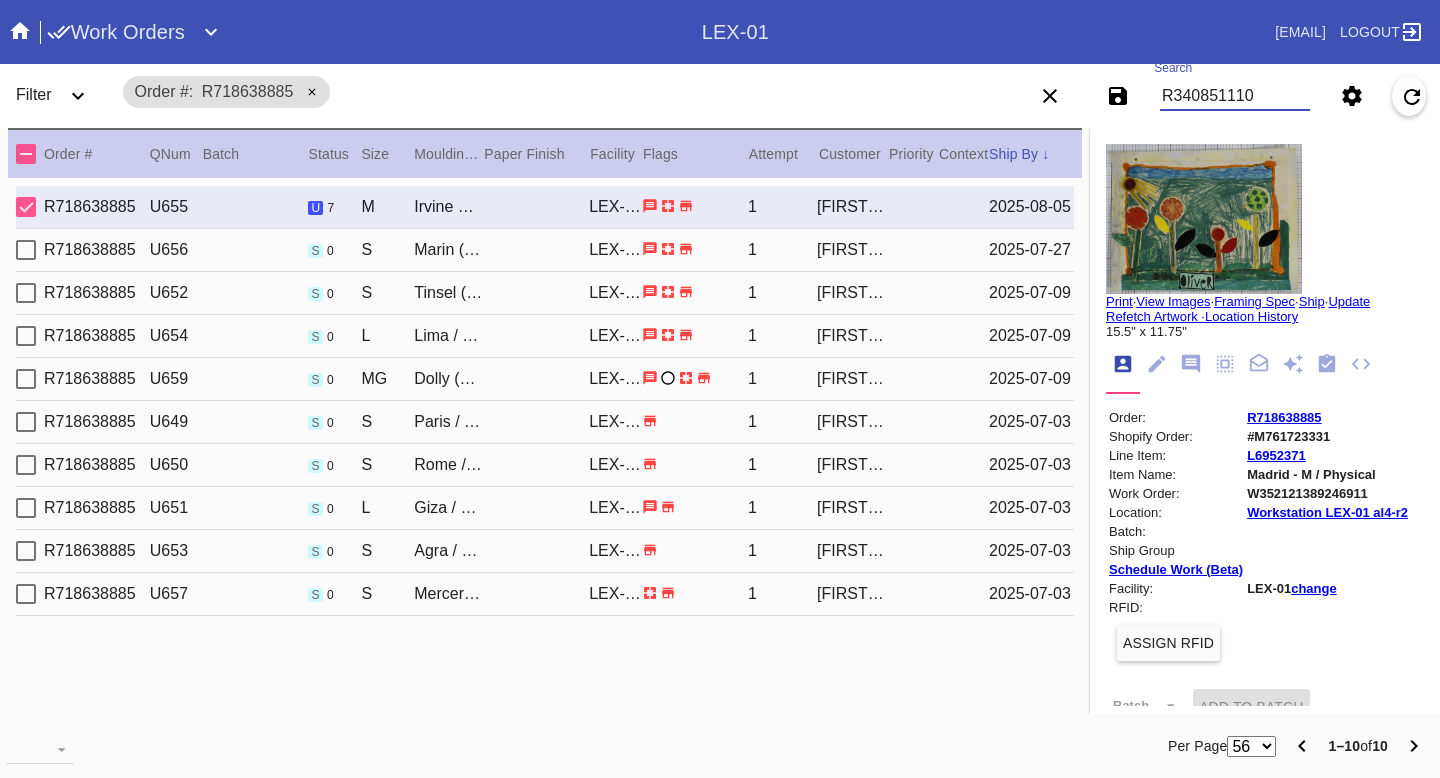 type on "R340851110" 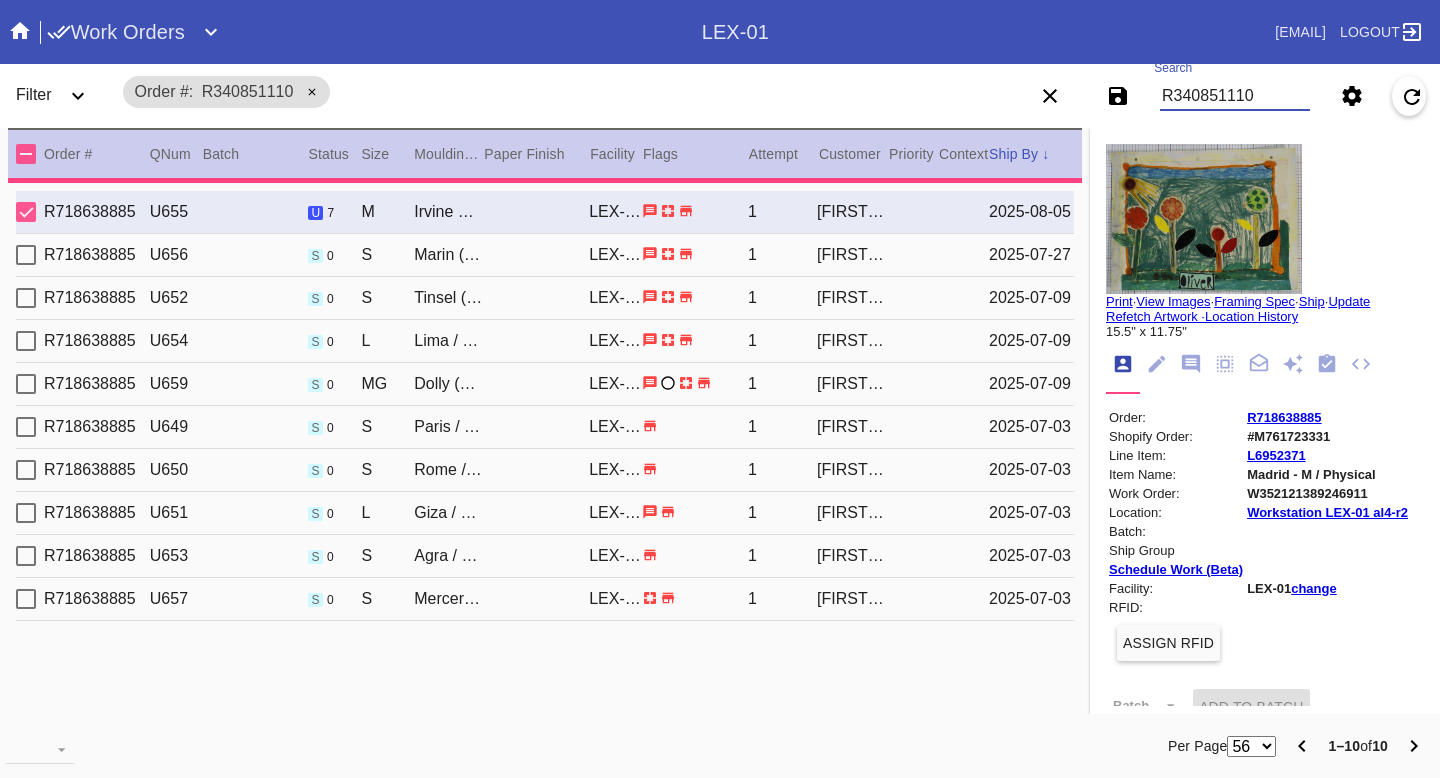 type 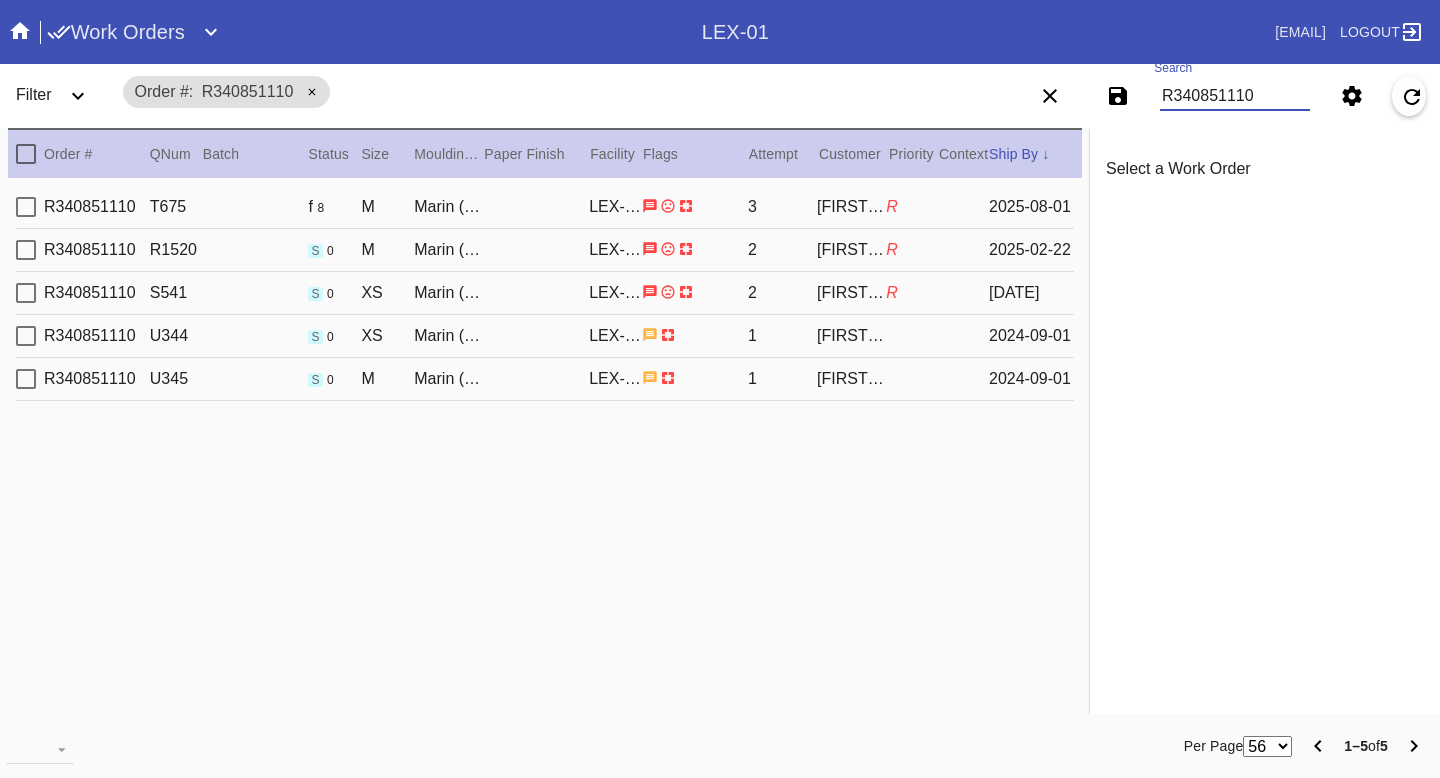click on "R" at bounding box center [912, 207] 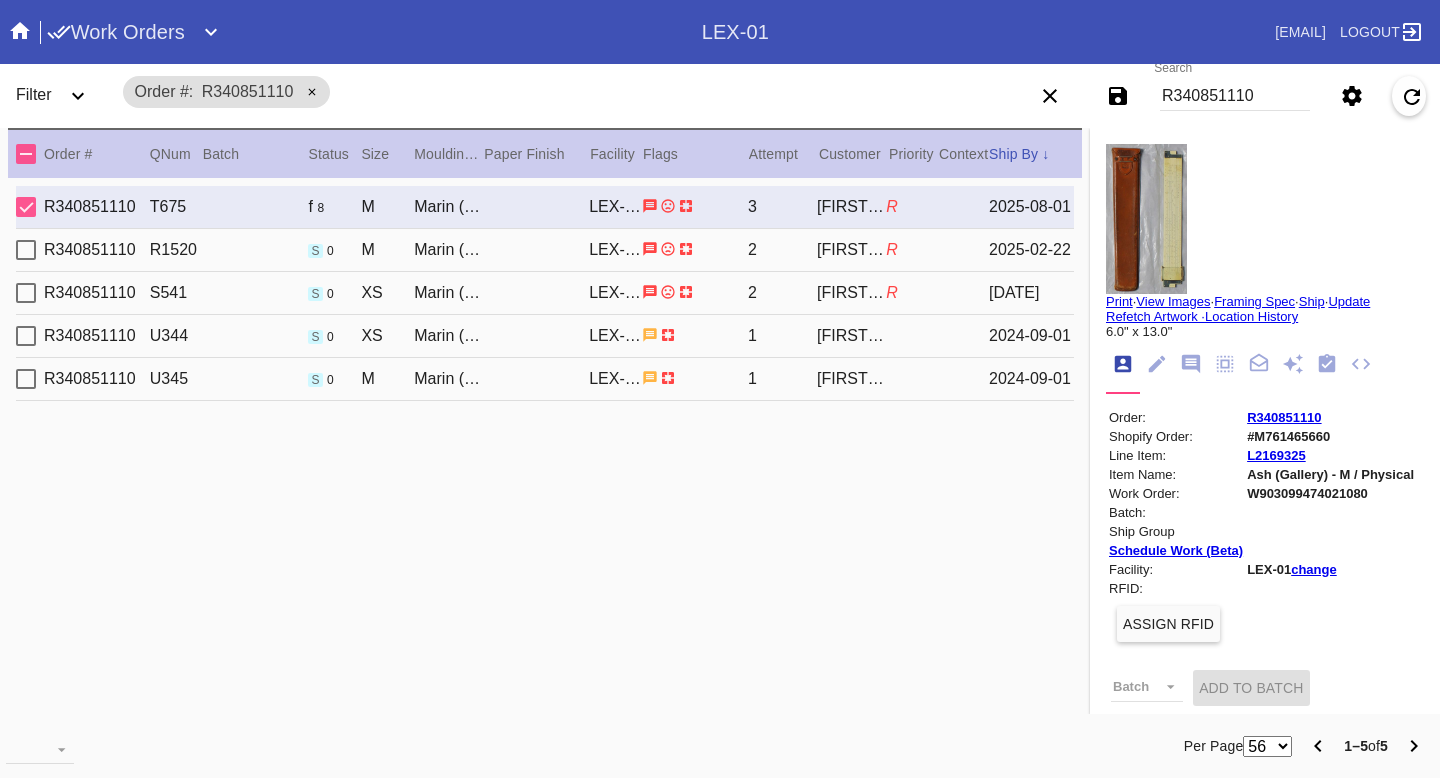 click on "R" at bounding box center [912, 250] 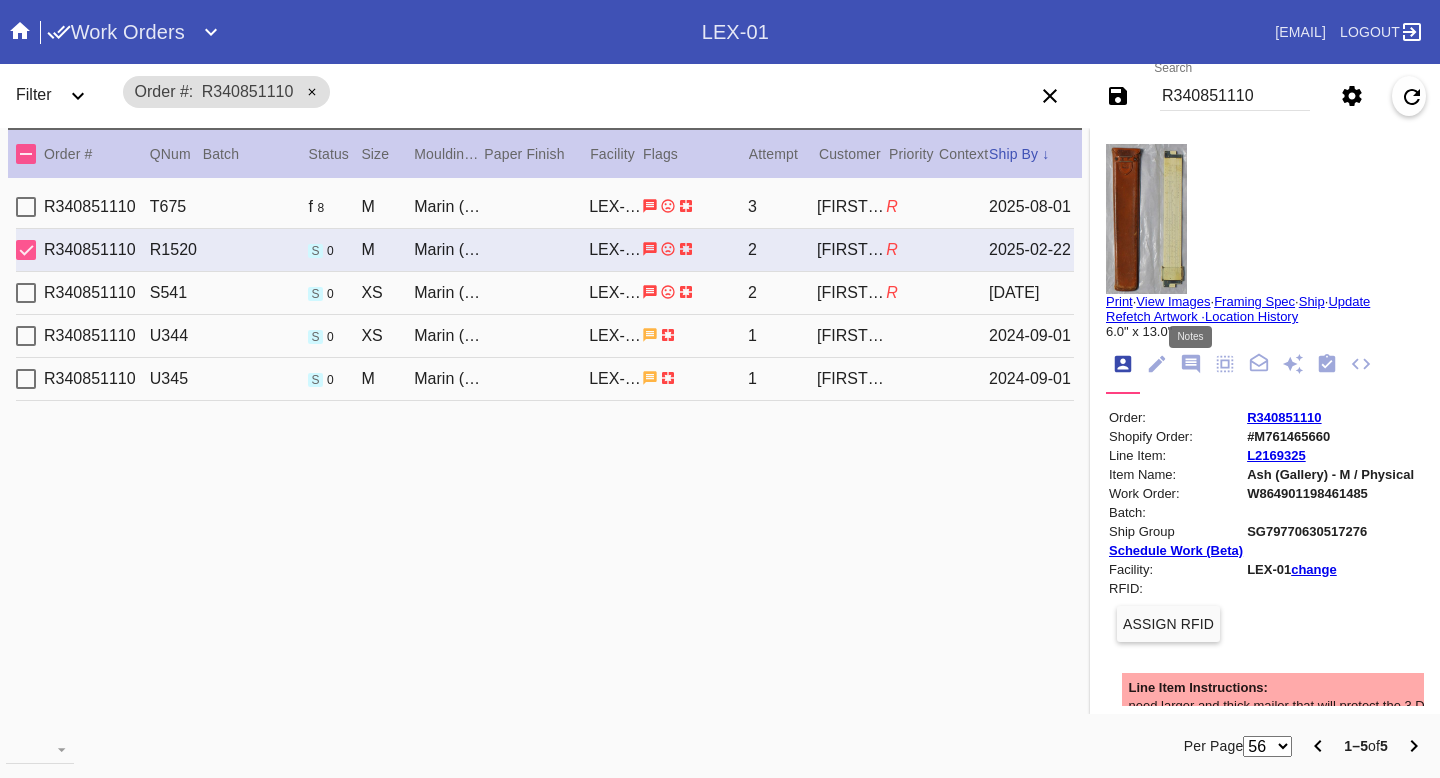click 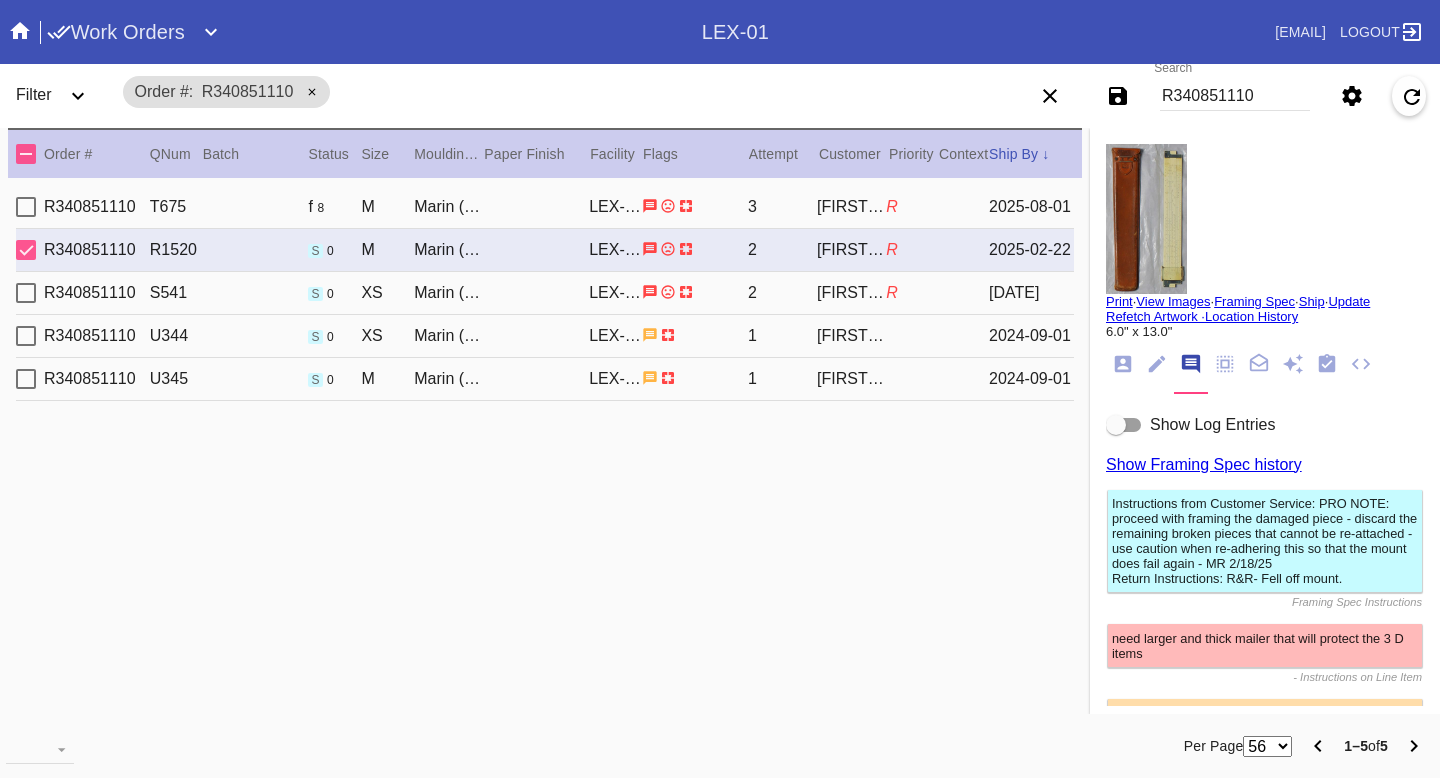 click on "Show Log Entries" at bounding box center (1212, 424) 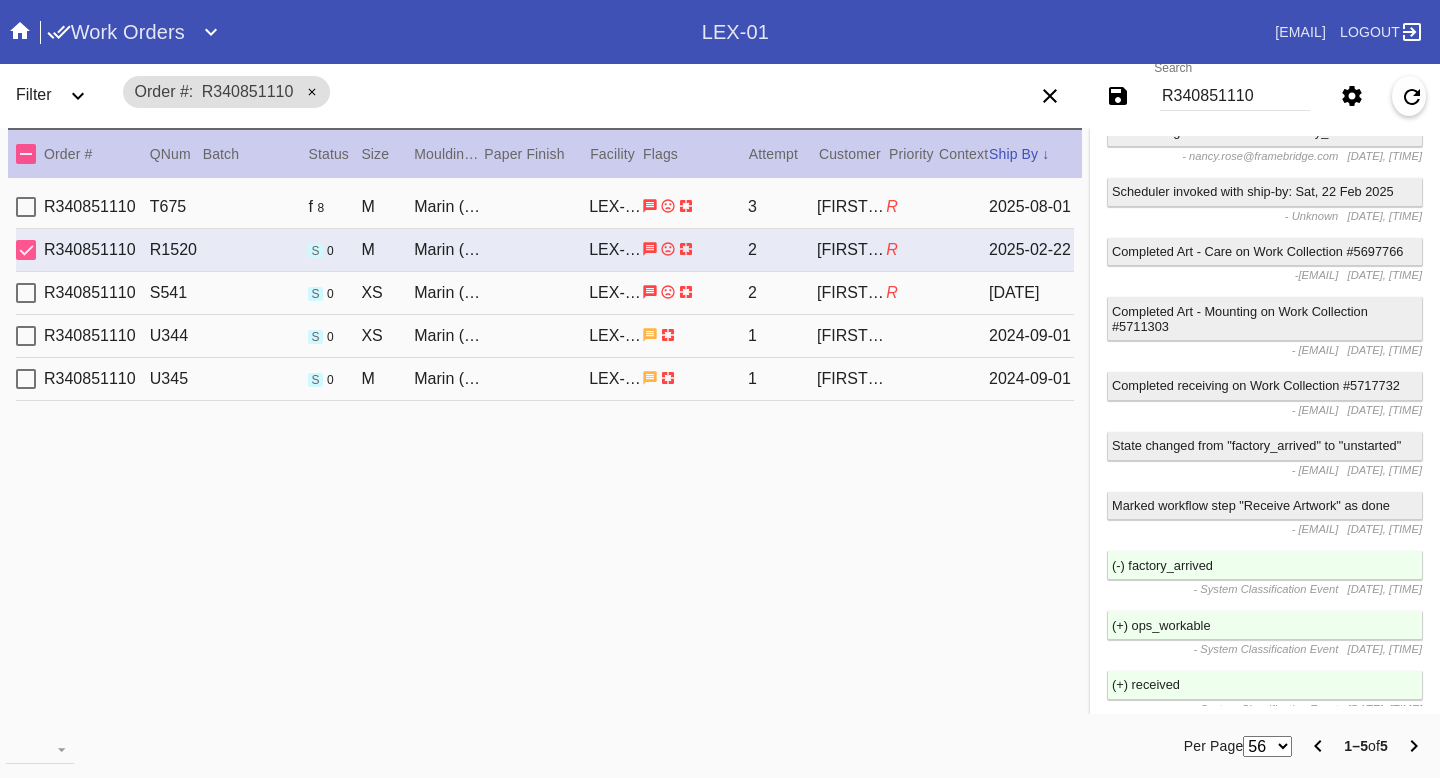 scroll, scrollTop: 2932, scrollLeft: 0, axis: vertical 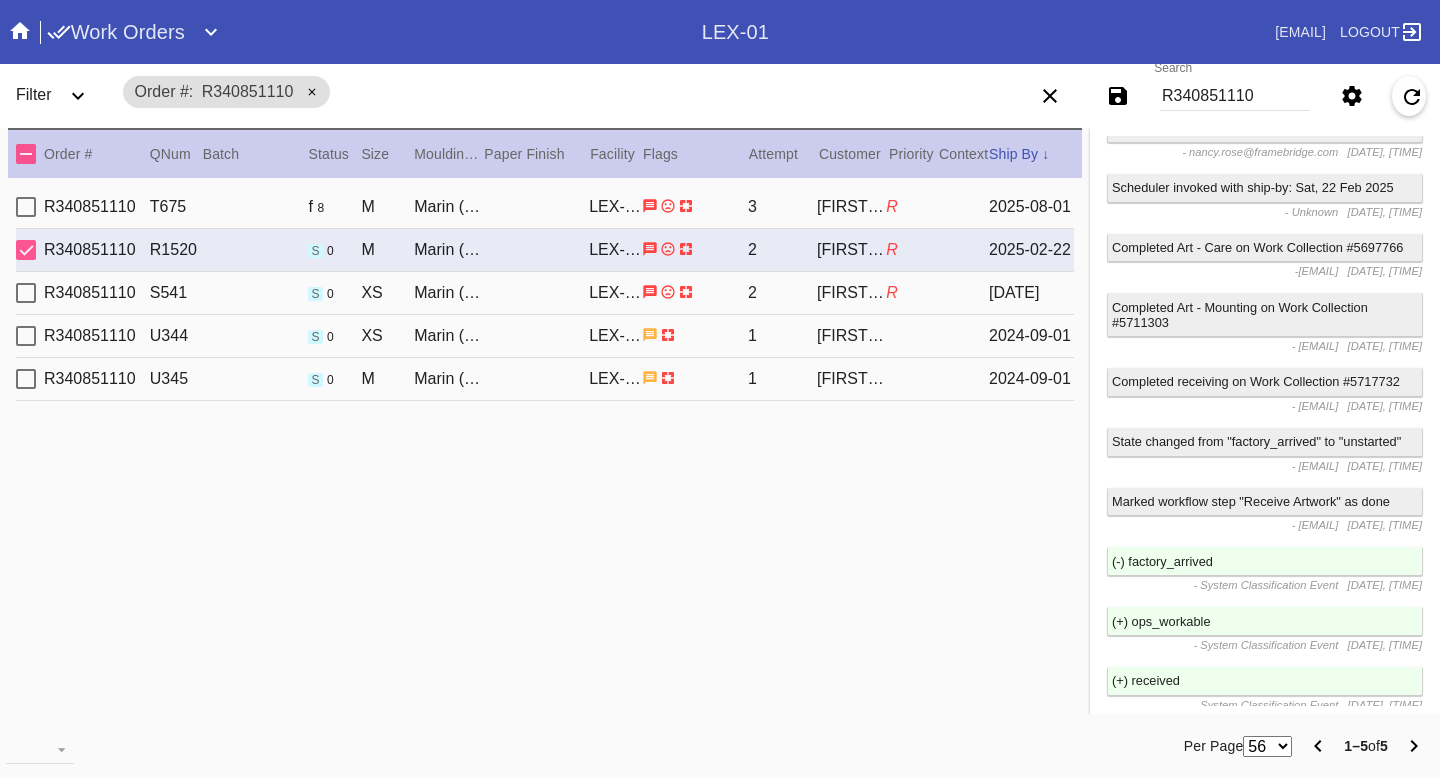 click on "R340851110" at bounding box center (1235, 96) 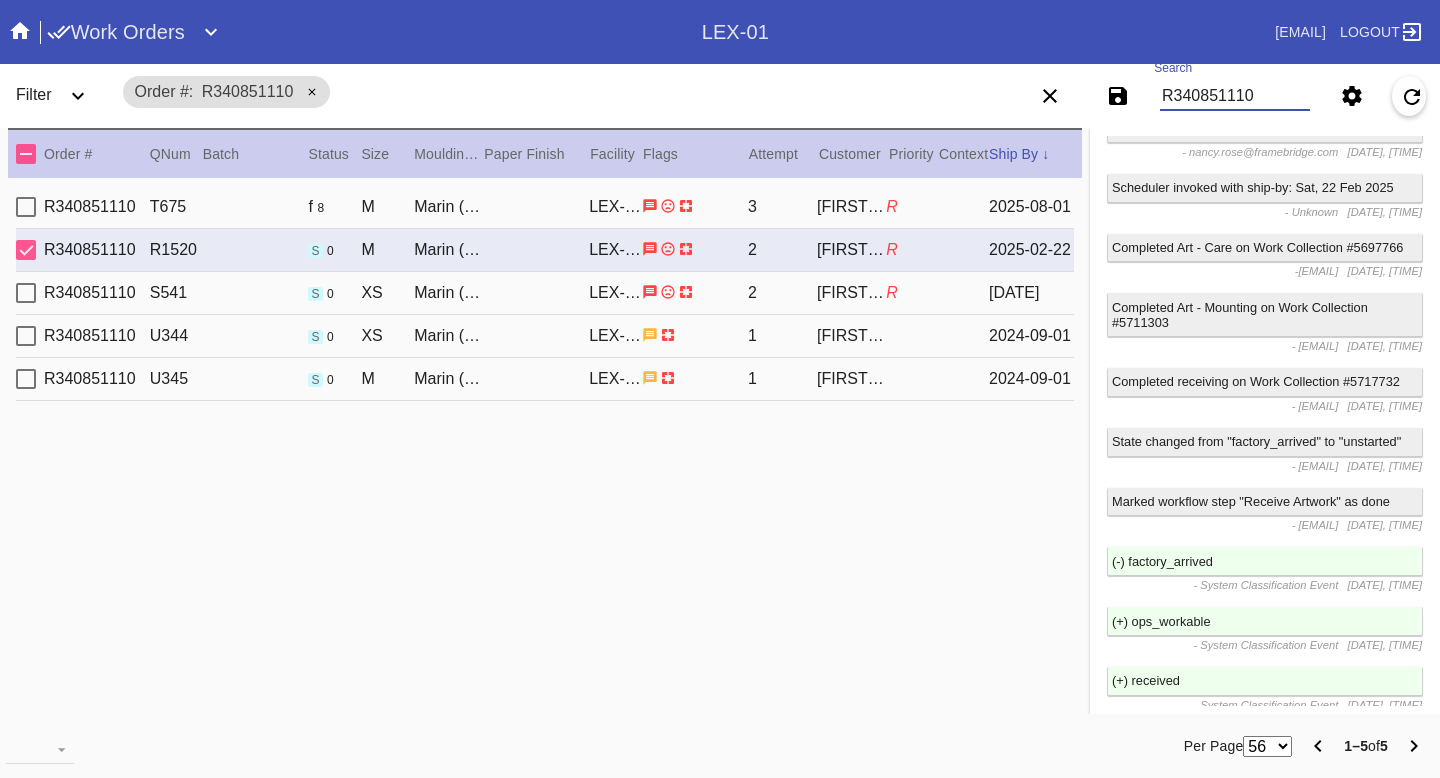 click on "R340851110" at bounding box center [1235, 96] 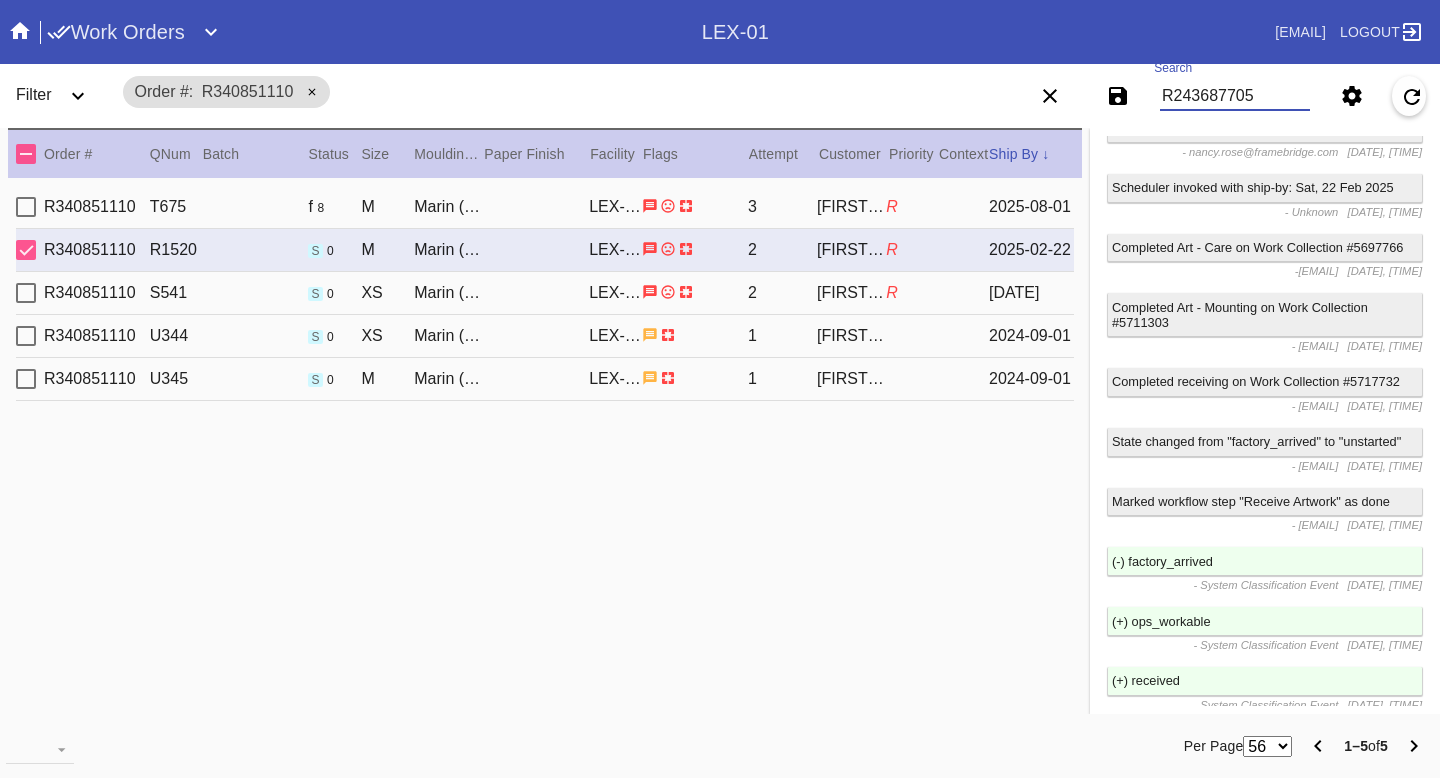 type on "R243687705" 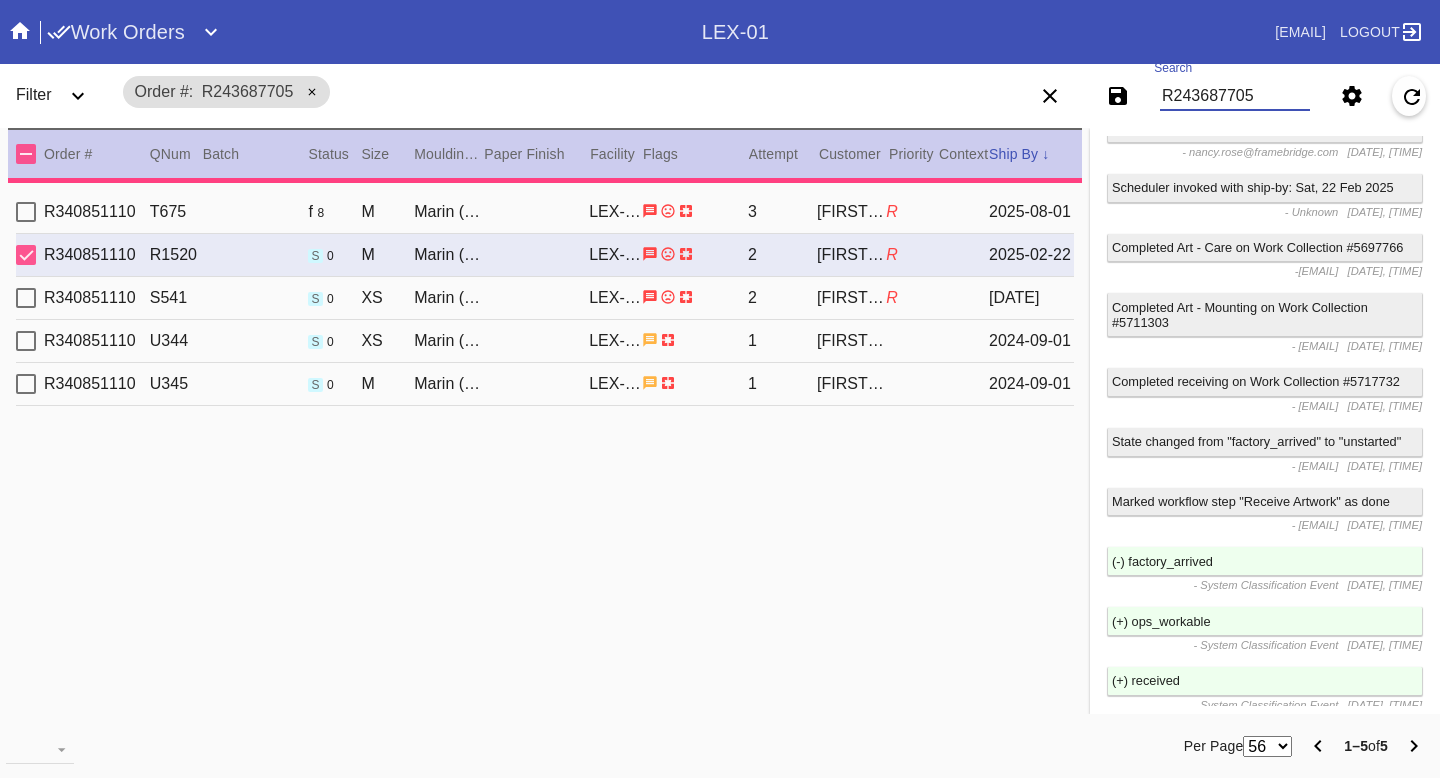 type 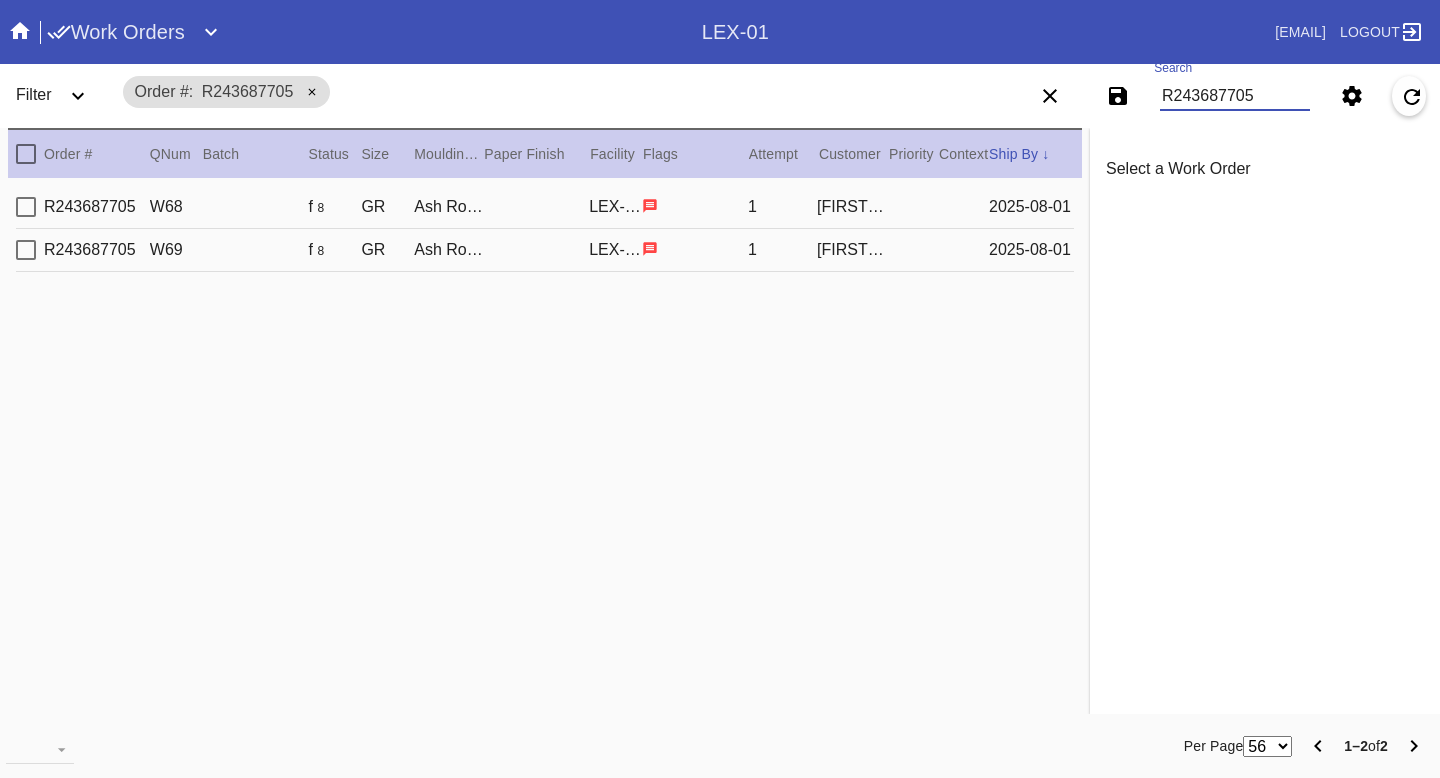 scroll, scrollTop: 0, scrollLeft: 0, axis: both 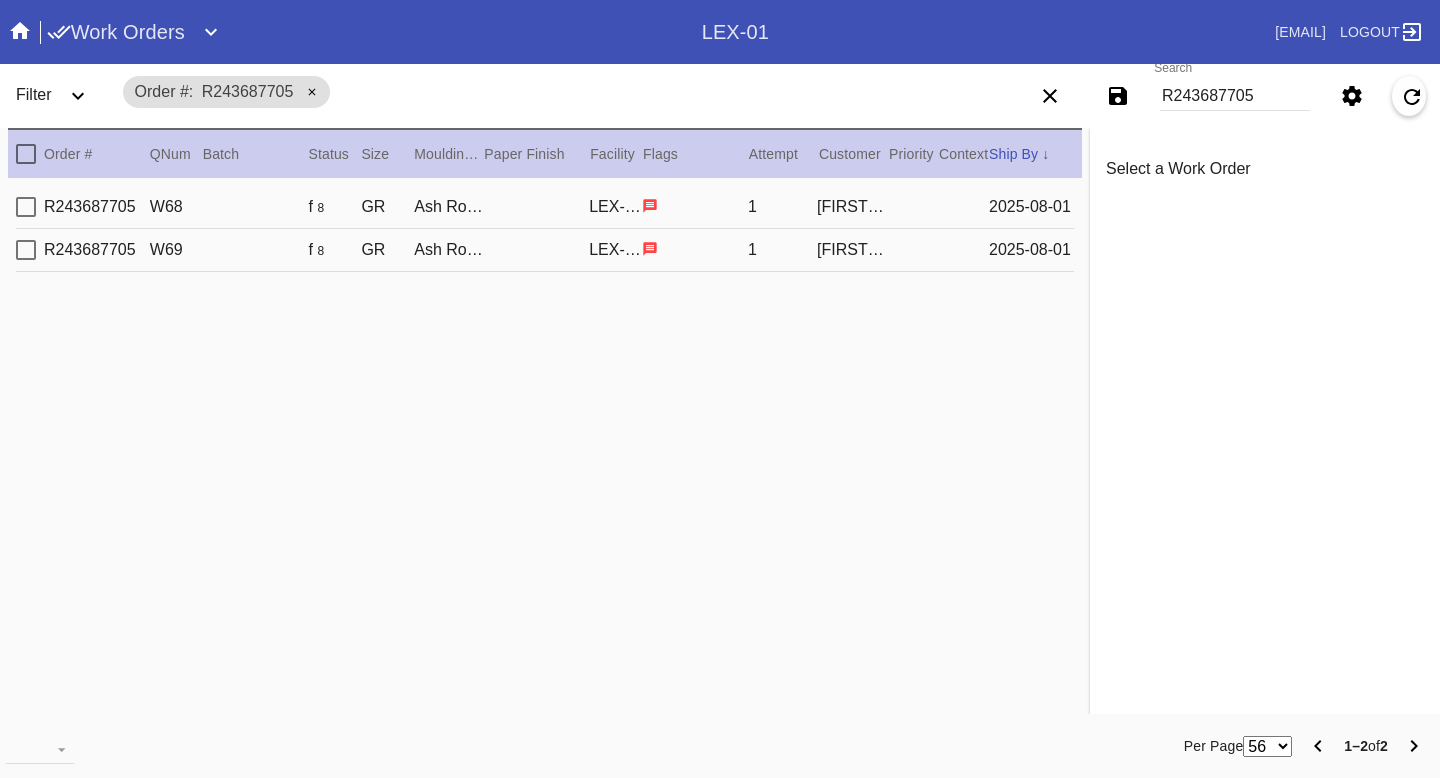 click on "R243687705 W69 f   8 GR Ash Round / Cream - Linen LEX-01 1 Fredrik Maroe
2025-08-01" at bounding box center [545, 250] 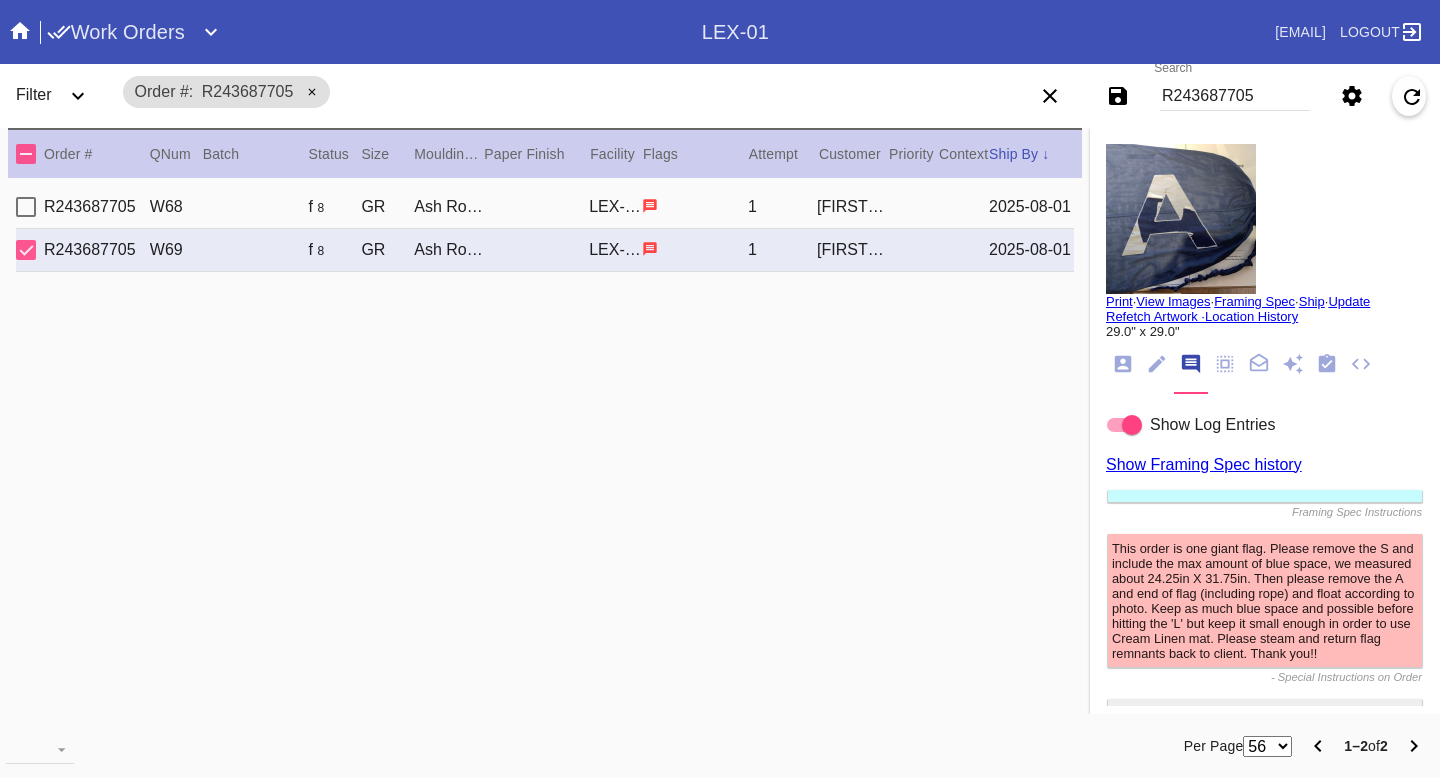 click on "R243687705 W68 f   8 GR Ash Round / Cream - Linen LEX-01 1 Fredrik Maroe
2025-08-01" at bounding box center (545, 207) 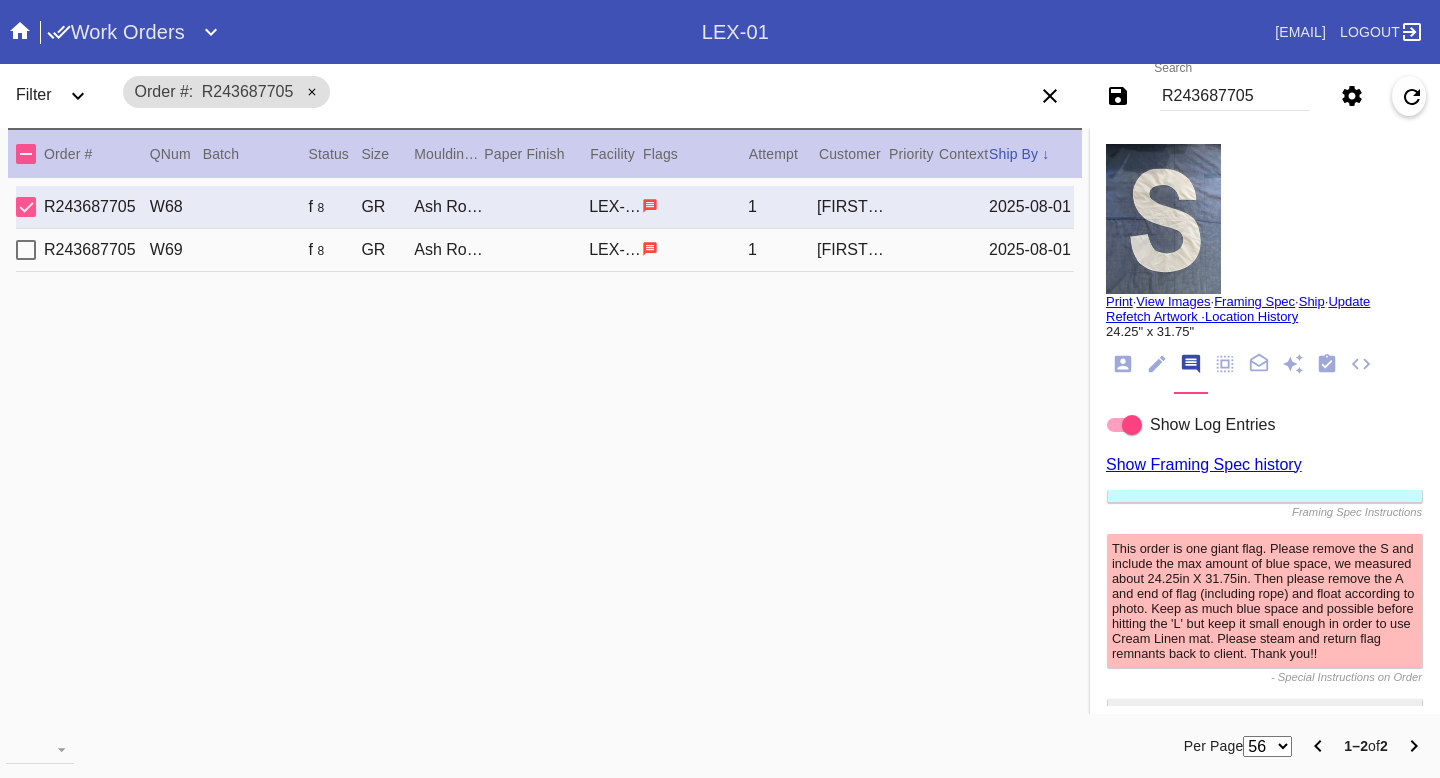 click on "2025-08-01" at bounding box center [1031, 250] 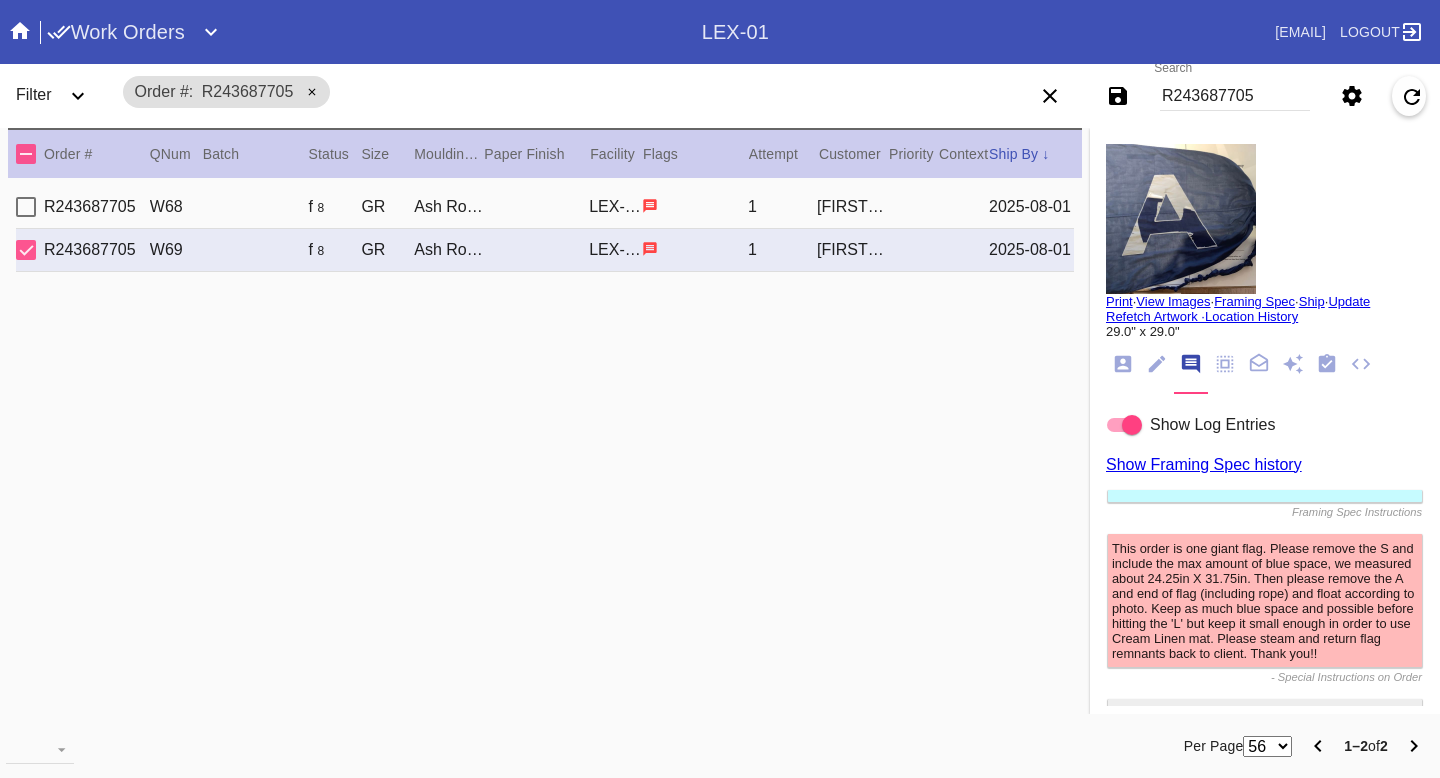 click at bounding box center (1181, 219) 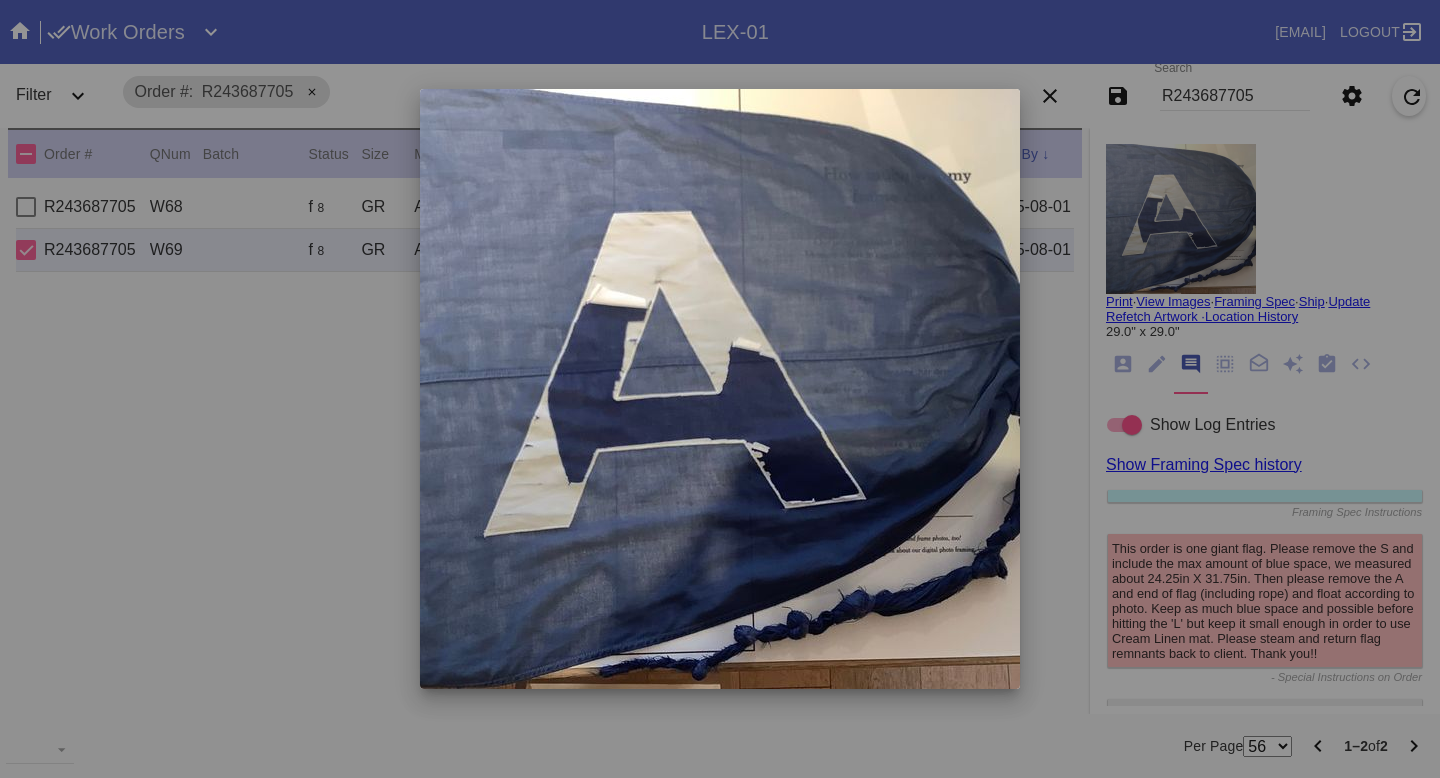 click at bounding box center [720, 389] 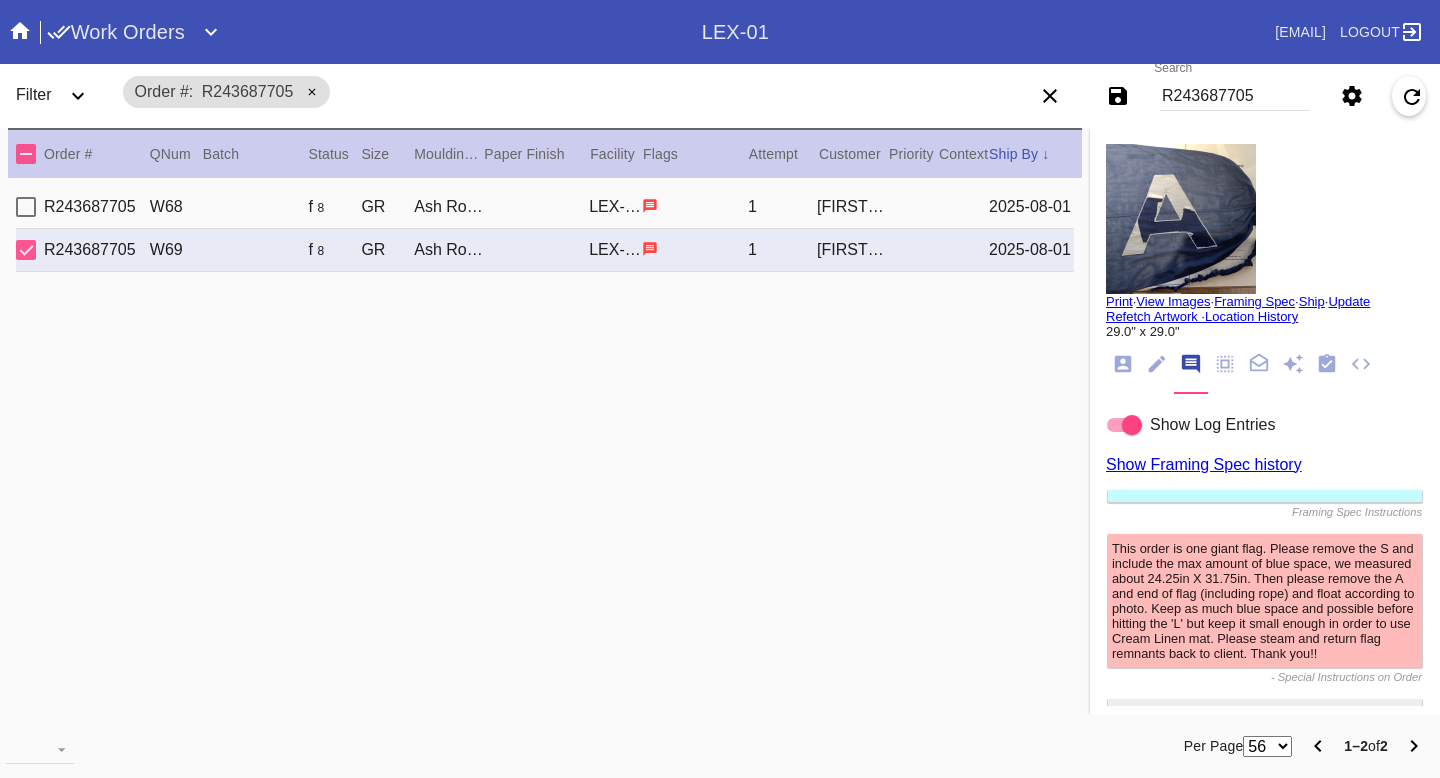 click on "R243687705 W68 f   8 GR Ash Round / Cream - Linen LEX-01 1 Fredrik Maroe
2025-08-01" at bounding box center (545, 207) 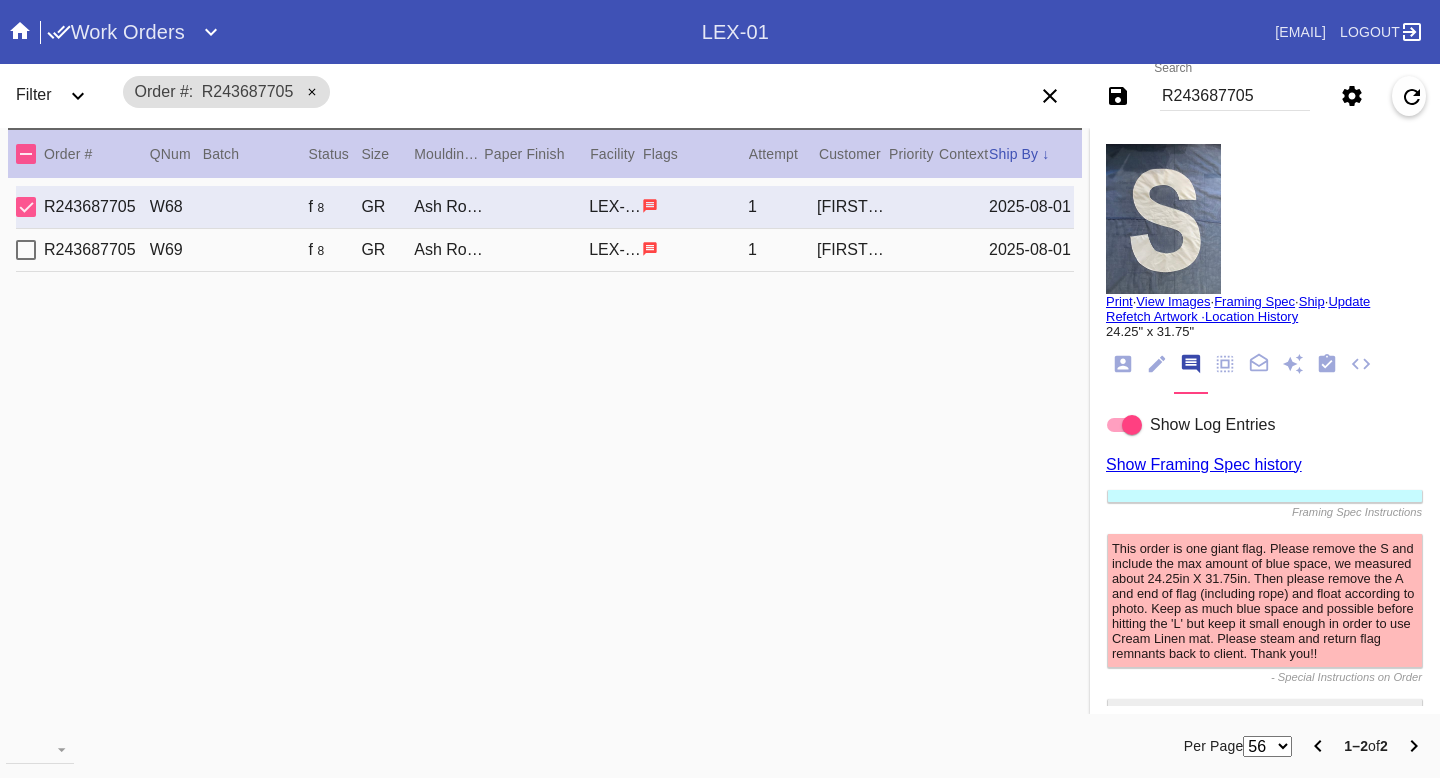 click at bounding box center [1163, 219] 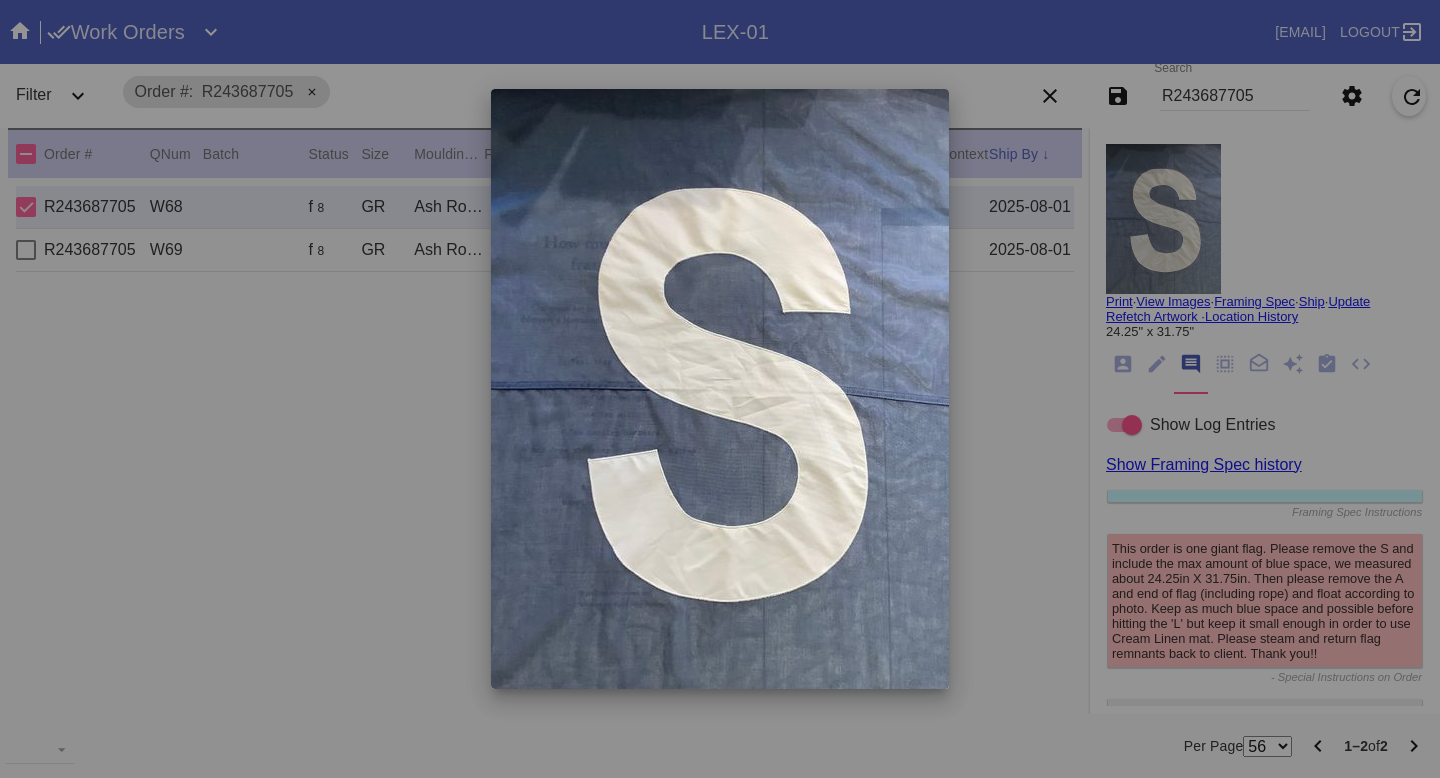 click at bounding box center [720, 389] 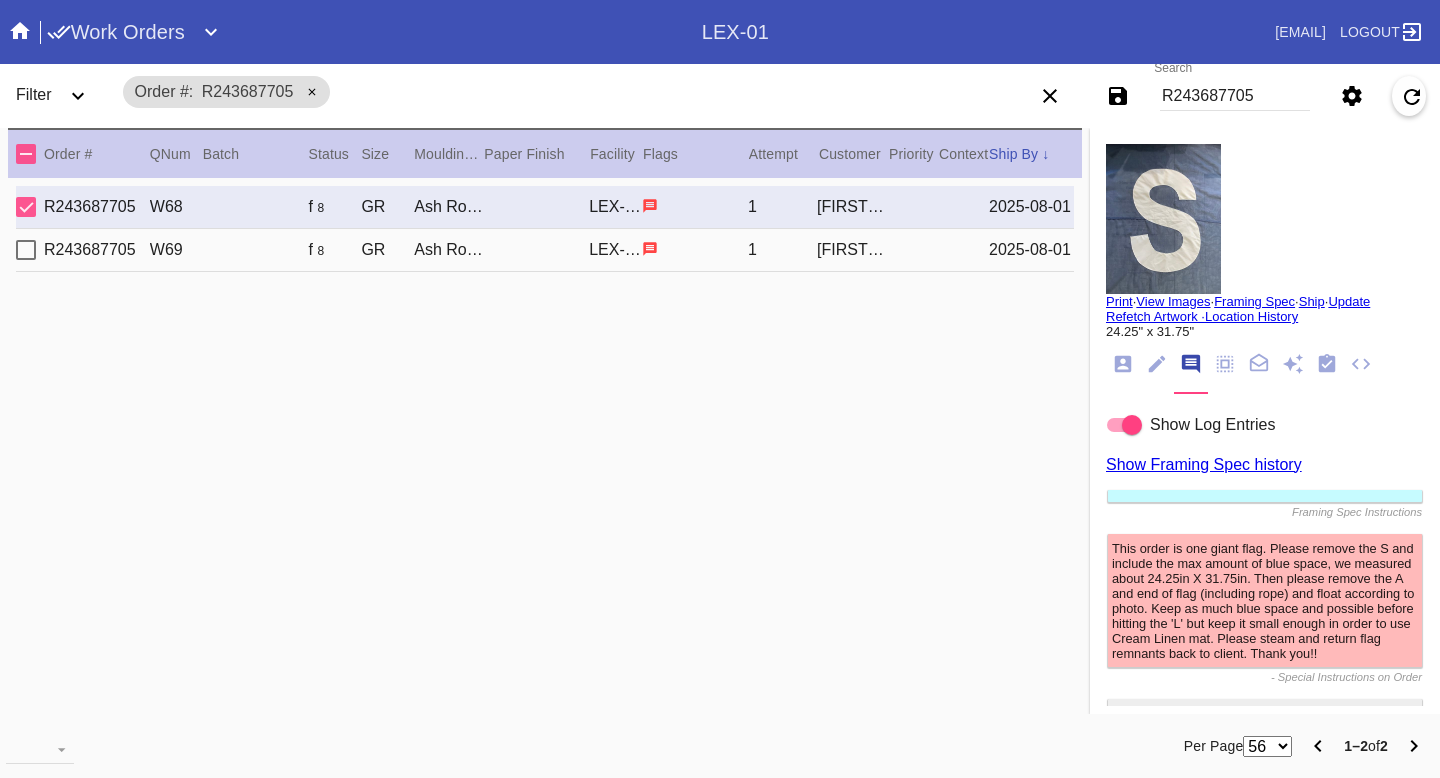 click on "R243687705 W69 f   8 GR Ash Round / Cream - Linen LEX-01 1 Fredrik Maroe
2025-08-01" at bounding box center [545, 250] 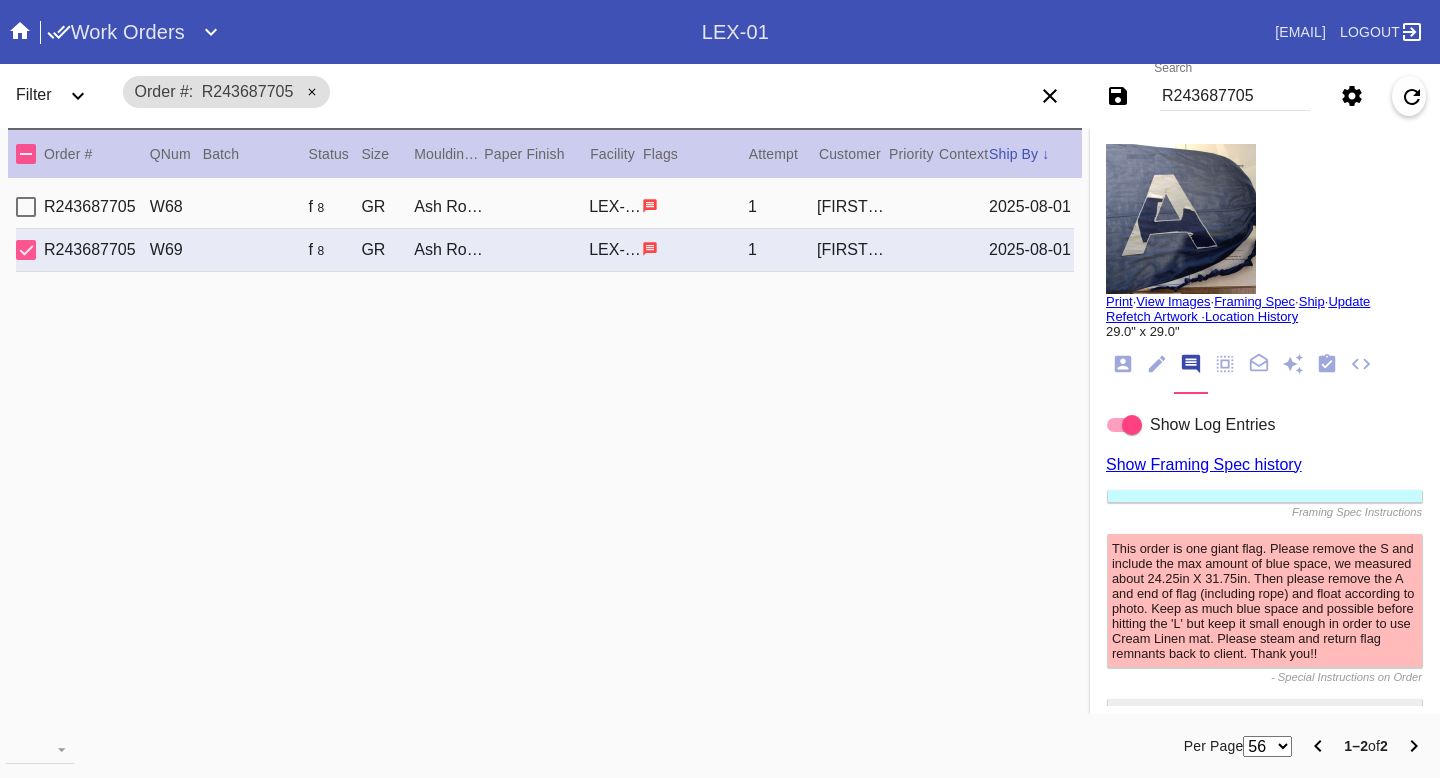 click on "R243687705 W68 f   8 GR Ash Round / Cream - Linen LEX-01 1 Fredrik Maroe
2025-08-01" at bounding box center [545, 207] 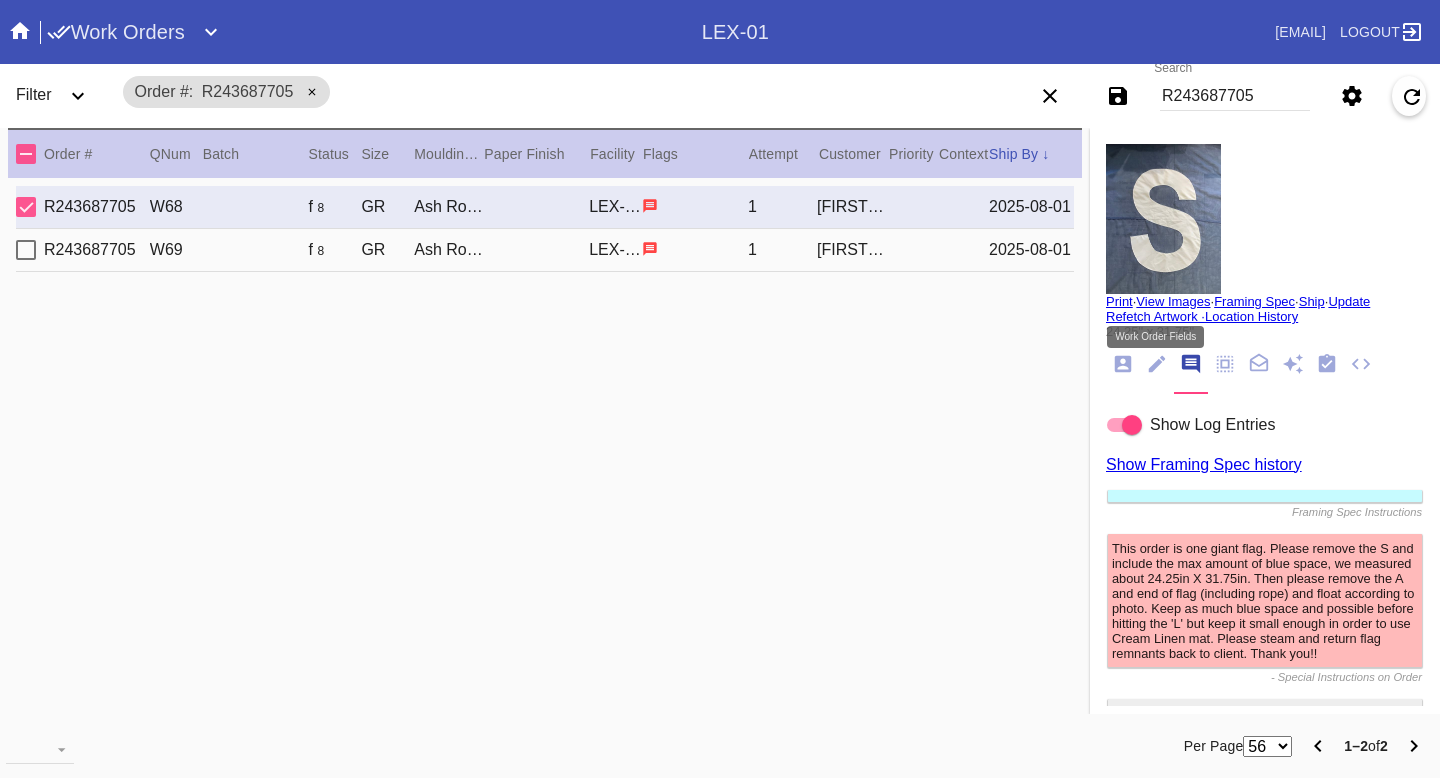 click 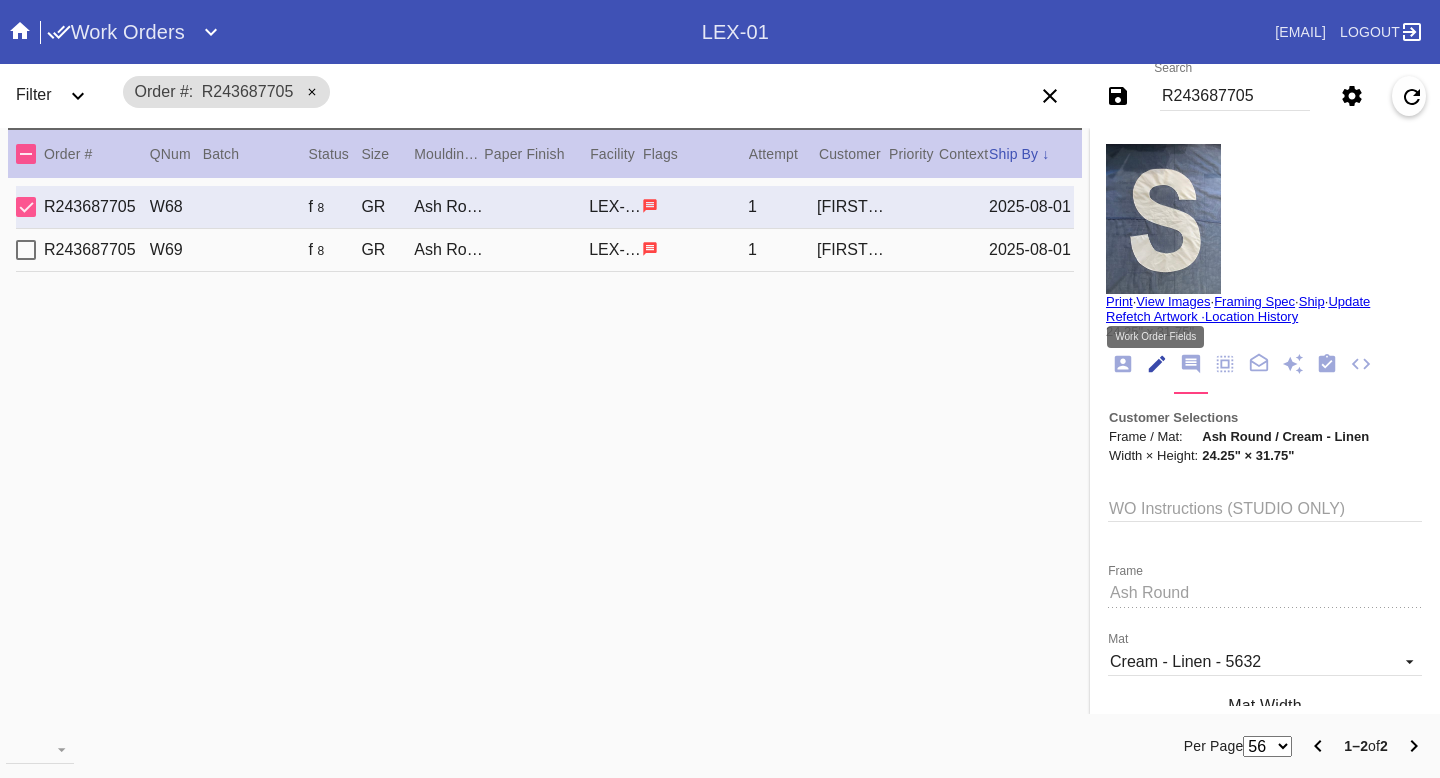 scroll, scrollTop: 73, scrollLeft: 0, axis: vertical 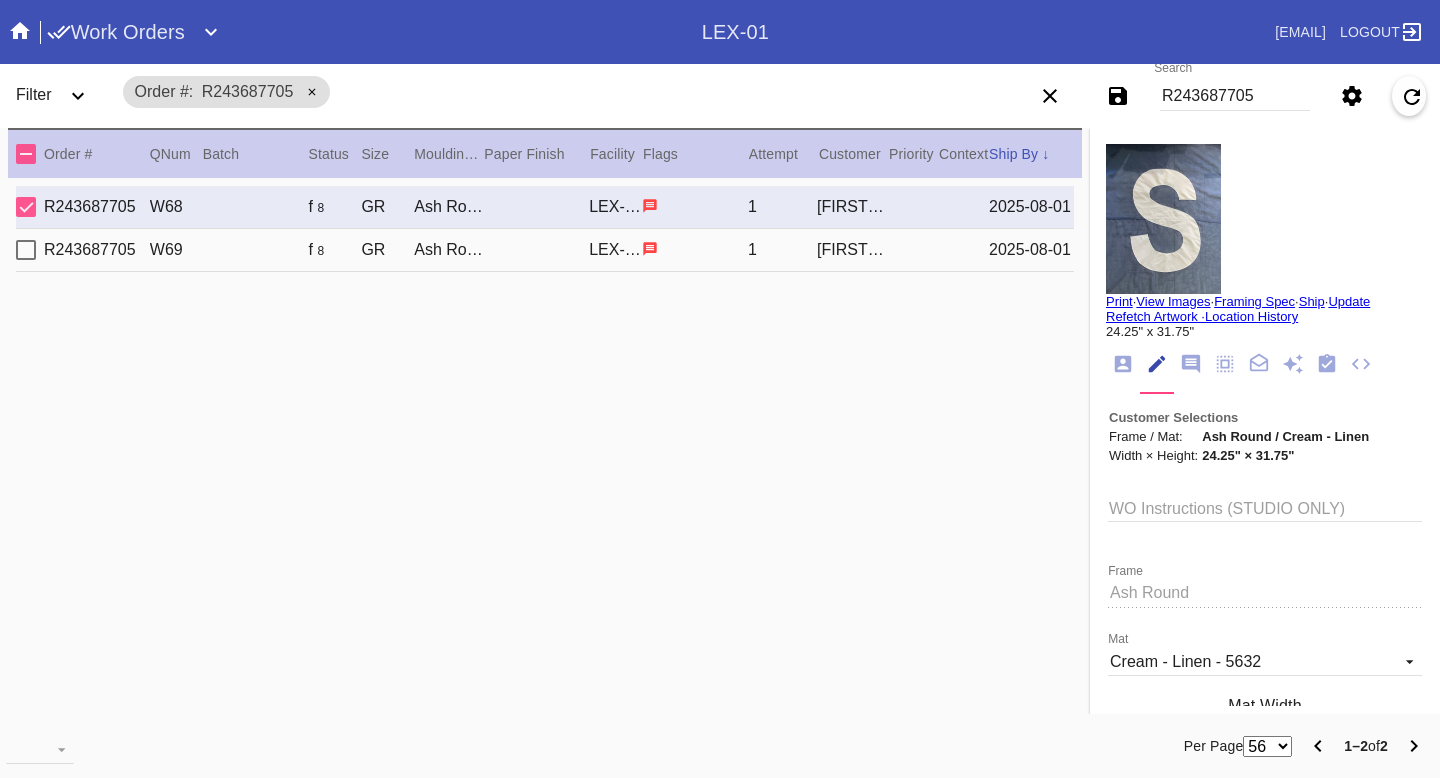 click on "2025-08-01" at bounding box center (1031, 207) 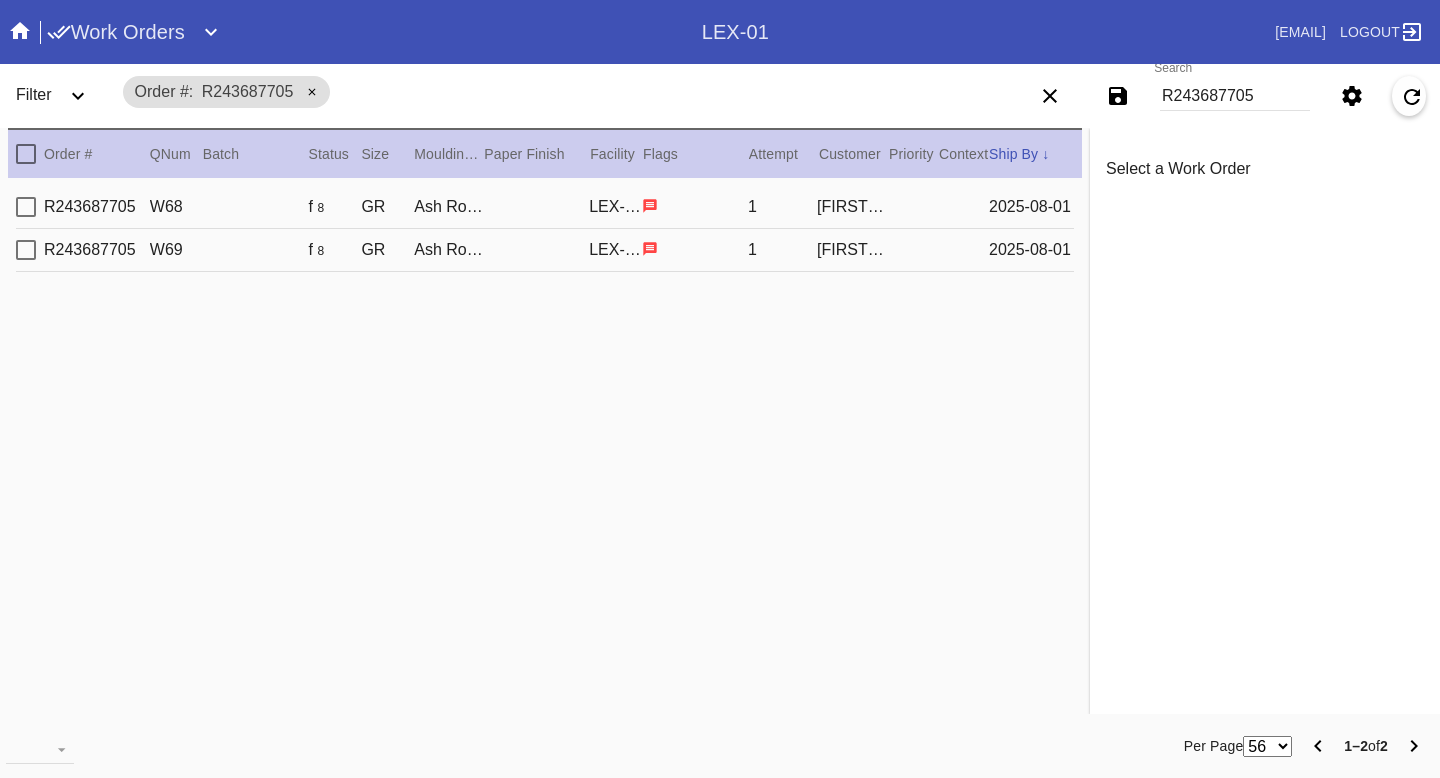 click on "2025-08-01" at bounding box center [1031, 250] 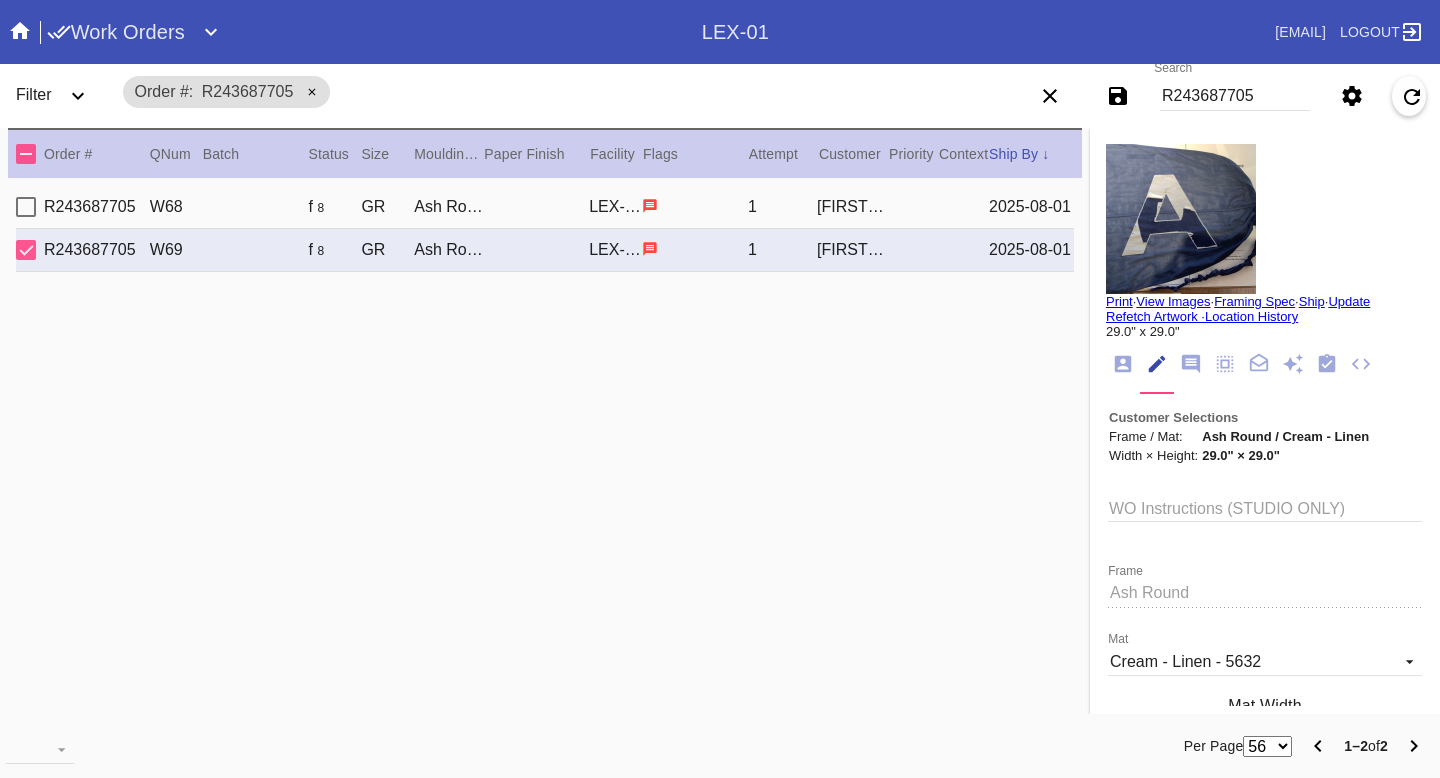 click on "2025-08-01" at bounding box center (1031, 207) 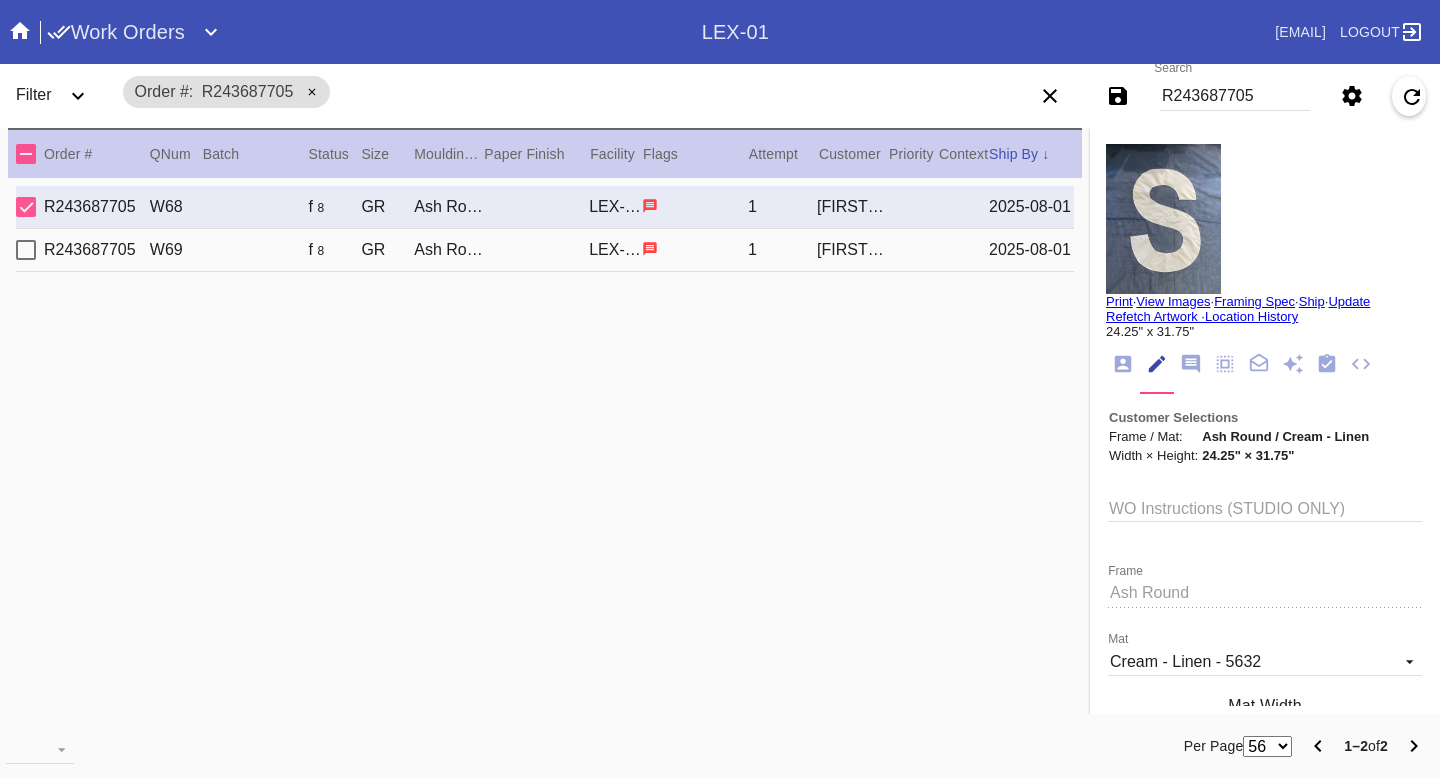 click on "R243687705 W69 f   8 GR Ash Round / Cream - Linen LEX-01 1 Fredrik Maroe
2025-08-01" at bounding box center [545, 250] 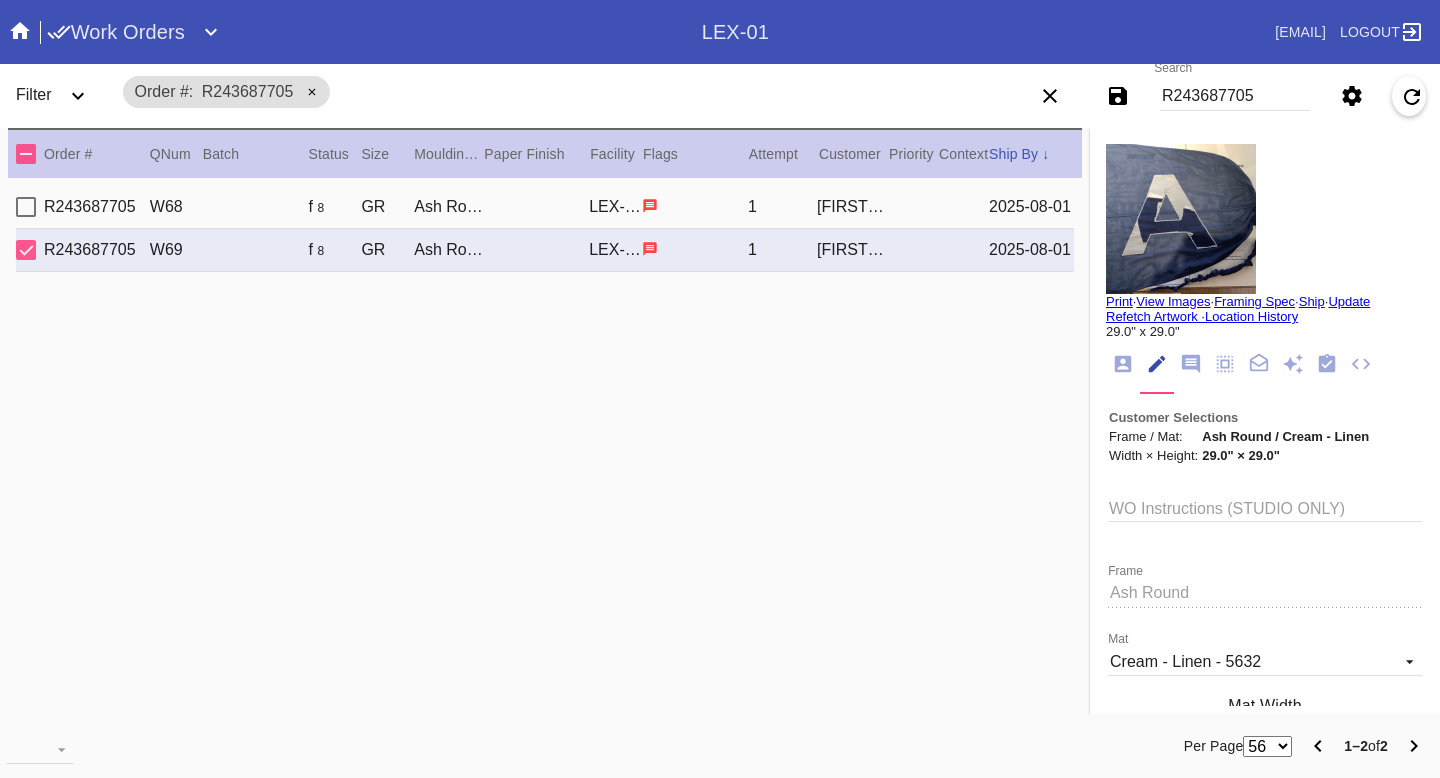 click on "R243687705 W68 f   8 GR Ash Round / Cream - Linen LEX-01 1 Fredrik Maroe
2025-08-01" at bounding box center (545, 207) 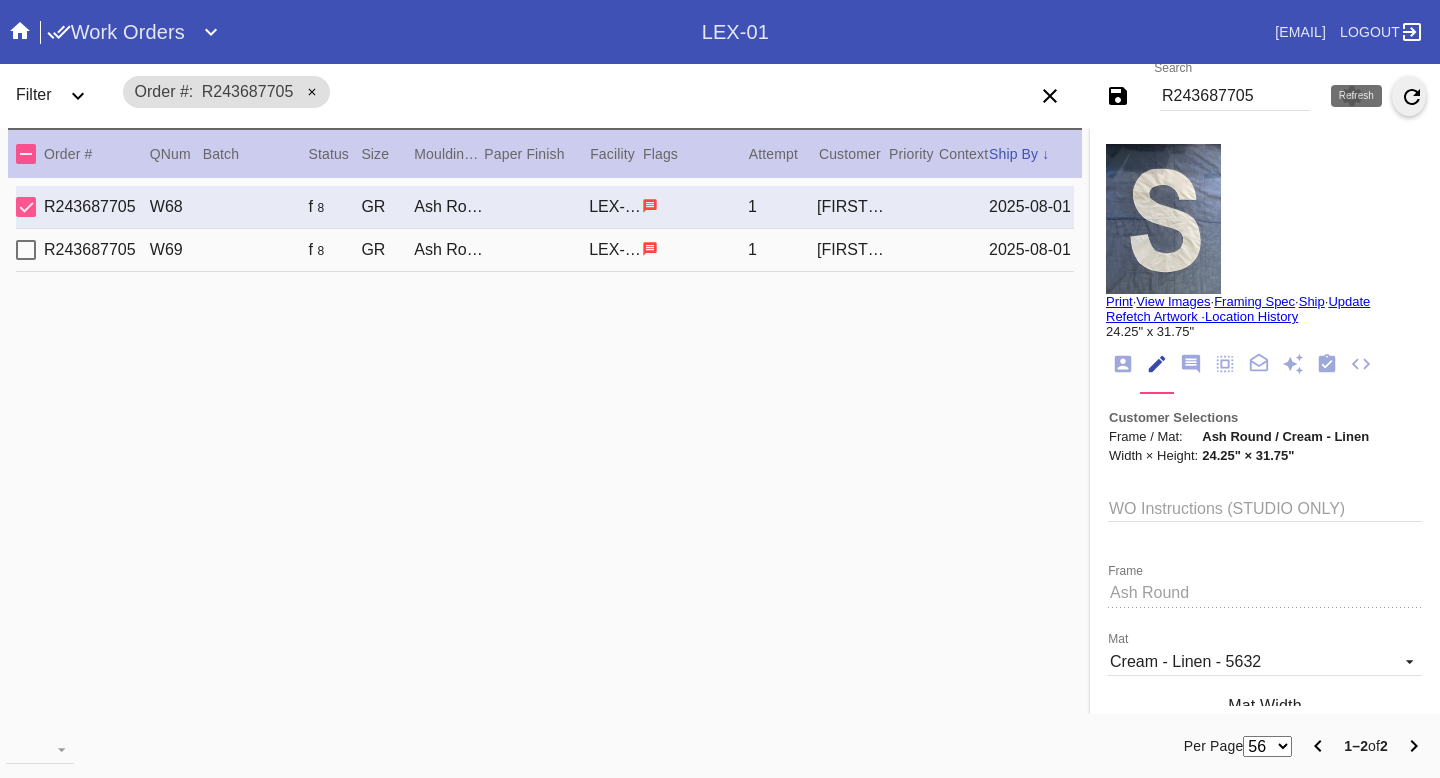 click 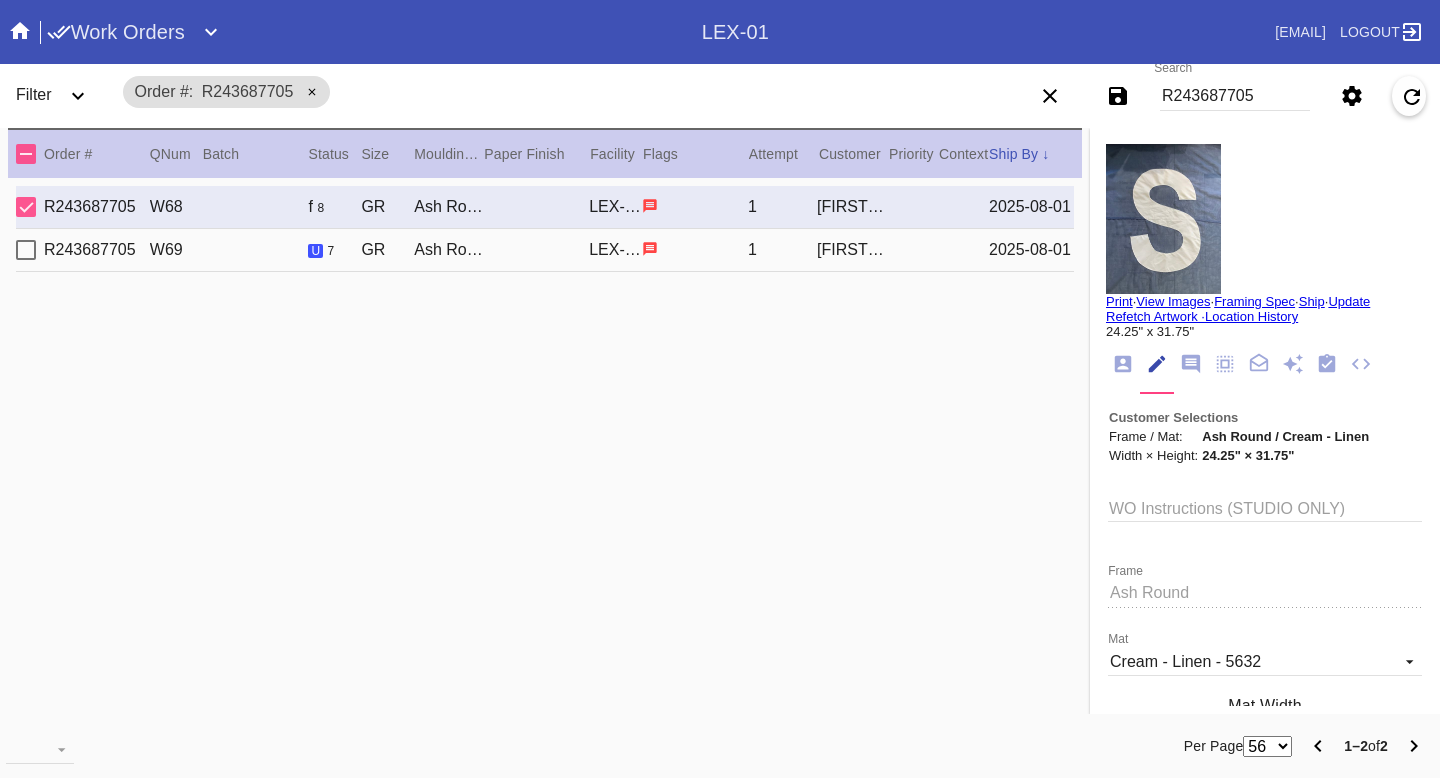 click on "2025-08-01" at bounding box center (1031, 250) 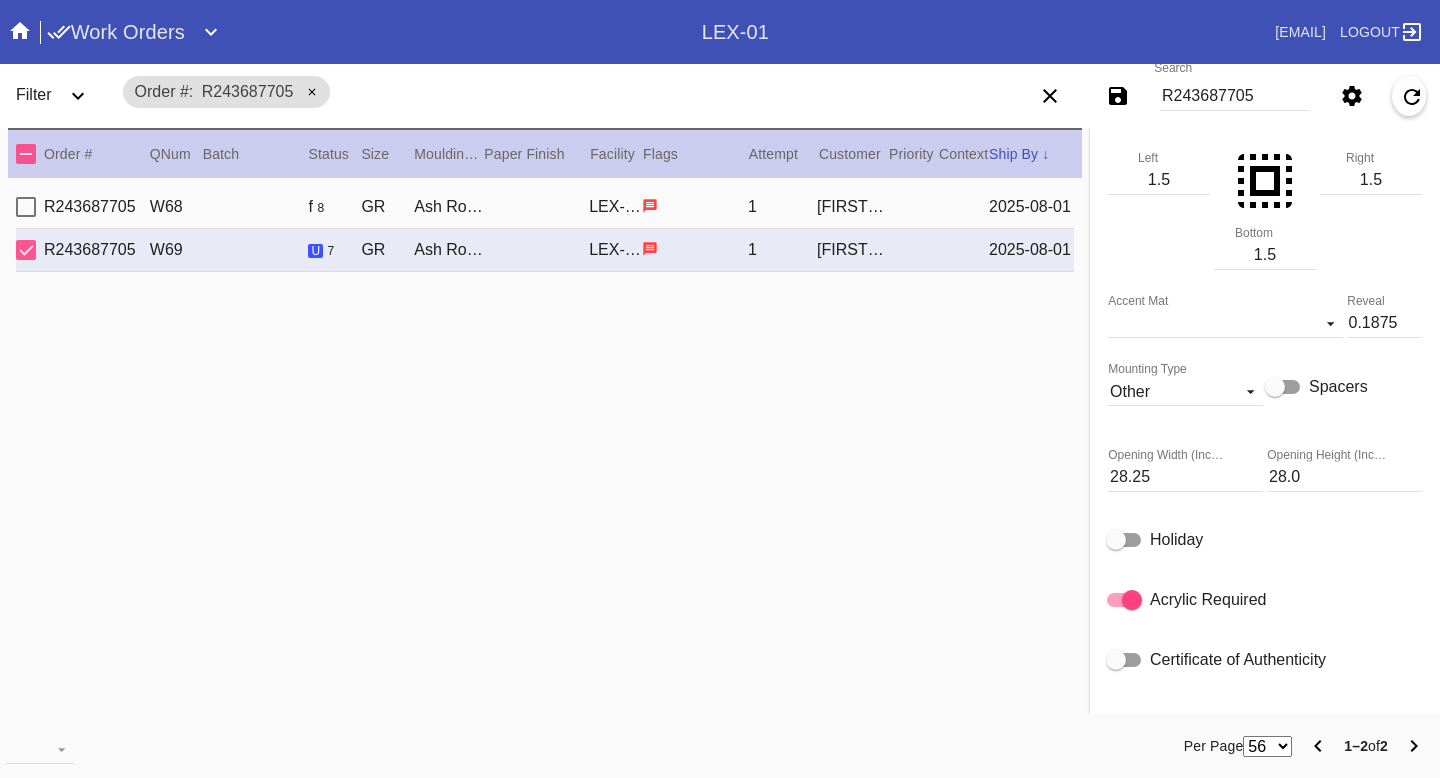 scroll, scrollTop: 665, scrollLeft: 0, axis: vertical 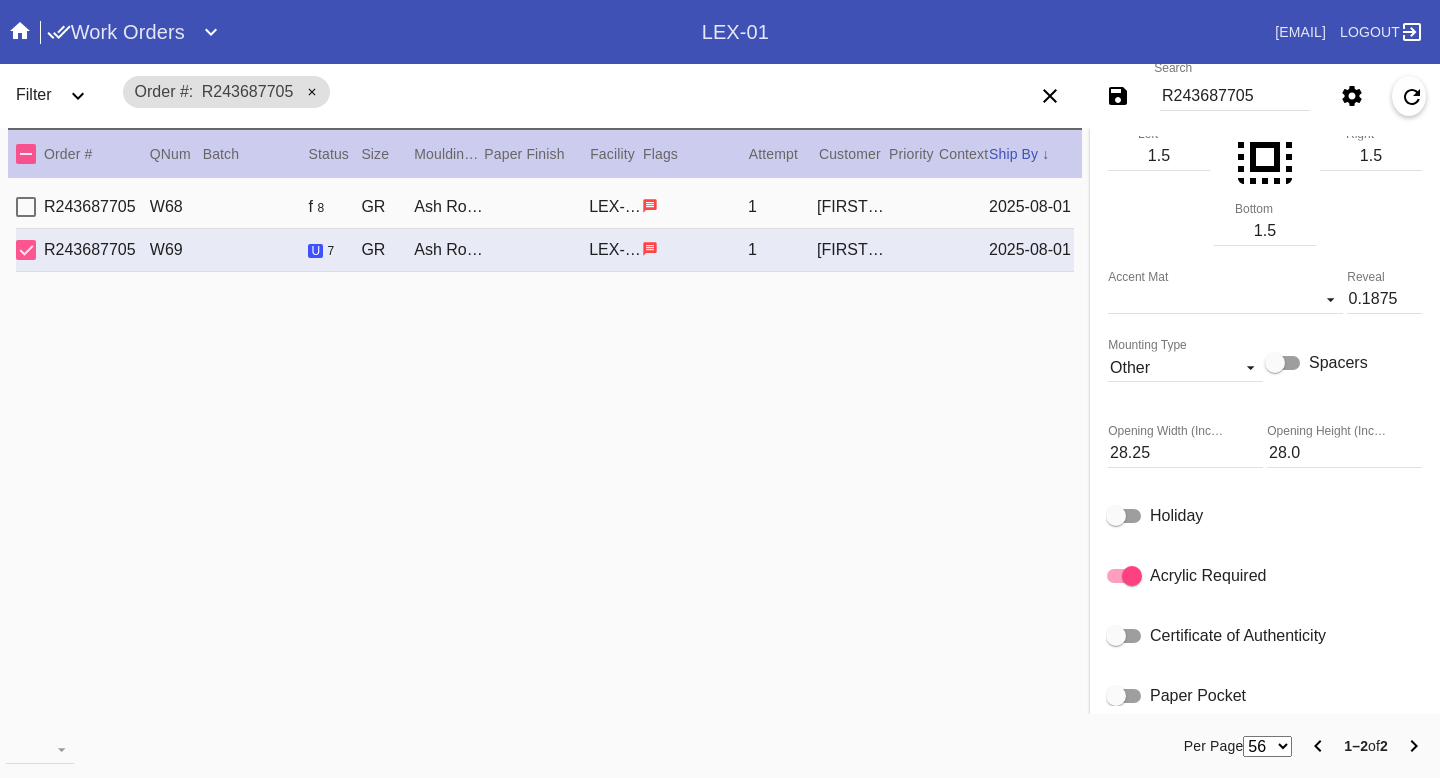 click on "Mounting Type Other Dry Mount Hinge Mount Raised Float Float #2 Float #3 Surface Float Dry Mount – Black Foam Stitchy Pin Other Raised Mat Build Up Spray Mount Pre-Mounted Sew Float Multiple Opening Actual Opening Already Stretched Needs Stretched Needs Re-stretched Encapsulation Spacers" at bounding box center (1265, 366) 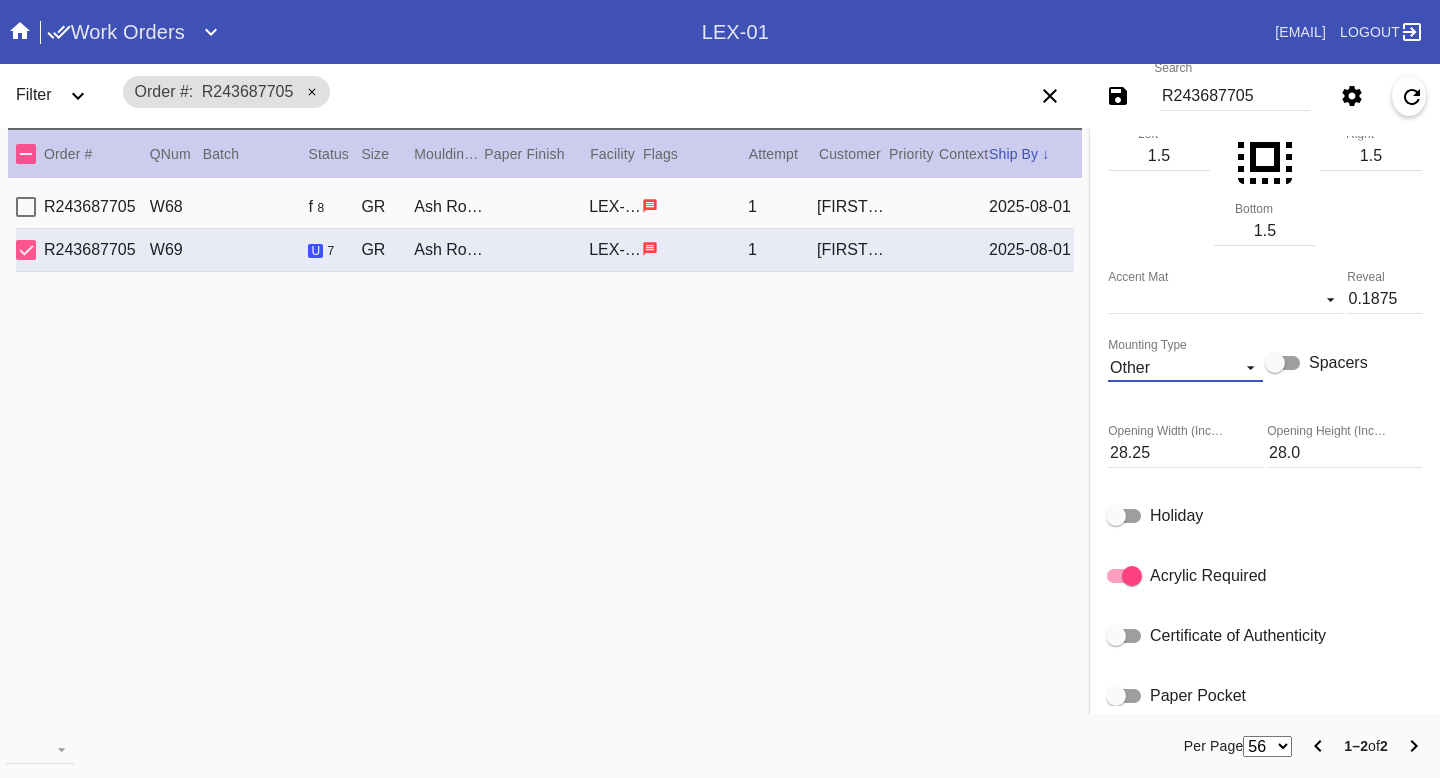 click on "Other" at bounding box center [1169, 368] 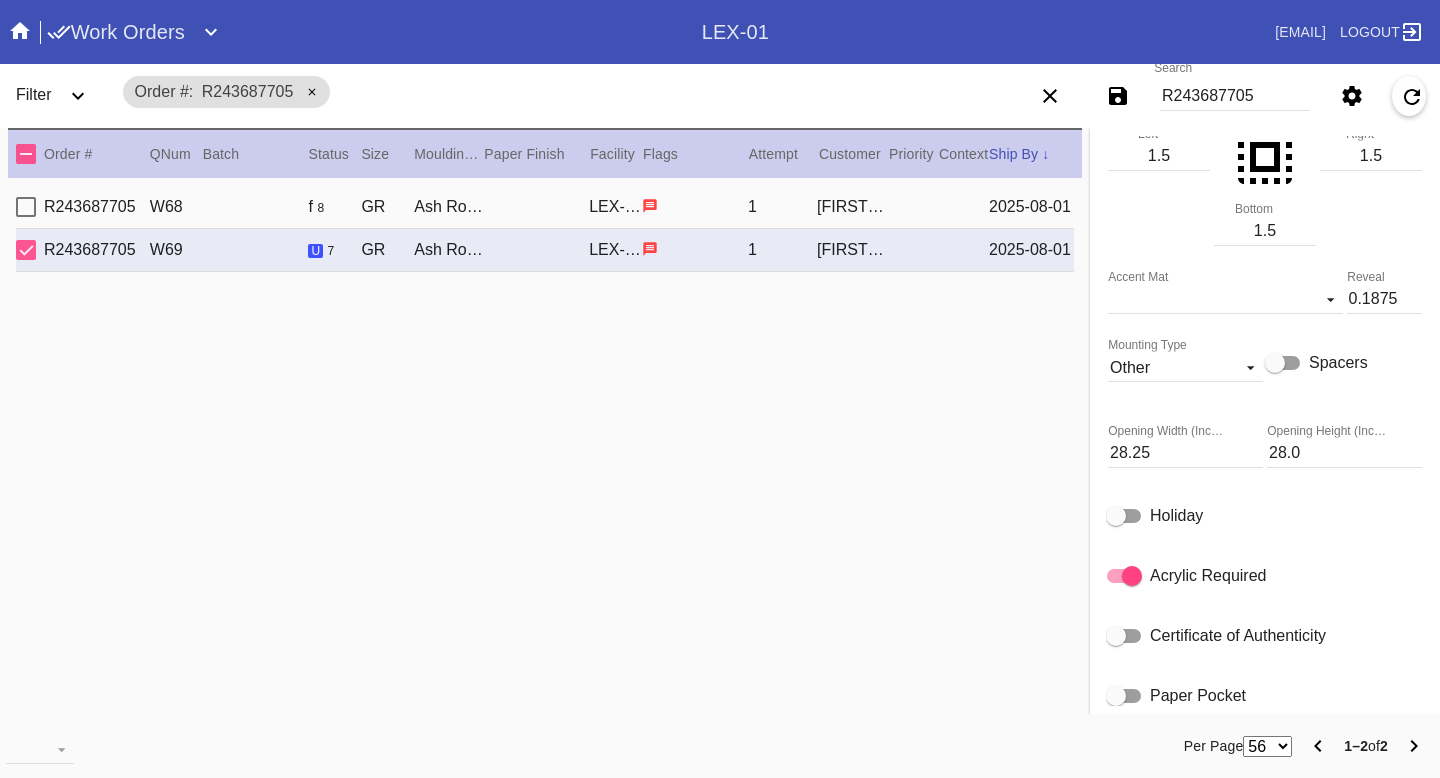 scroll, scrollTop: 280, scrollLeft: 0, axis: vertical 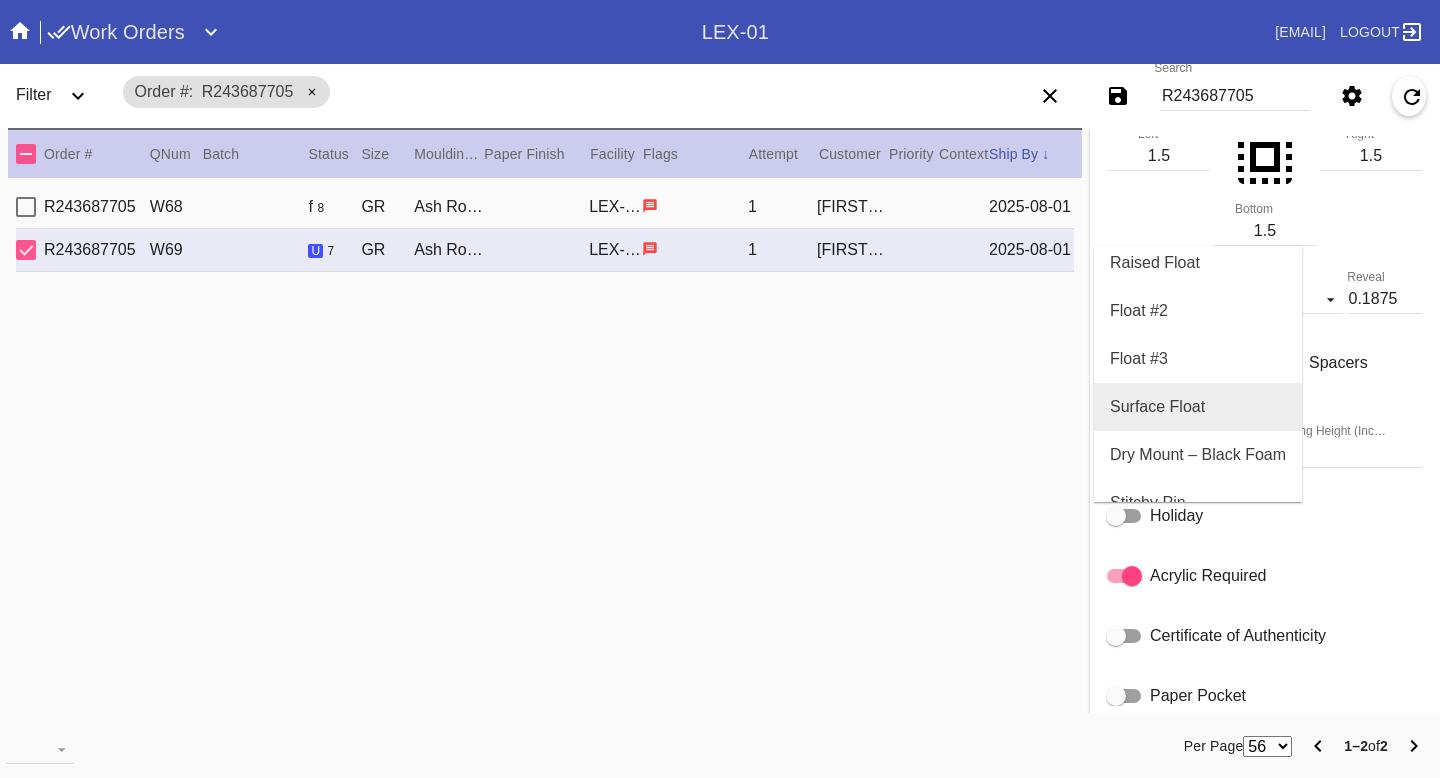 click on "Surface Float" at bounding box center (1198, 407) 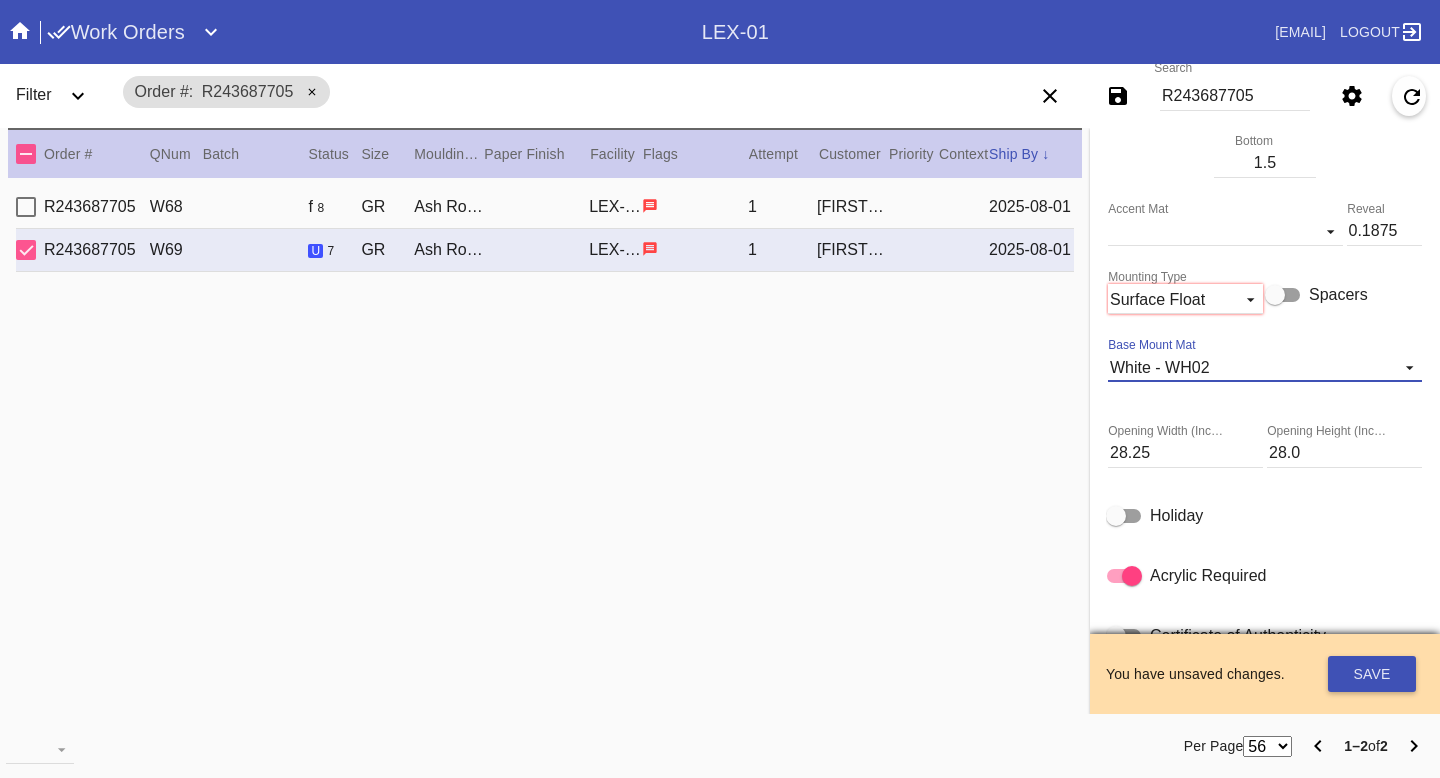 click on "White - WH02" at bounding box center (1249, 368) 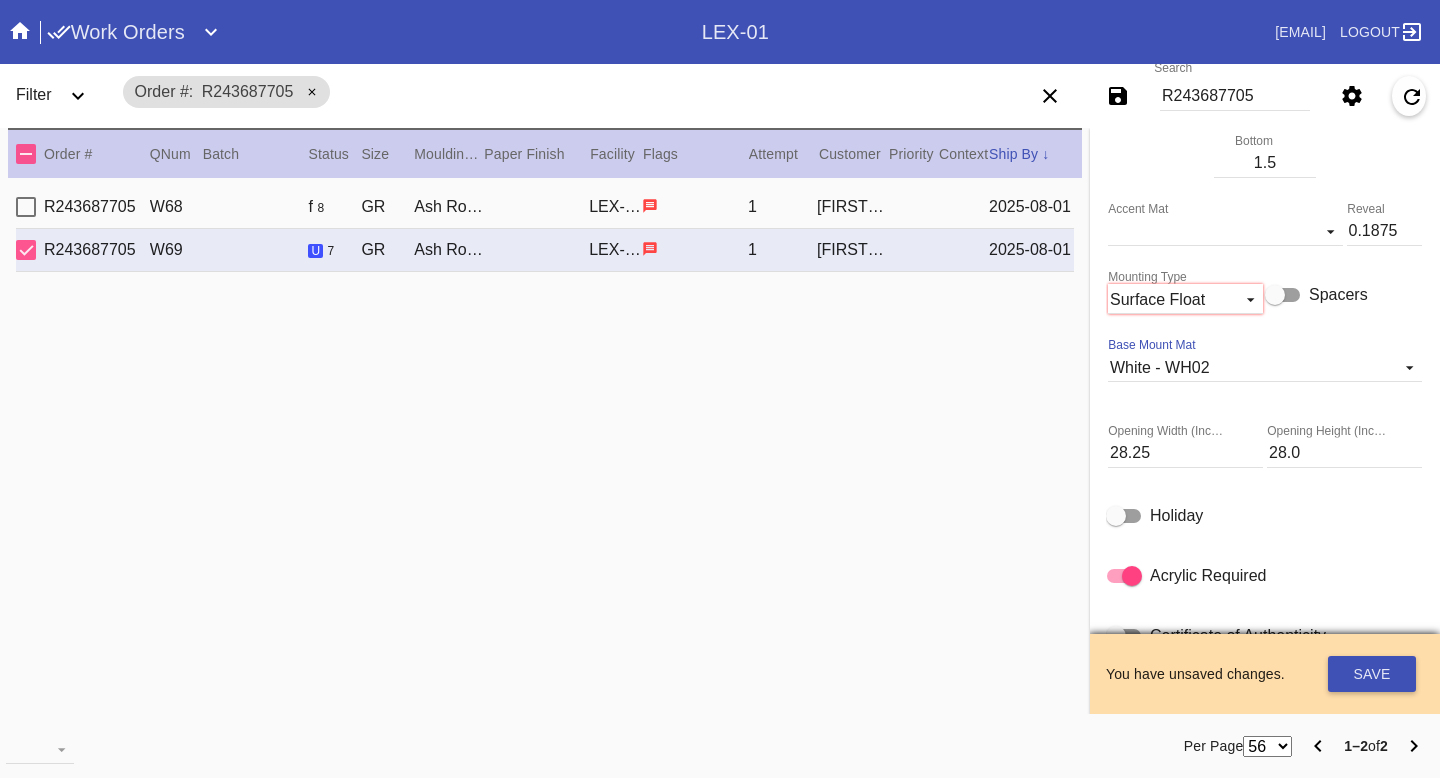 scroll, scrollTop: 5752, scrollLeft: 0, axis: vertical 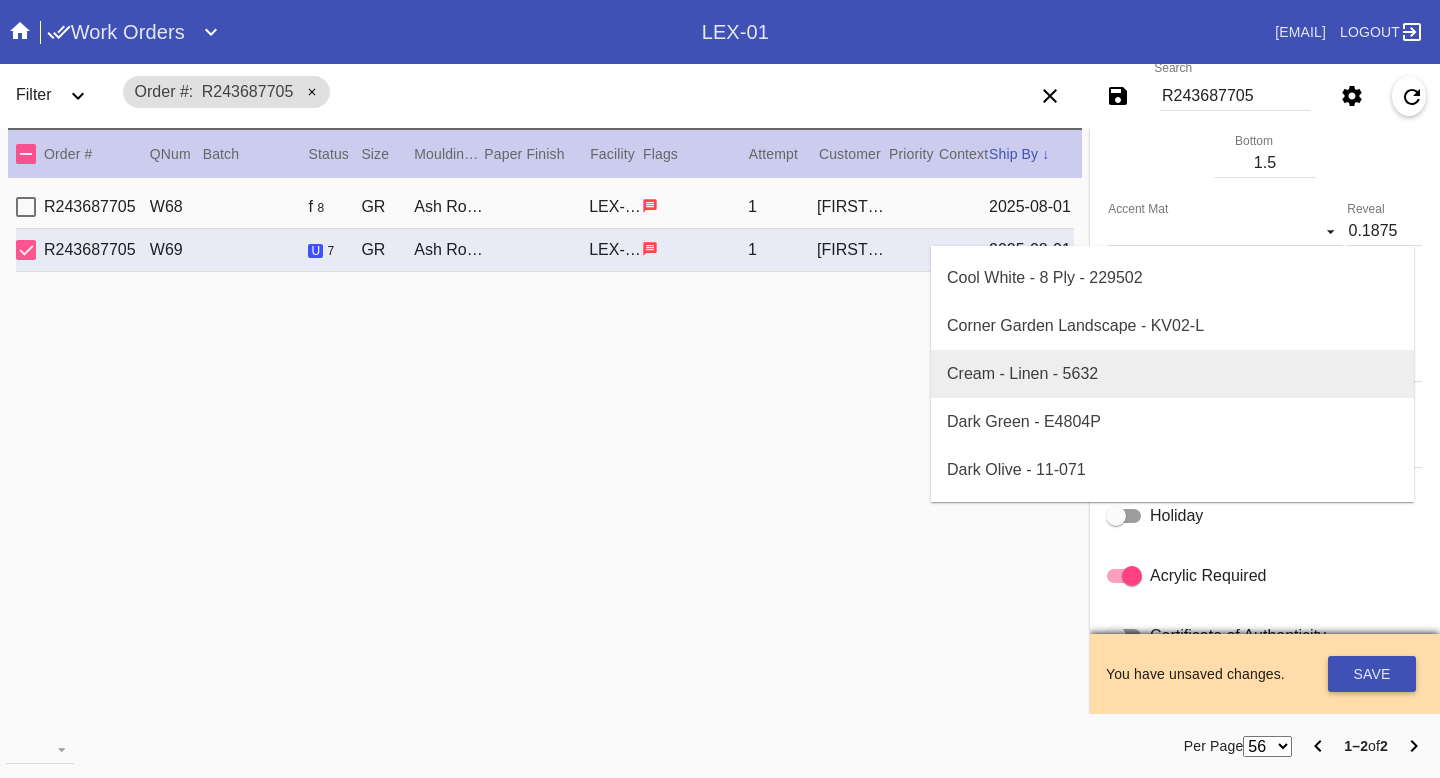 click on "Cream - Linen - 5632" at bounding box center [1172, 374] 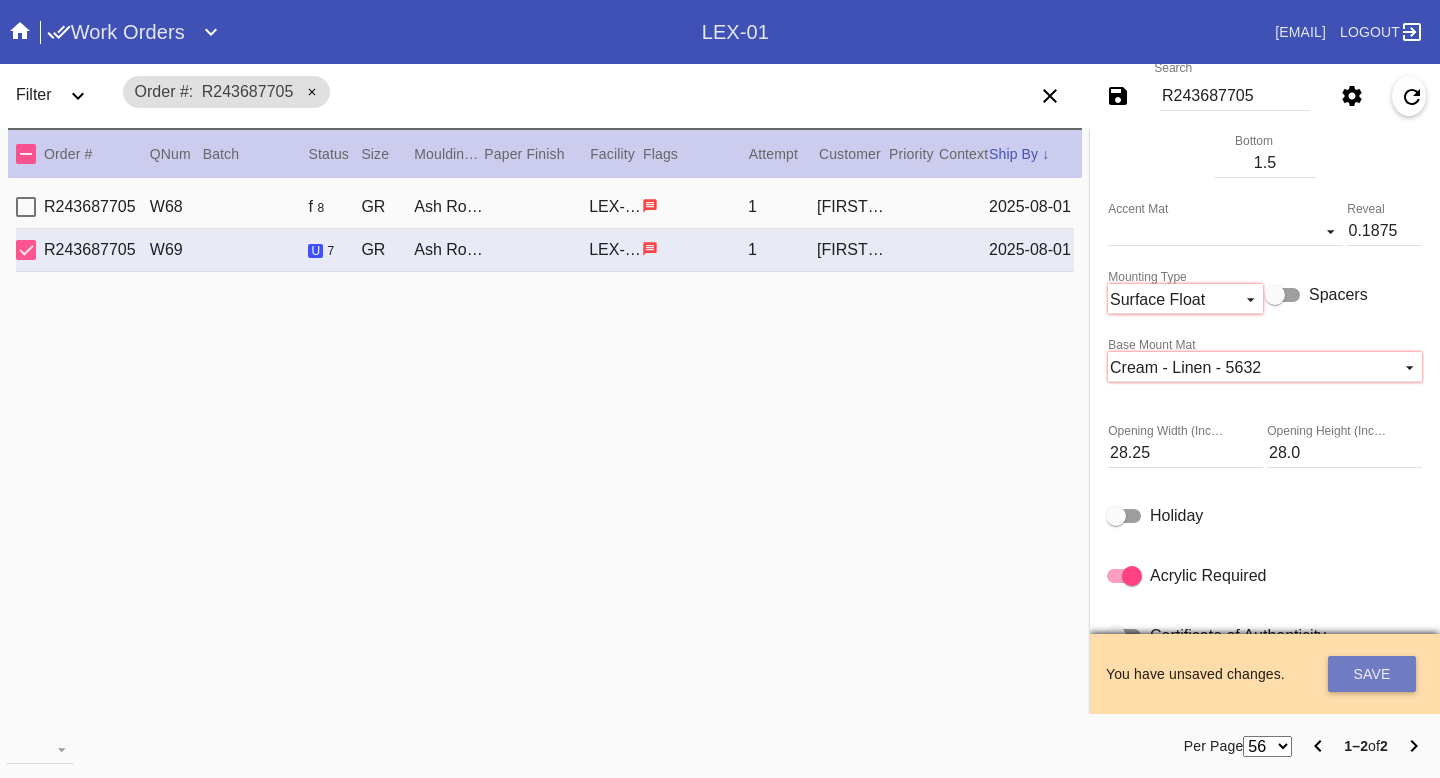click on "Save" at bounding box center [1372, 674] 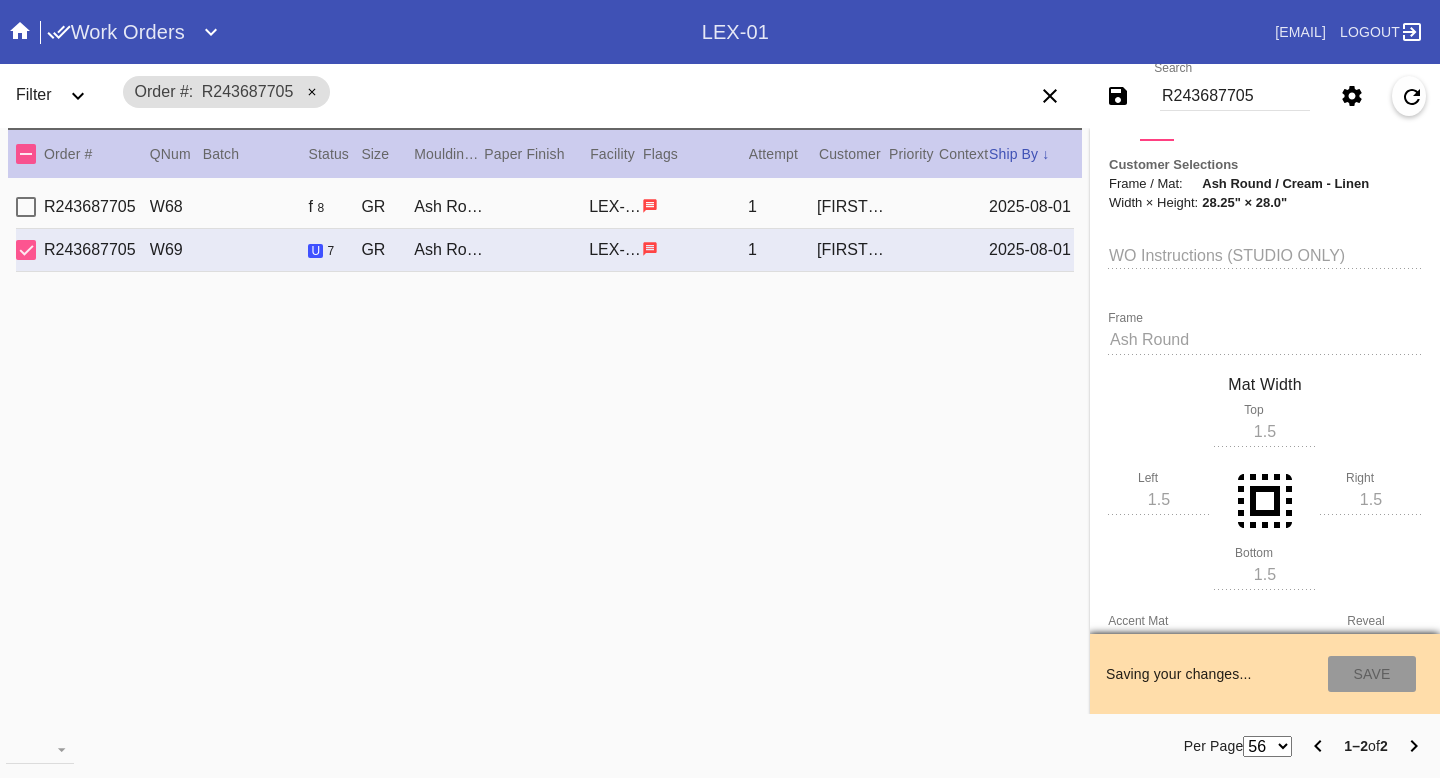 type on "8/5/2025" 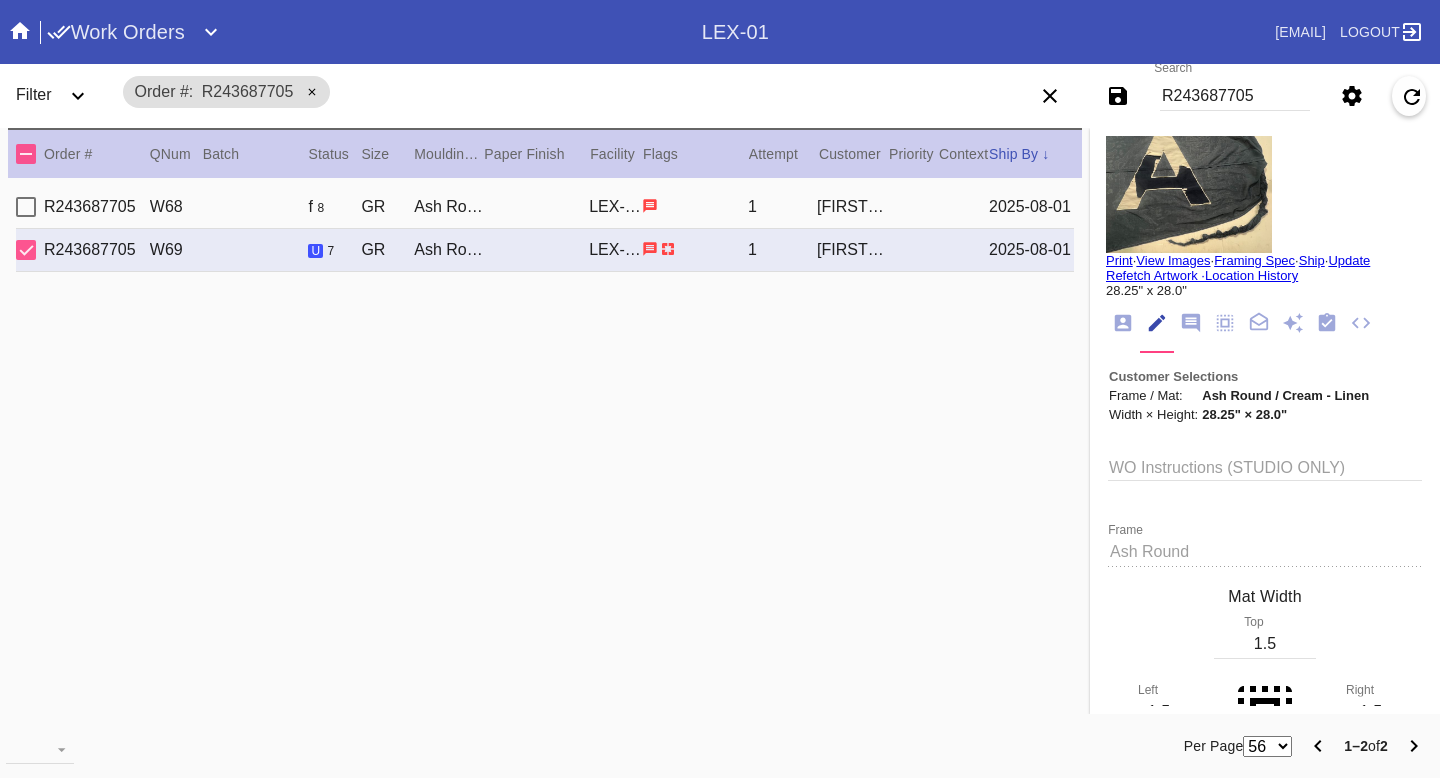 scroll, scrollTop: 0, scrollLeft: 0, axis: both 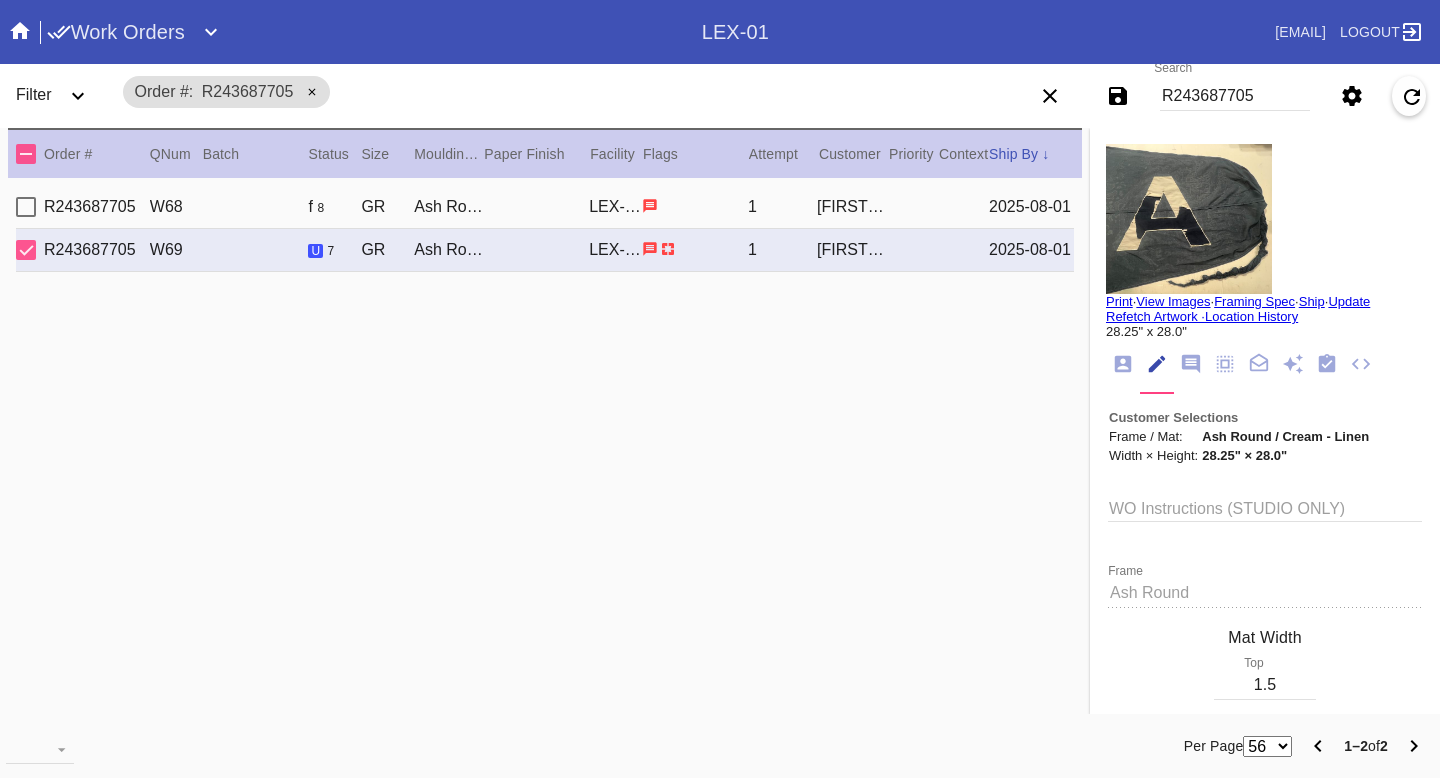 click on "Print" at bounding box center [1119, 301] 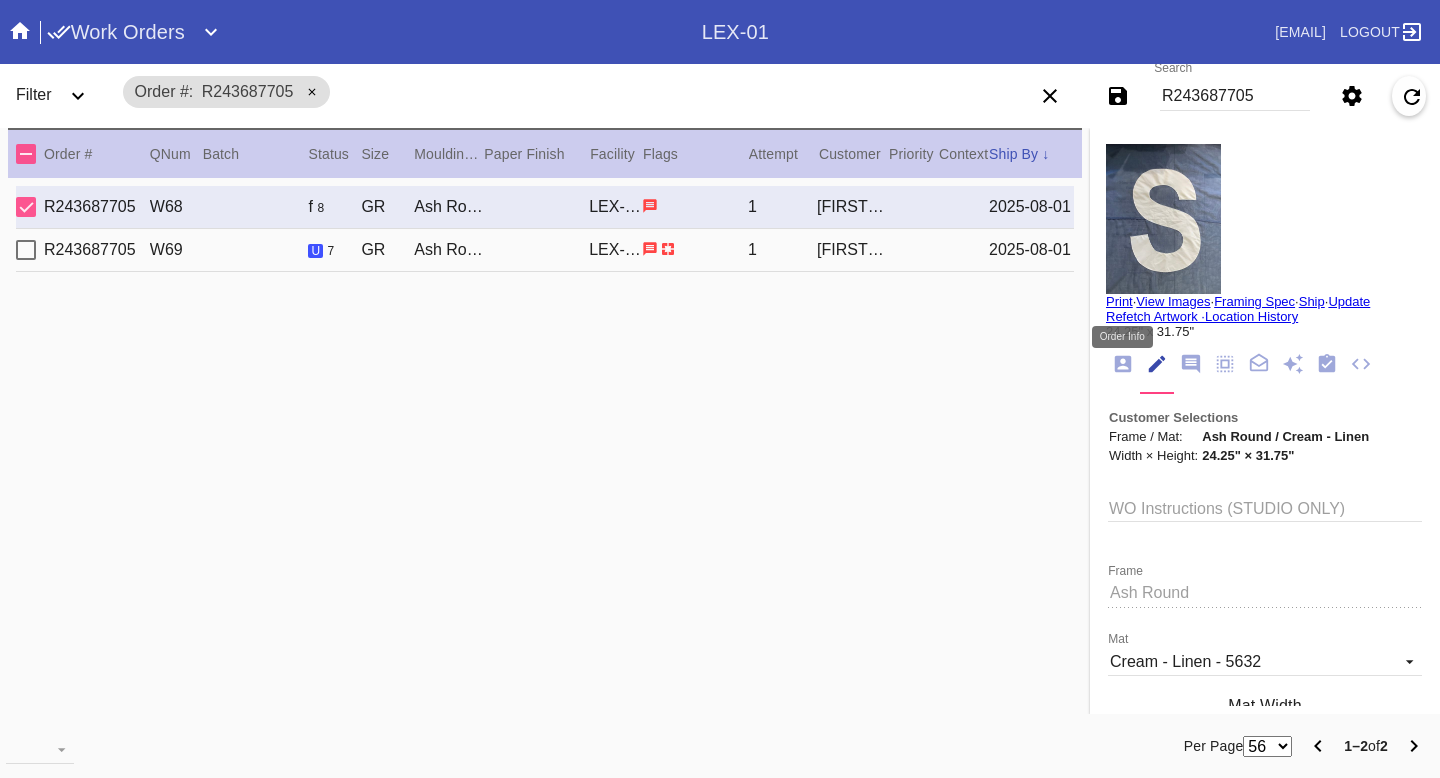 click 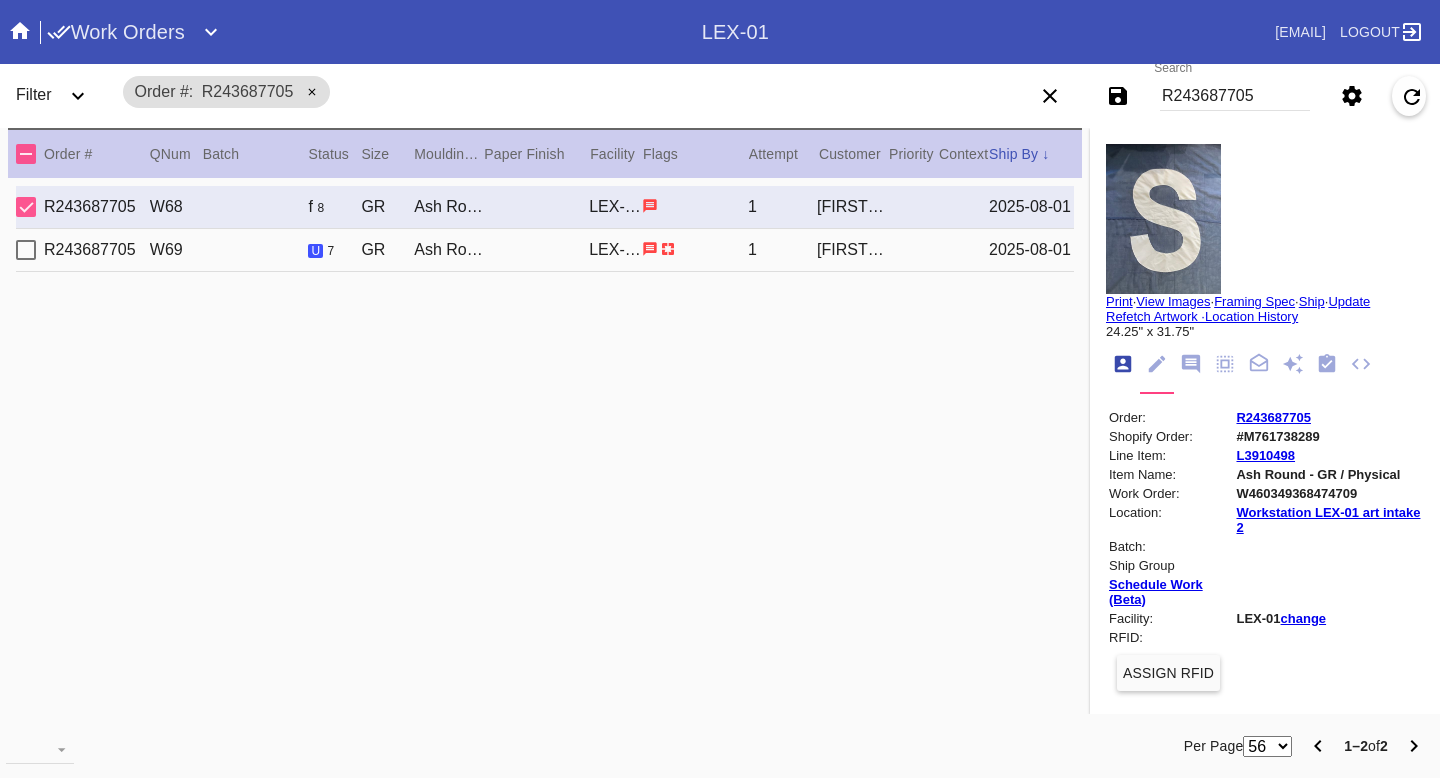 scroll, scrollTop: 24, scrollLeft: 0, axis: vertical 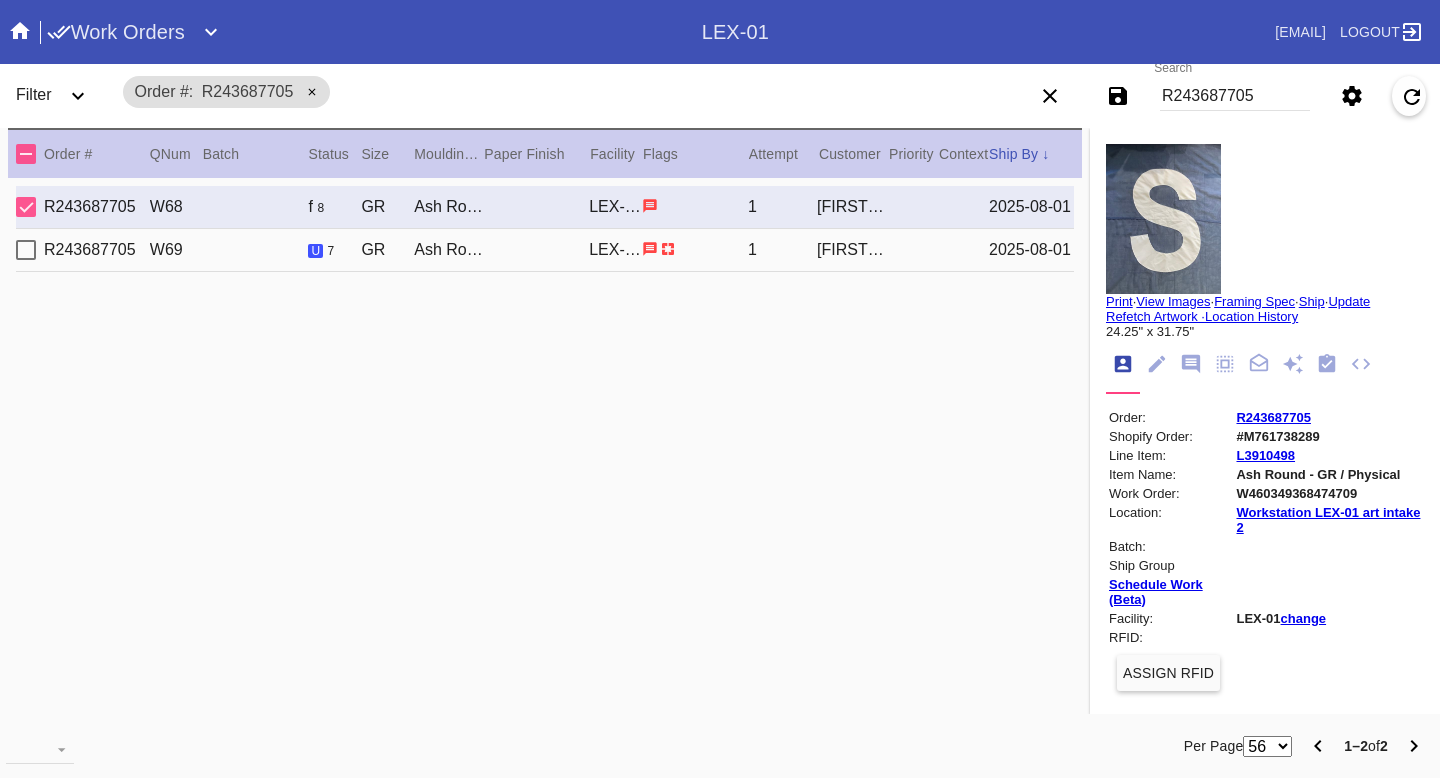 click on "W460349368474709" at bounding box center (1328, 493) 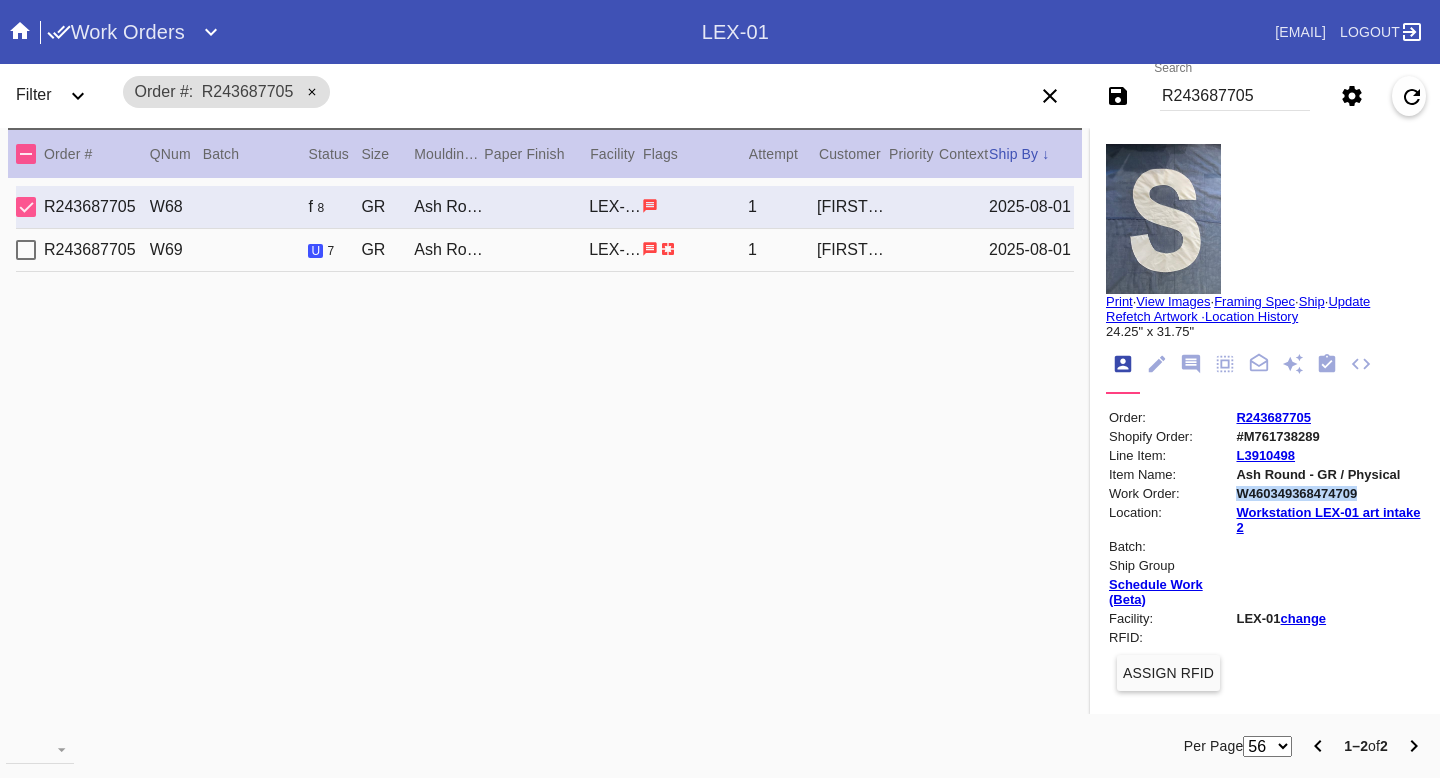 click on "W460349368474709" at bounding box center (1328, 493) 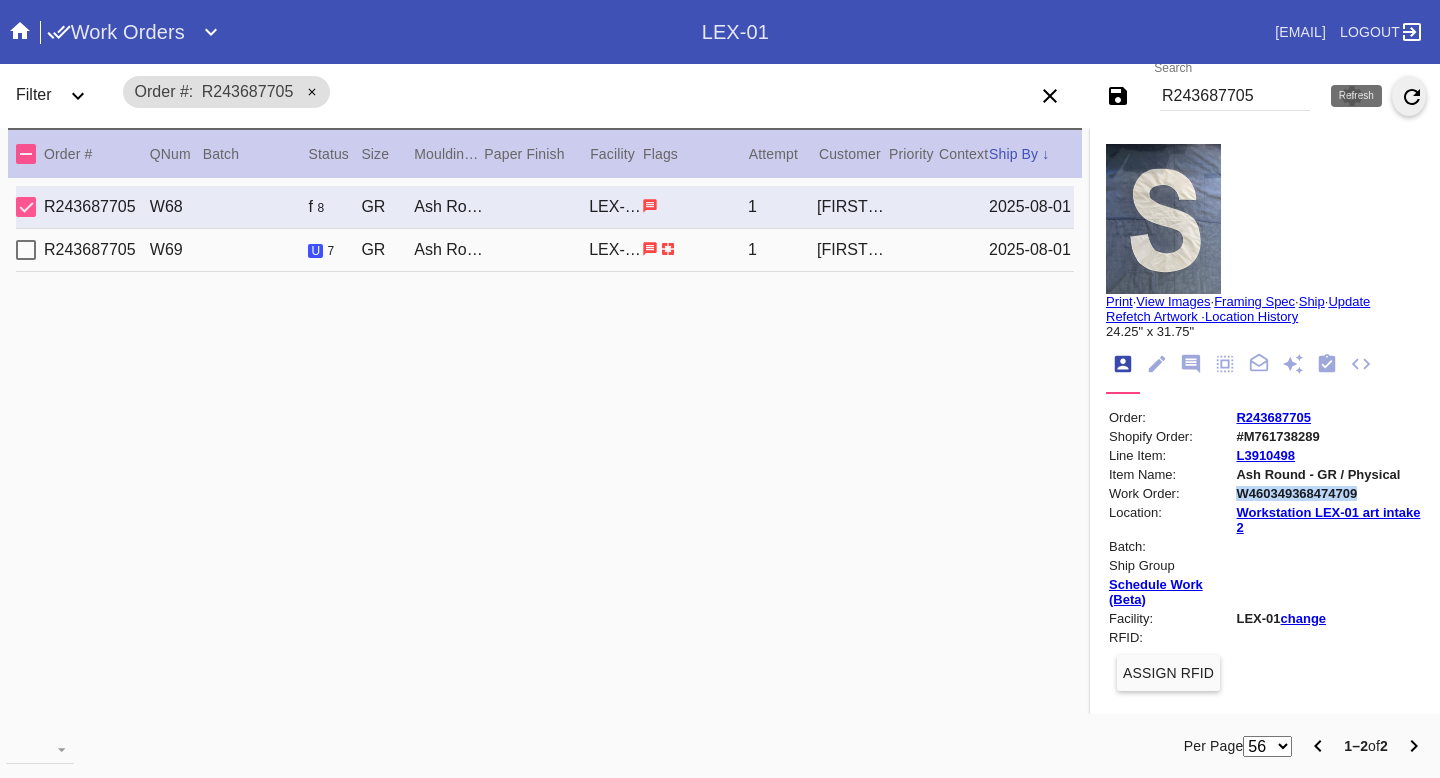 click 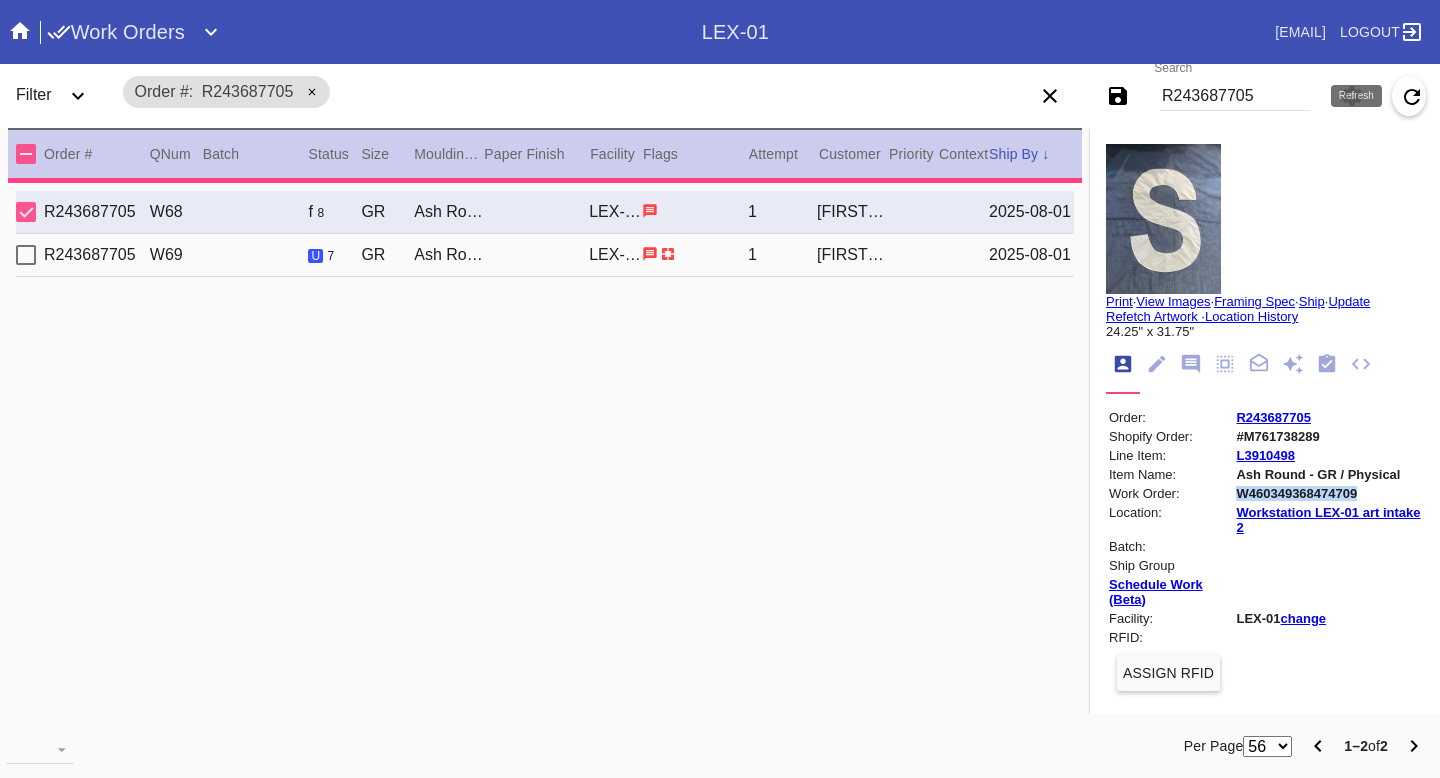 type on "22.75" 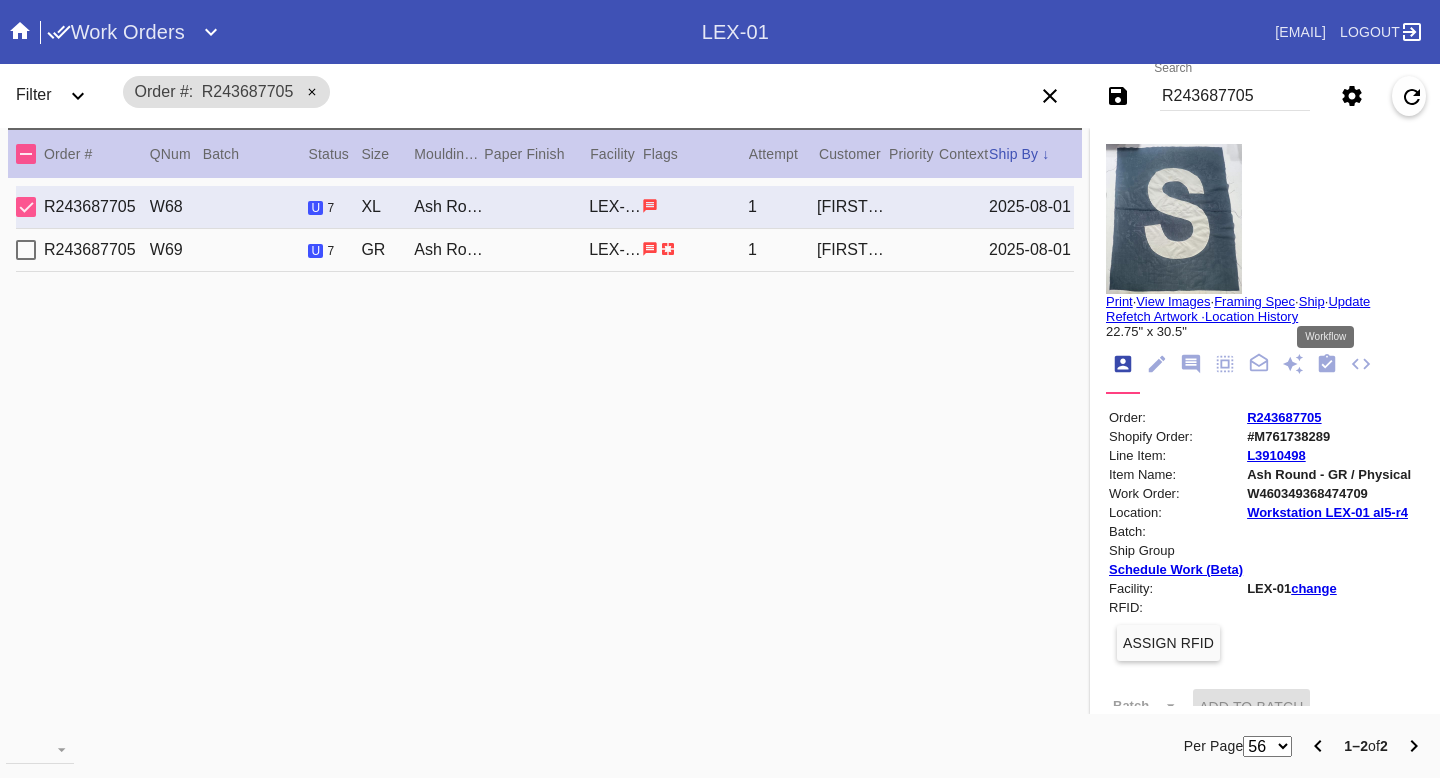 click 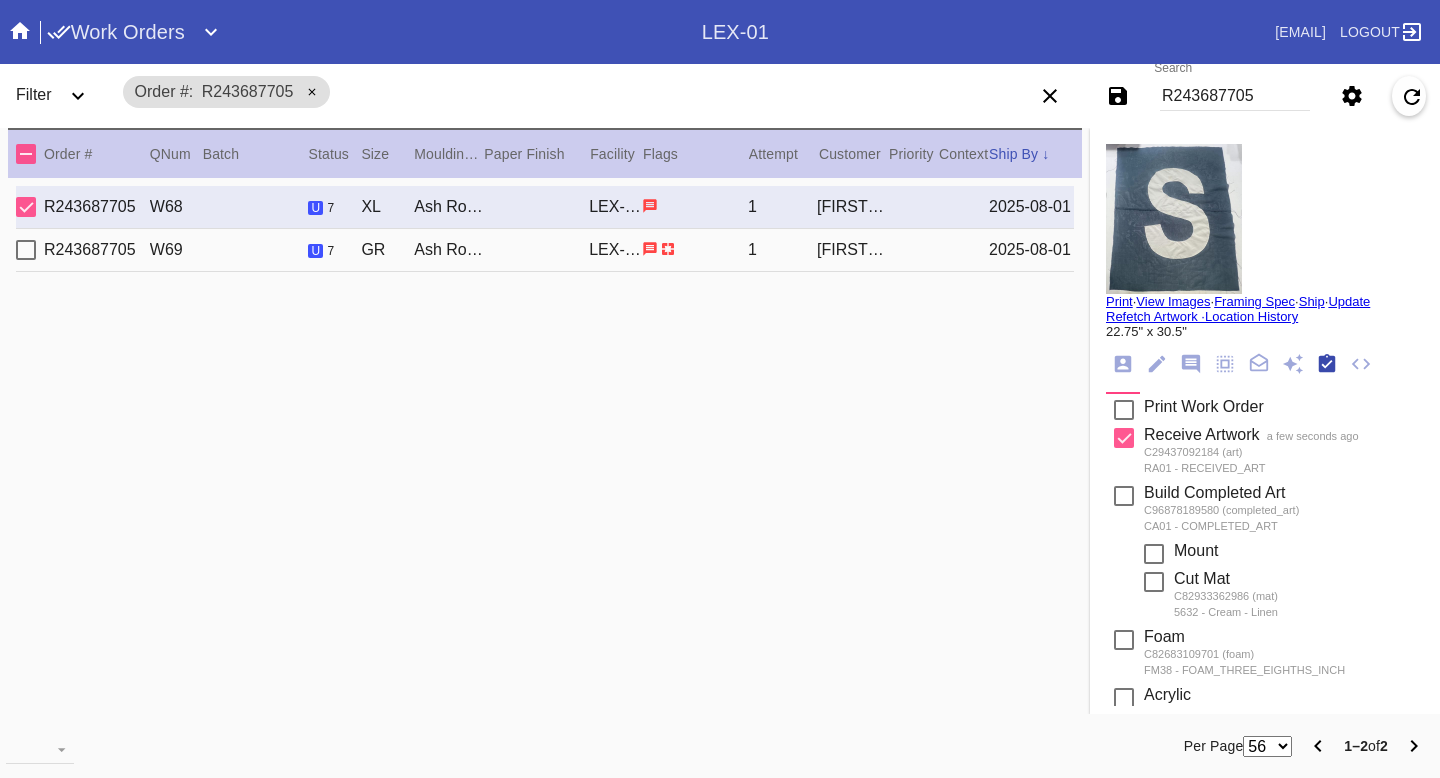 scroll, scrollTop: 320, scrollLeft: 0, axis: vertical 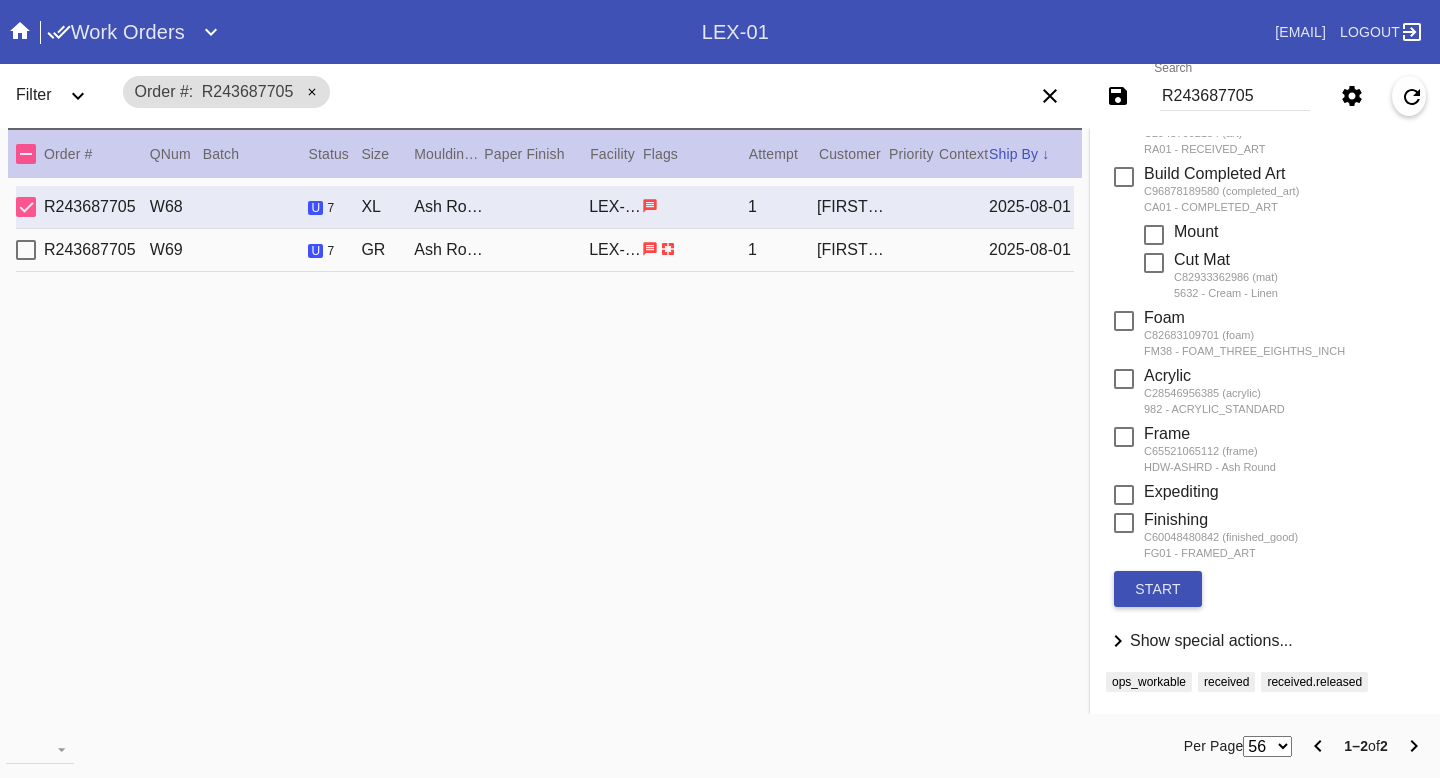 click on "Show special actions... Hide special actions..." at bounding box center [1265, 642] 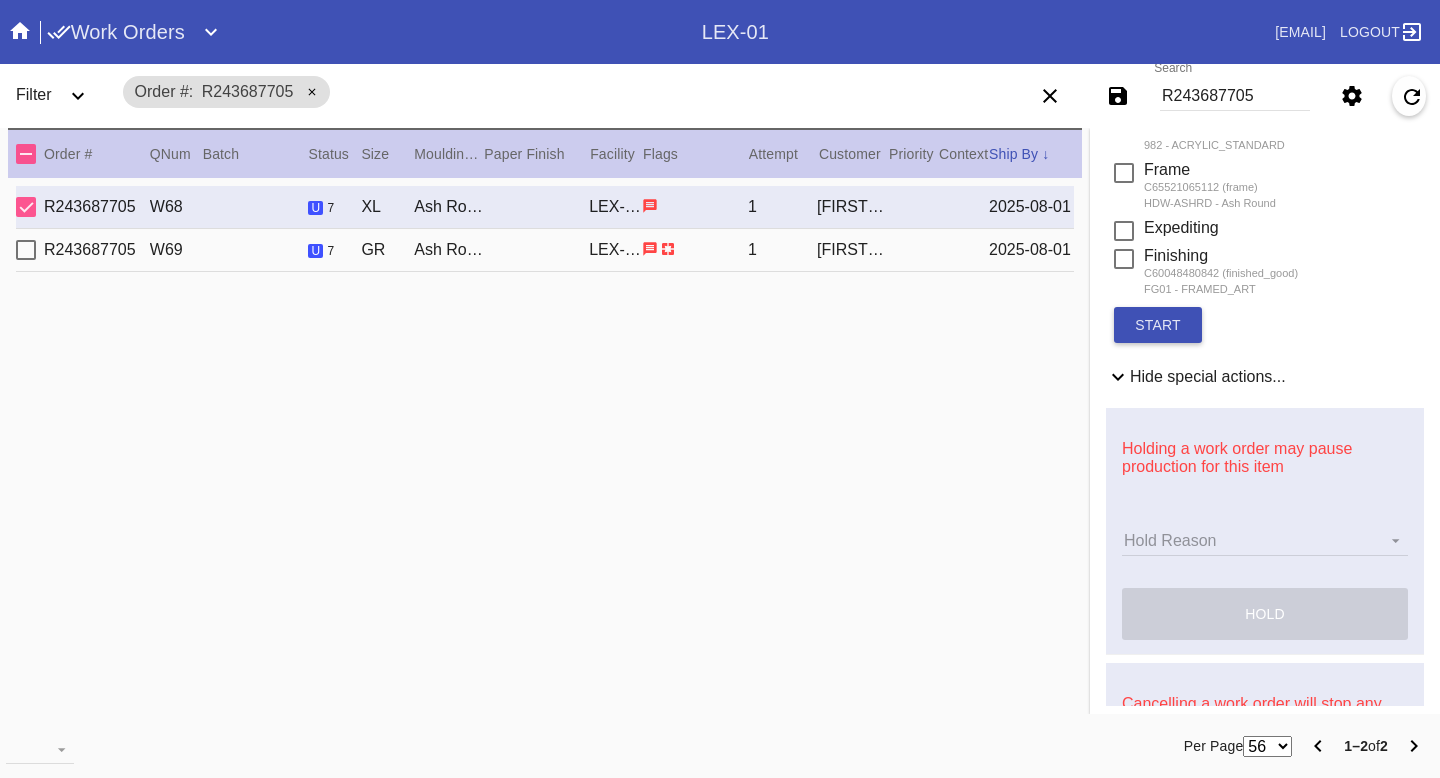 scroll, scrollTop: 844, scrollLeft: 0, axis: vertical 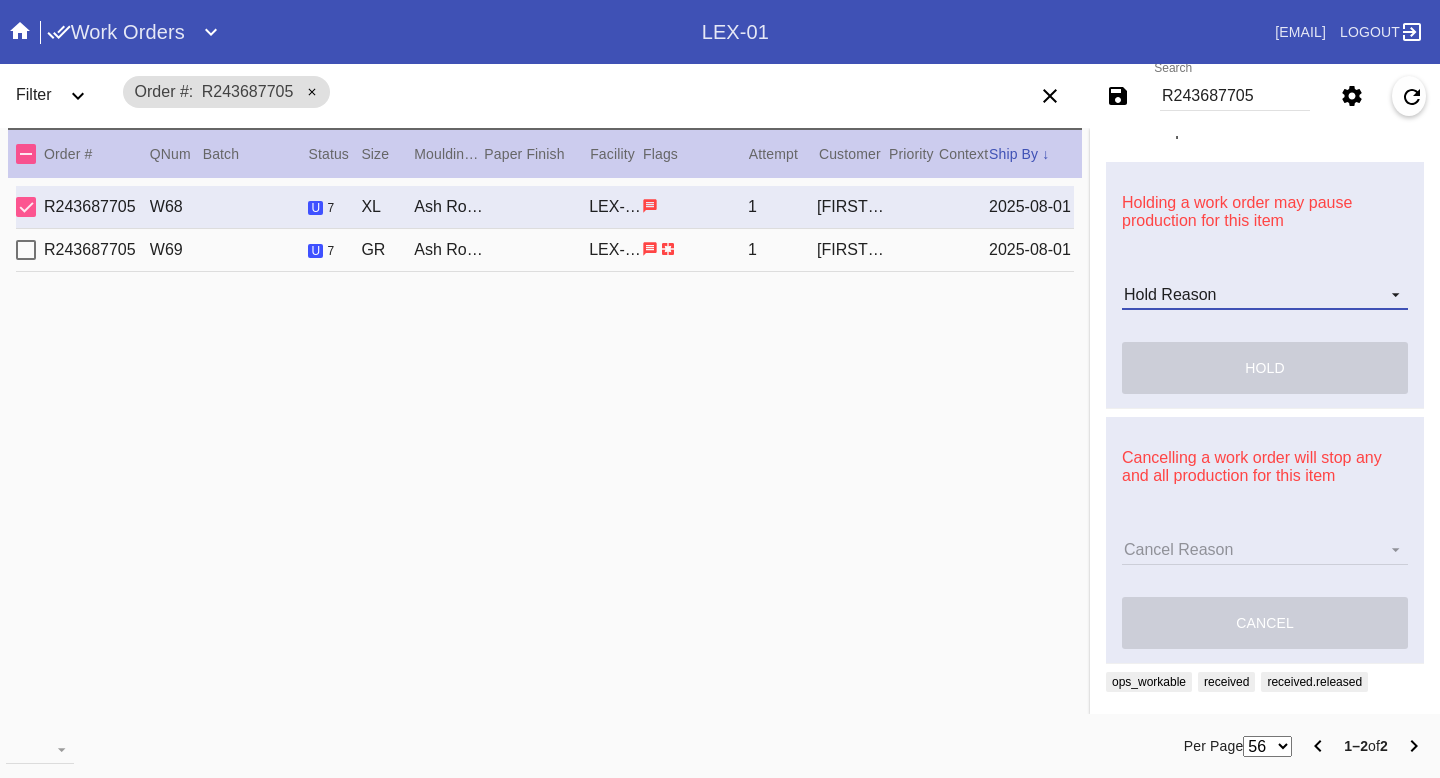 click on "Hold Reason Artcare Artwork Review CA Proactive Outreach CX Artwork Review CX Asset Protection Review Embedded Mat Plaque F4B Order Update FB Internal Sample Facility Out of Stock HPO Not Received Ops Question Submitted Order Change Request Out of Stock Pull for Production Replacement Ordered Retail NSOGW Search and Rescue Update Work Order" at bounding box center (1265, 295) 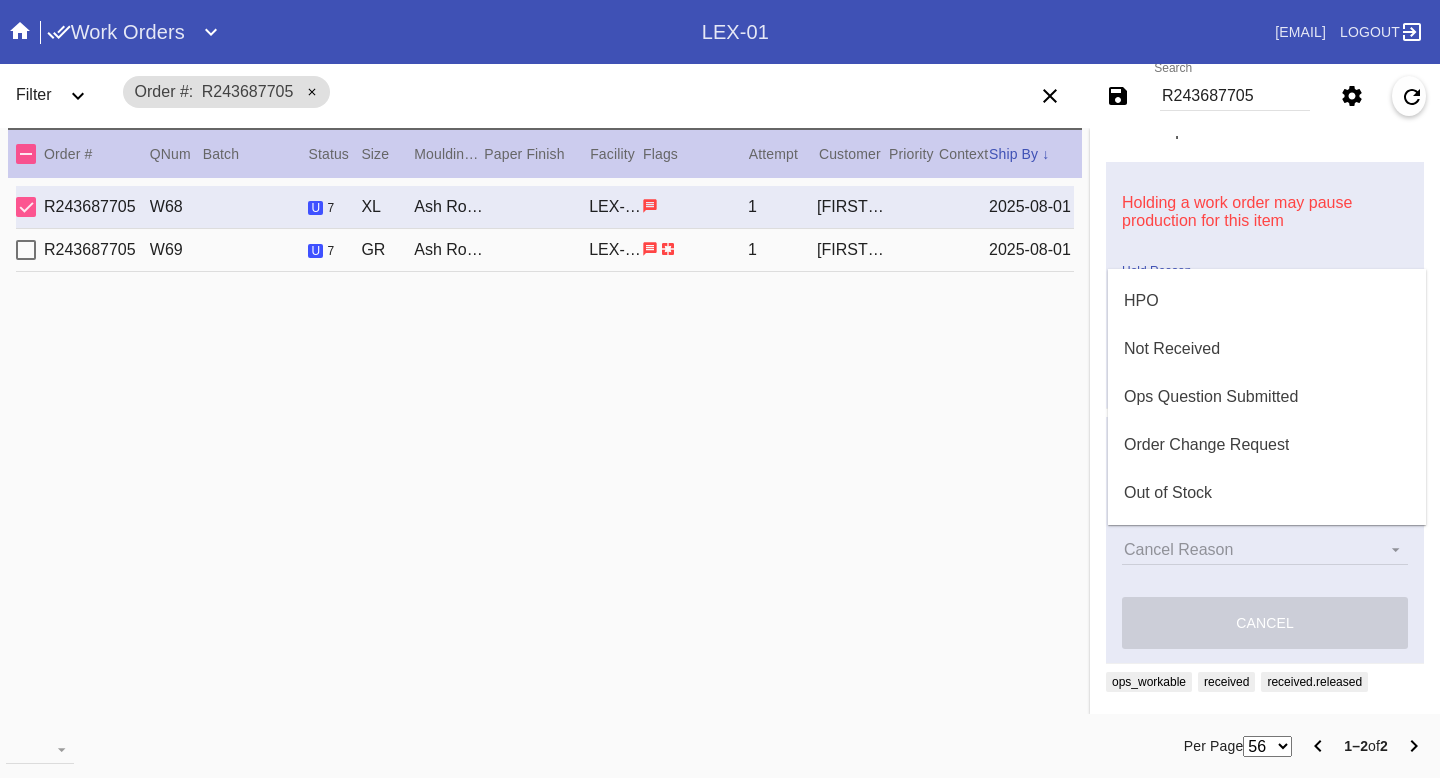 scroll, scrollTop: 377, scrollLeft: 0, axis: vertical 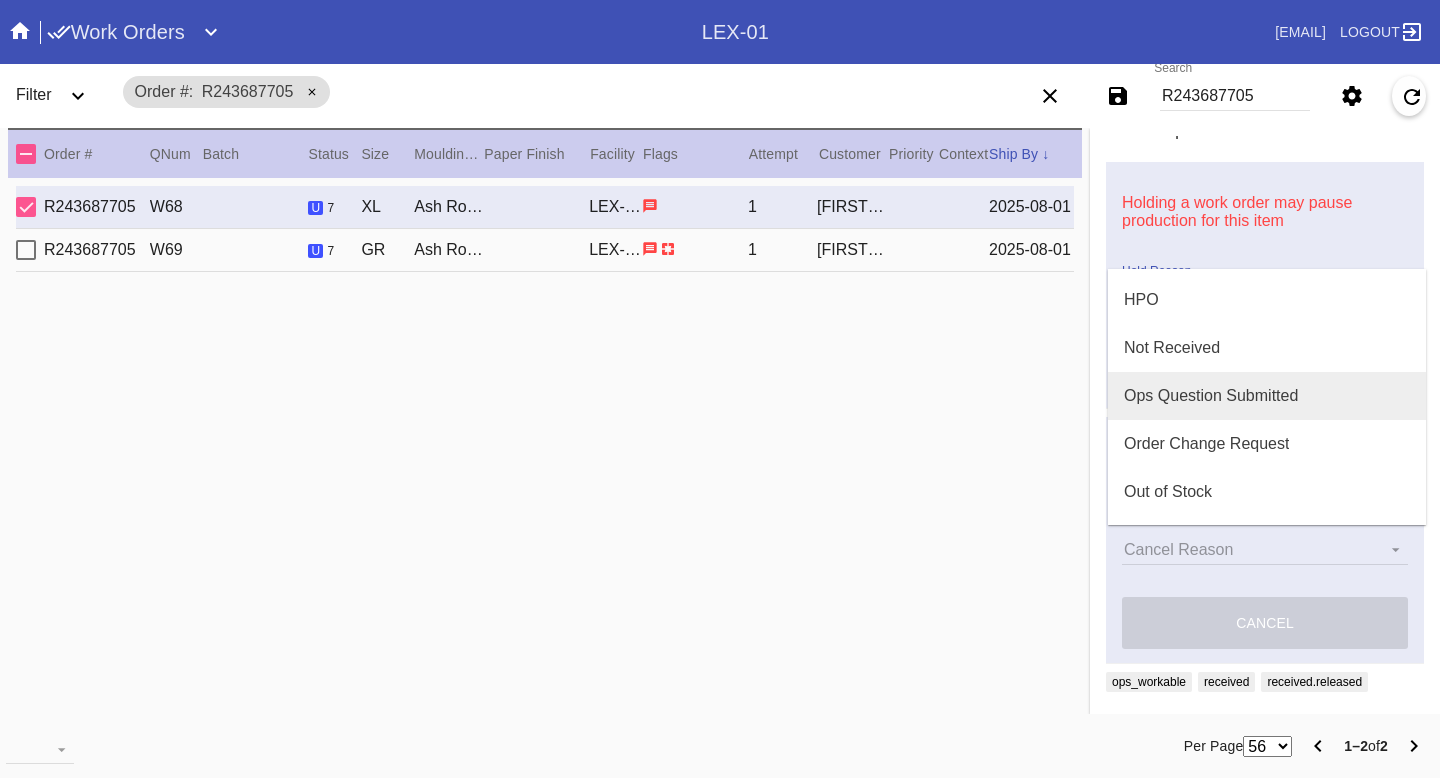 click on "Ops Question Submitted" at bounding box center [1211, 396] 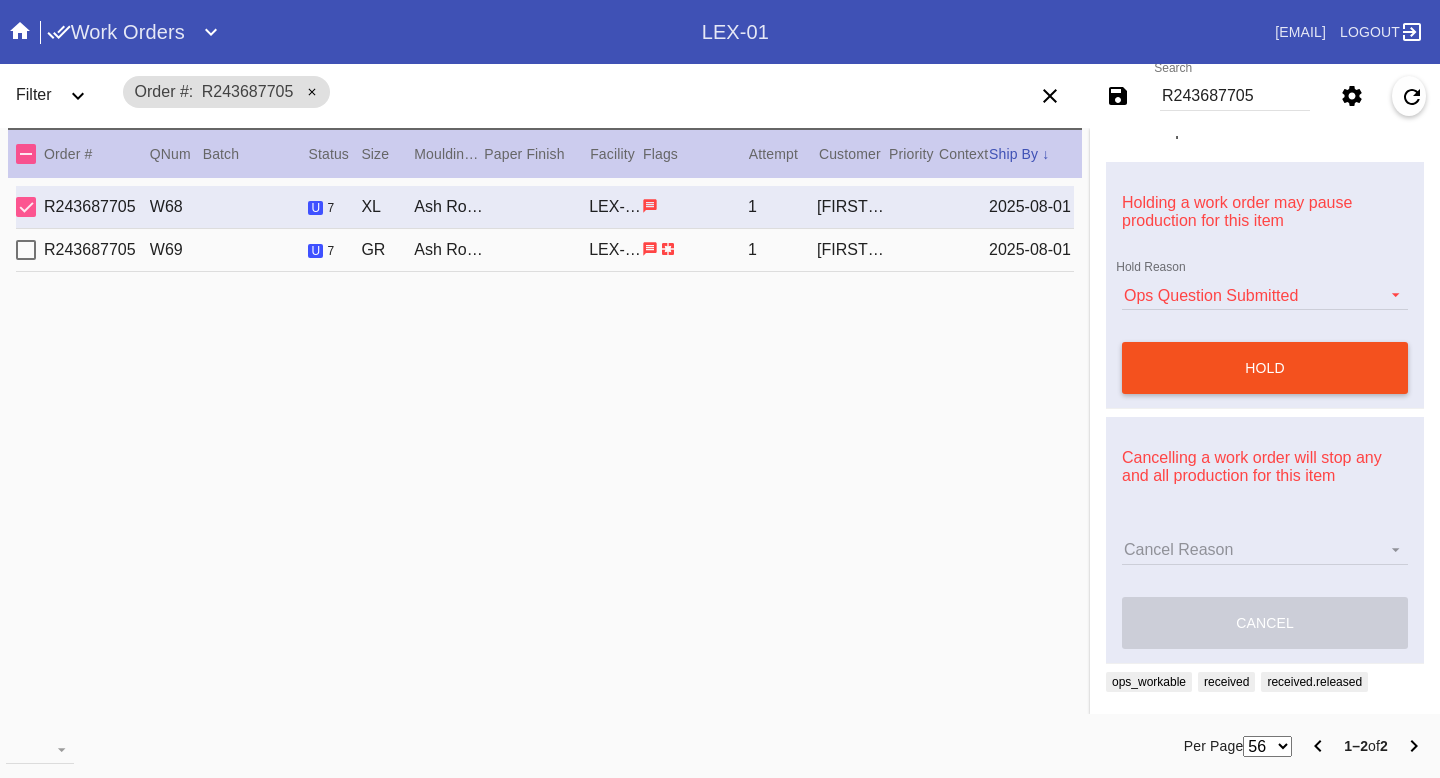 click on "hold" at bounding box center [1265, 368] 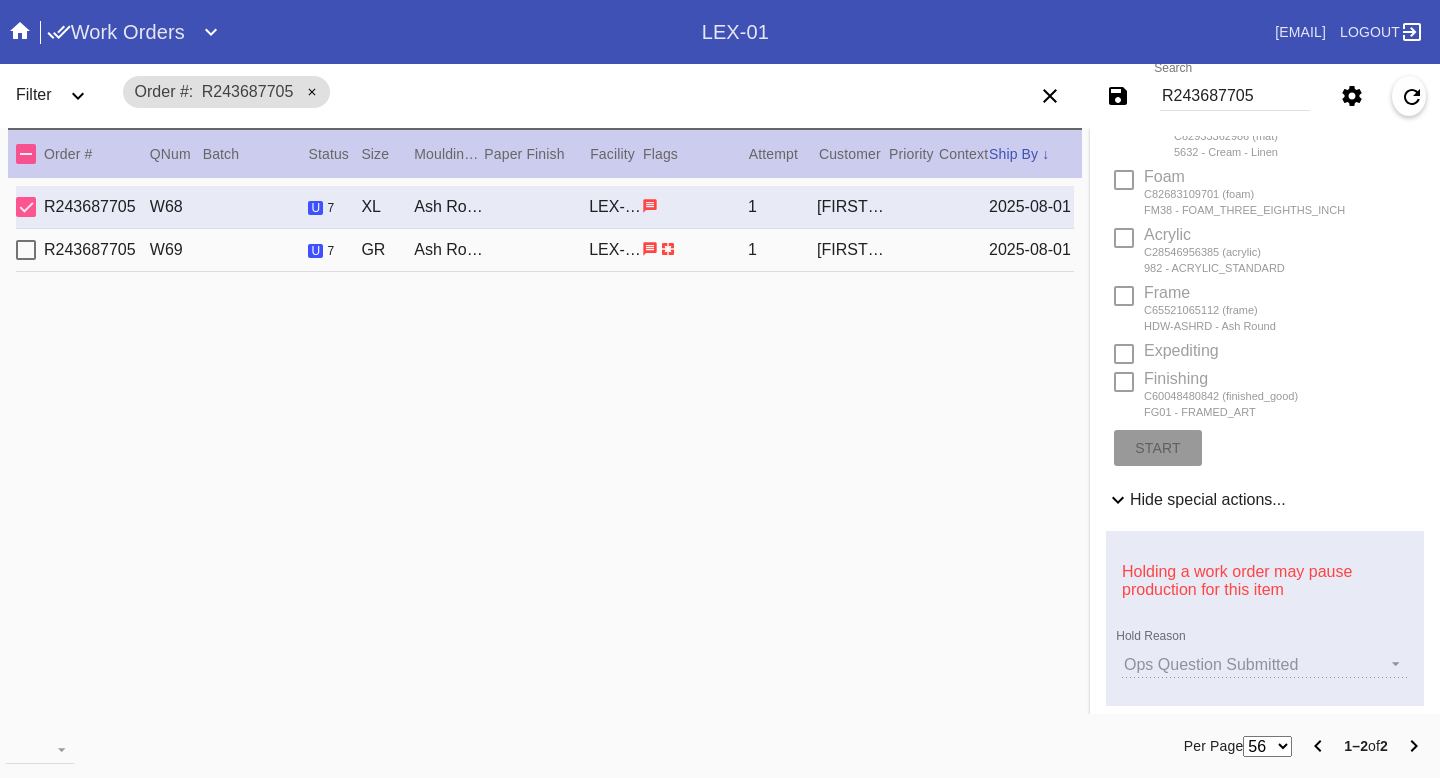 scroll, scrollTop: 0, scrollLeft: 0, axis: both 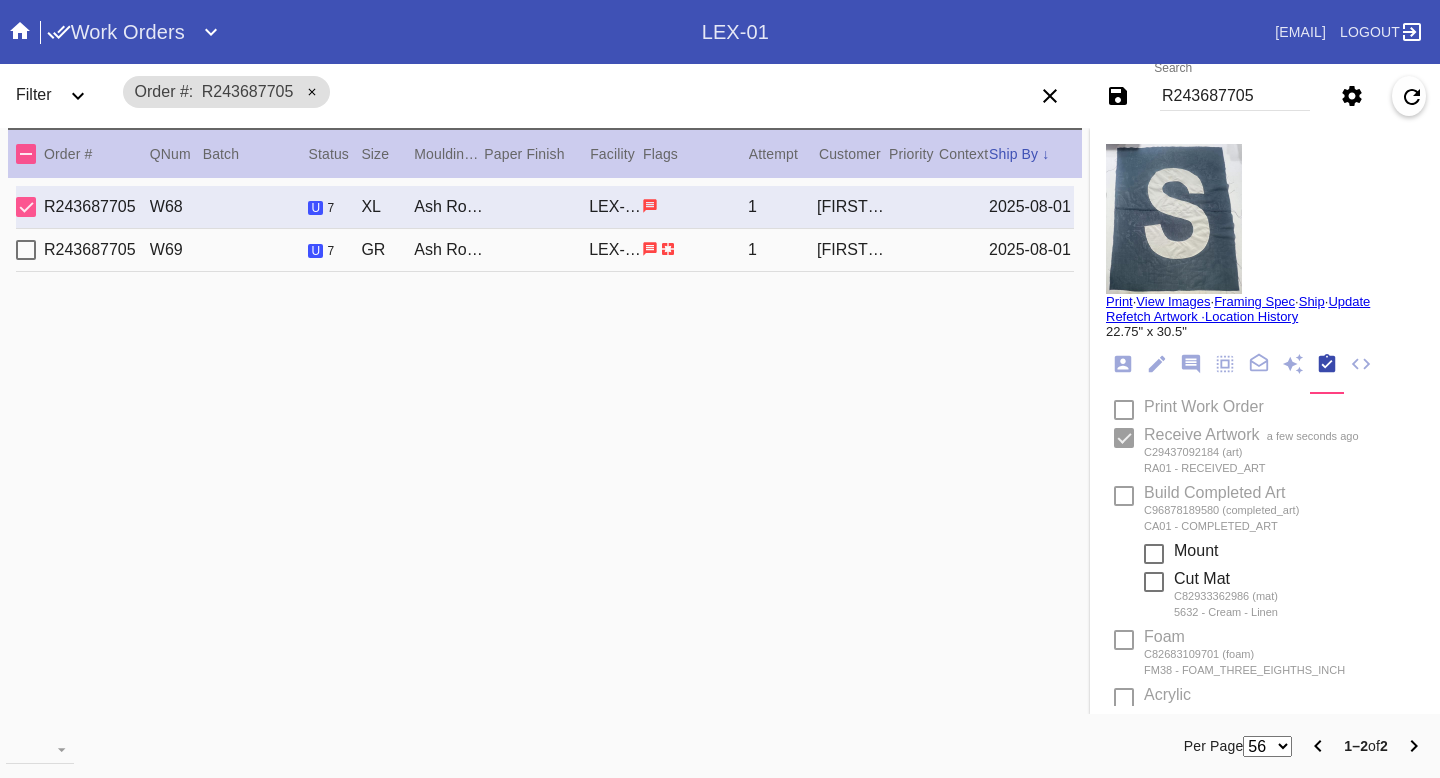 type 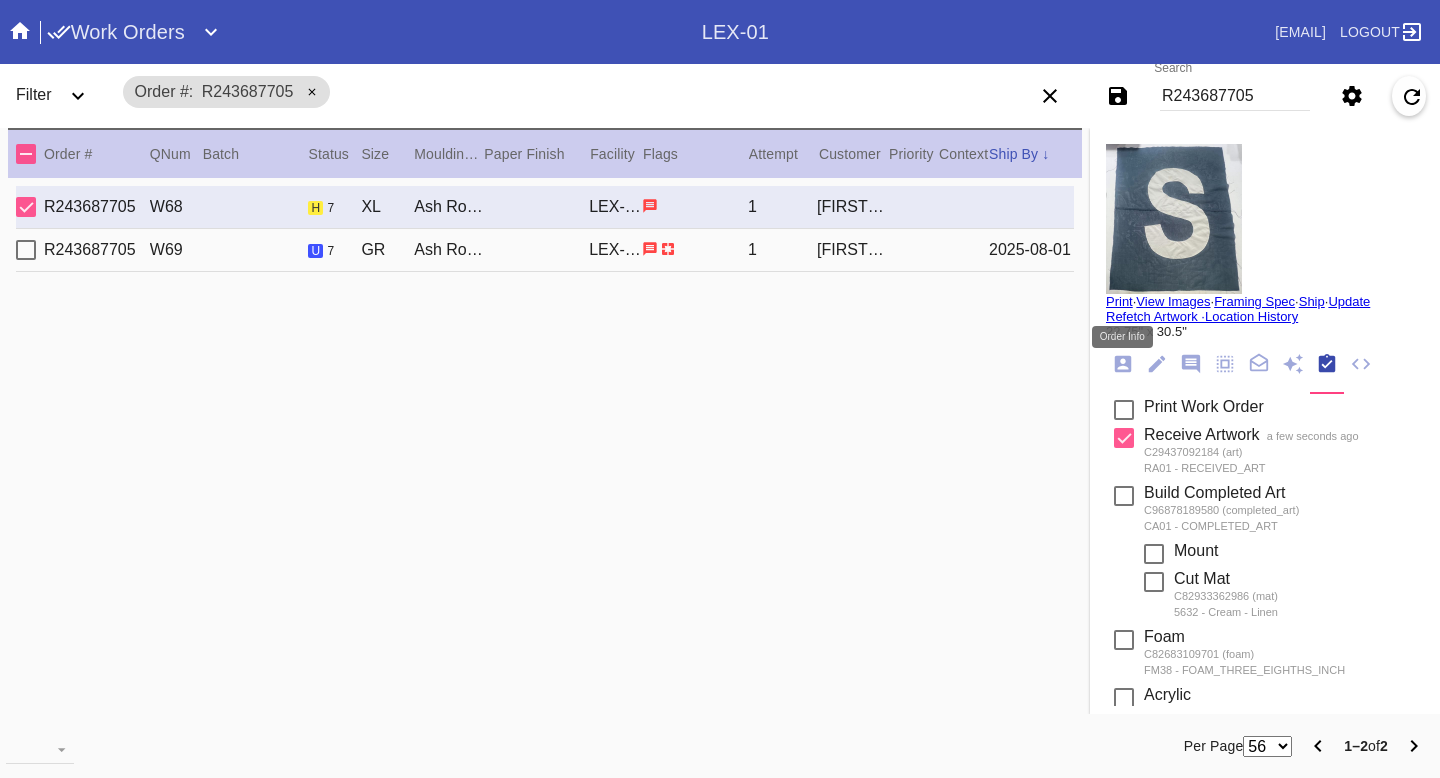 click 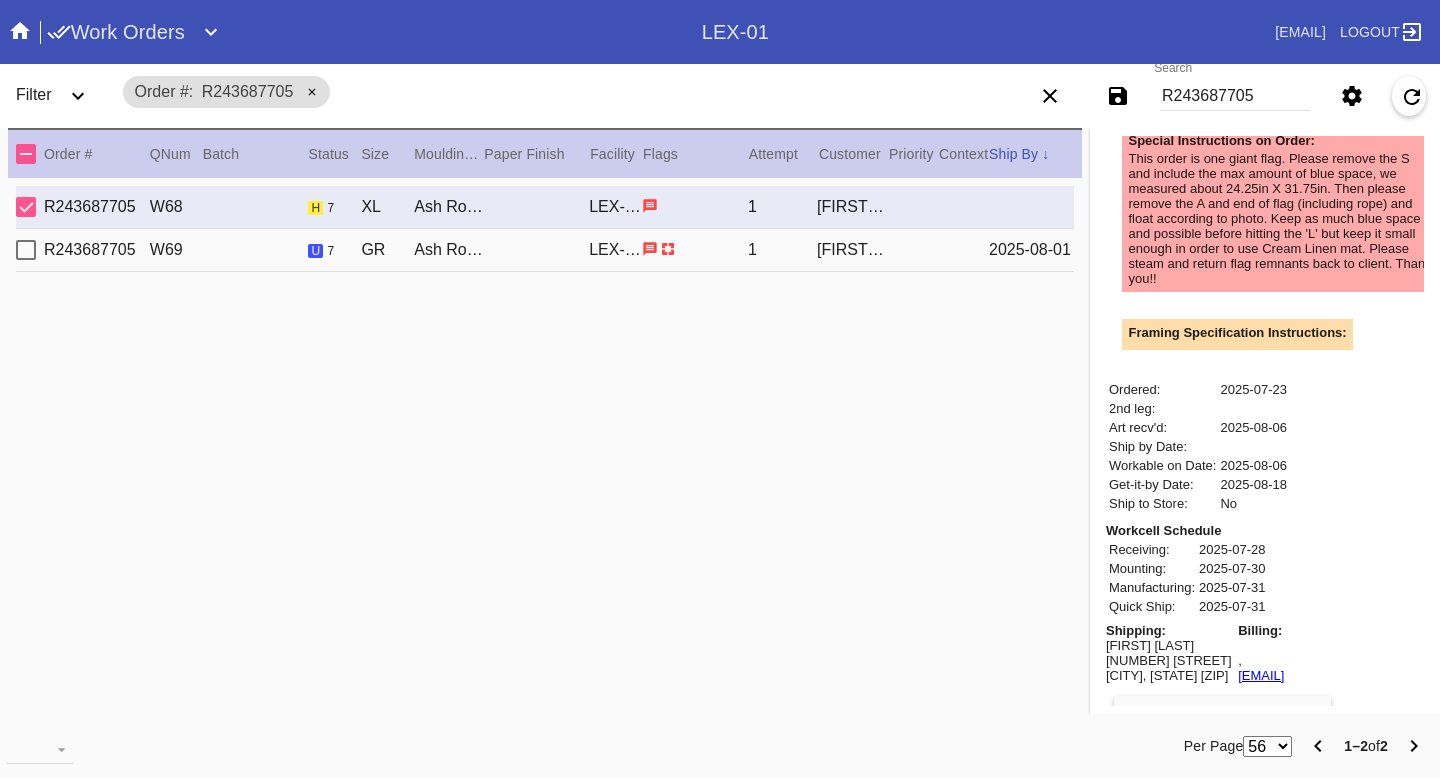 scroll, scrollTop: 789, scrollLeft: 0, axis: vertical 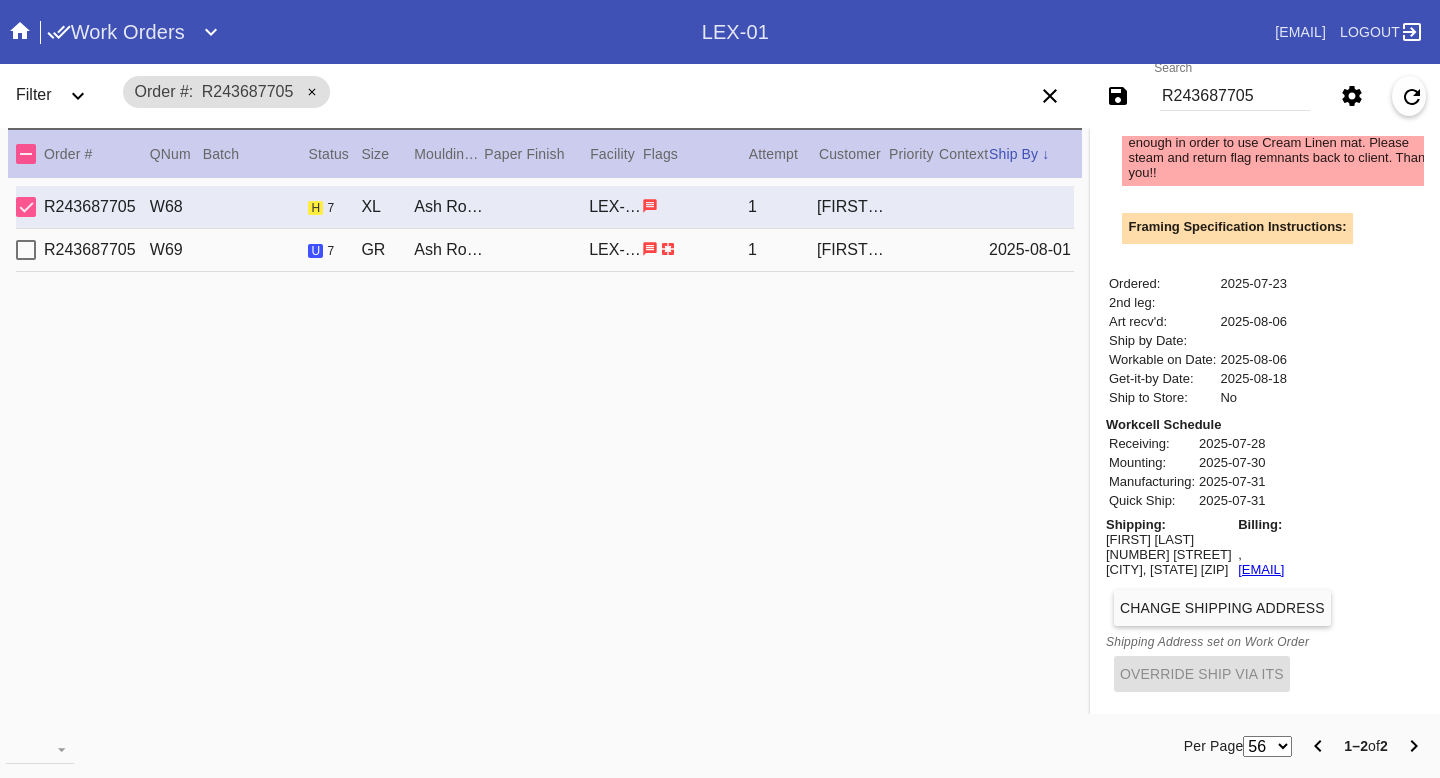 click on "R243687705 W69 u   7 GR Ash Round / Cream - Linen LEX-01 1 Fredrik Maroe
2025-08-01" at bounding box center [545, 250] 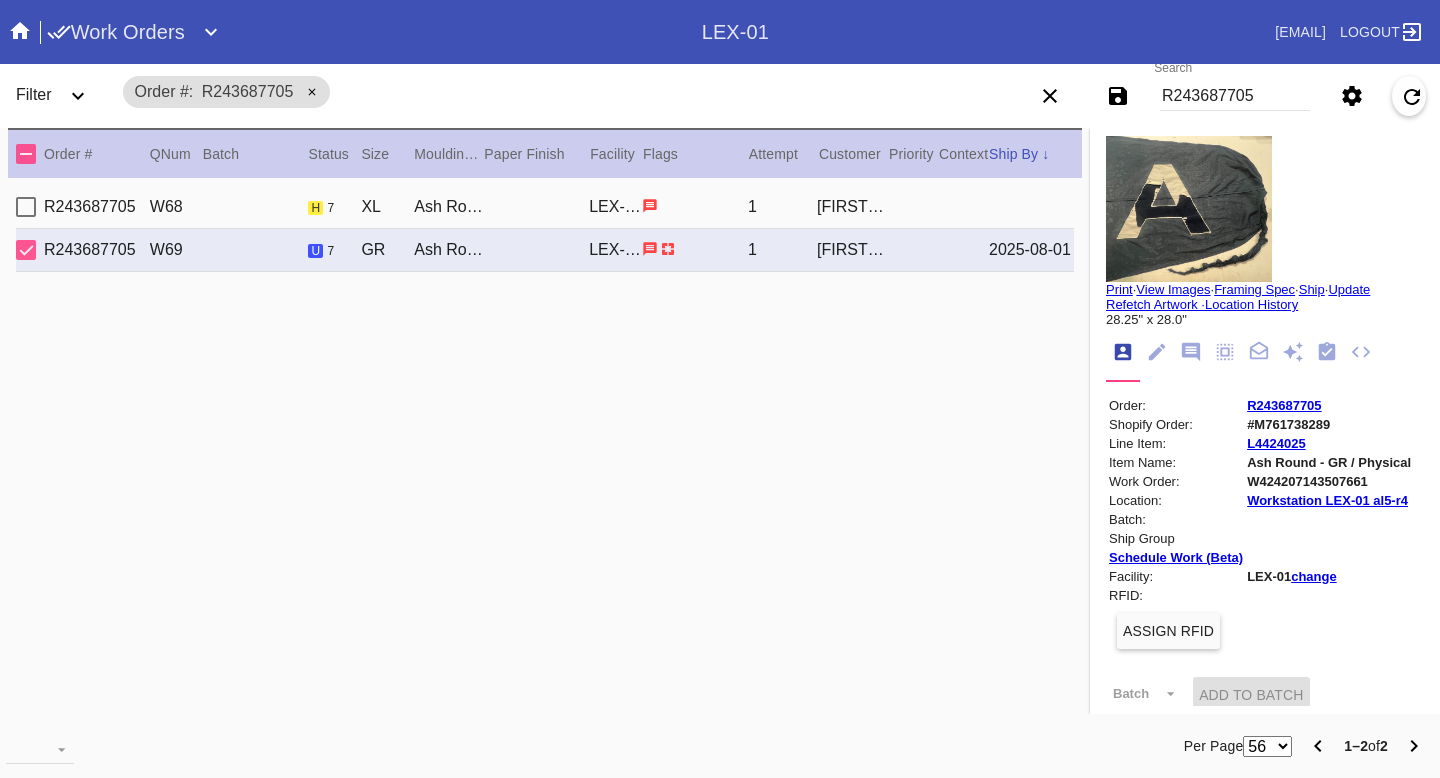 scroll, scrollTop: 0, scrollLeft: 0, axis: both 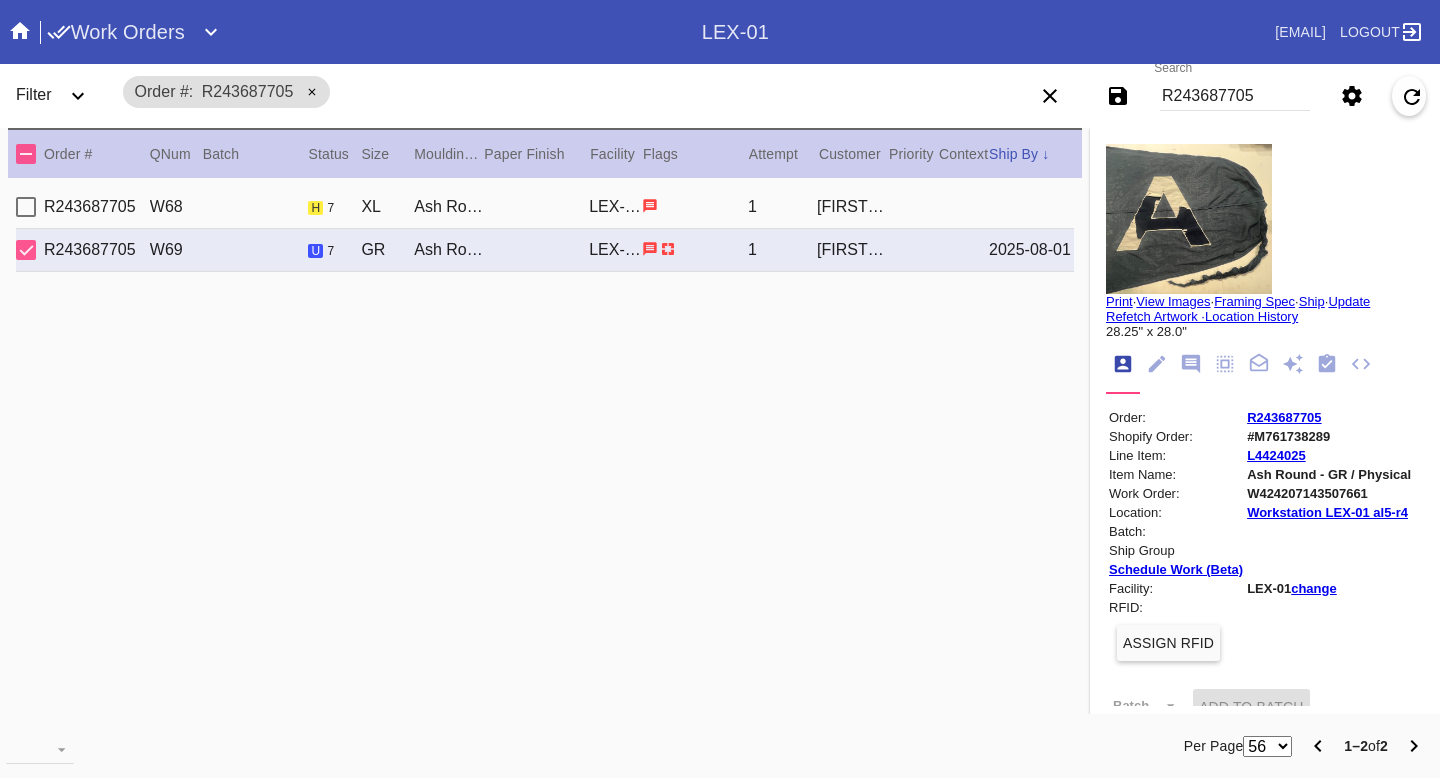 click 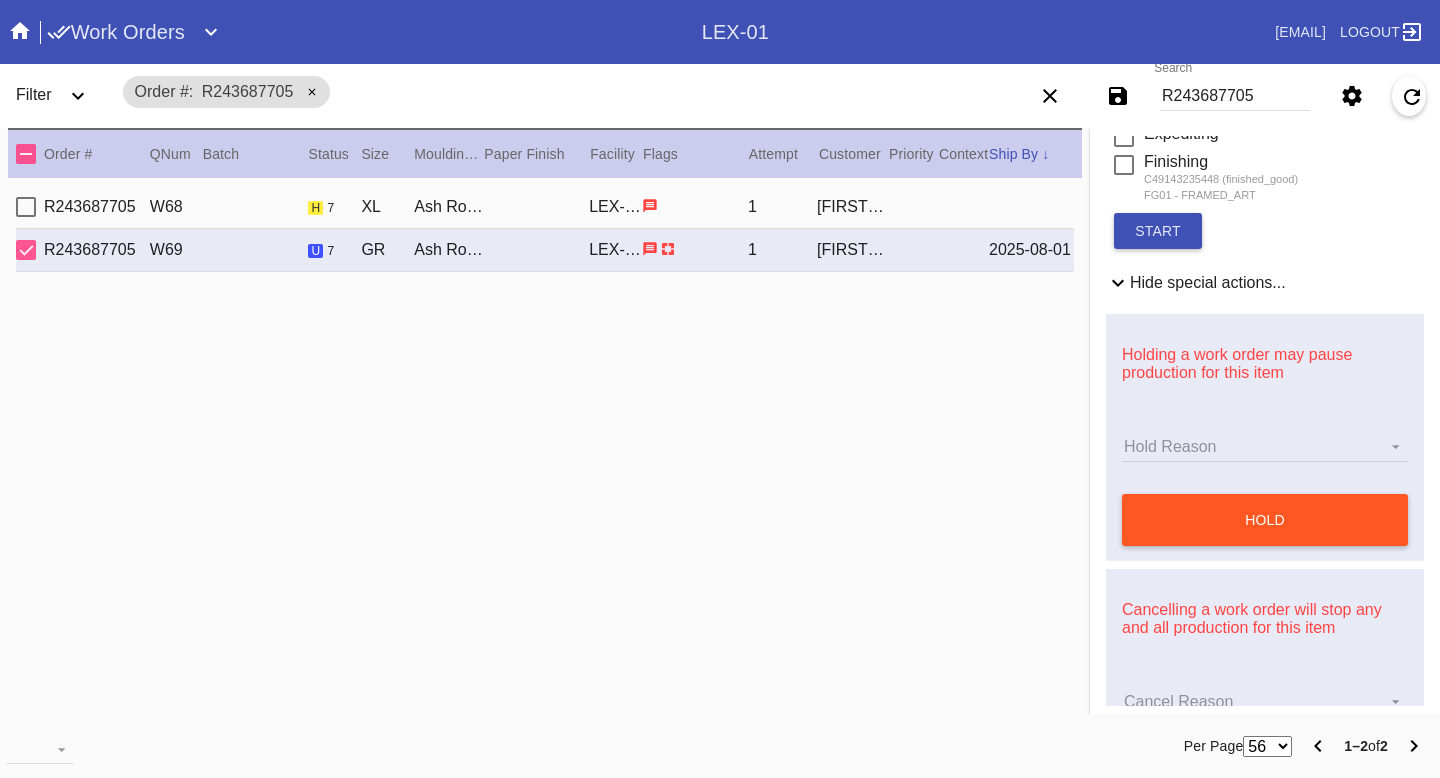 scroll, scrollTop: 774, scrollLeft: 0, axis: vertical 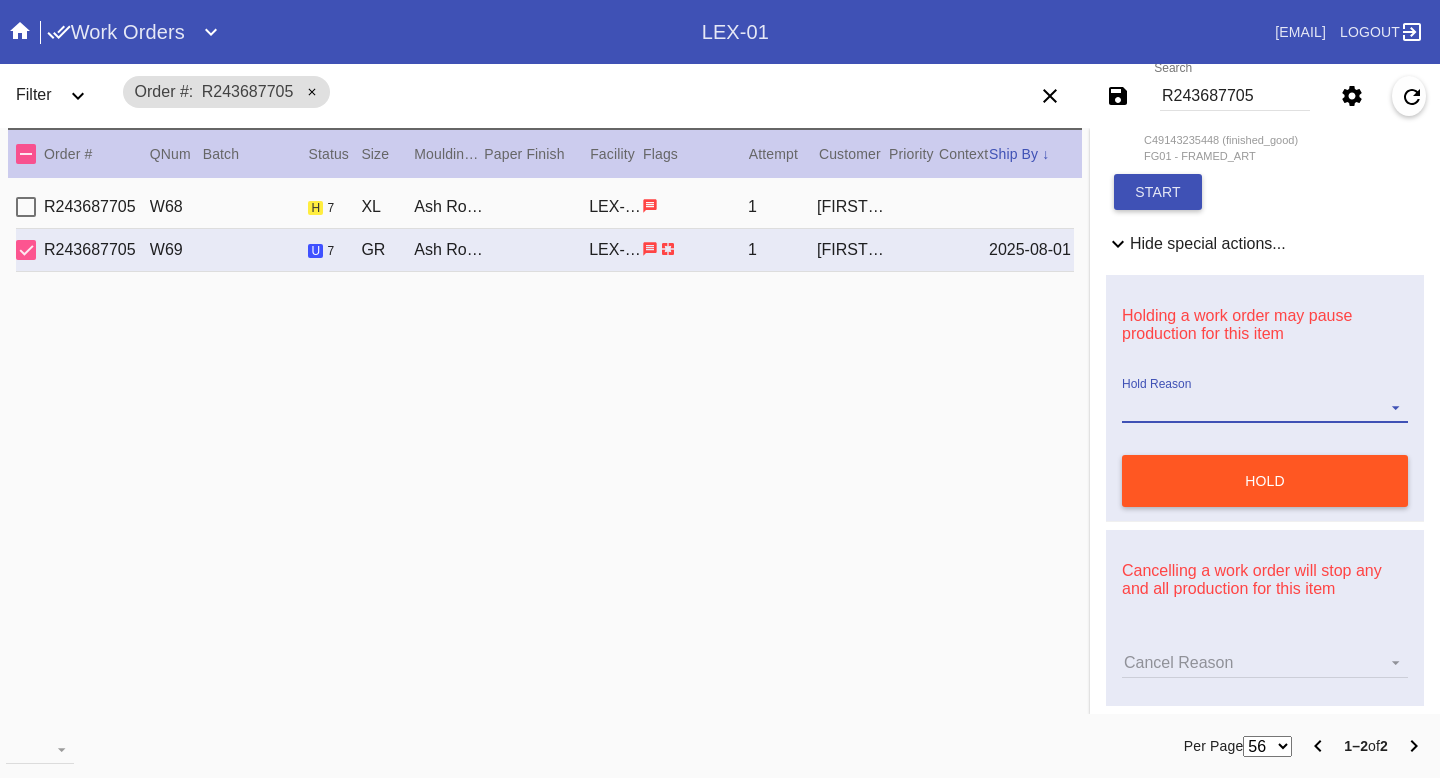 click on "Hold Reason" at bounding box center (1265, 408) 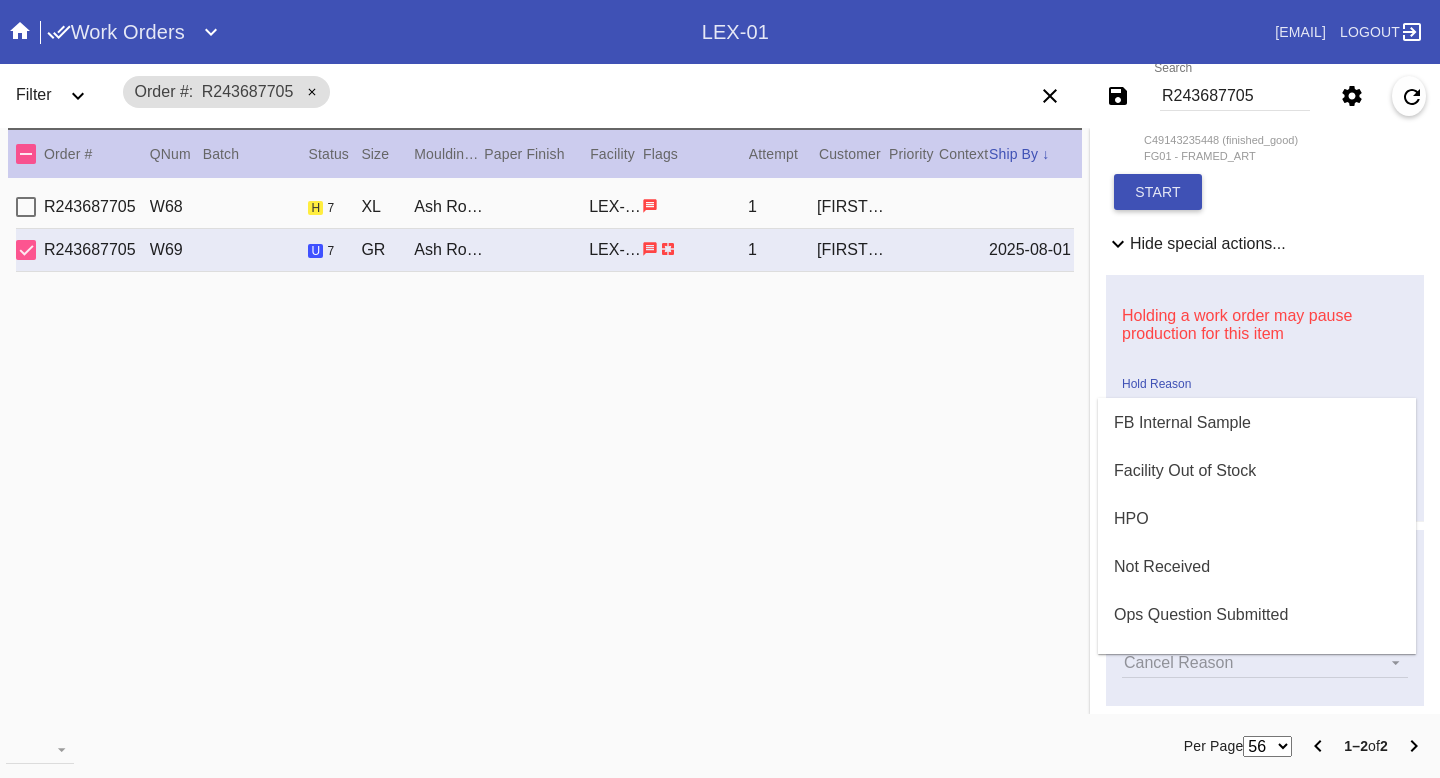 scroll, scrollTop: 426, scrollLeft: 0, axis: vertical 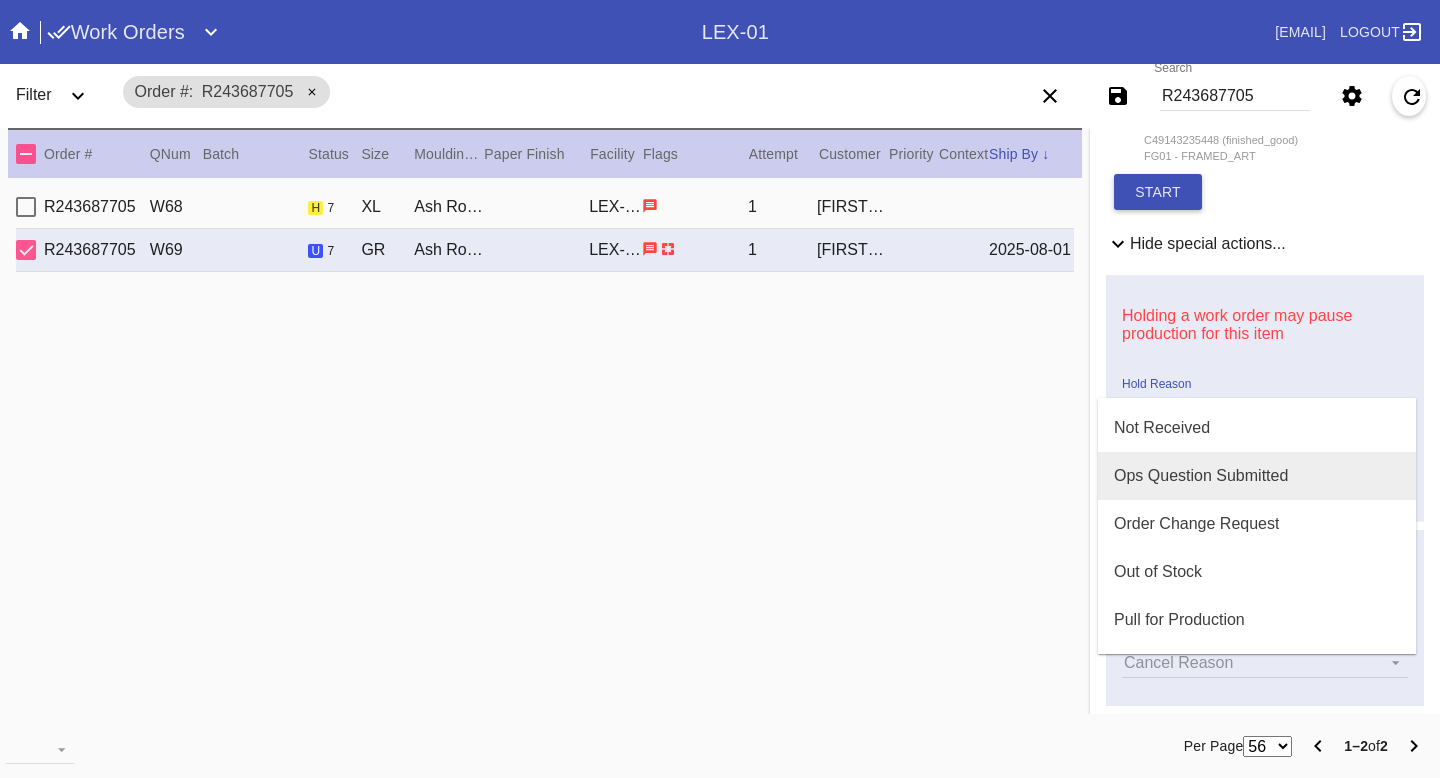 click on "Ops Question Submitted" at bounding box center (1257, 476) 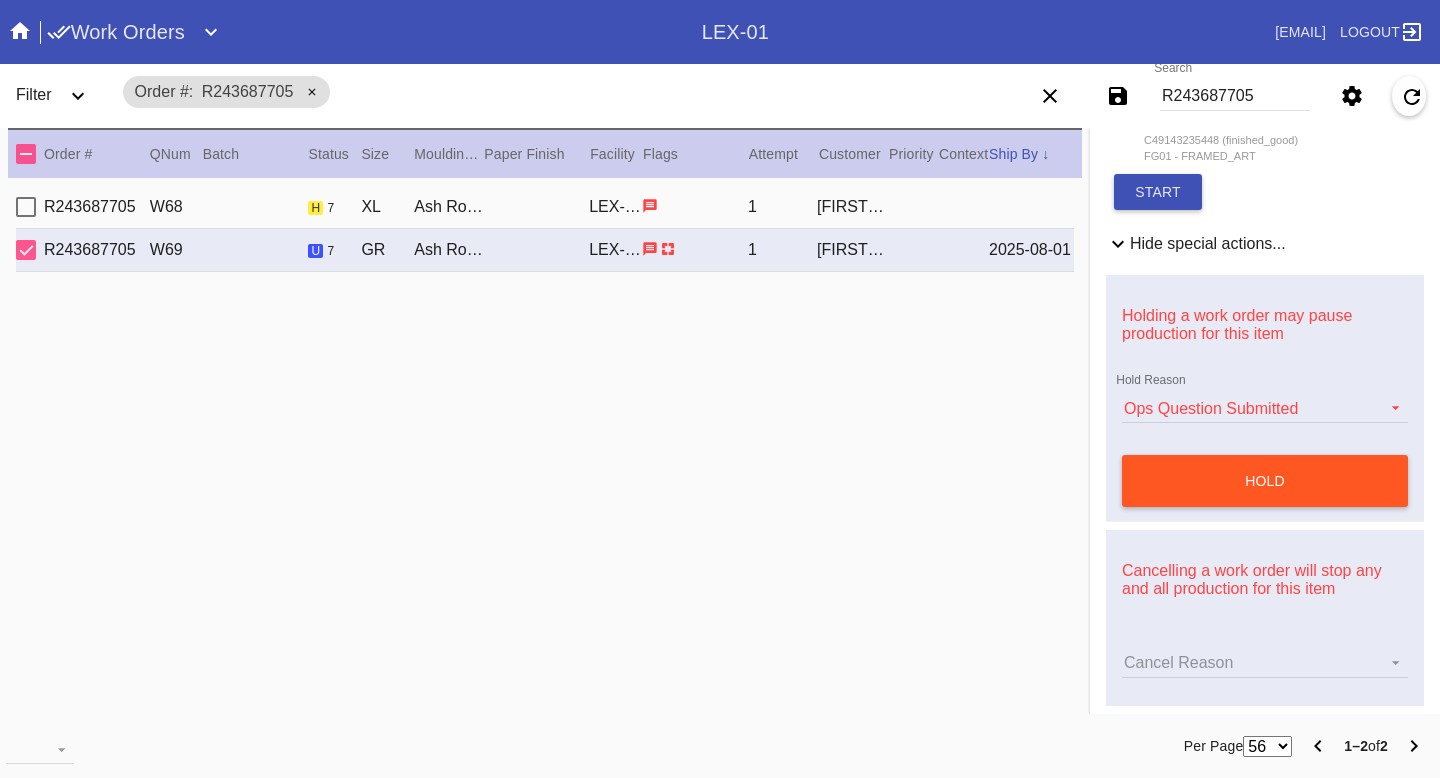 click on "hold" at bounding box center (1265, 481) 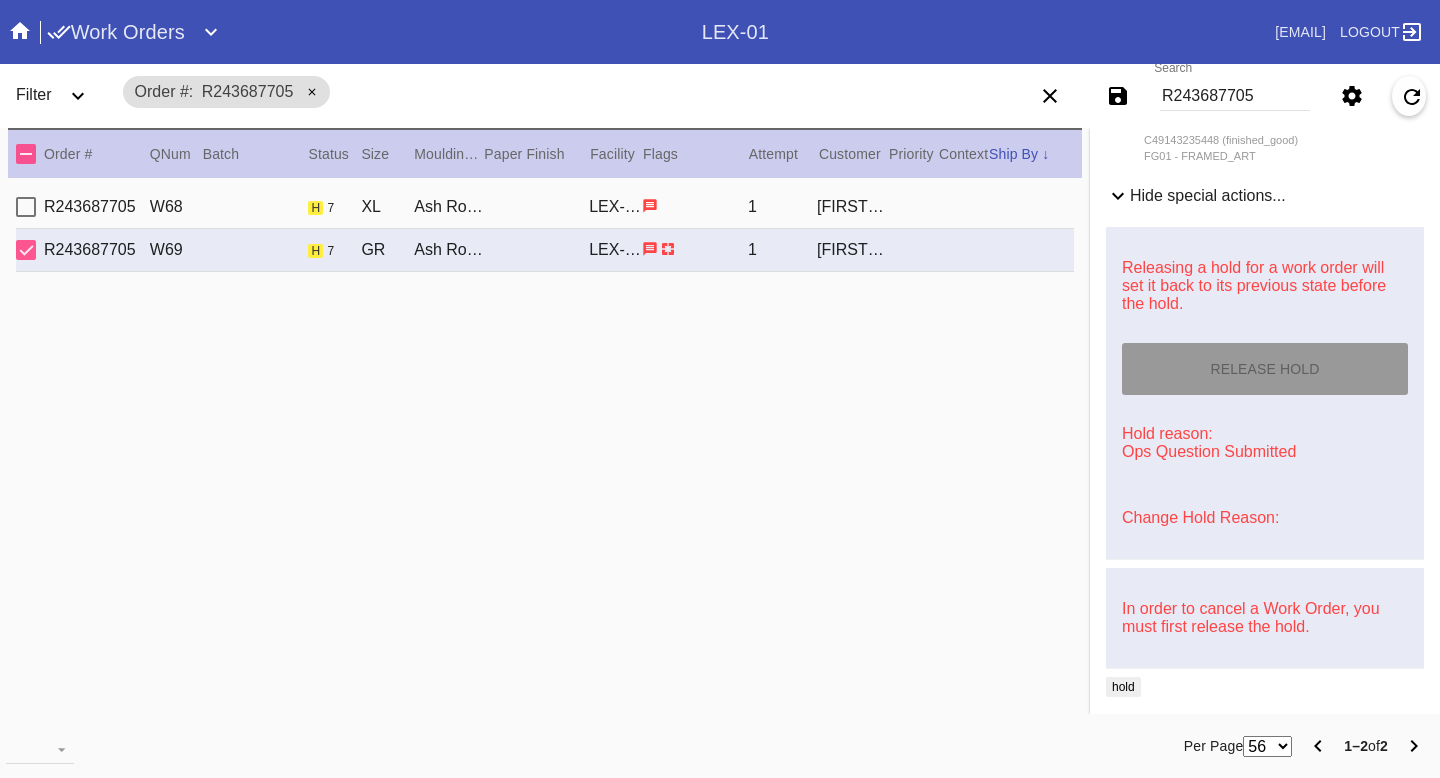 type 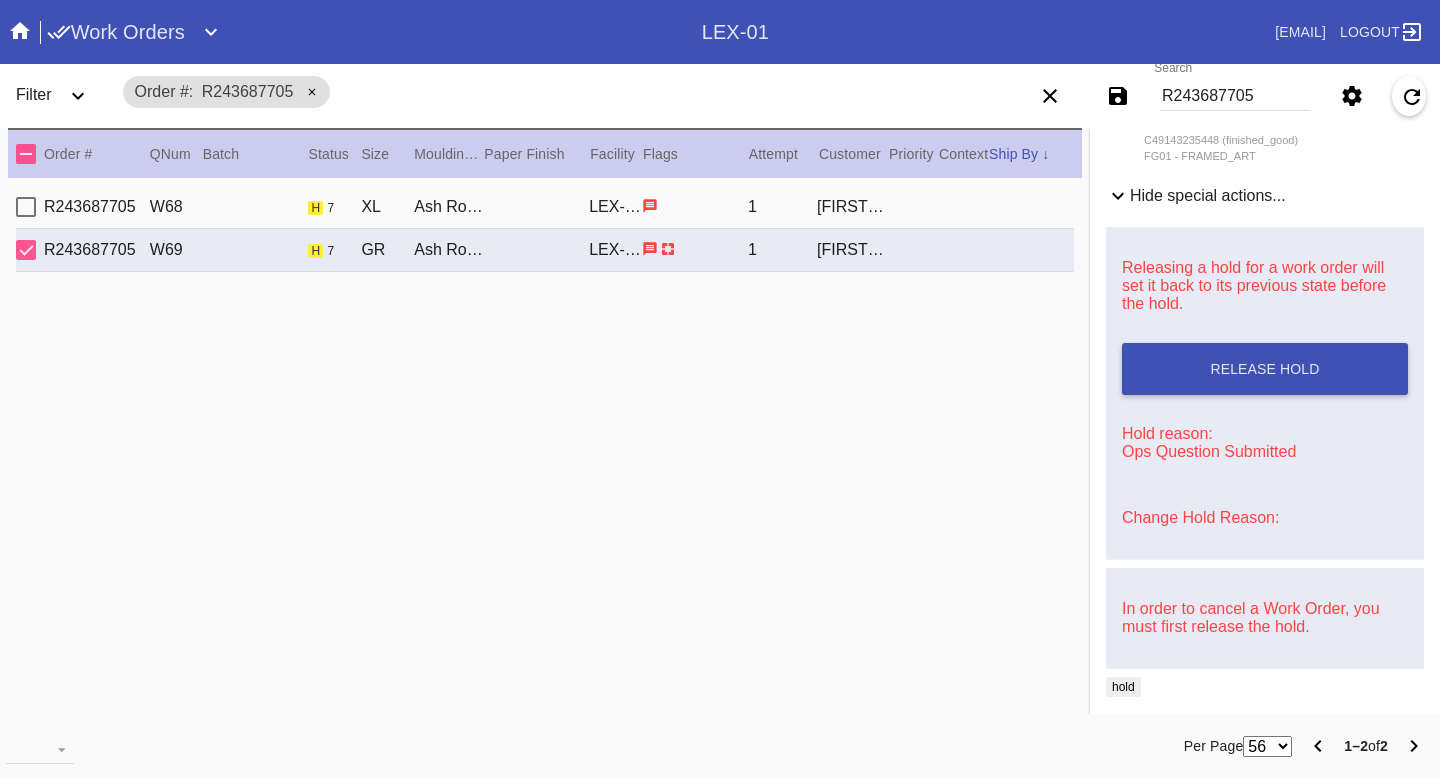 click on "R243687705 W68 h   7 XL Ash Round / Cream - Linen LEX-01 1 Fredrik Maroe" at bounding box center (545, 207) 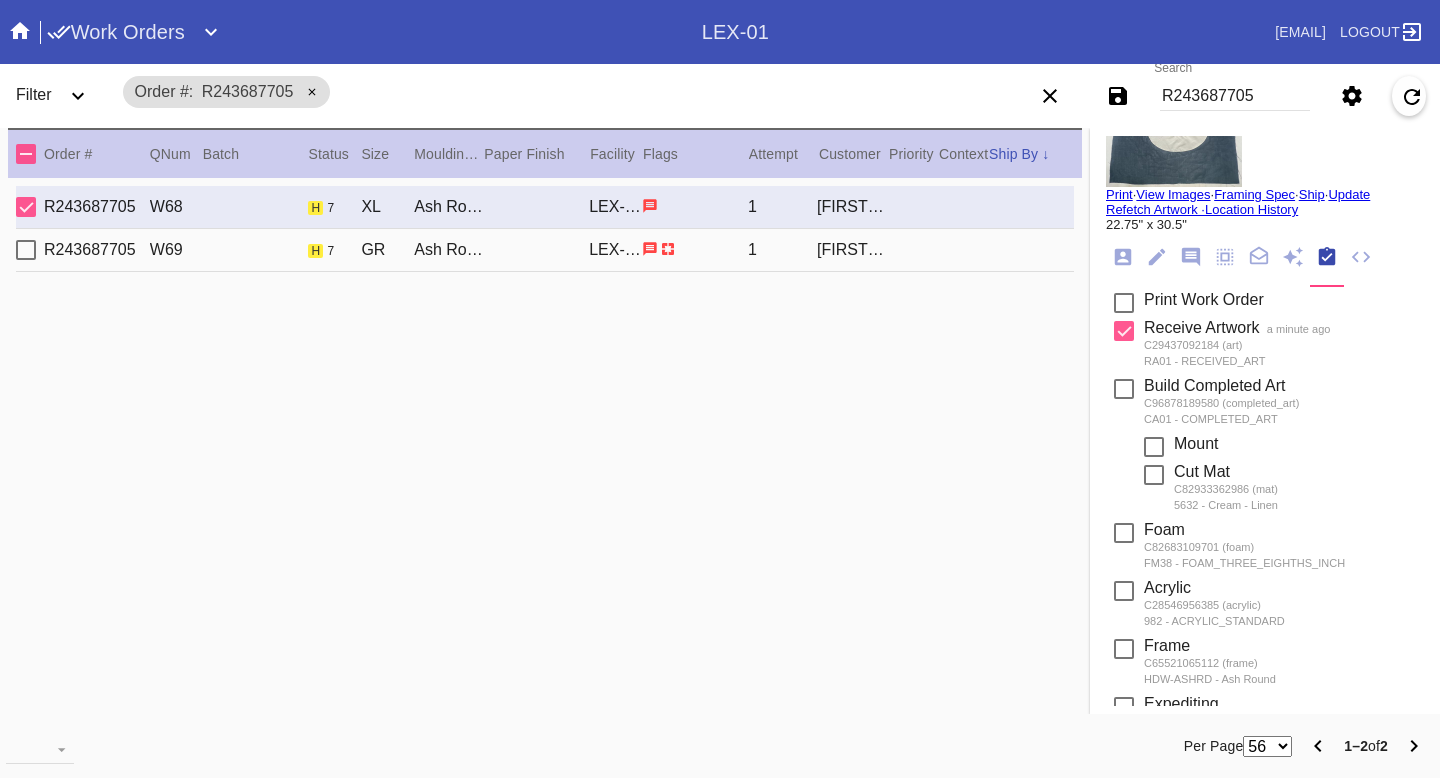 scroll, scrollTop: 0, scrollLeft: 0, axis: both 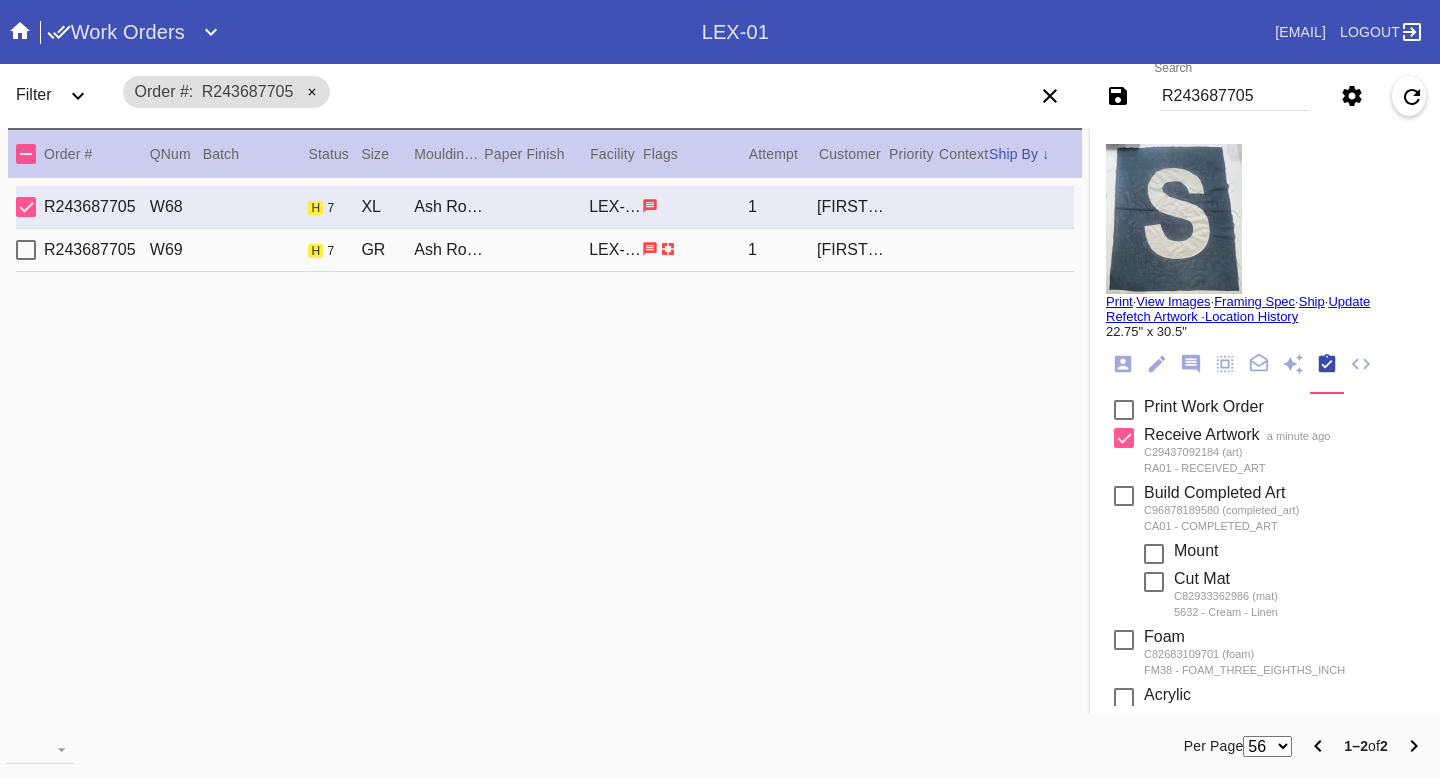 click 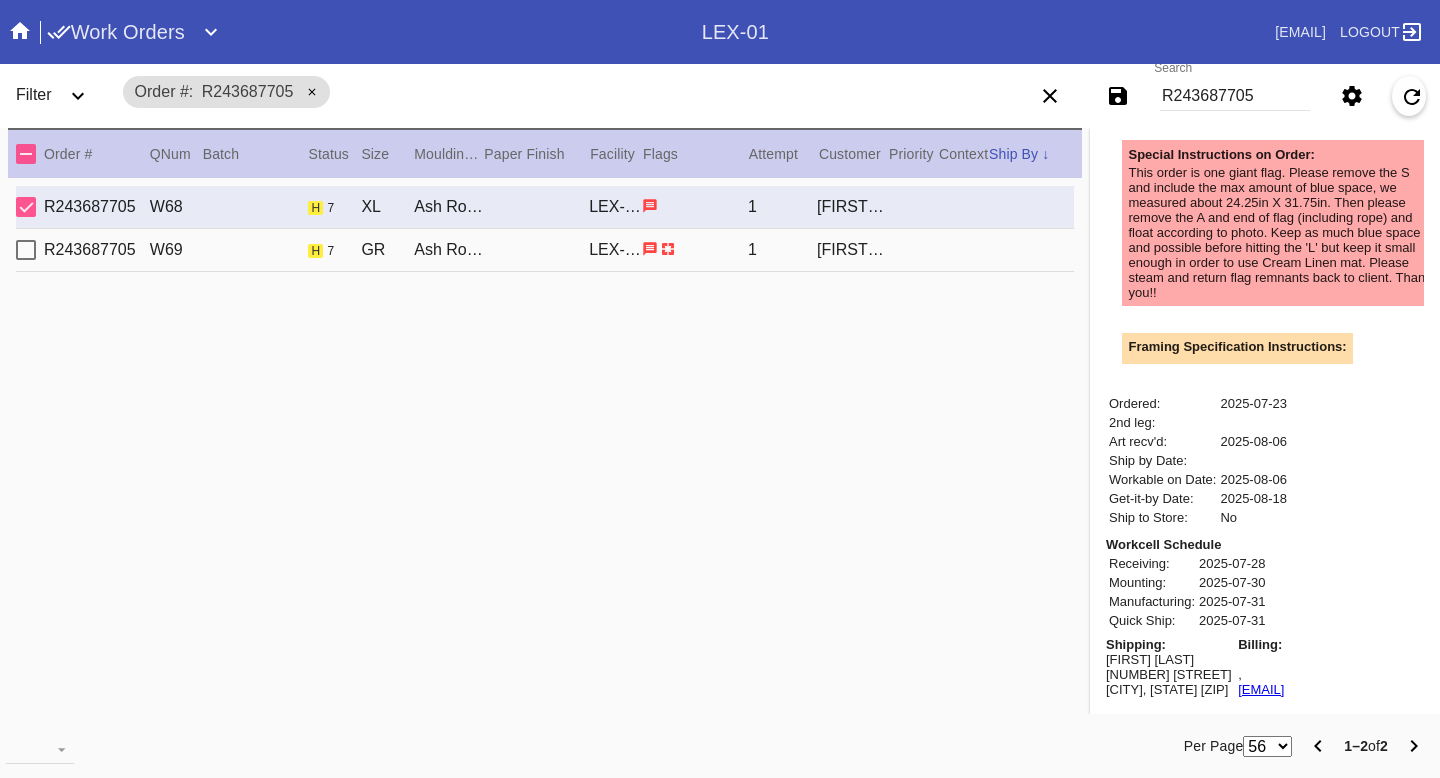 scroll, scrollTop: 789, scrollLeft: 0, axis: vertical 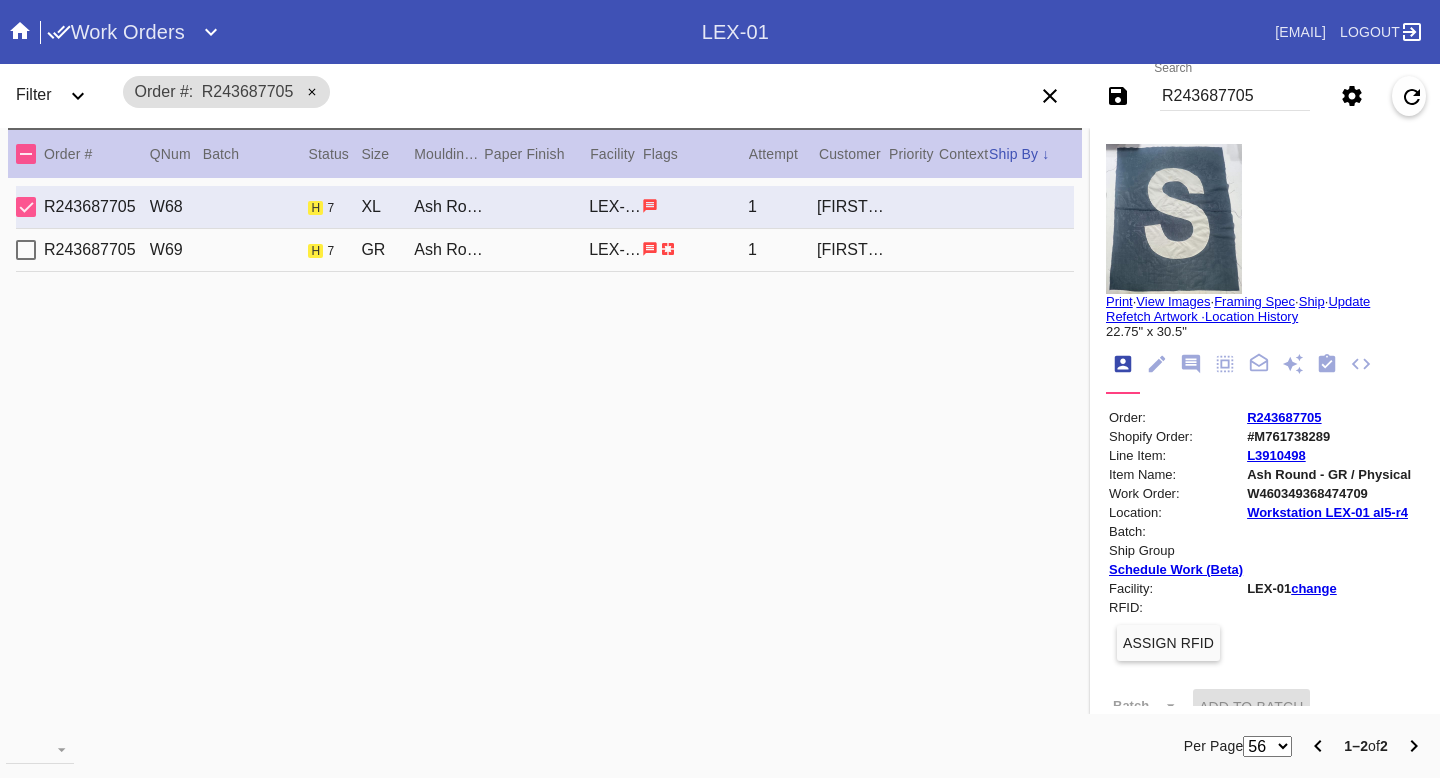 click on "W460349368474709" at bounding box center (1329, 493) 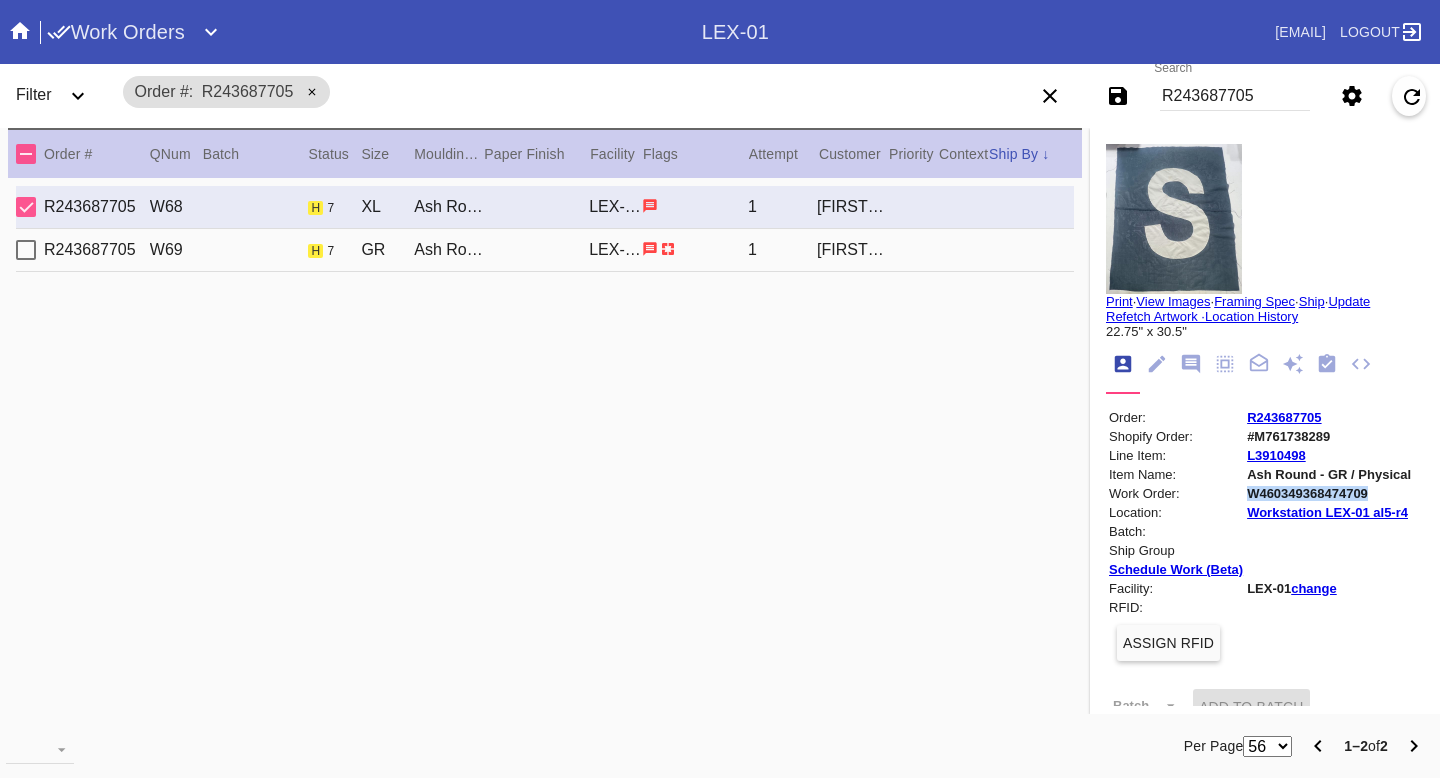 click on "W460349368474709" at bounding box center [1329, 493] 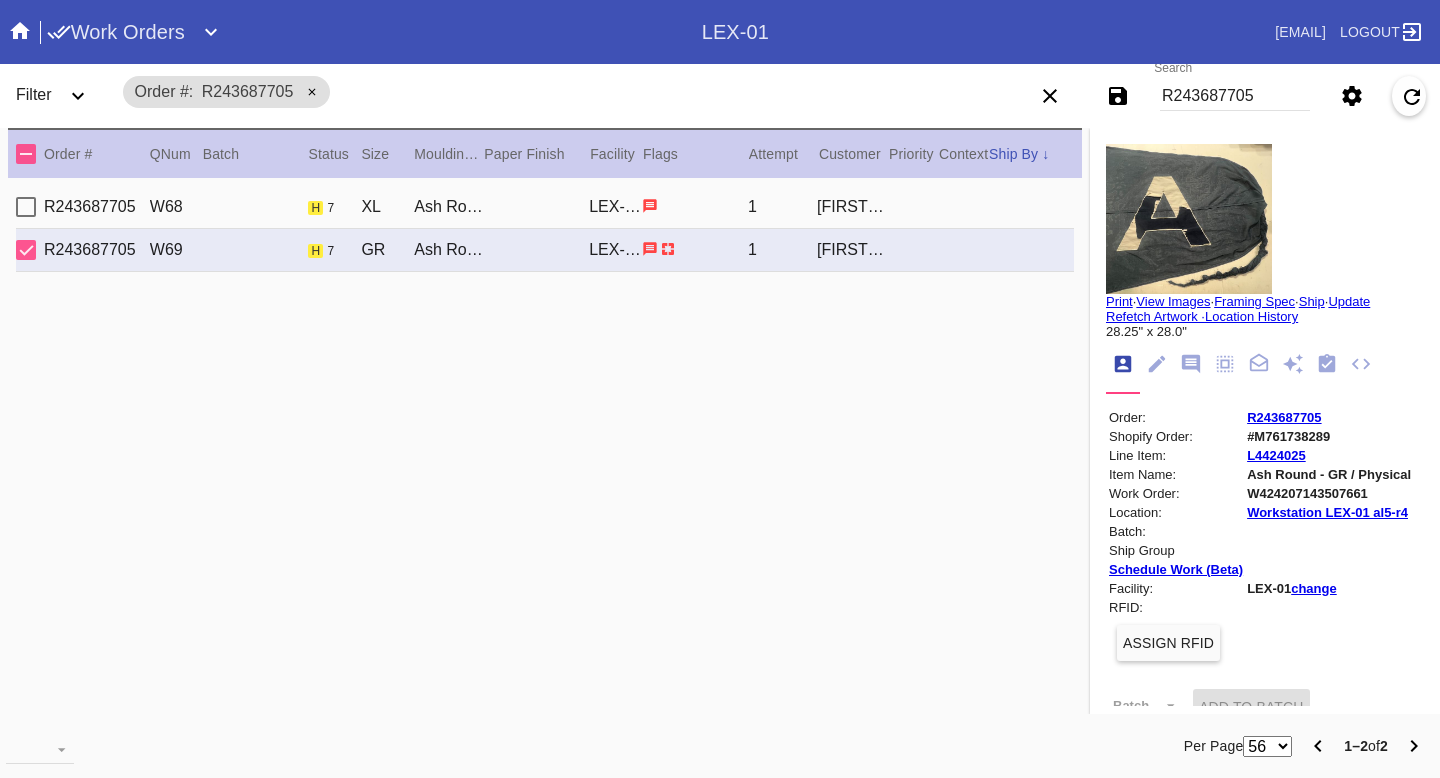 click on "W424207143507661" at bounding box center (1329, 493) 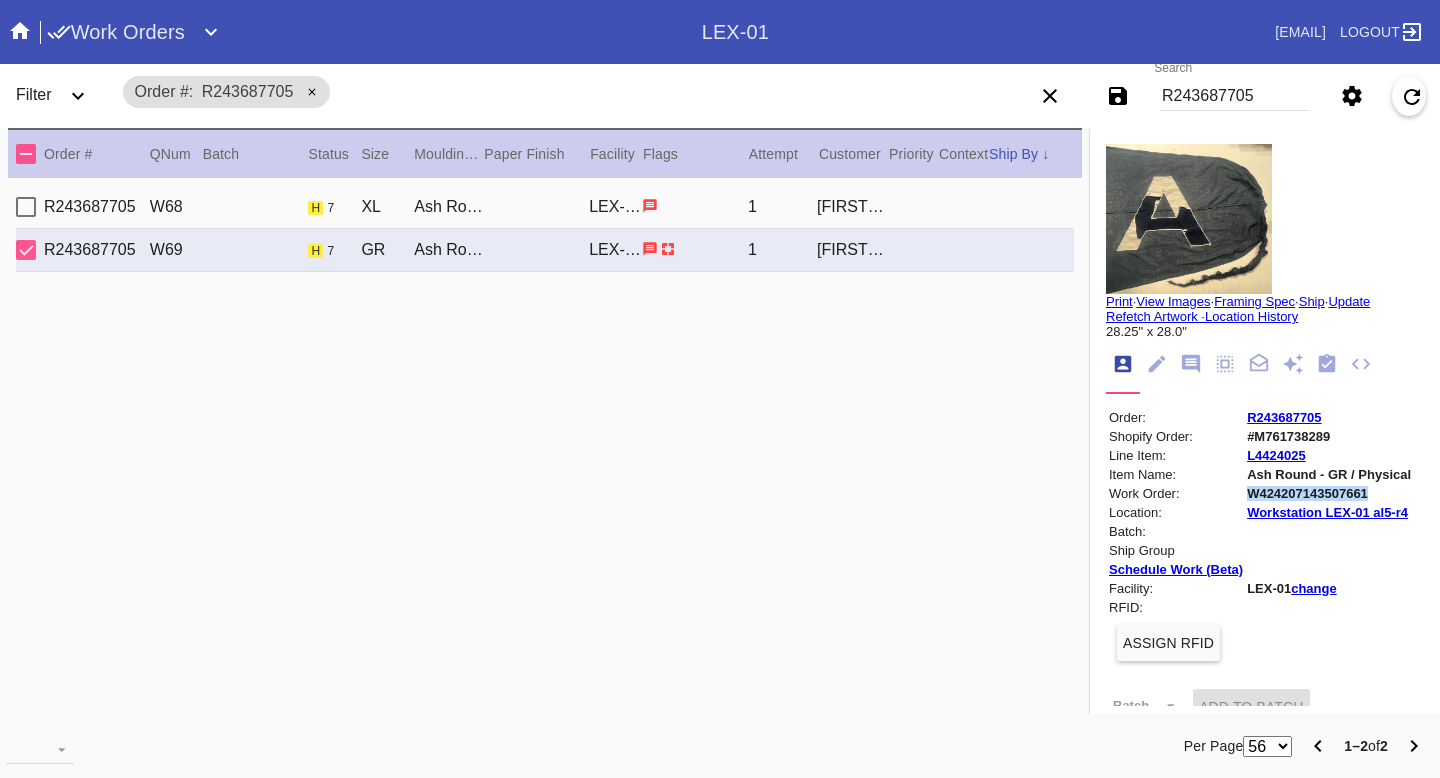 click on "W424207143507661" at bounding box center (1329, 493) 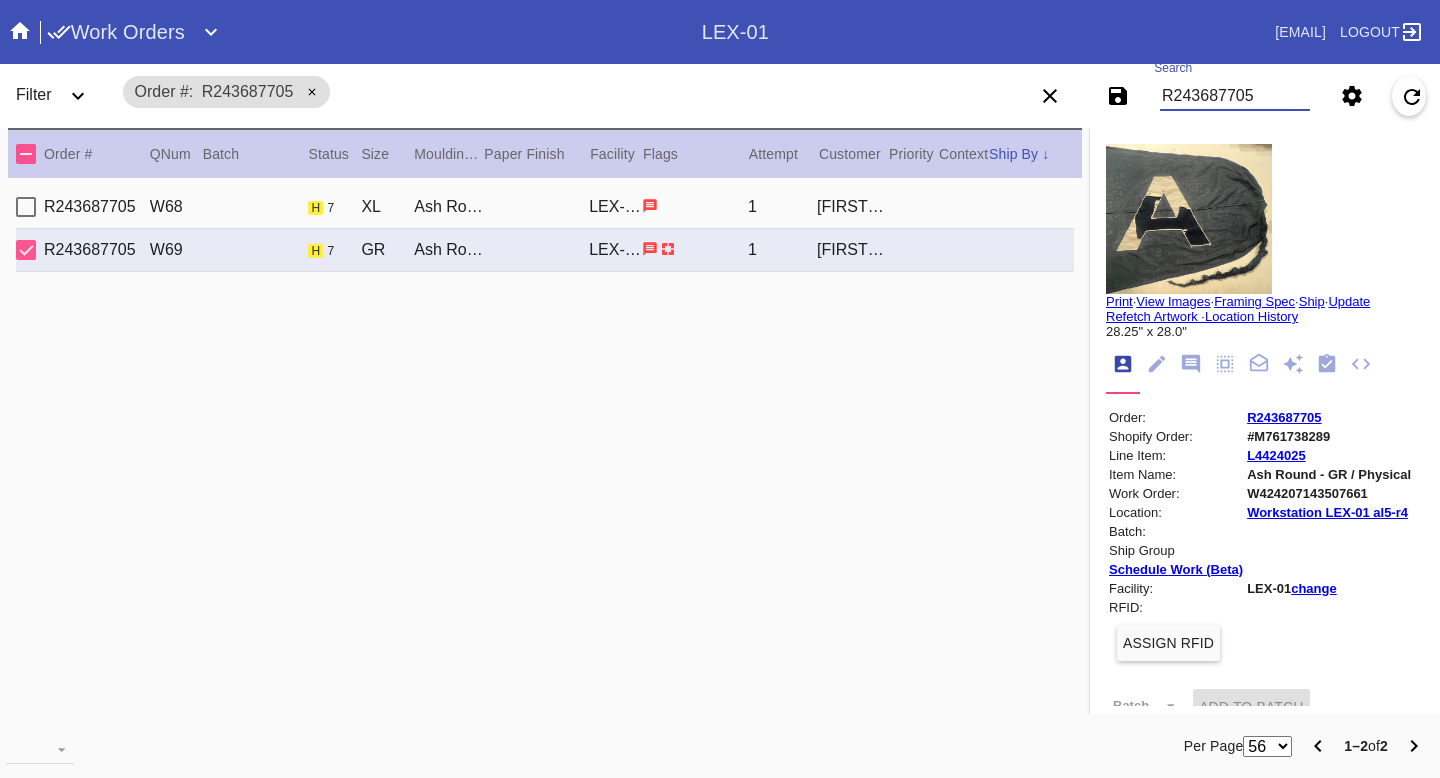 click on "R243687705" at bounding box center [1235, 96] 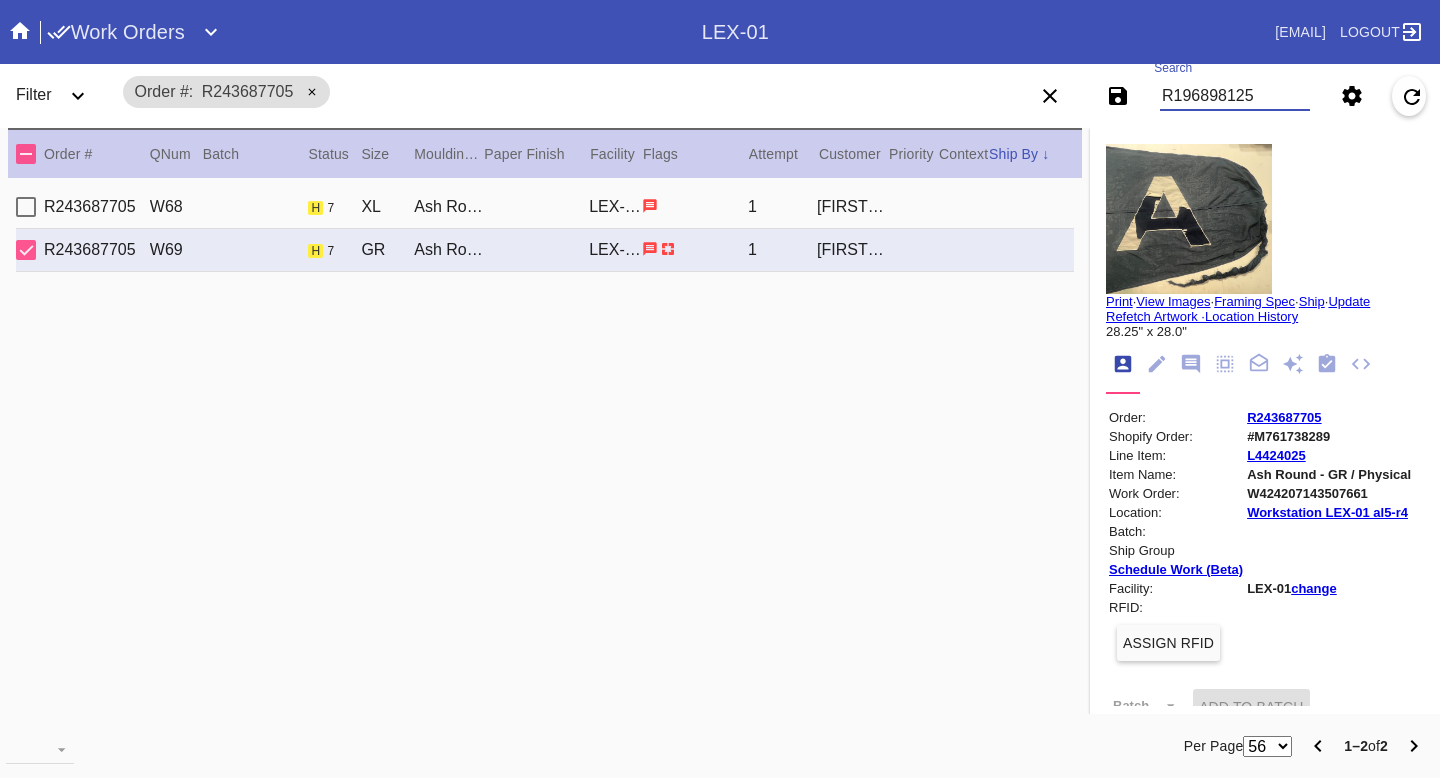 type on "R196898125" 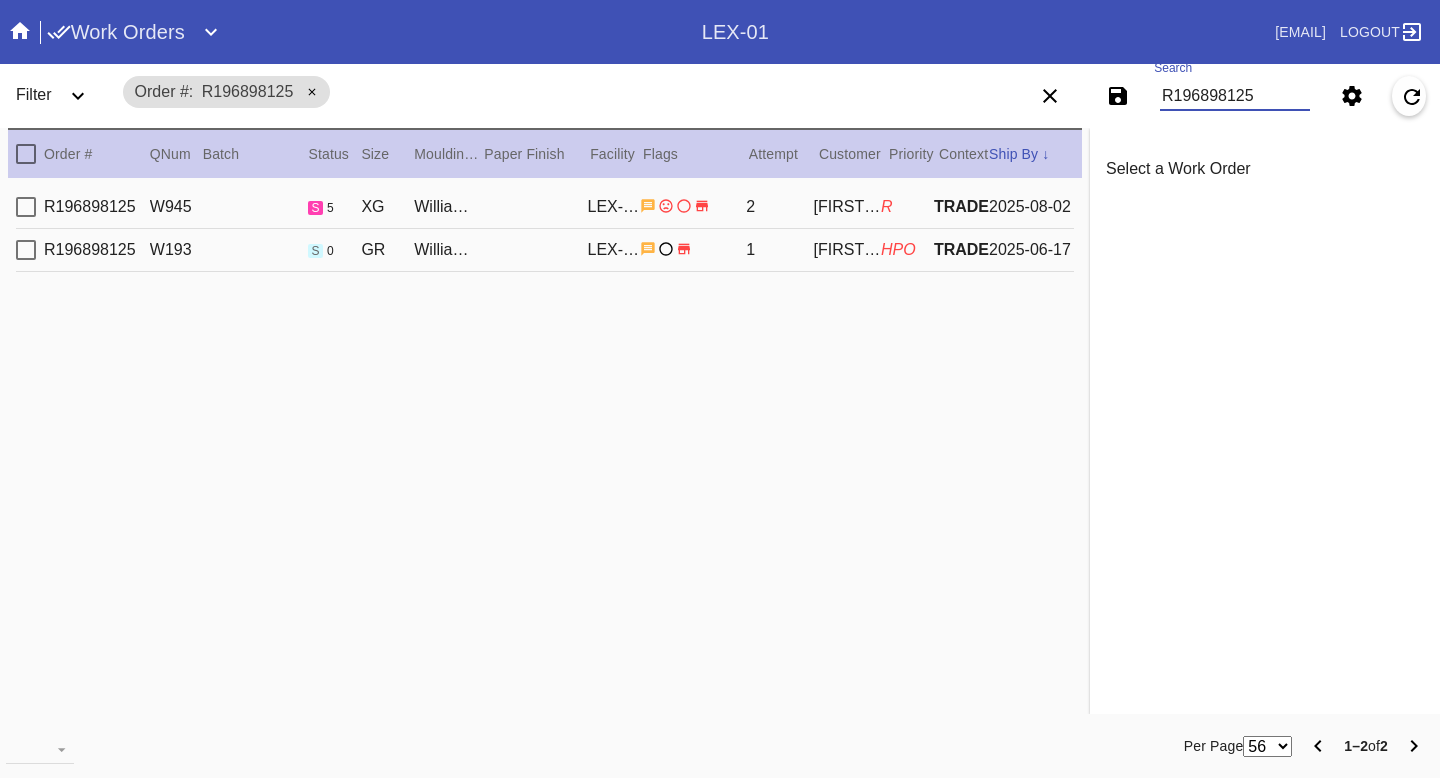 click on "TRADE" at bounding box center [961, 206] 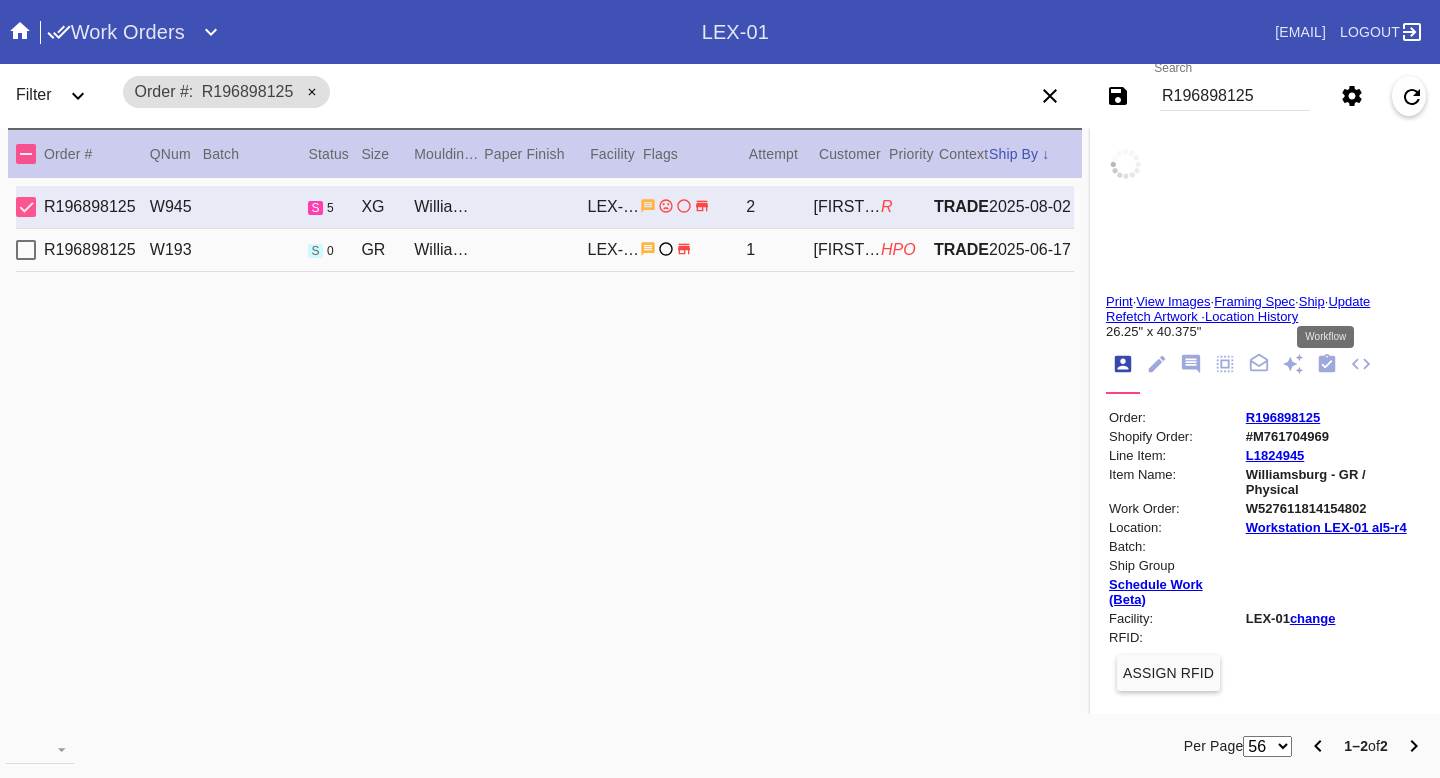 click 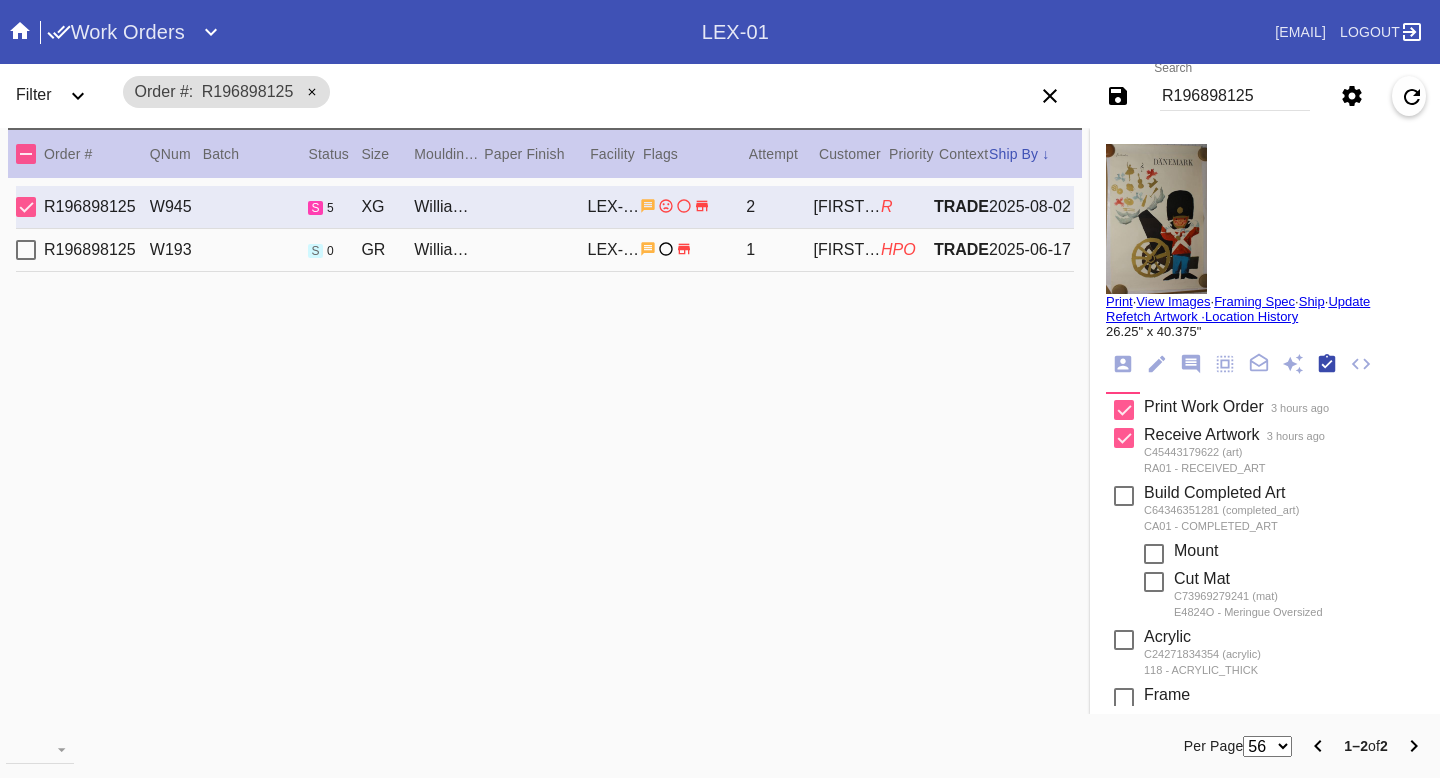 scroll, scrollTop: 320, scrollLeft: 0, axis: vertical 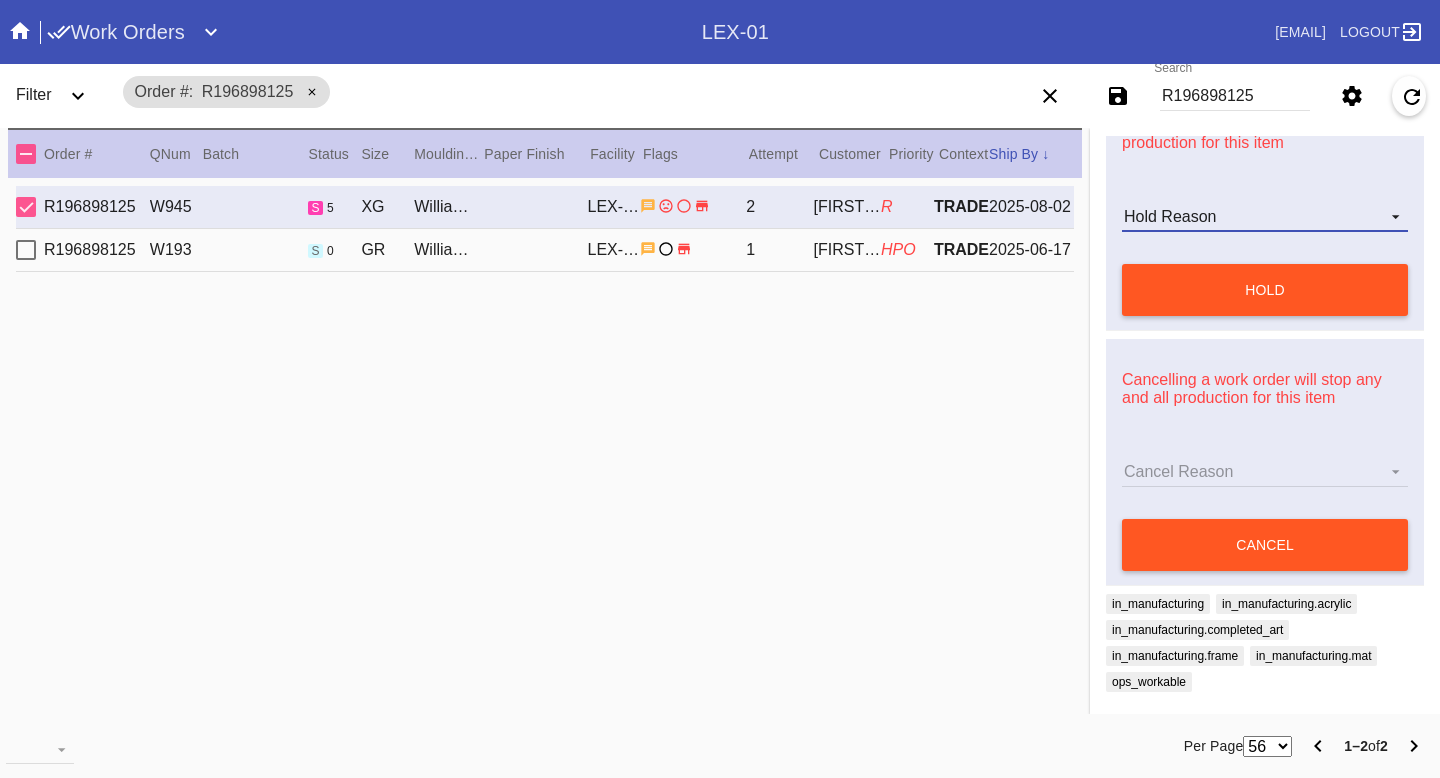click on "Hold Reason" at bounding box center (1265, 217) 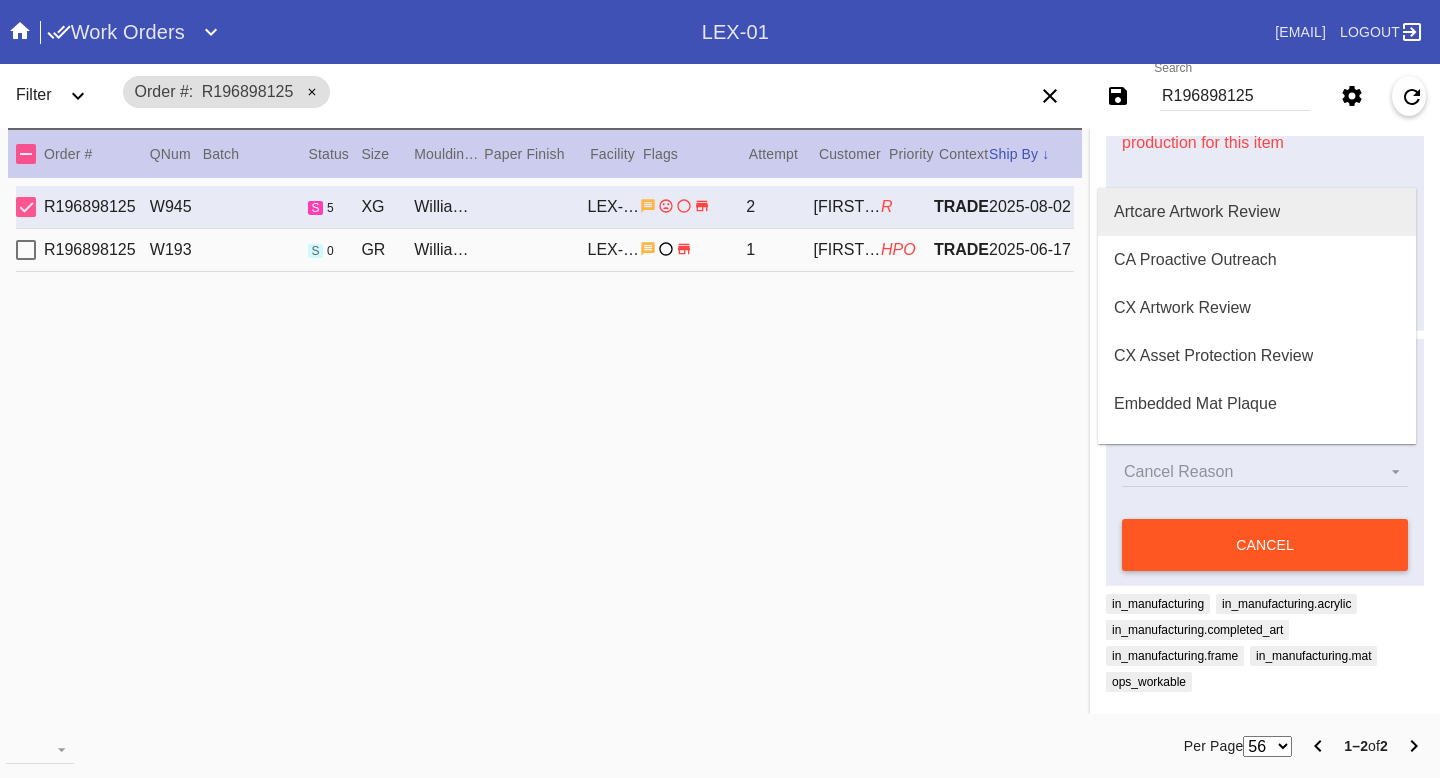 click on "Artcare Artwork Review" at bounding box center [1197, 212] 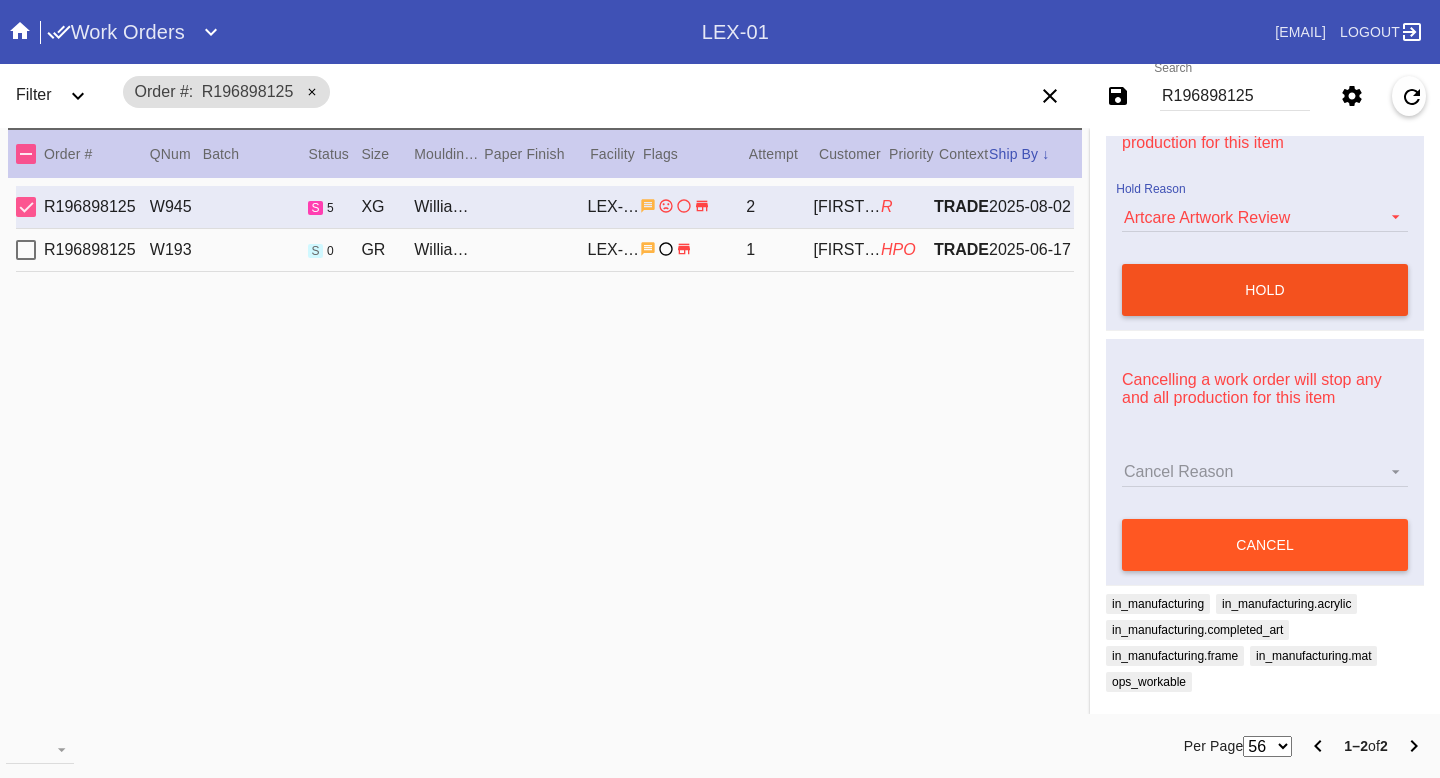 click on "hold" at bounding box center (1265, 290) 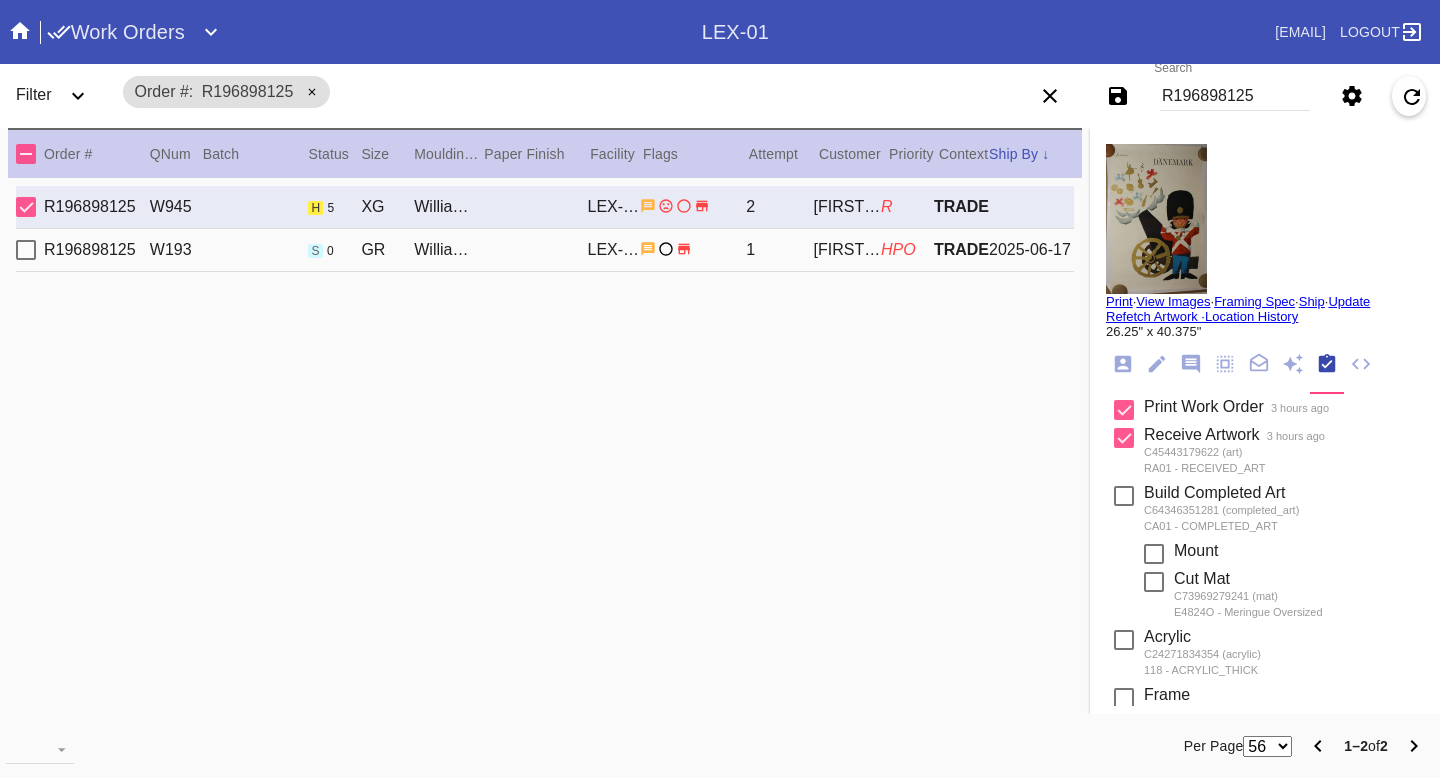 scroll, scrollTop: 858, scrollLeft: 0, axis: vertical 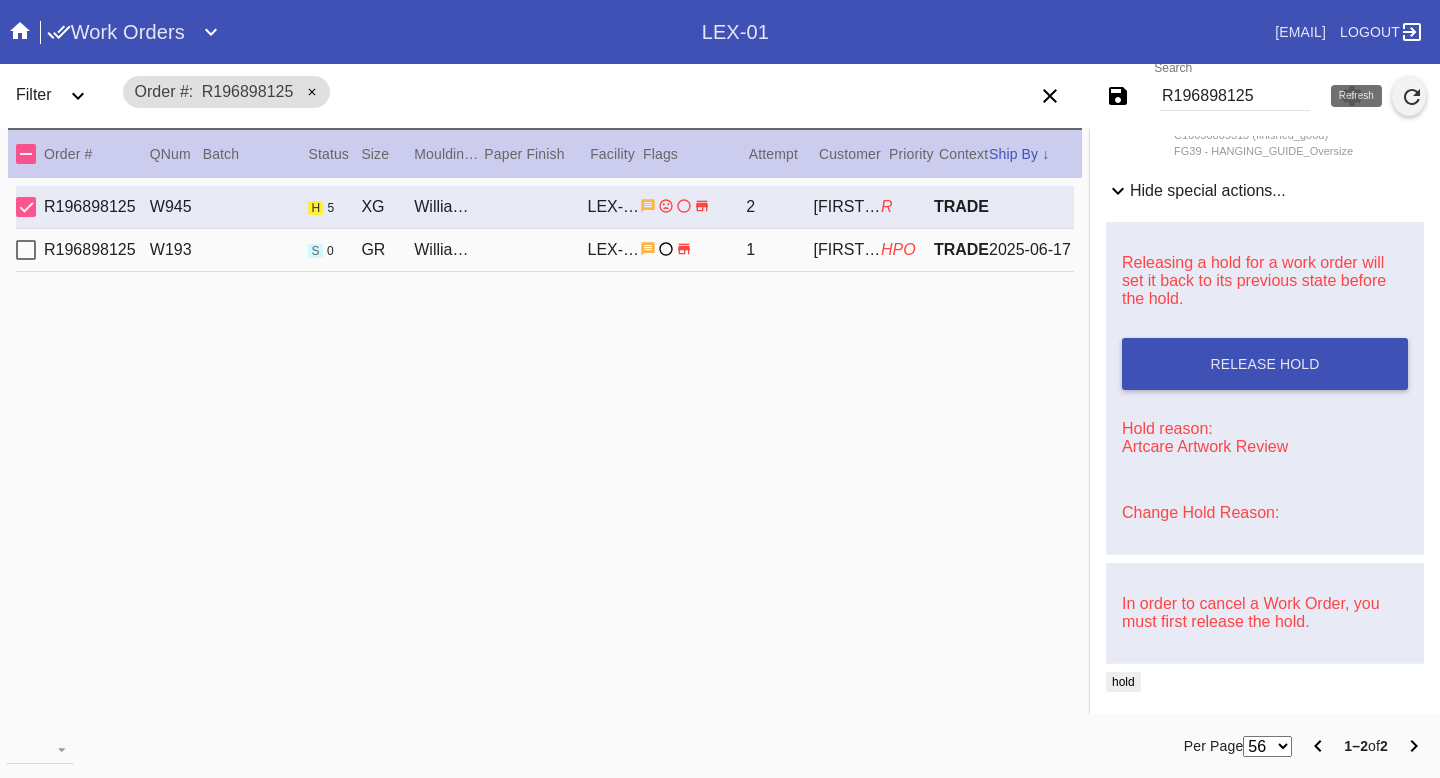 click 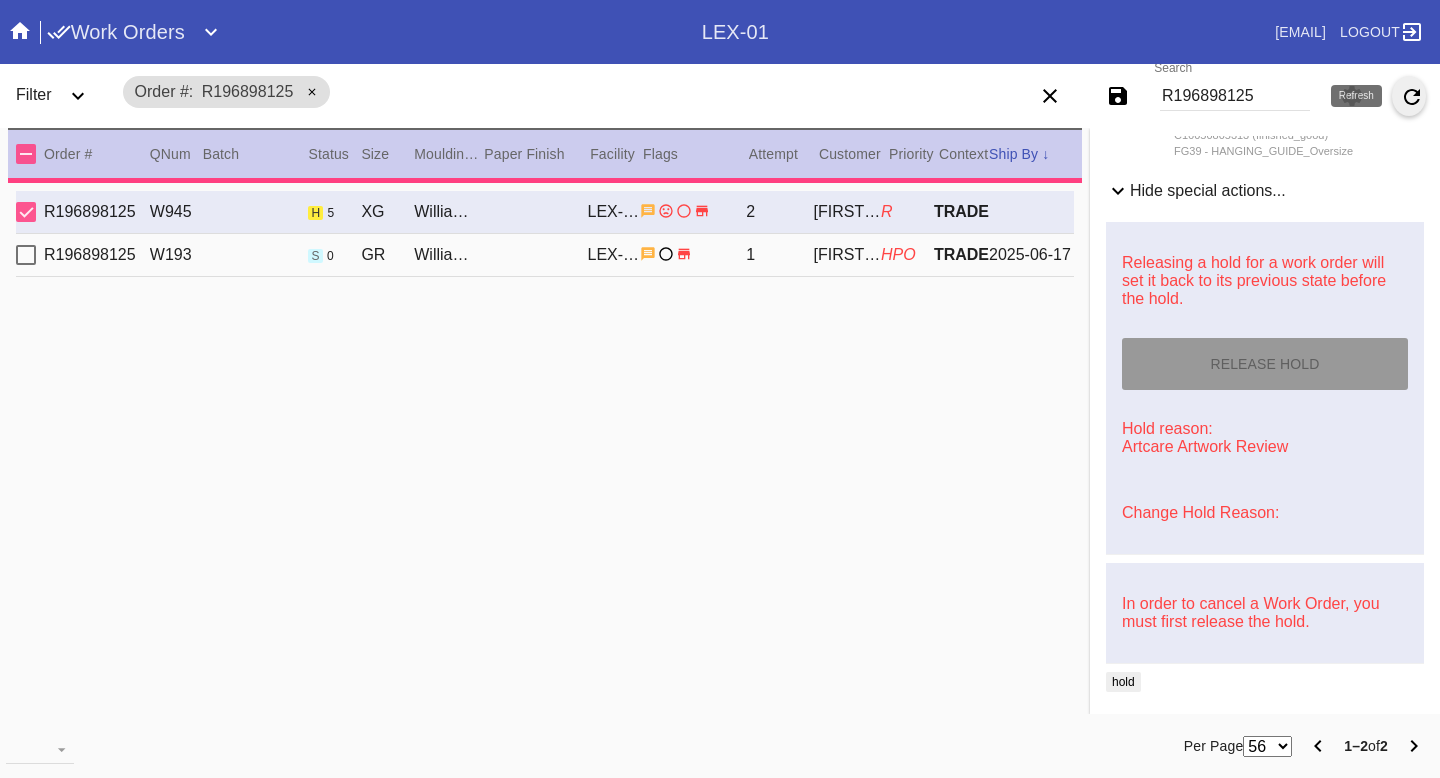type on "8/8/2025" 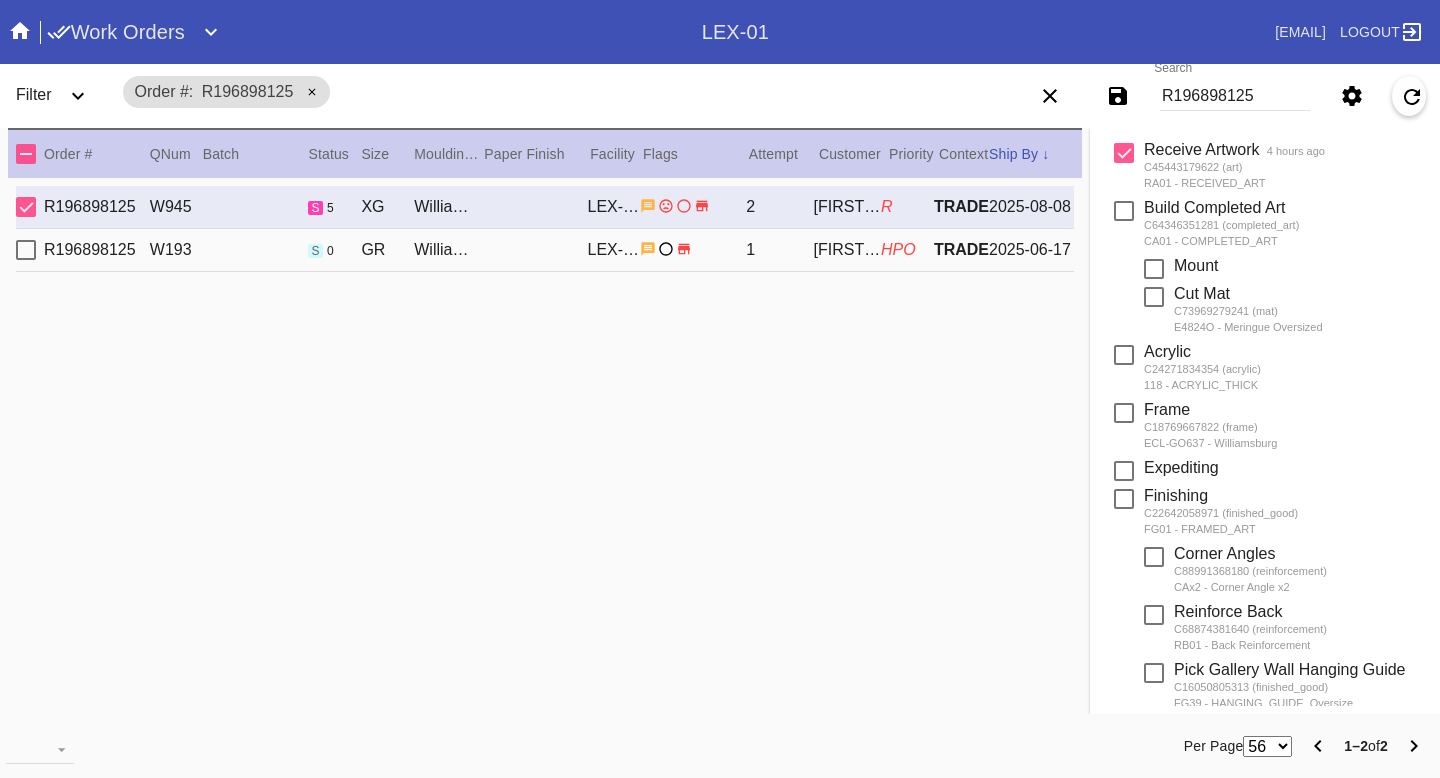 scroll, scrollTop: 0, scrollLeft: 0, axis: both 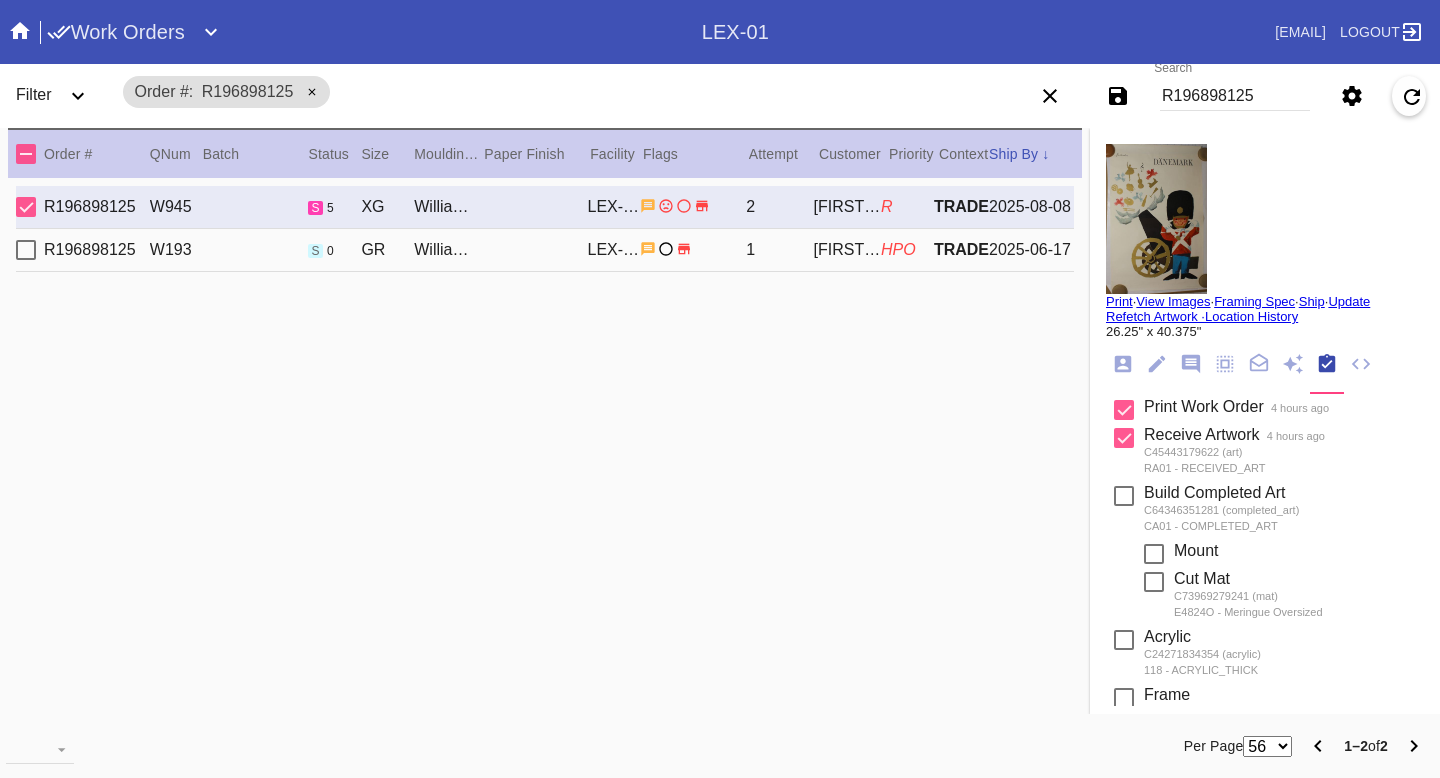 click on "R196898125 W193 s   0 GR Williamsburg / Meringue Oversized LEX-01 1 Chad Johnson
HPO
TRADE 2025-06-17" at bounding box center (545, 250) 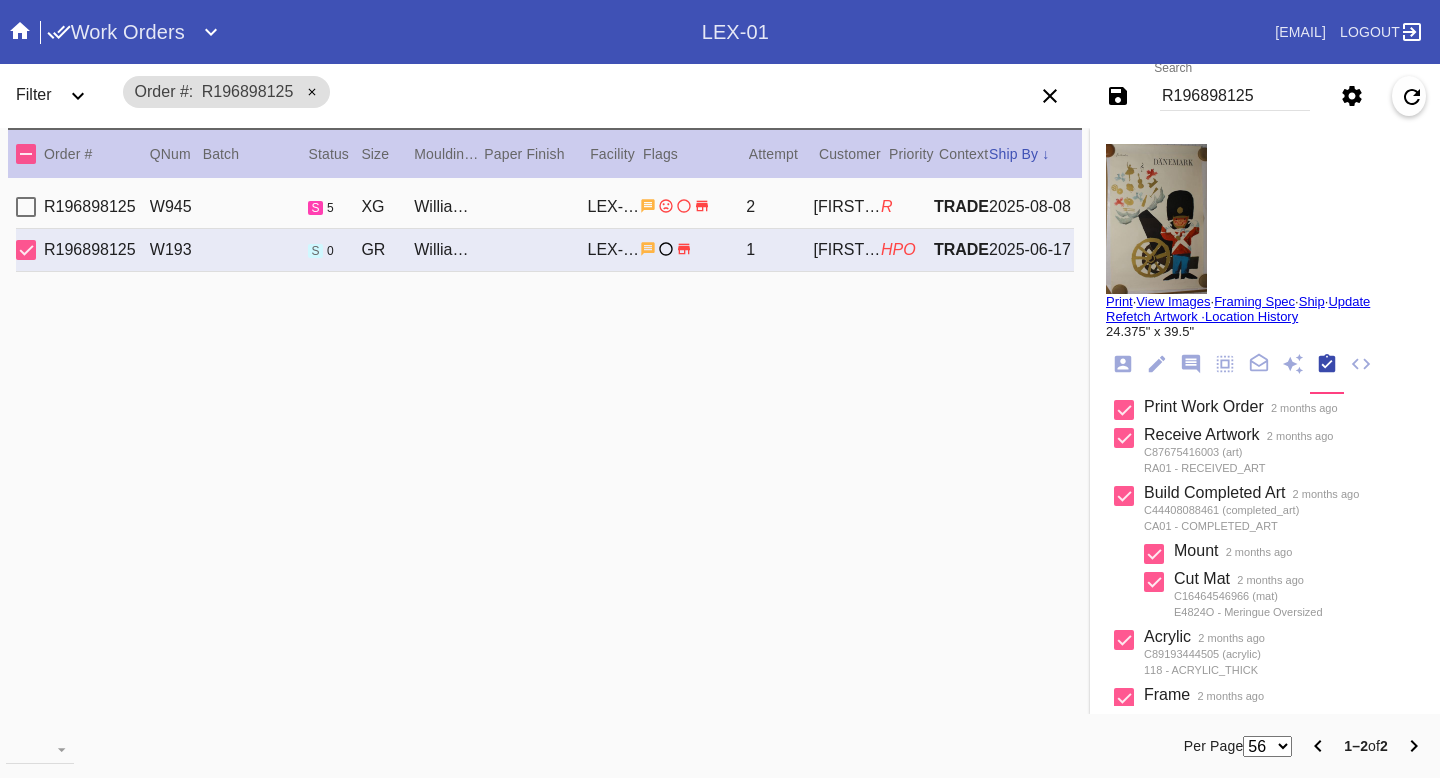 click at bounding box center [1156, 219] 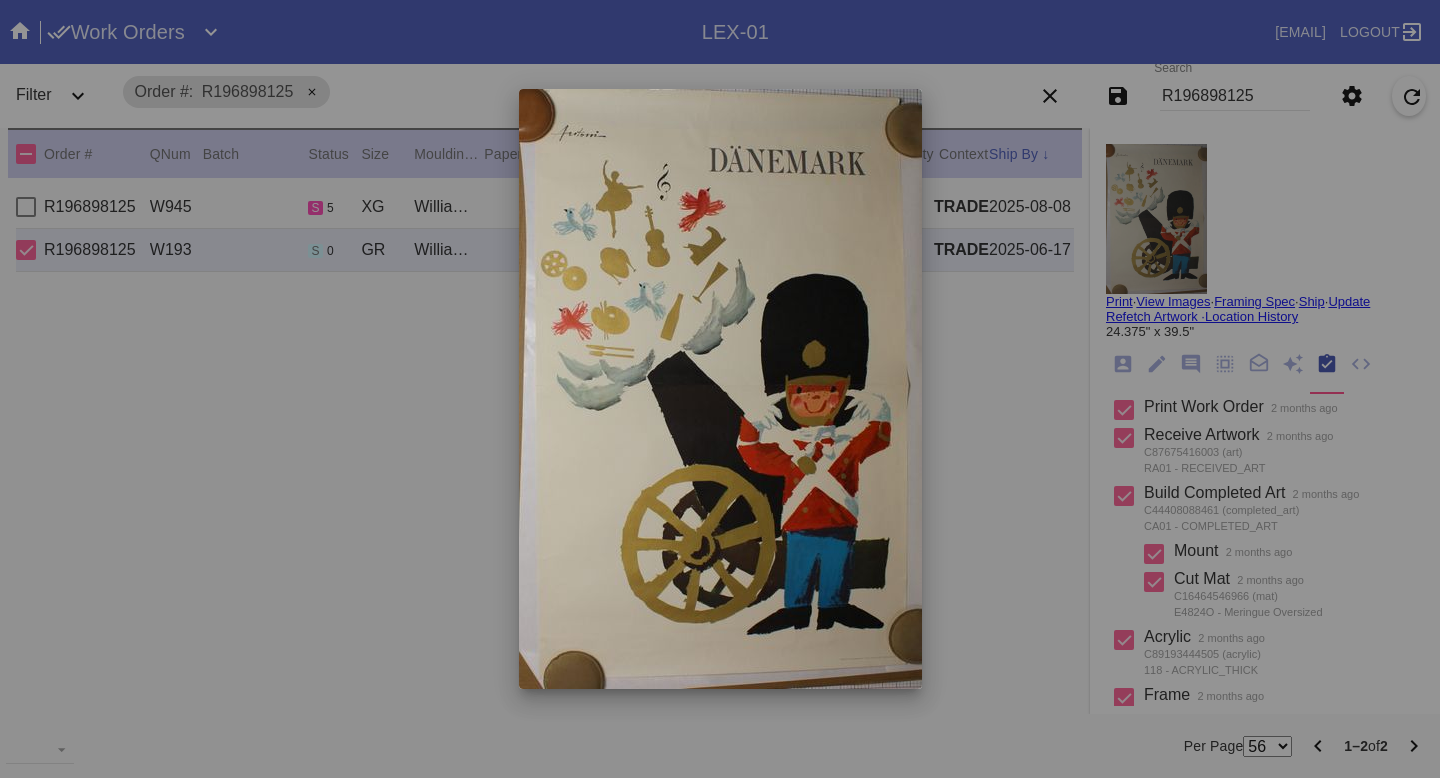 click at bounding box center (720, 389) 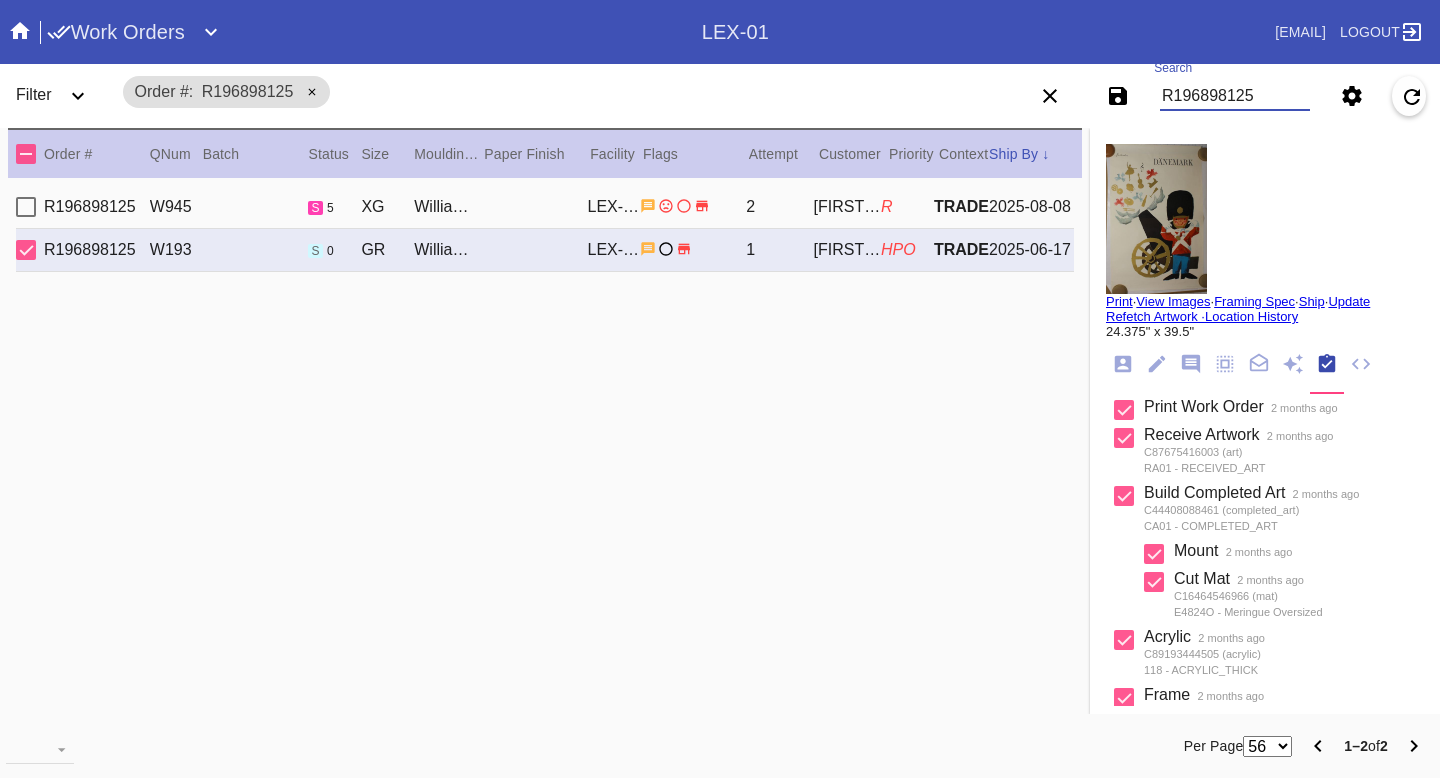 click on "R196898125" at bounding box center [1235, 96] 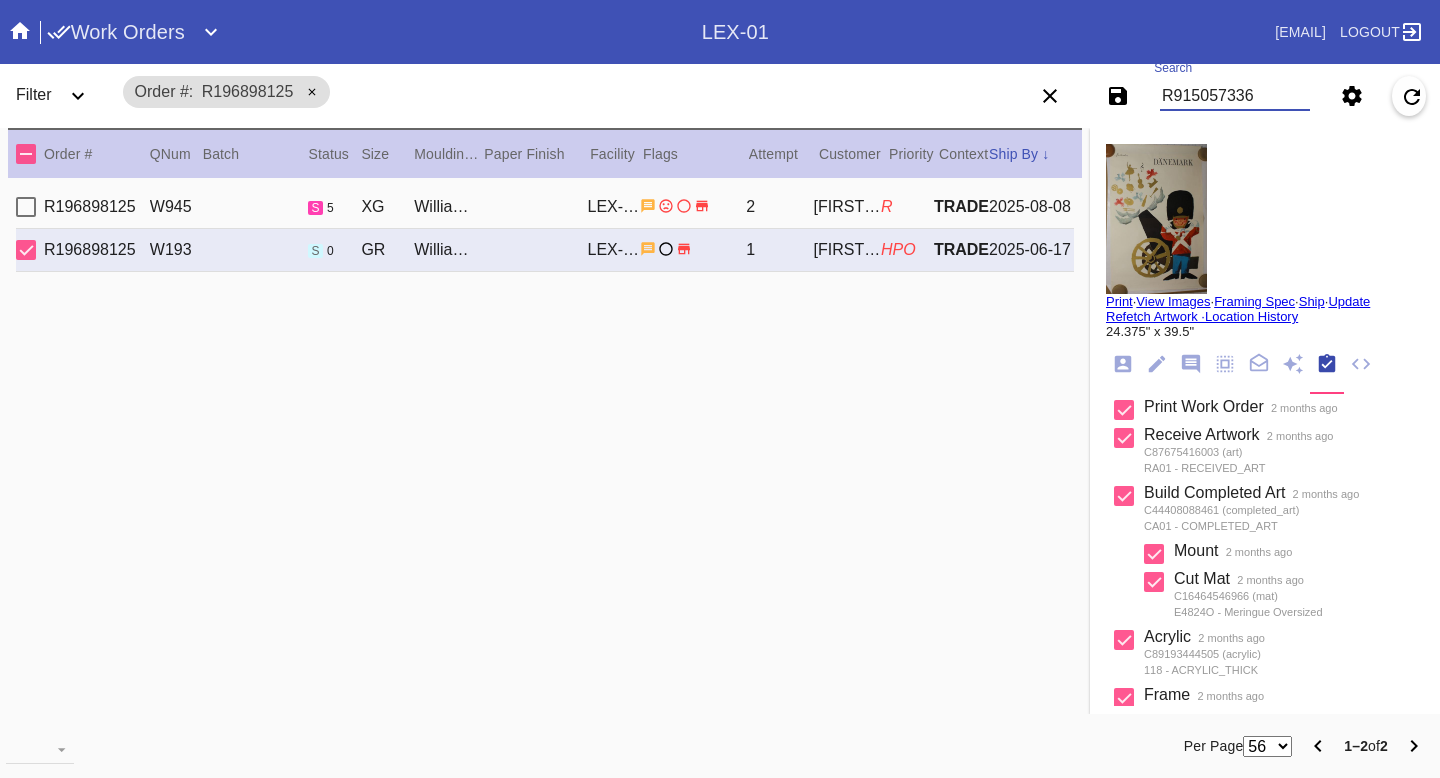 type on "R915057336" 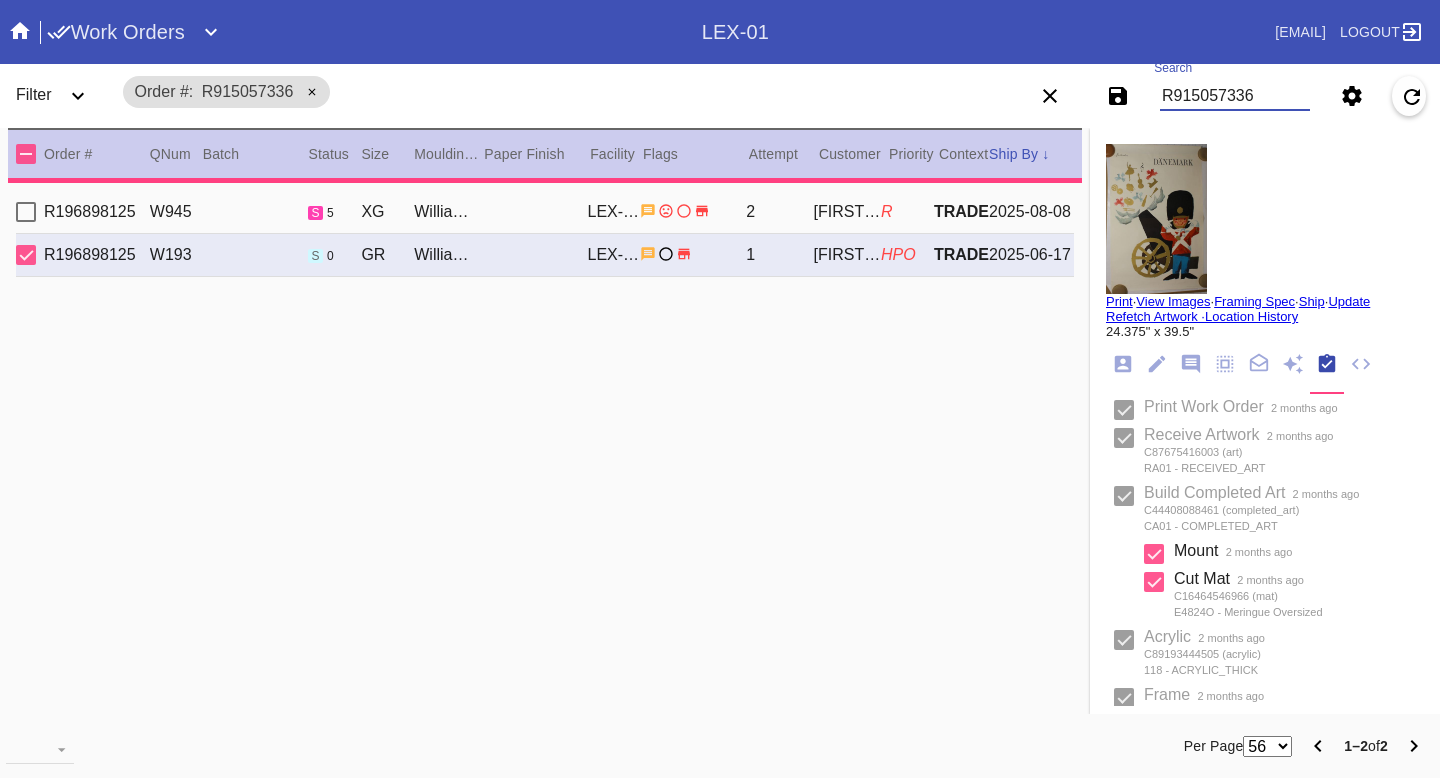 type on "ADD SPACERS!!" 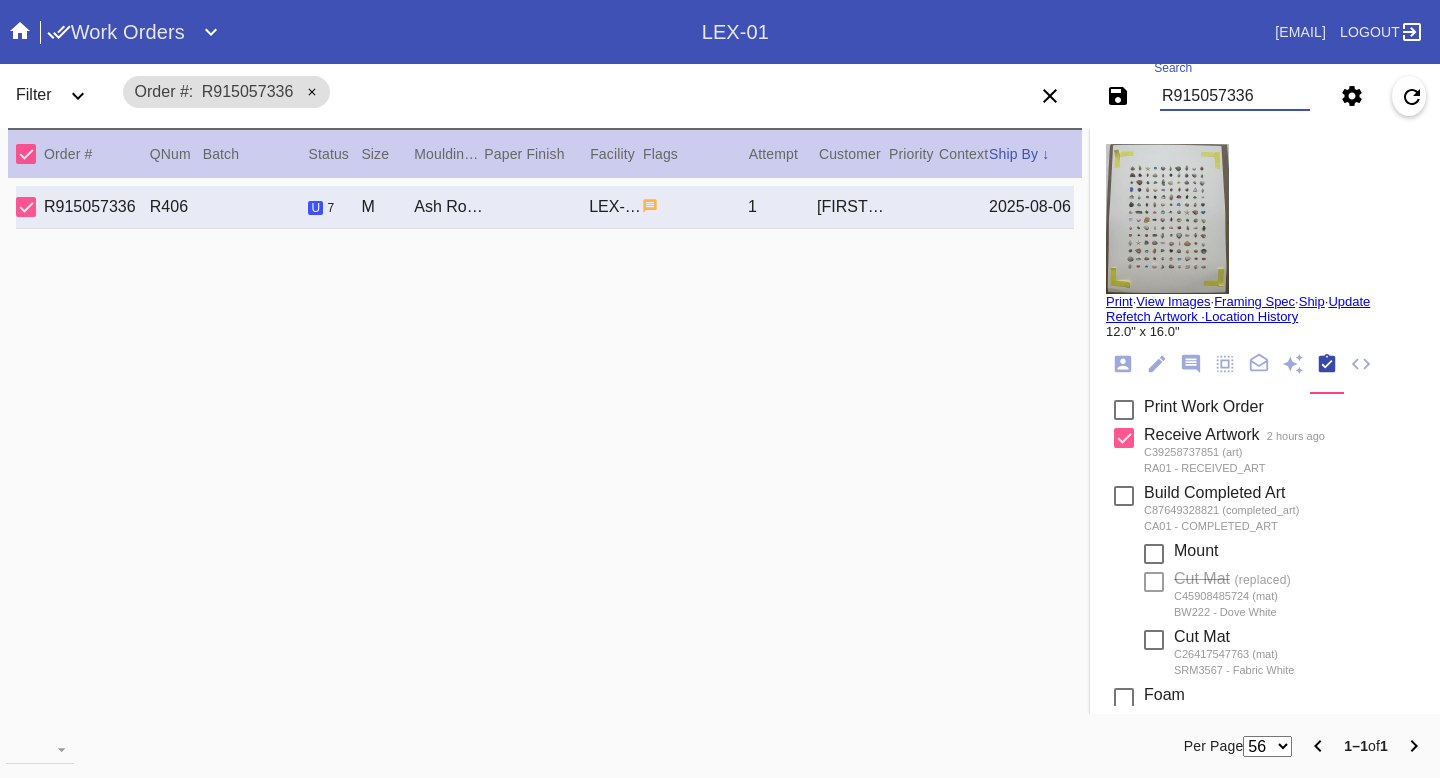 click 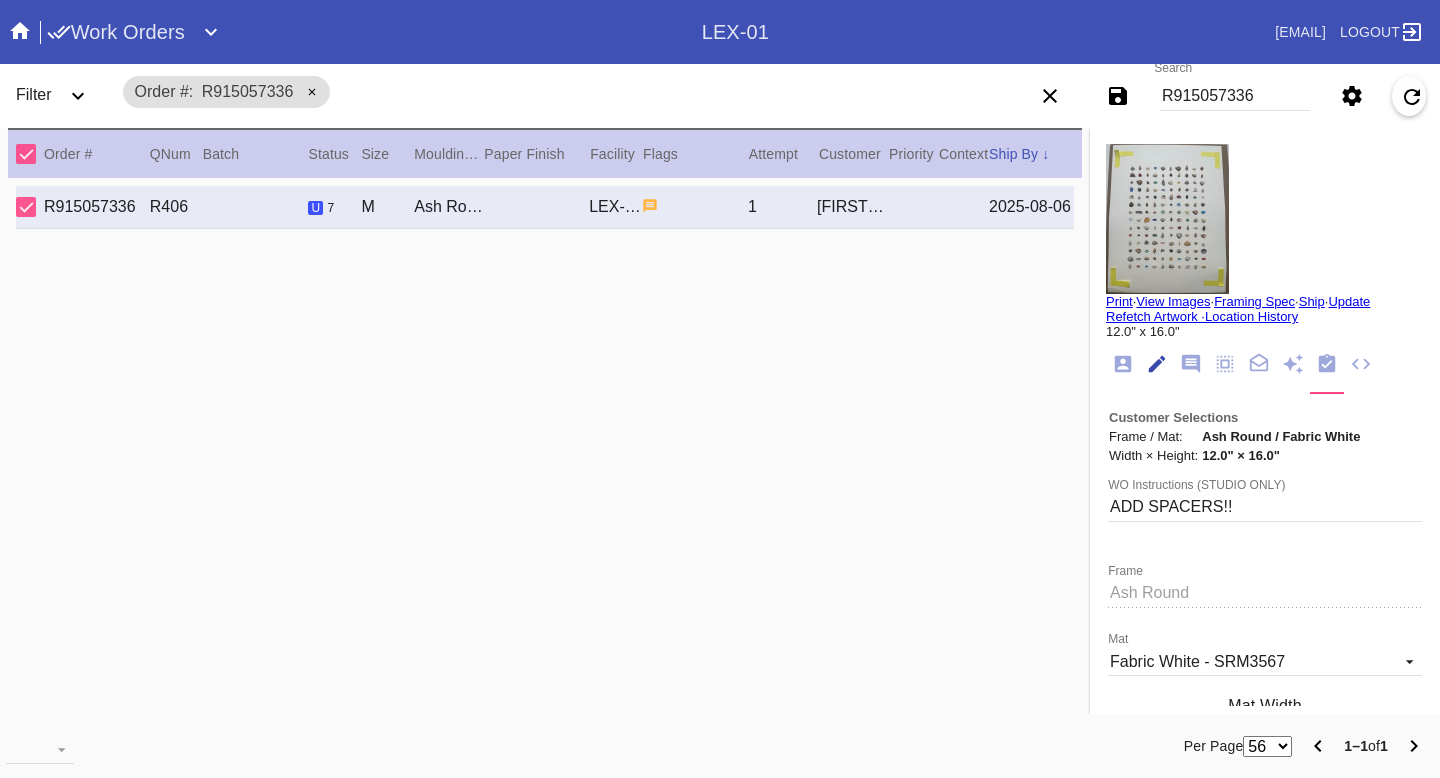 scroll, scrollTop: 73, scrollLeft: 0, axis: vertical 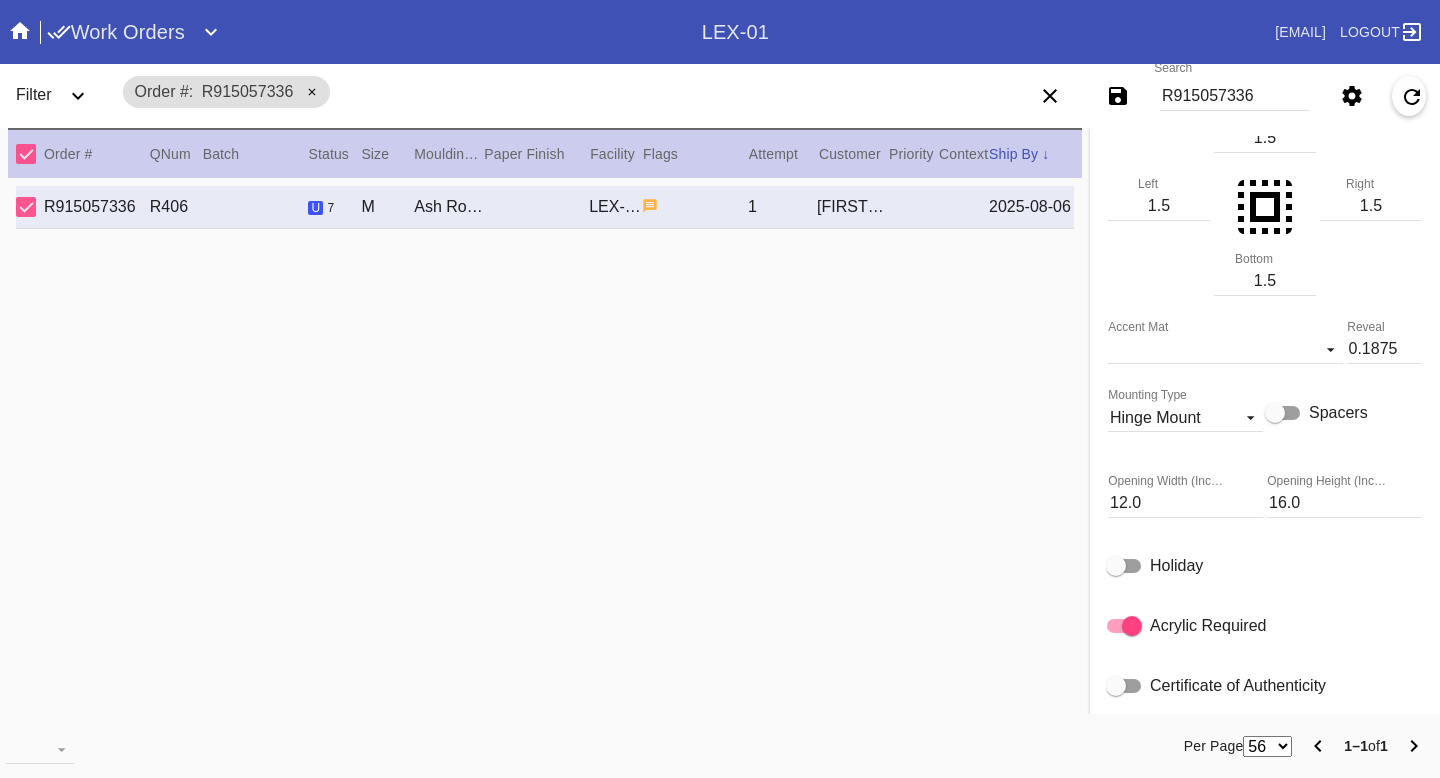 click on "Opening Width (Inches) 12.0 Opening Height (Inches) 16.0" at bounding box center [1265, 502] 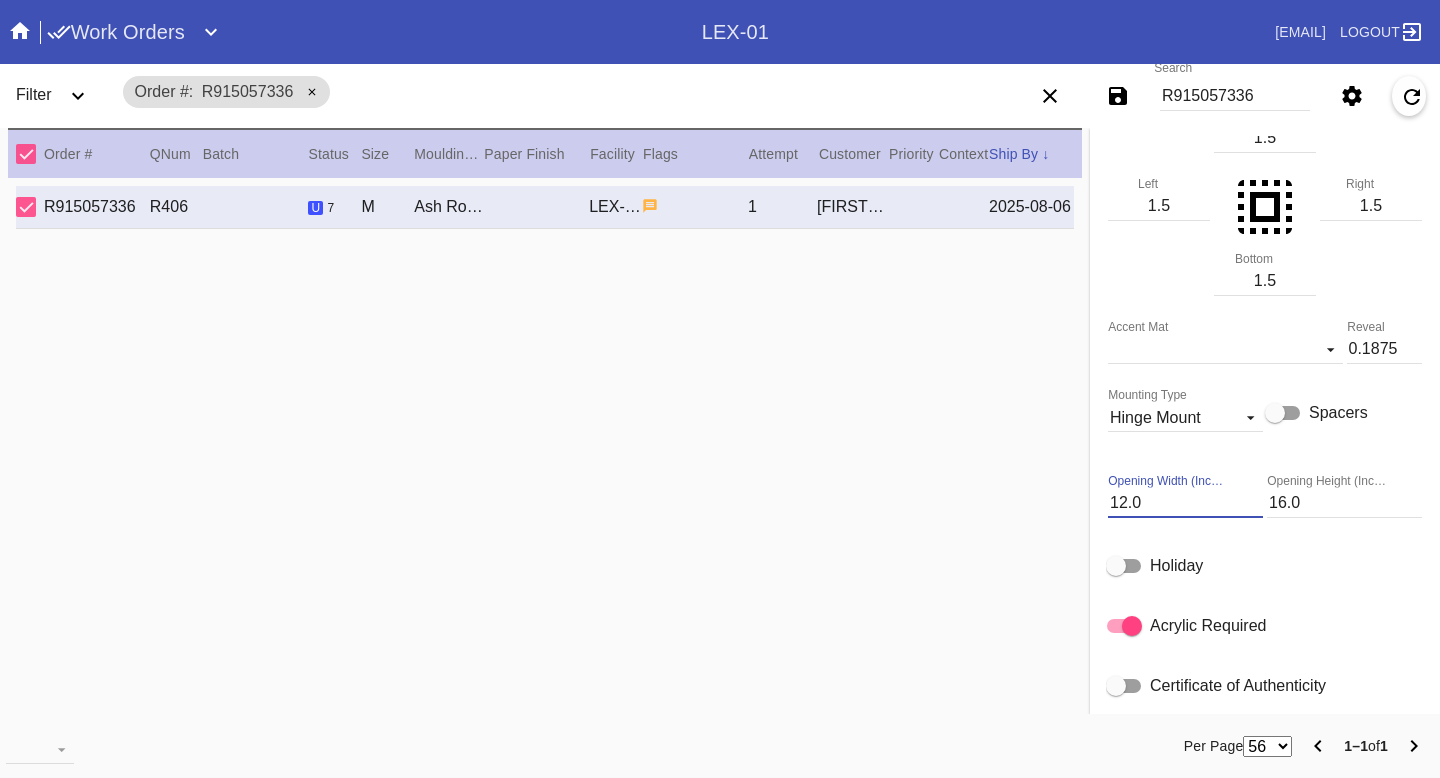 click on "12.0" at bounding box center [1185, 503] 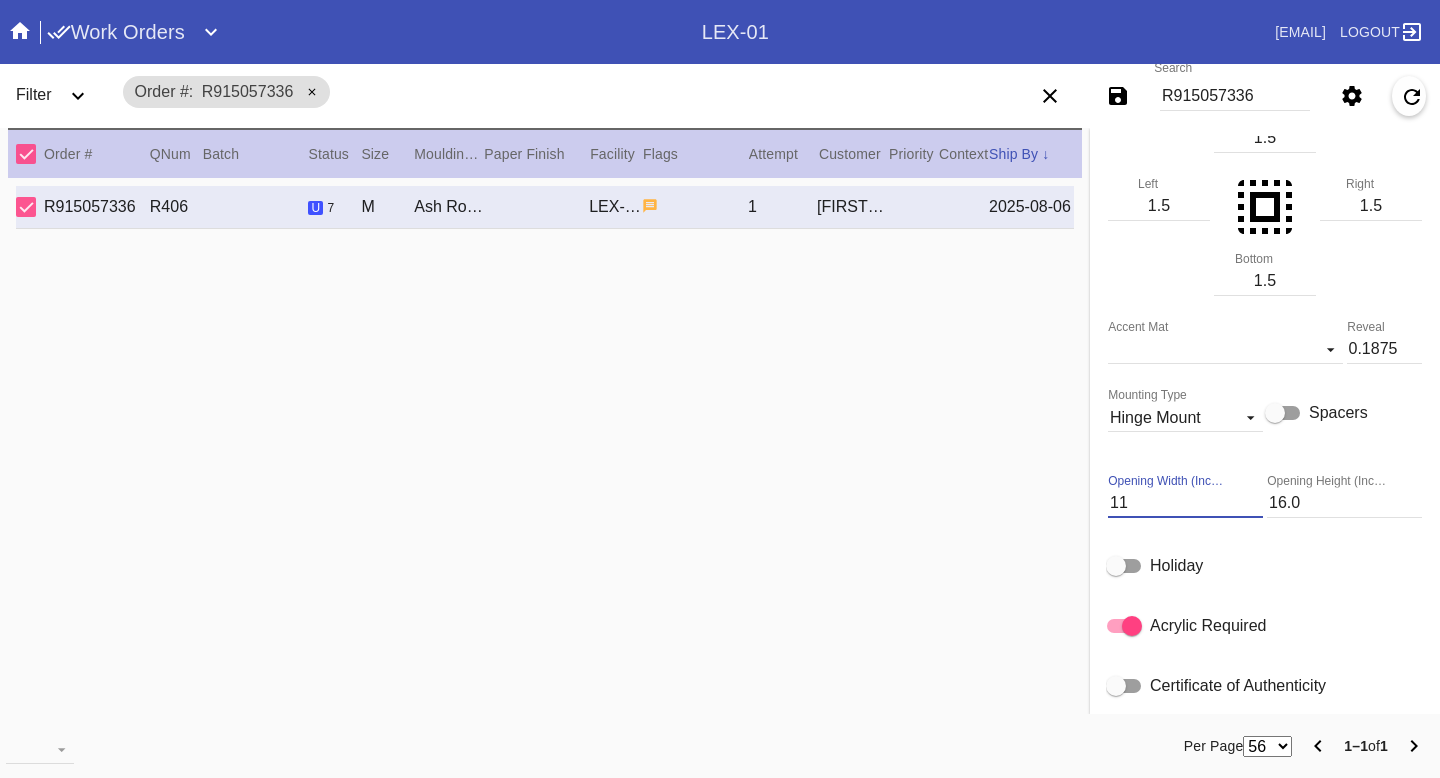 type on "11" 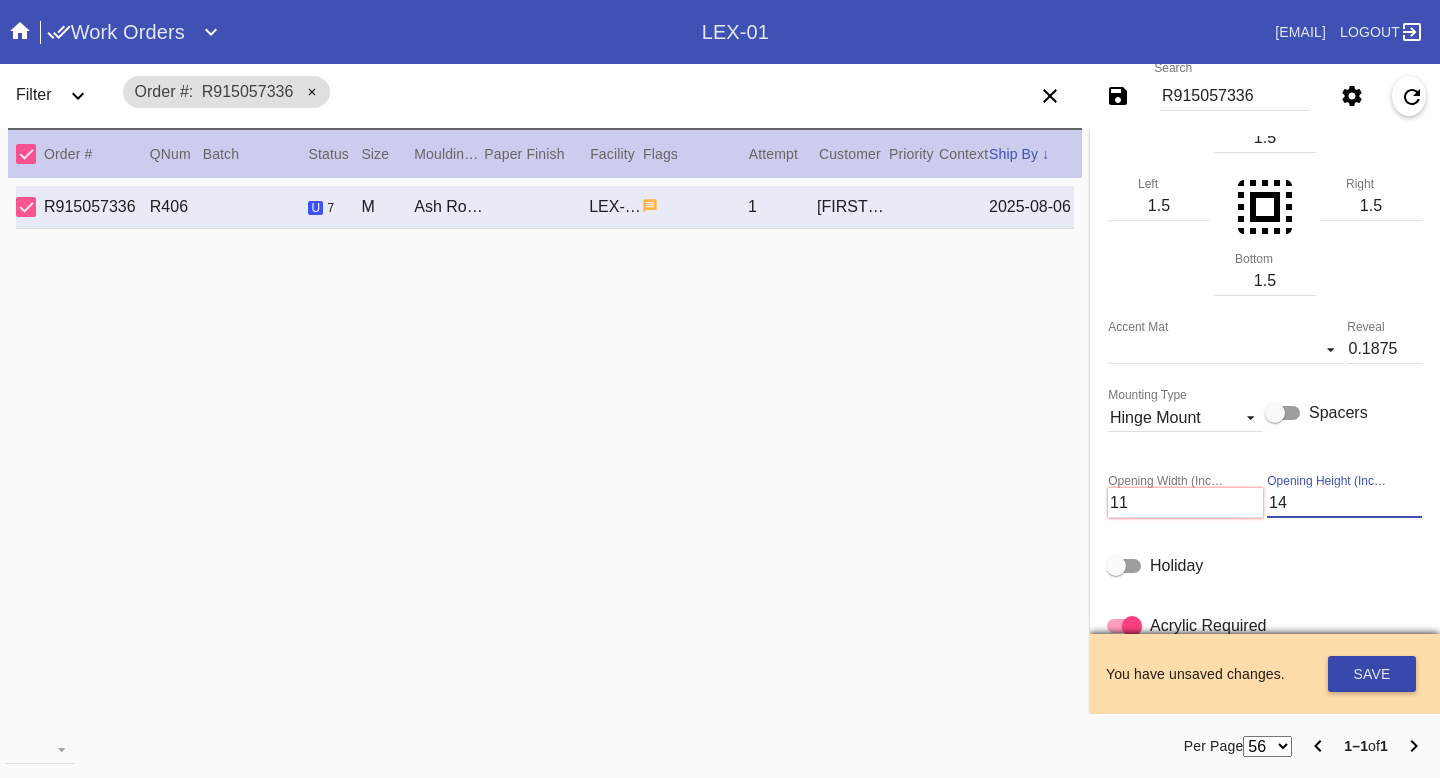 type on "14" 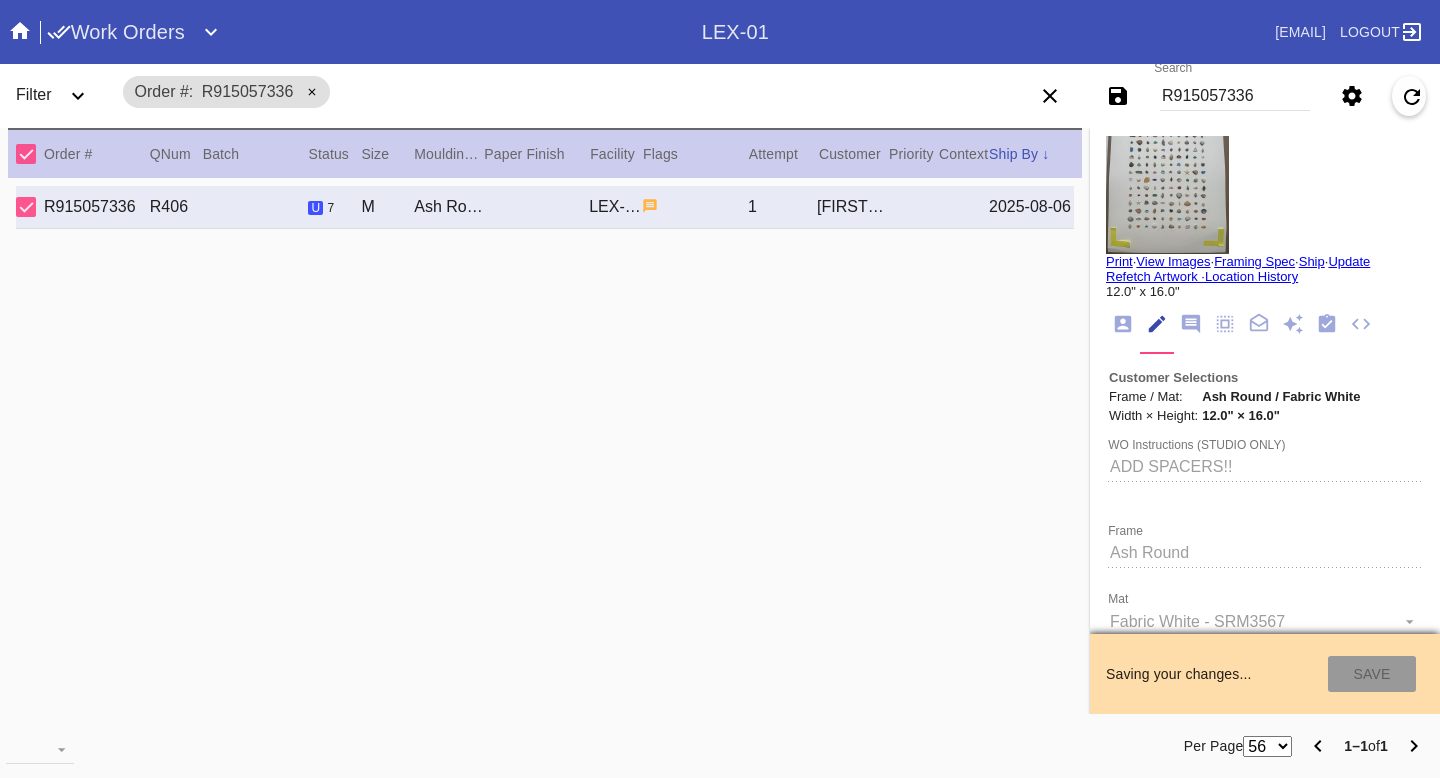scroll, scrollTop: 0, scrollLeft: 0, axis: both 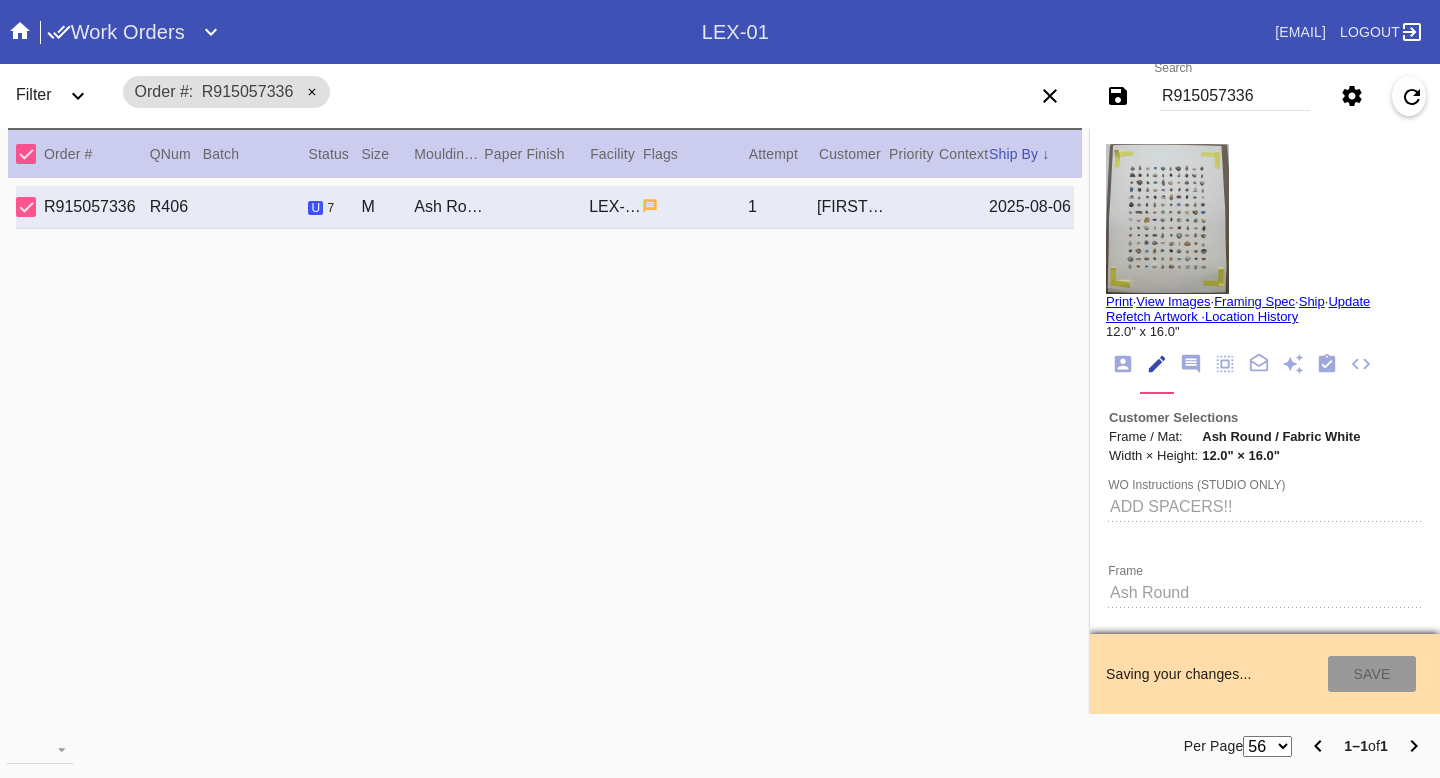 type on "11.0" 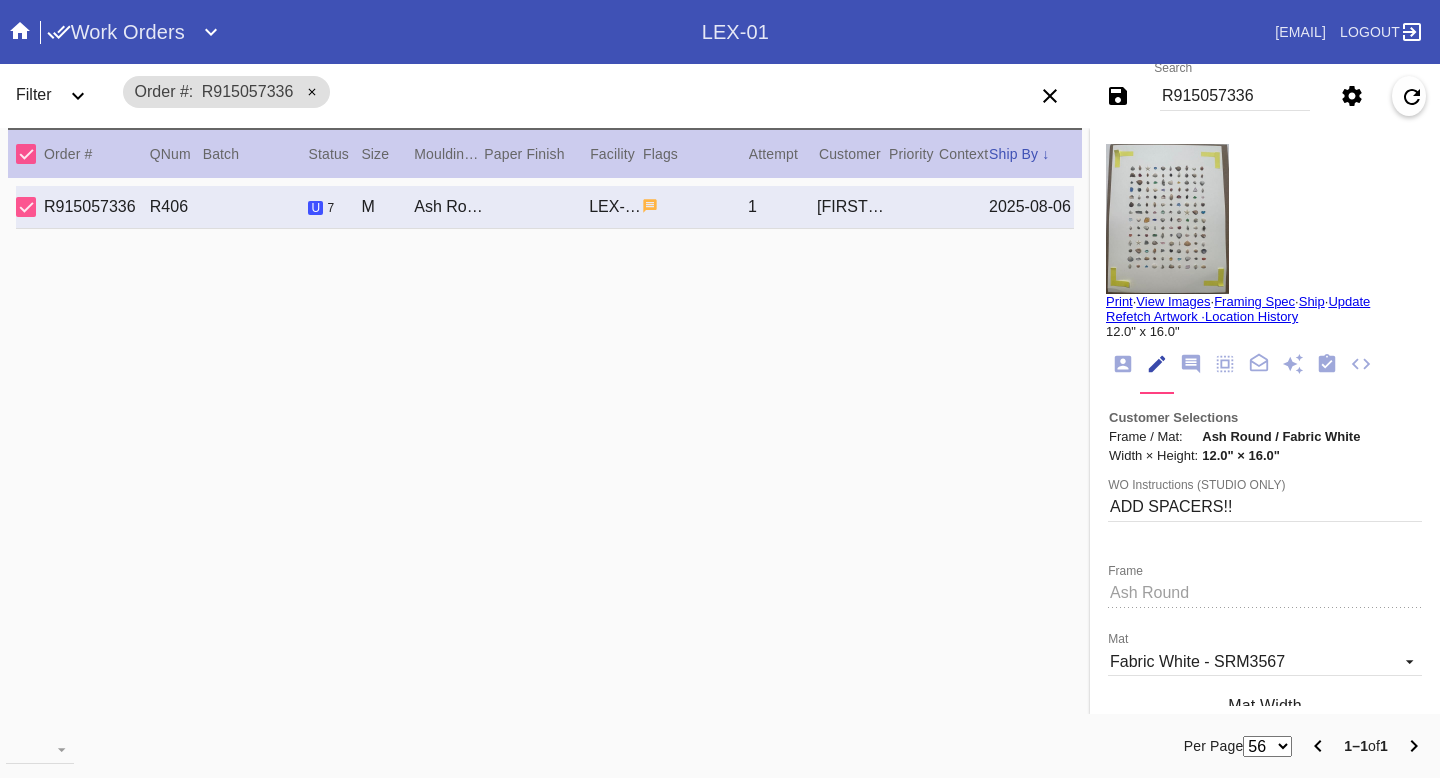 click on "Print" at bounding box center (1119, 301) 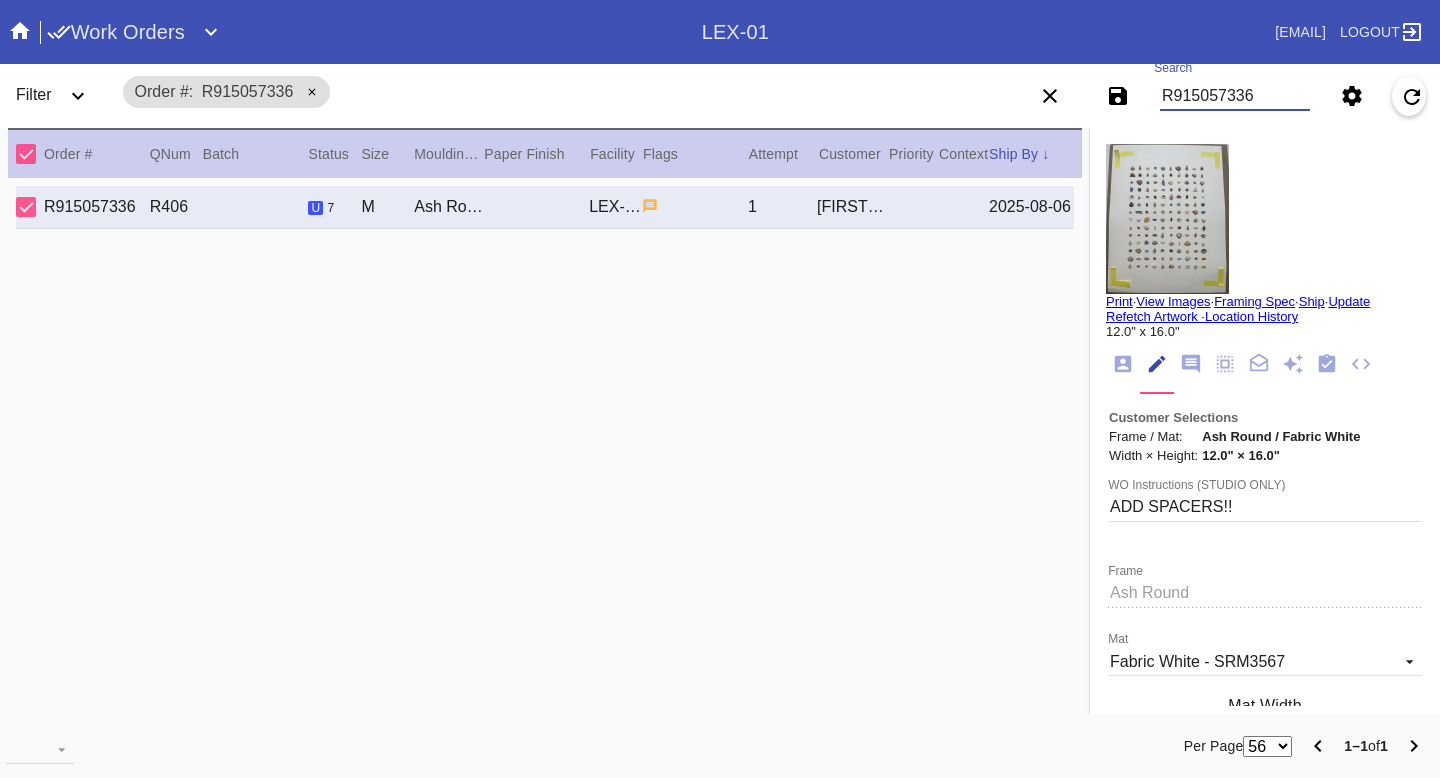 click on "R915057336" at bounding box center [1235, 96] 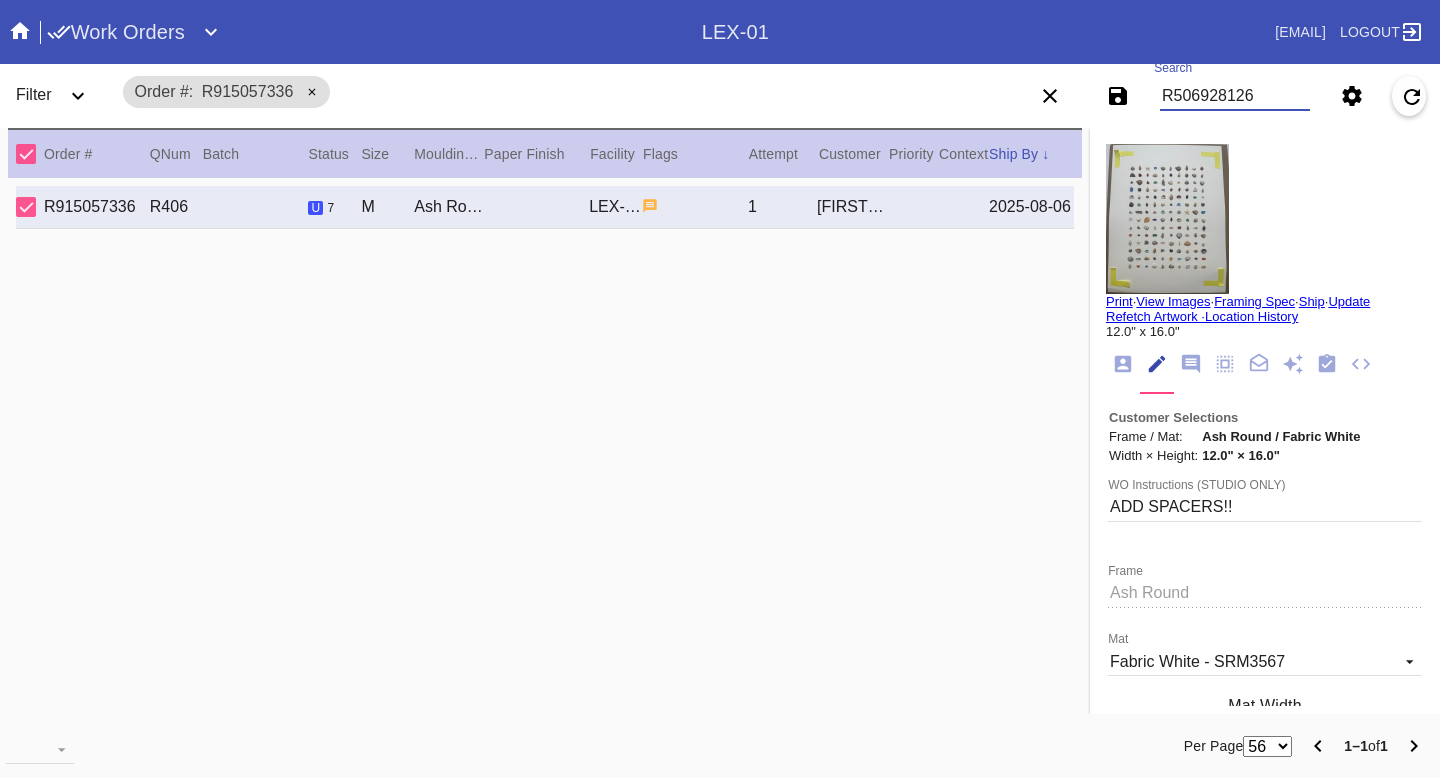 type on "R506928126" 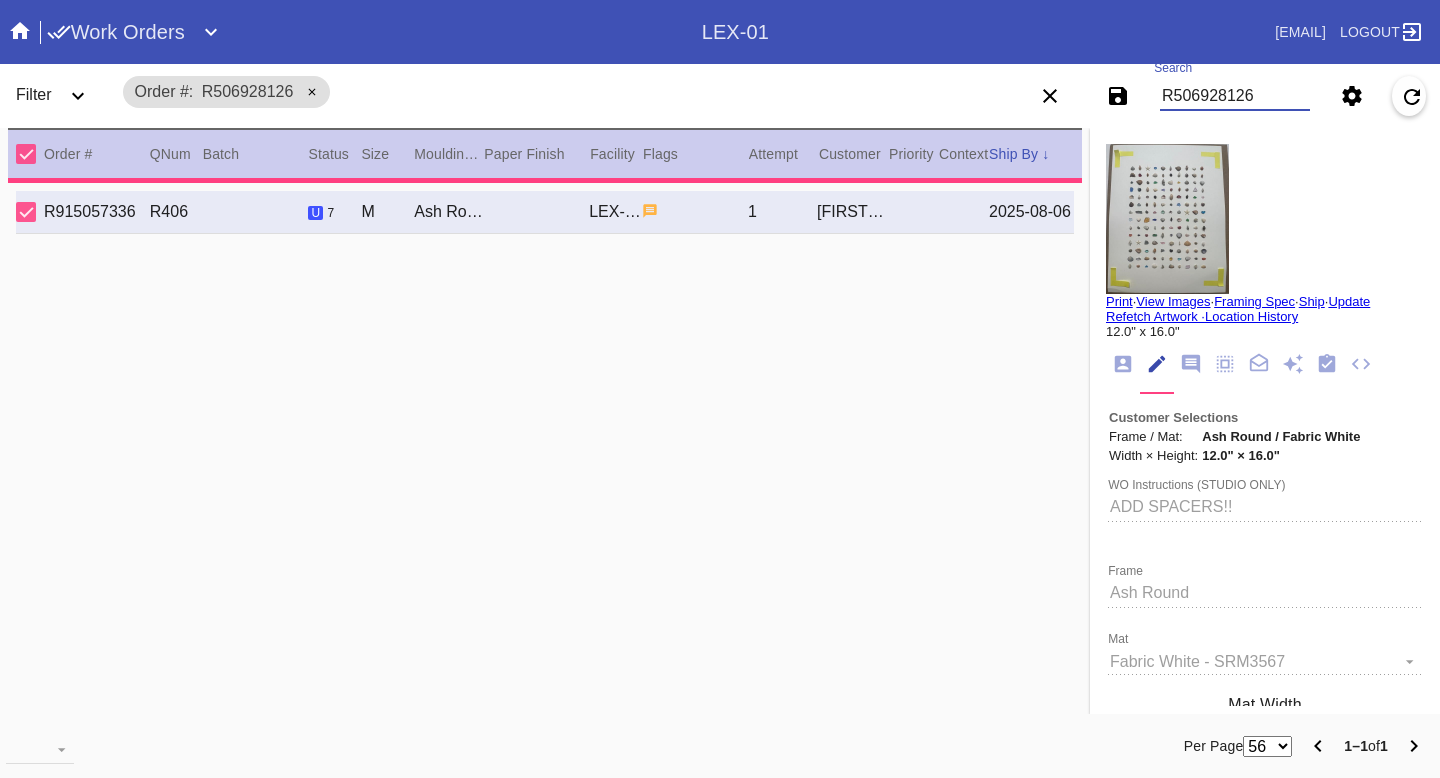 type 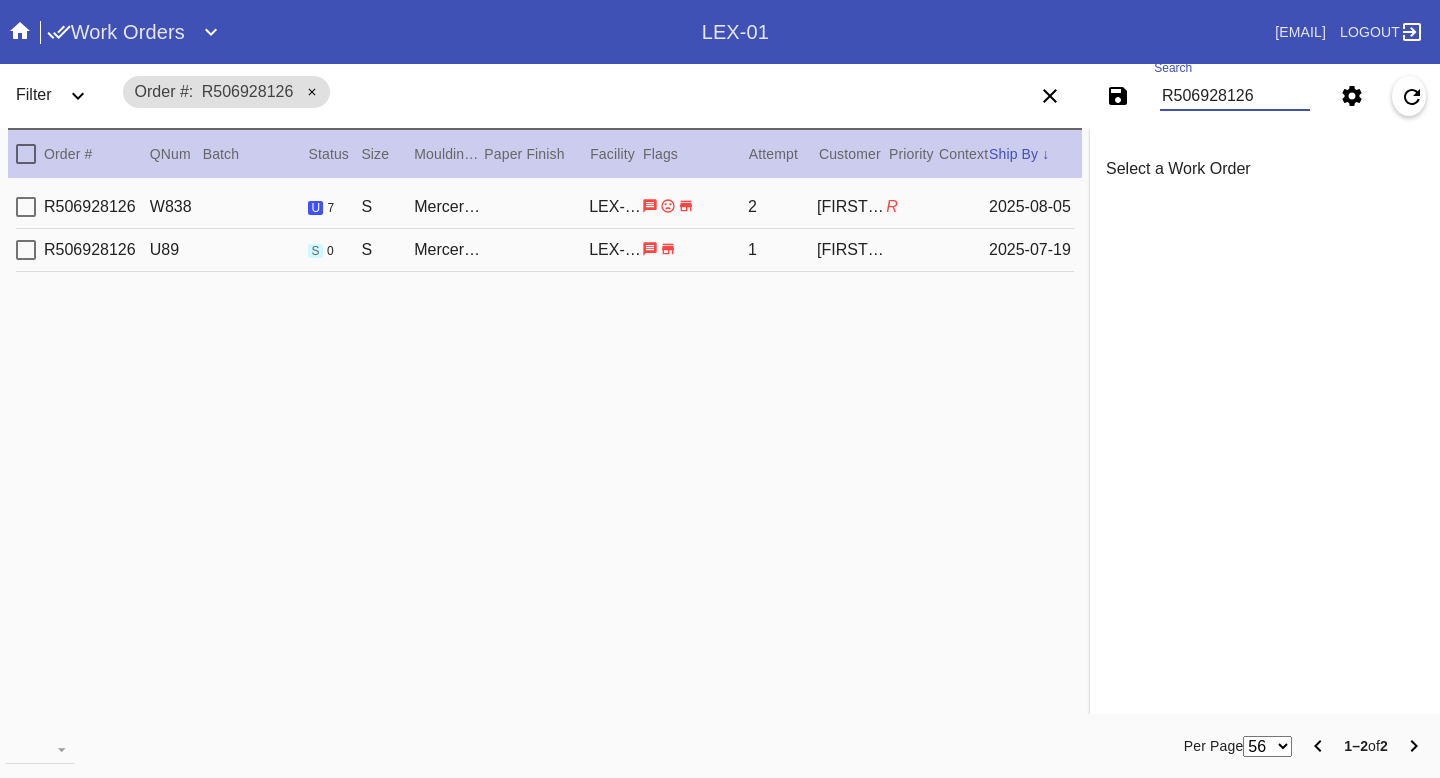 click on "Carol Blum" at bounding box center [851, 207] 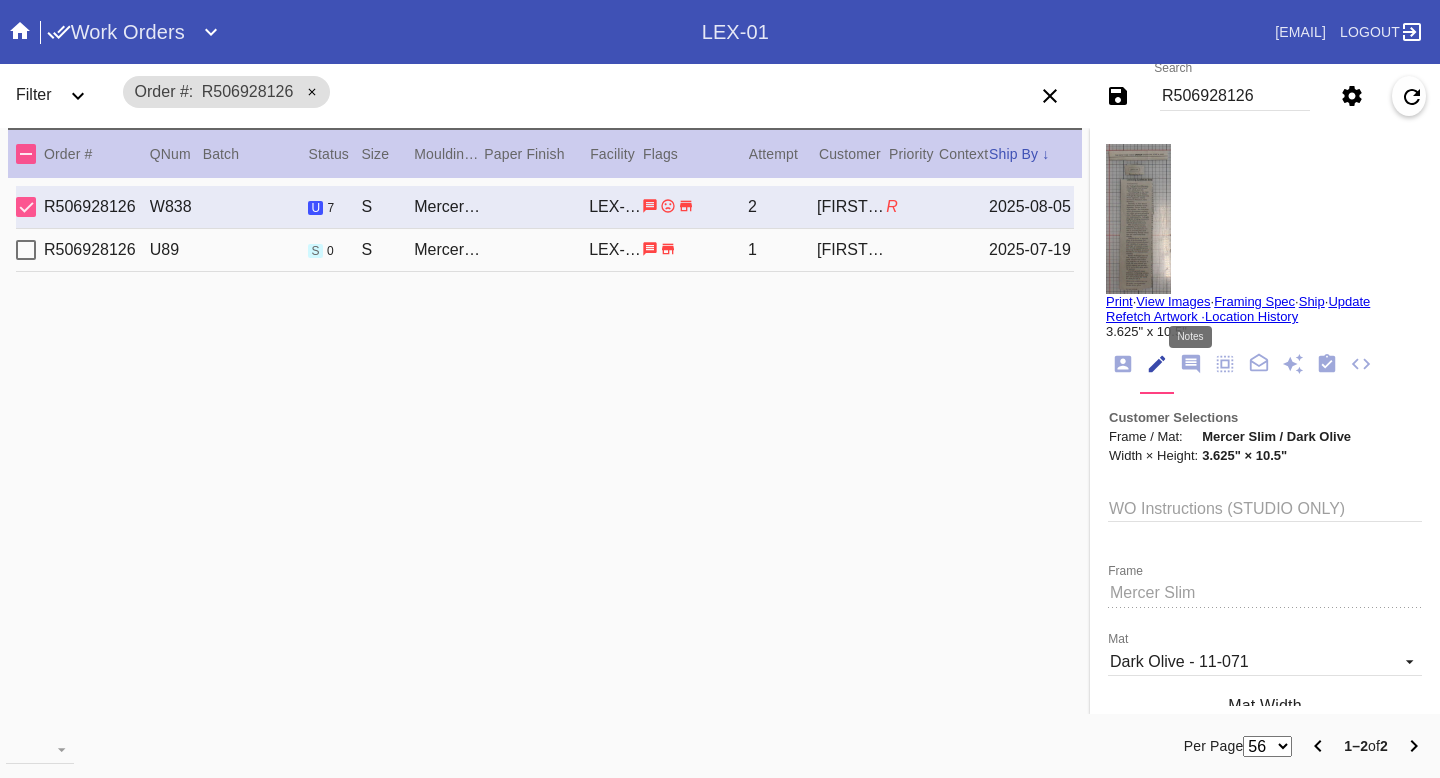 click 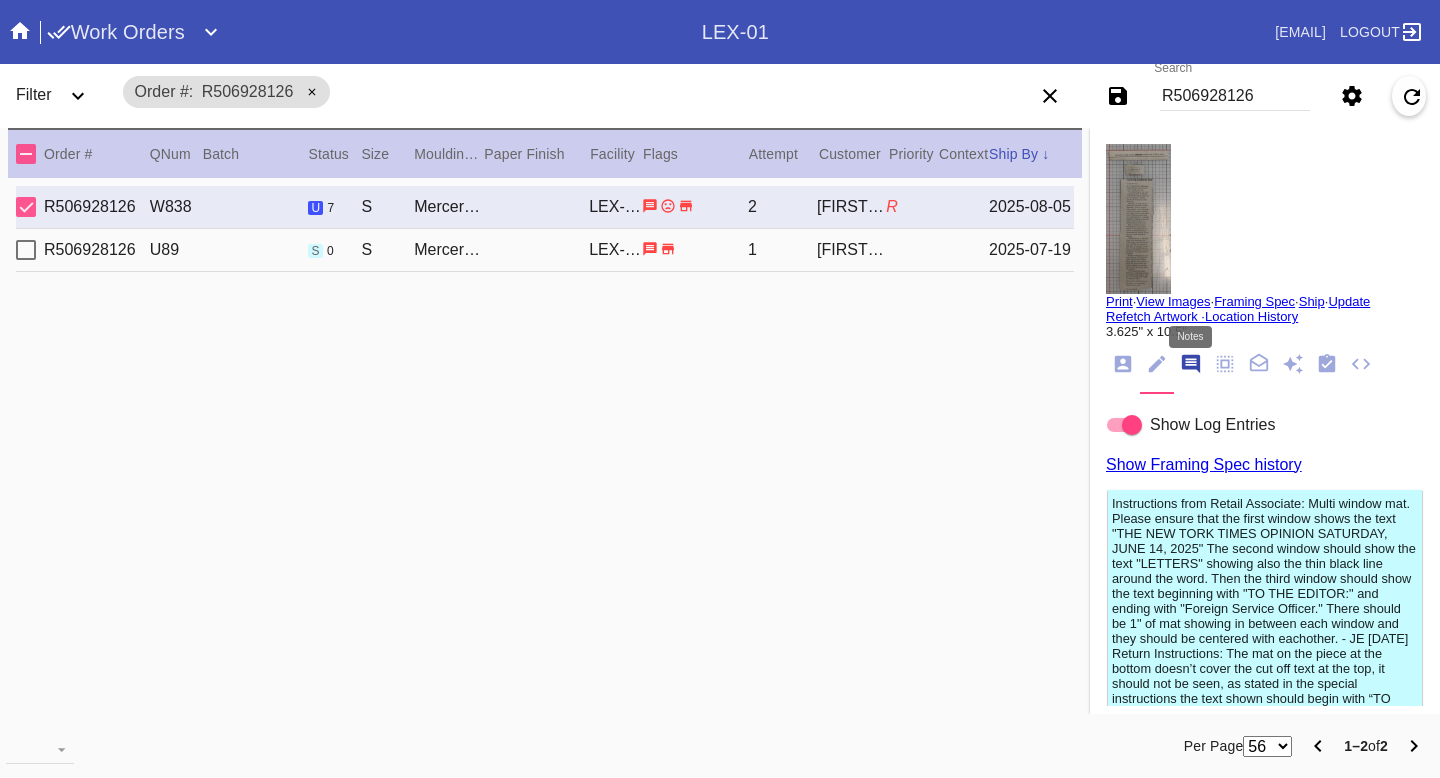 scroll, scrollTop: 123, scrollLeft: 0, axis: vertical 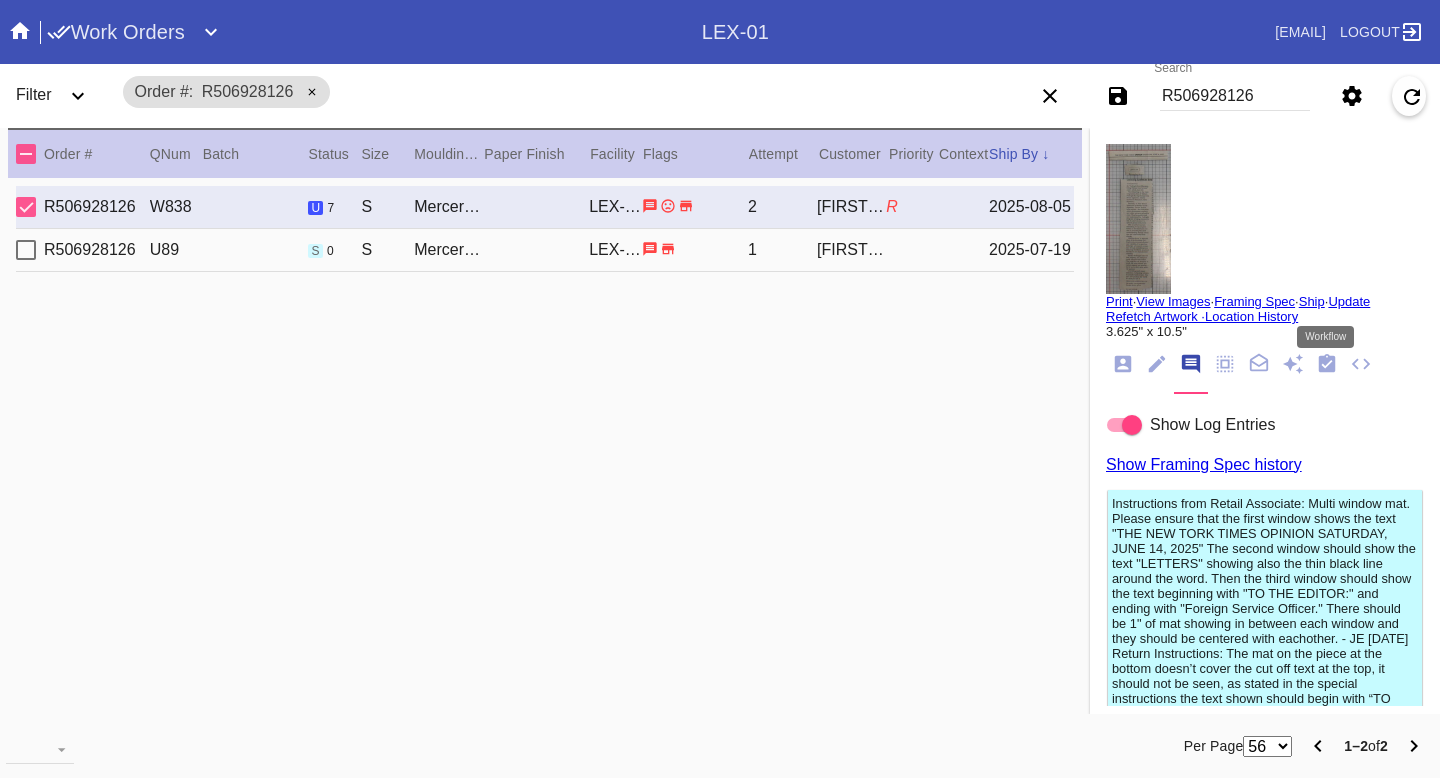 click 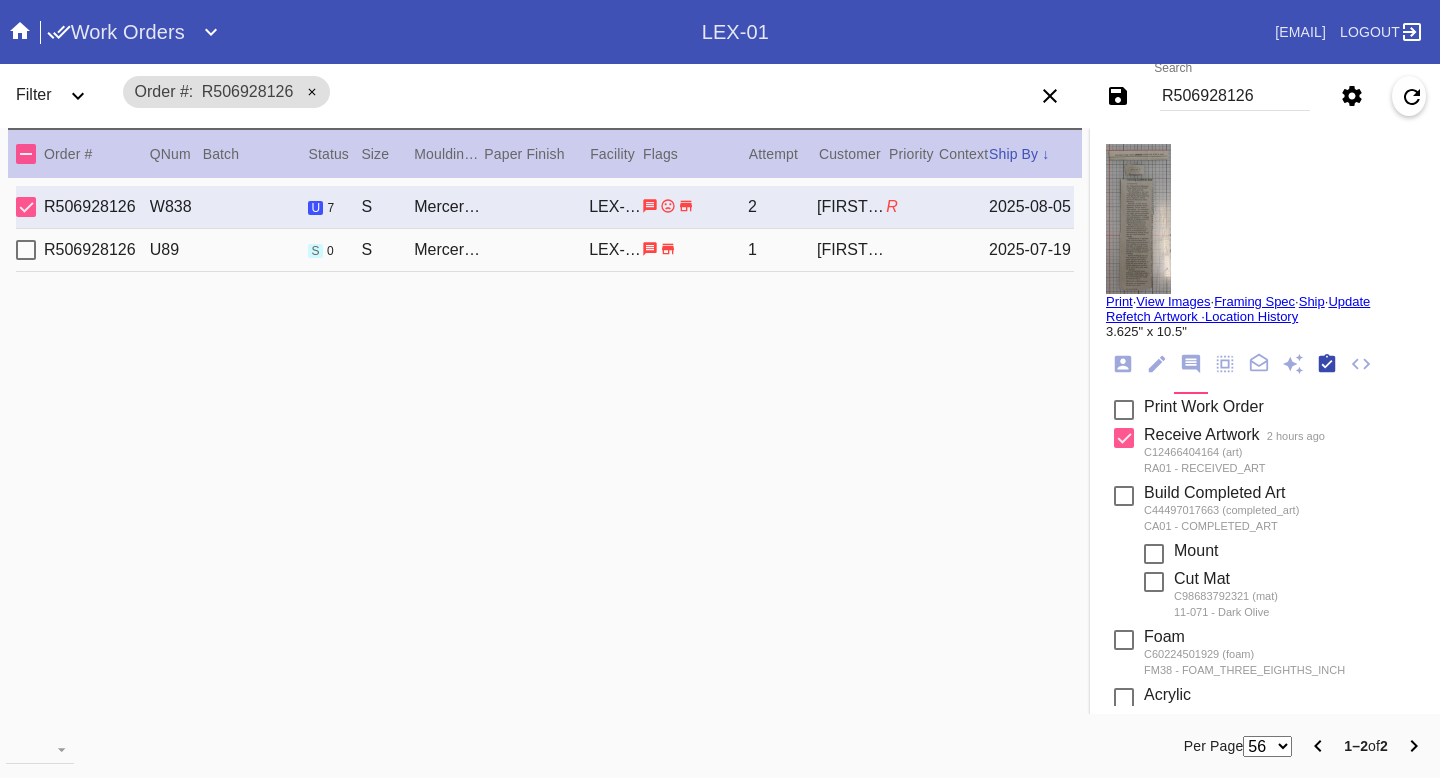 scroll, scrollTop: 320, scrollLeft: 0, axis: vertical 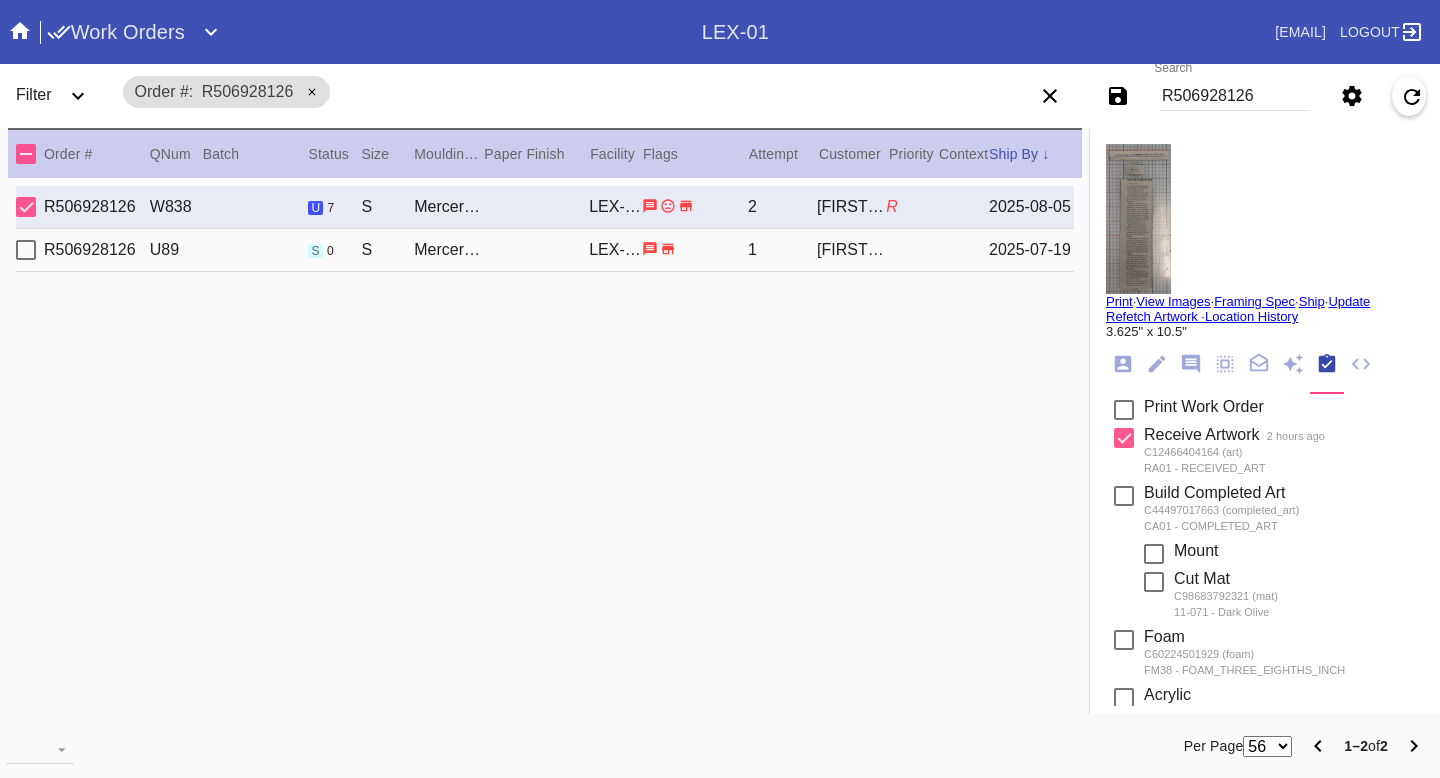 click at bounding box center (1124, 496) 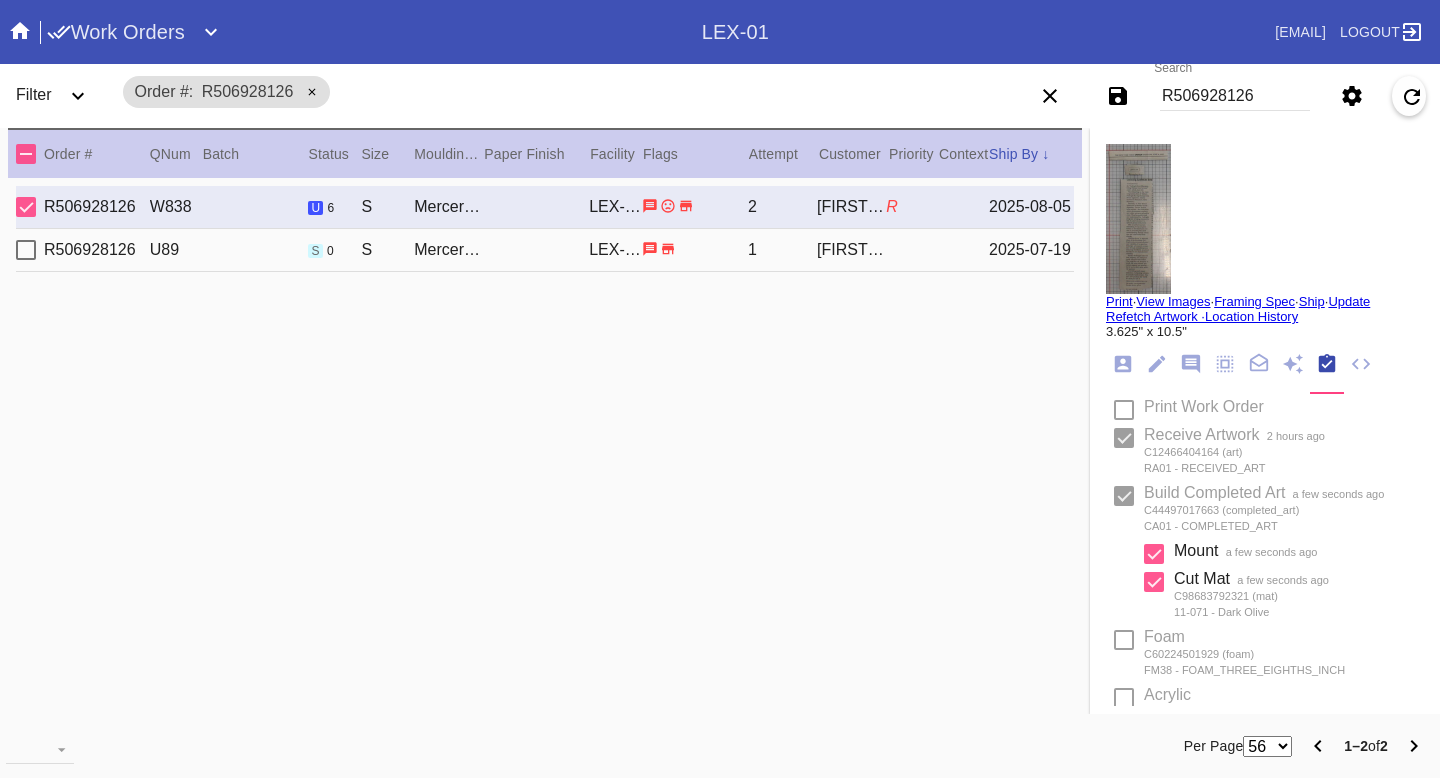 click at bounding box center (1124, 410) 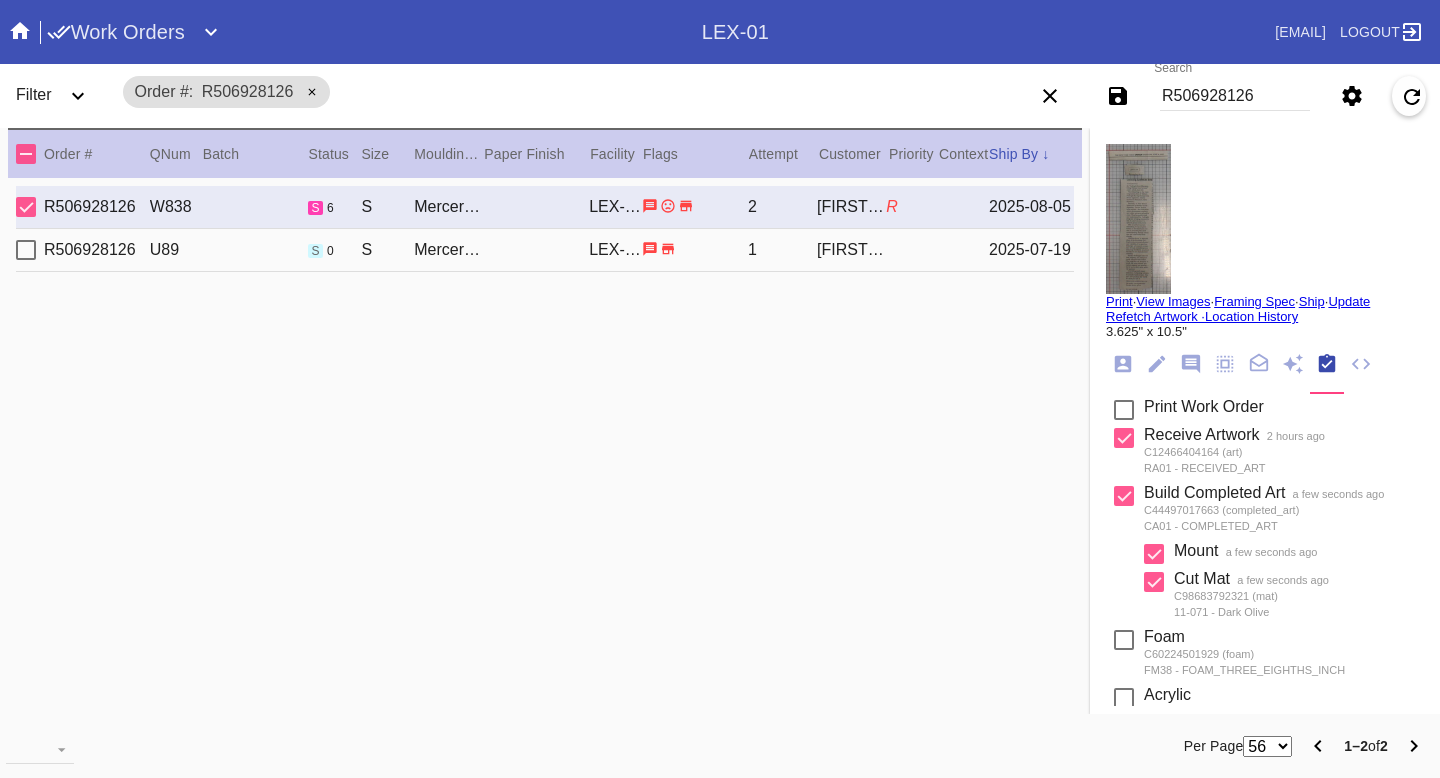 click at bounding box center [1124, 410] 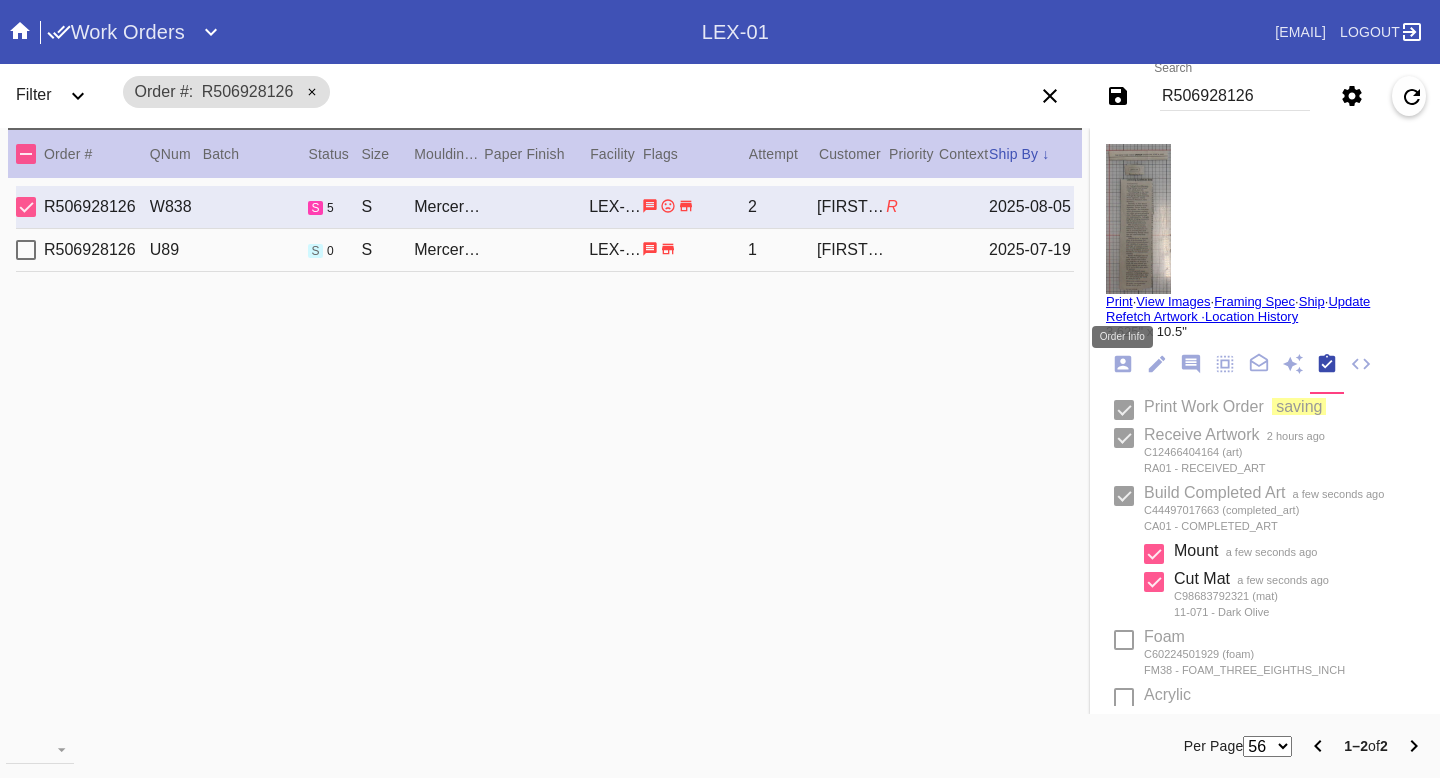 click 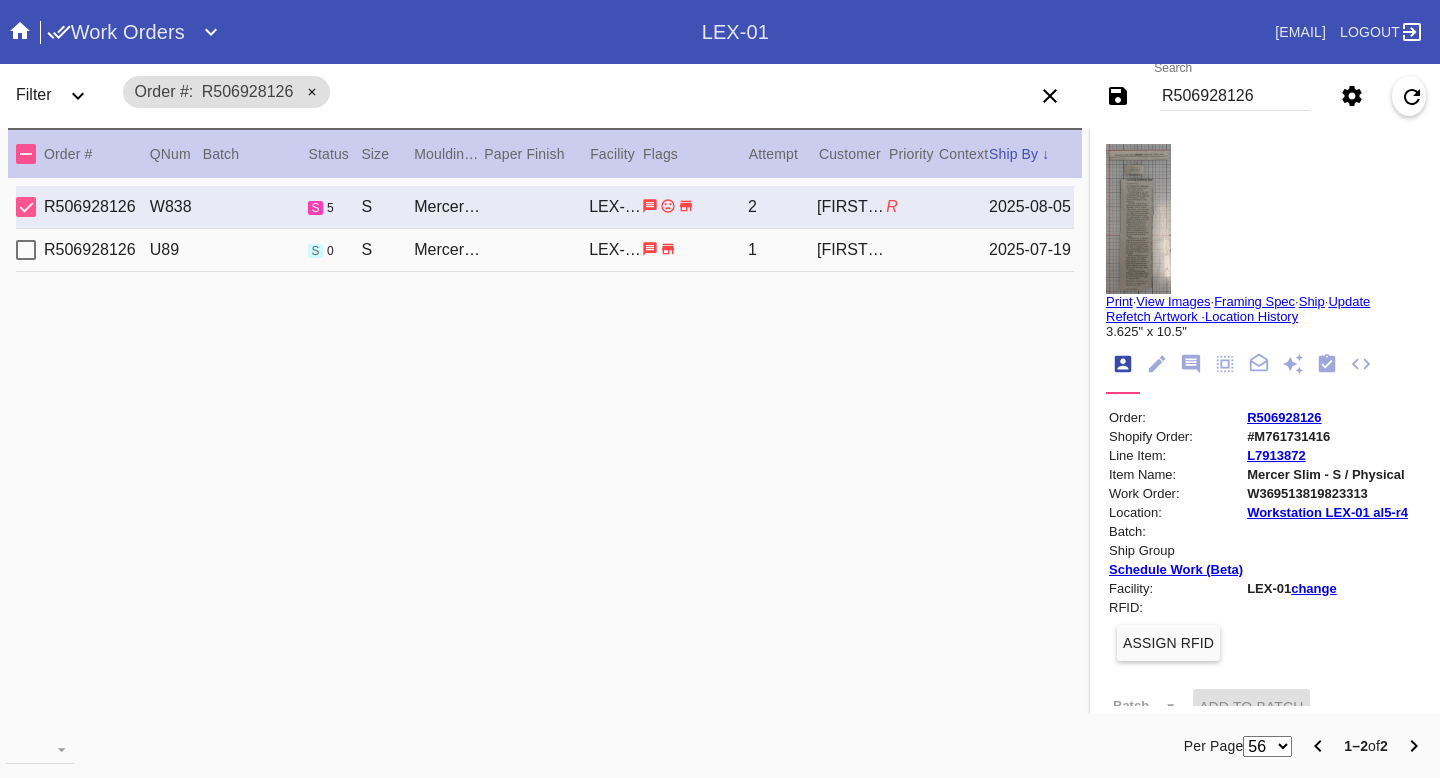click on "Print" at bounding box center (1119, 301) 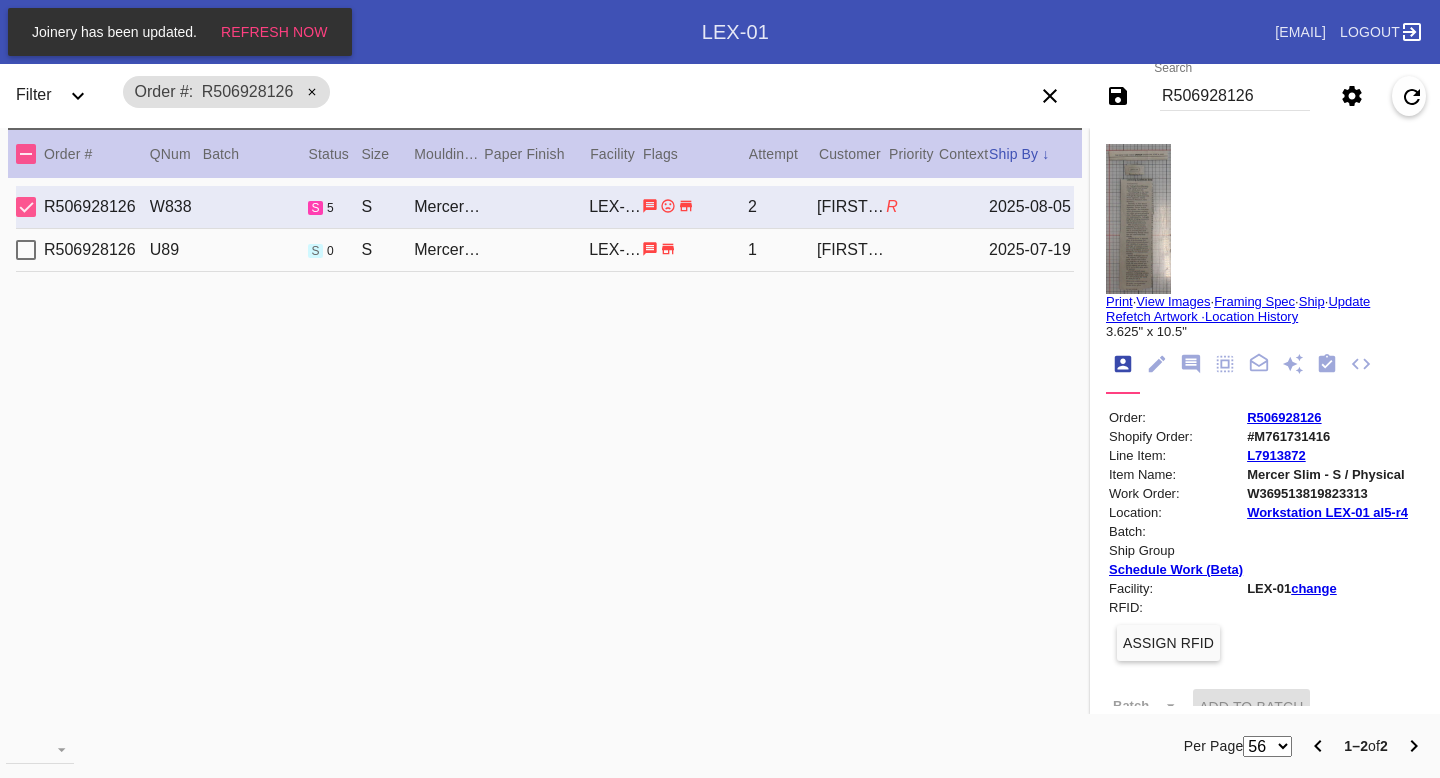click on "R506928126" at bounding box center [1235, 96] 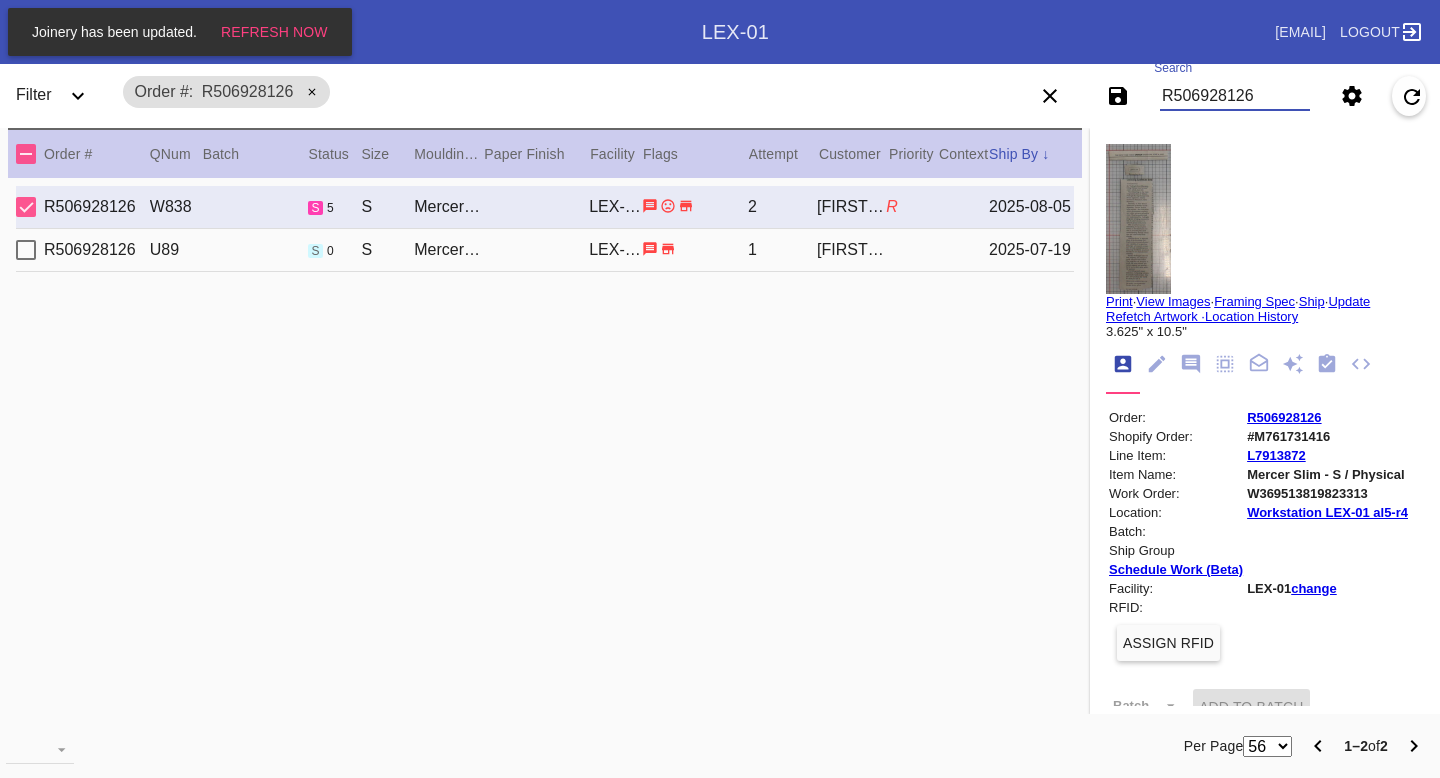 click on "R506928126" at bounding box center (1235, 96) 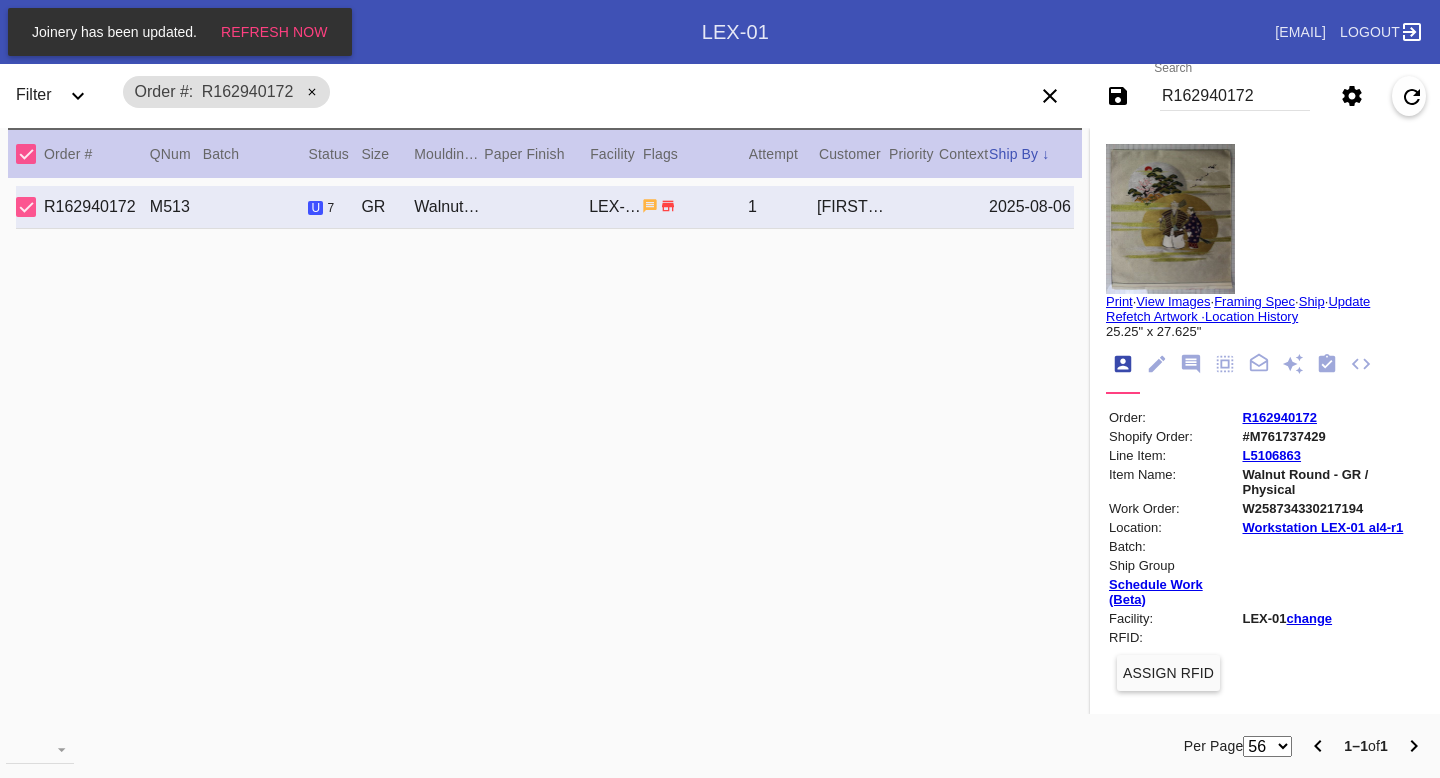 click on "Print" at bounding box center (1119, 301) 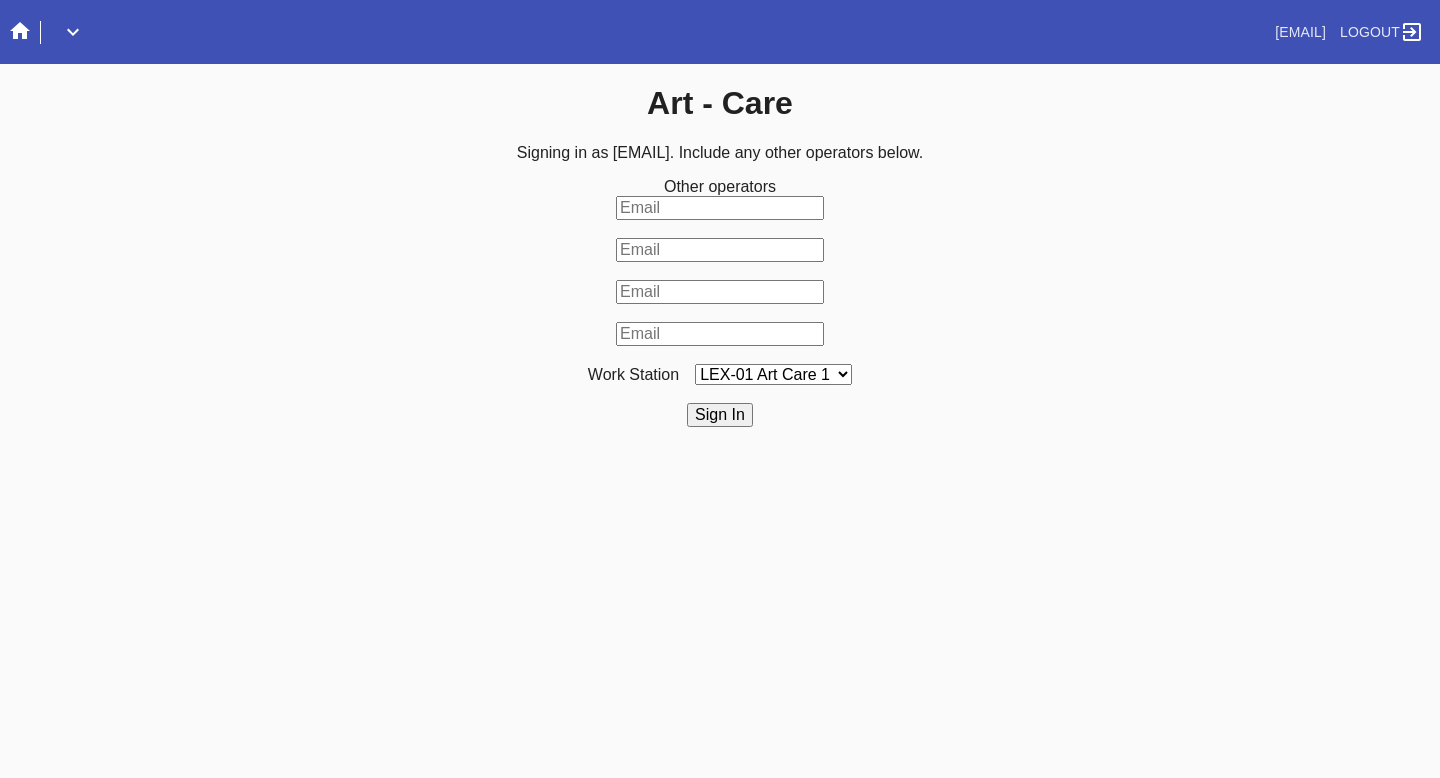 scroll, scrollTop: 0, scrollLeft: 0, axis: both 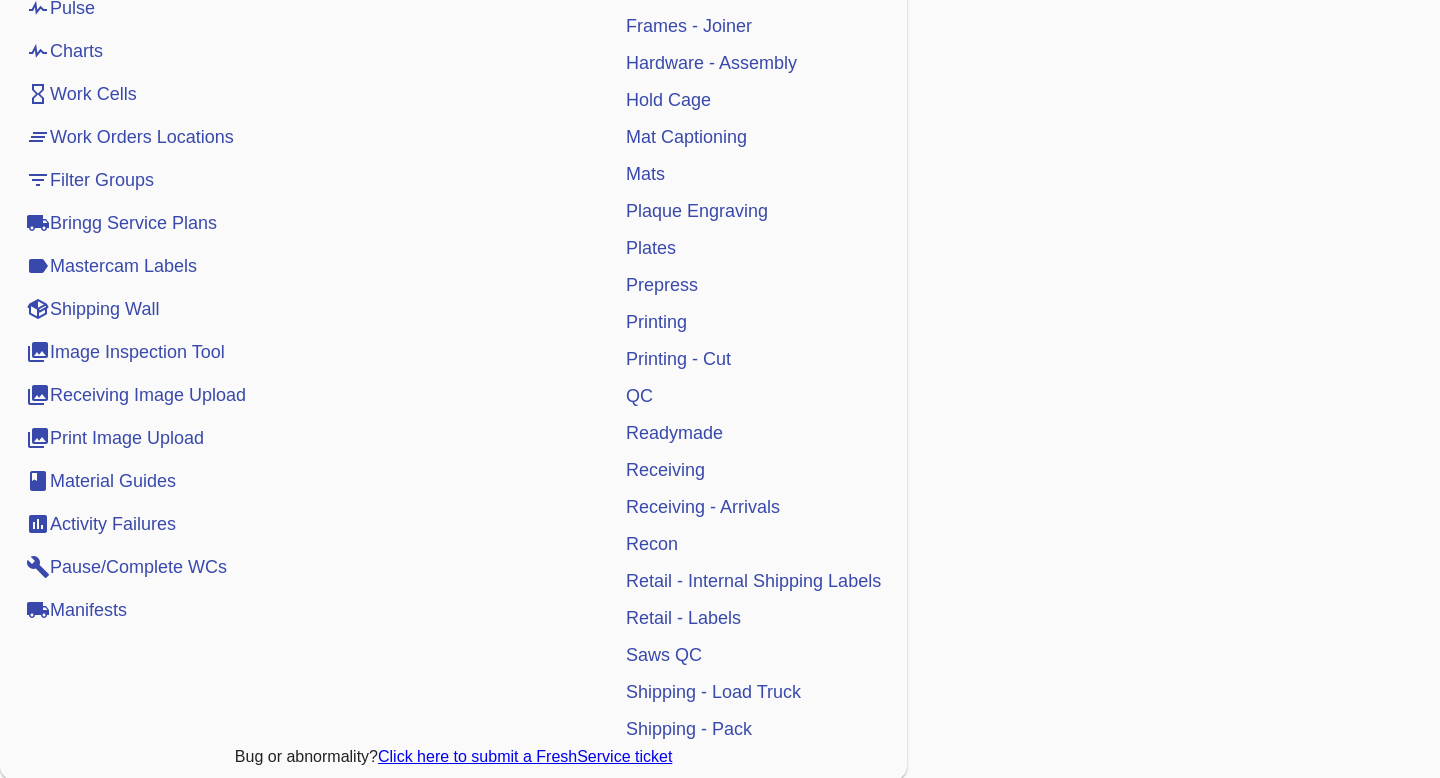 click on "Receiving" at bounding box center [665, 470] 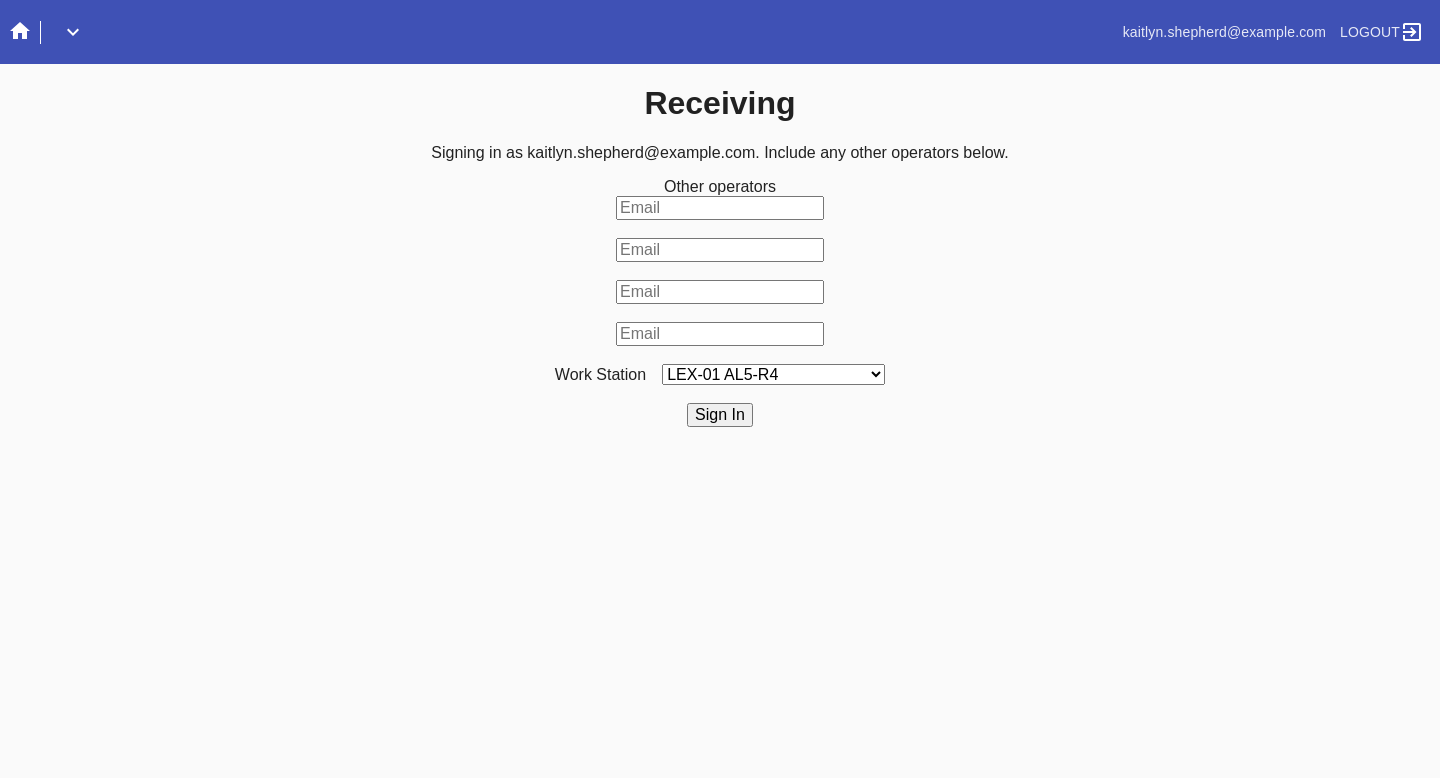scroll, scrollTop: 0, scrollLeft: 0, axis: both 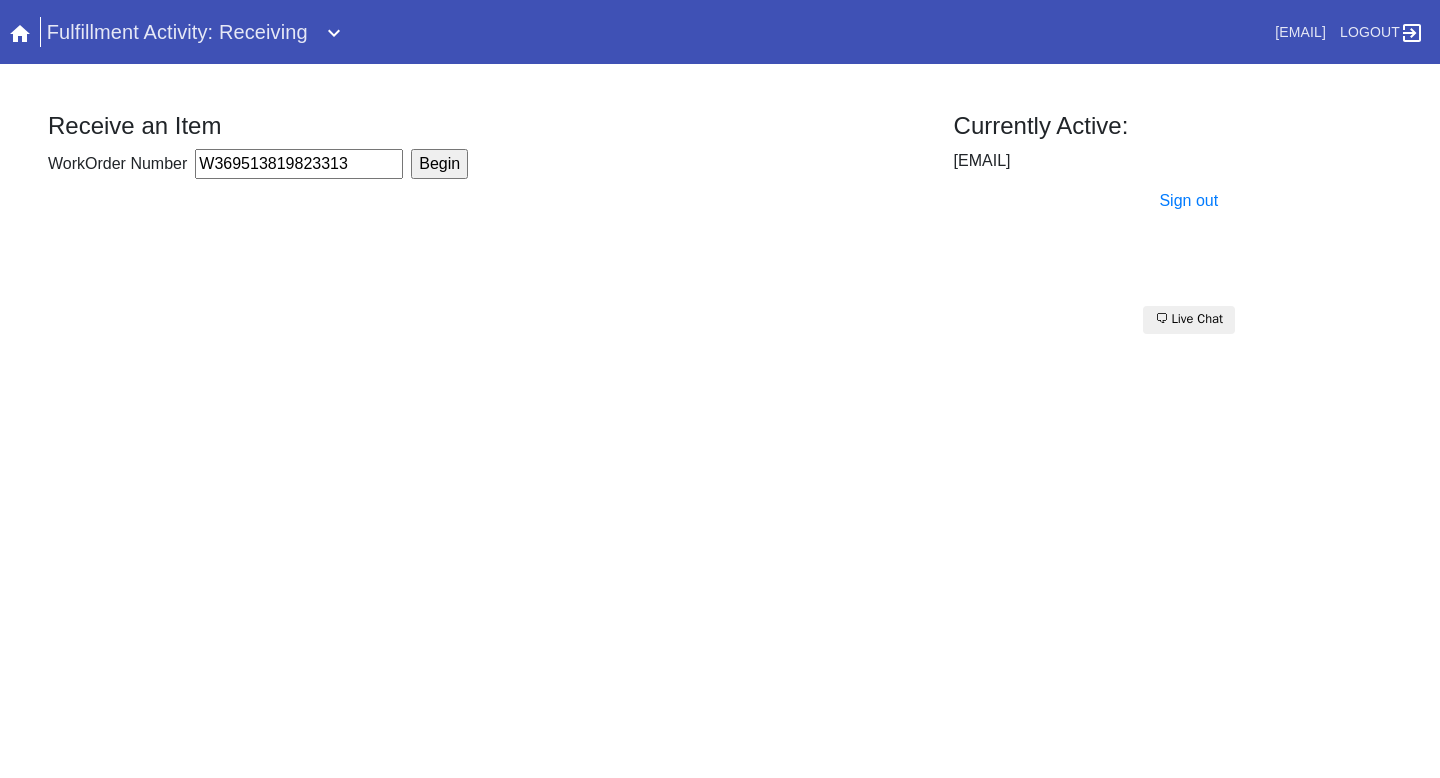 type on "W369513819823313" 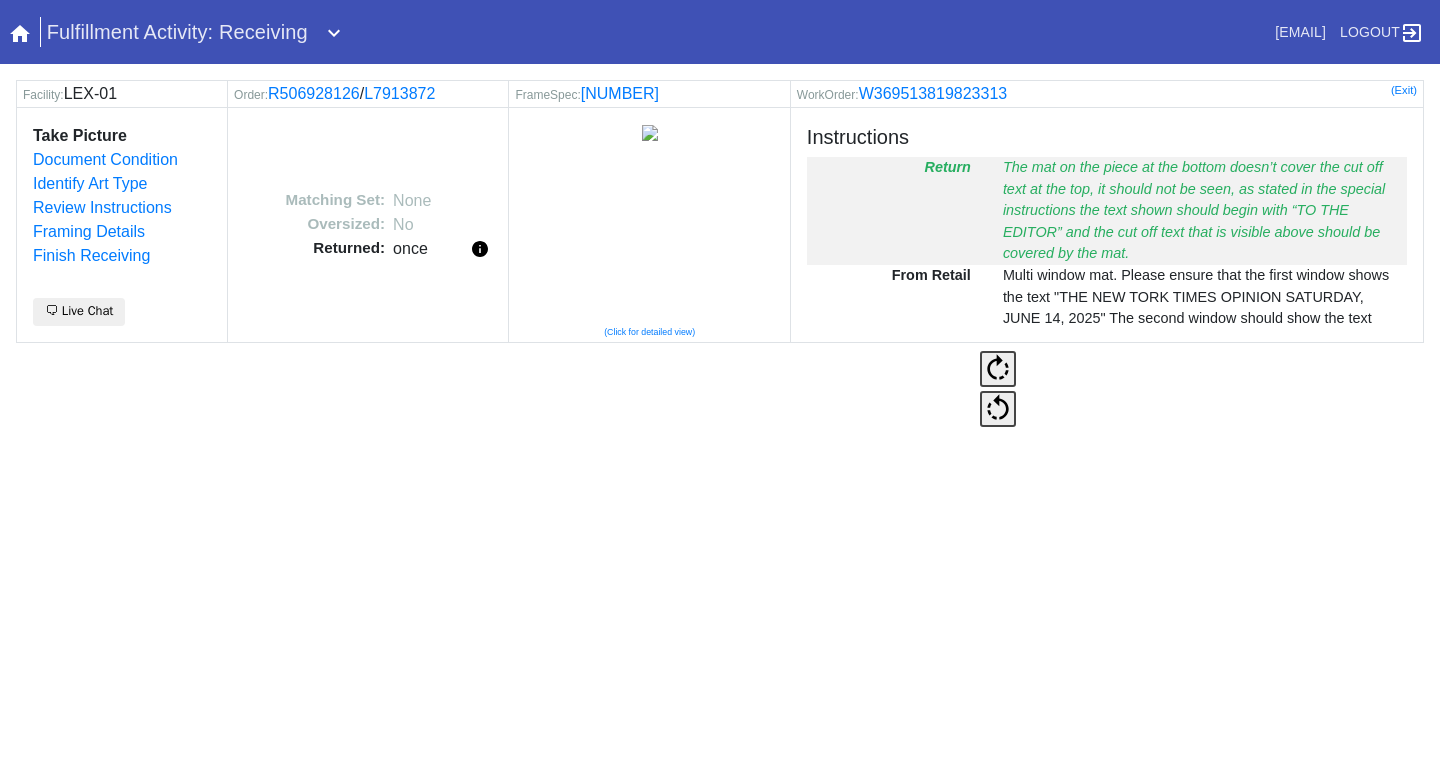 scroll, scrollTop: 0, scrollLeft: 0, axis: both 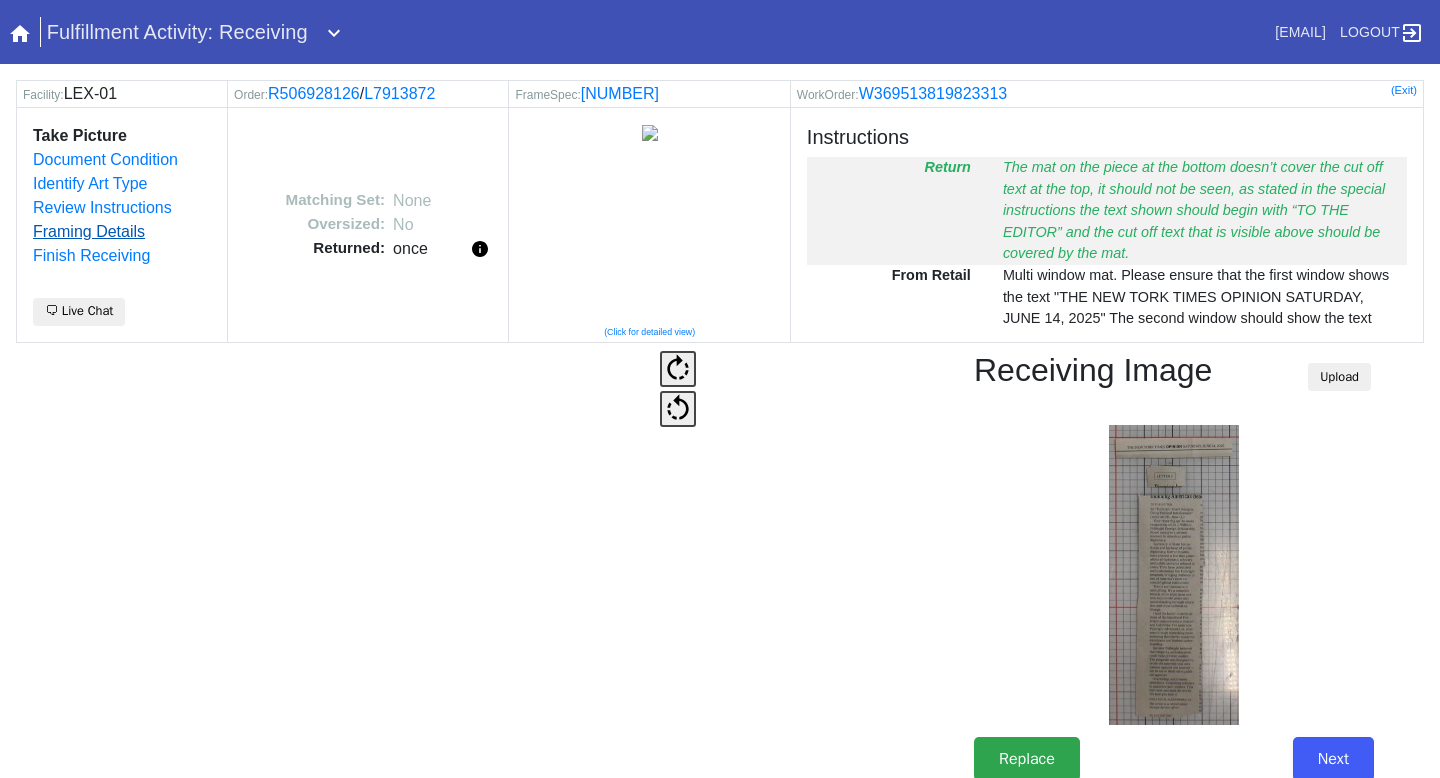click on "Framing Details" at bounding box center [89, 231] 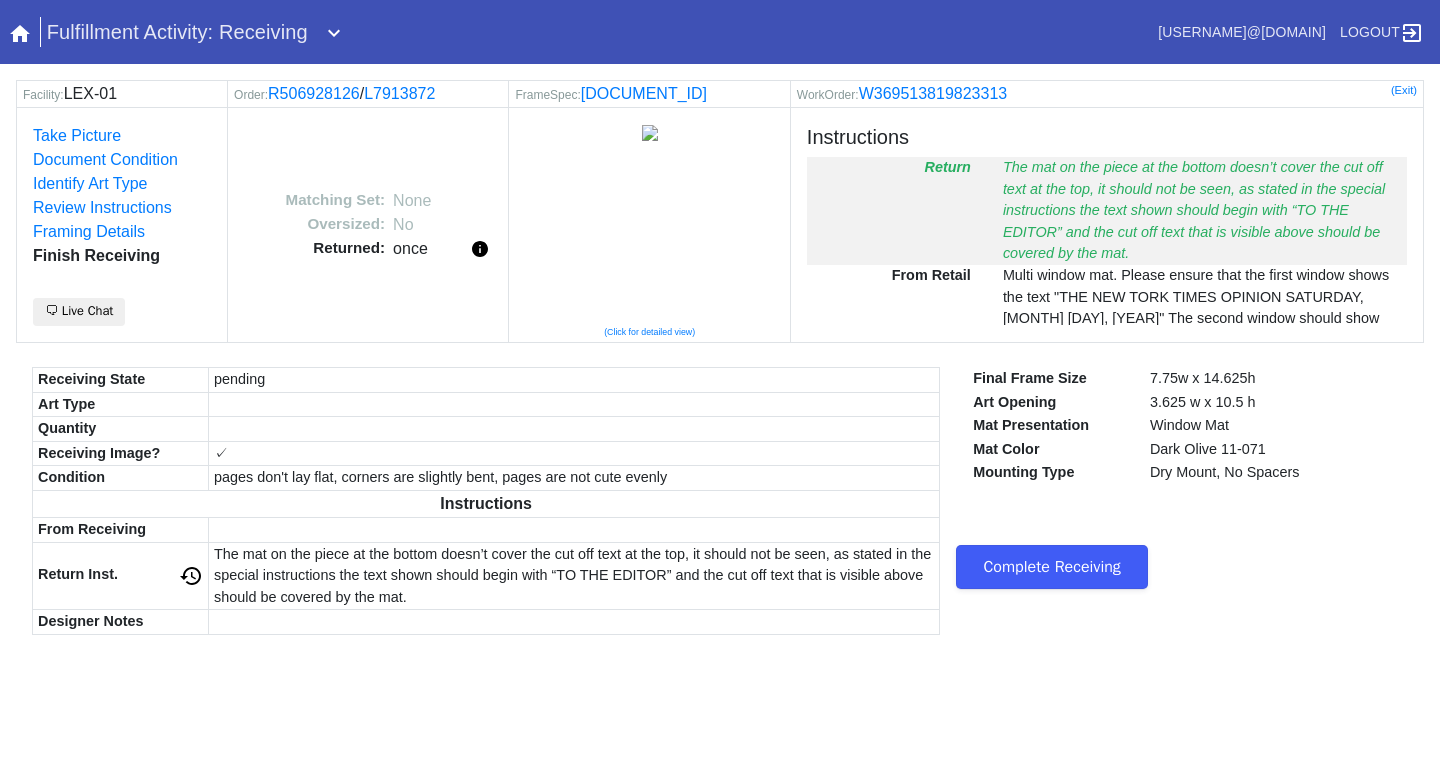 scroll, scrollTop: 0, scrollLeft: 0, axis: both 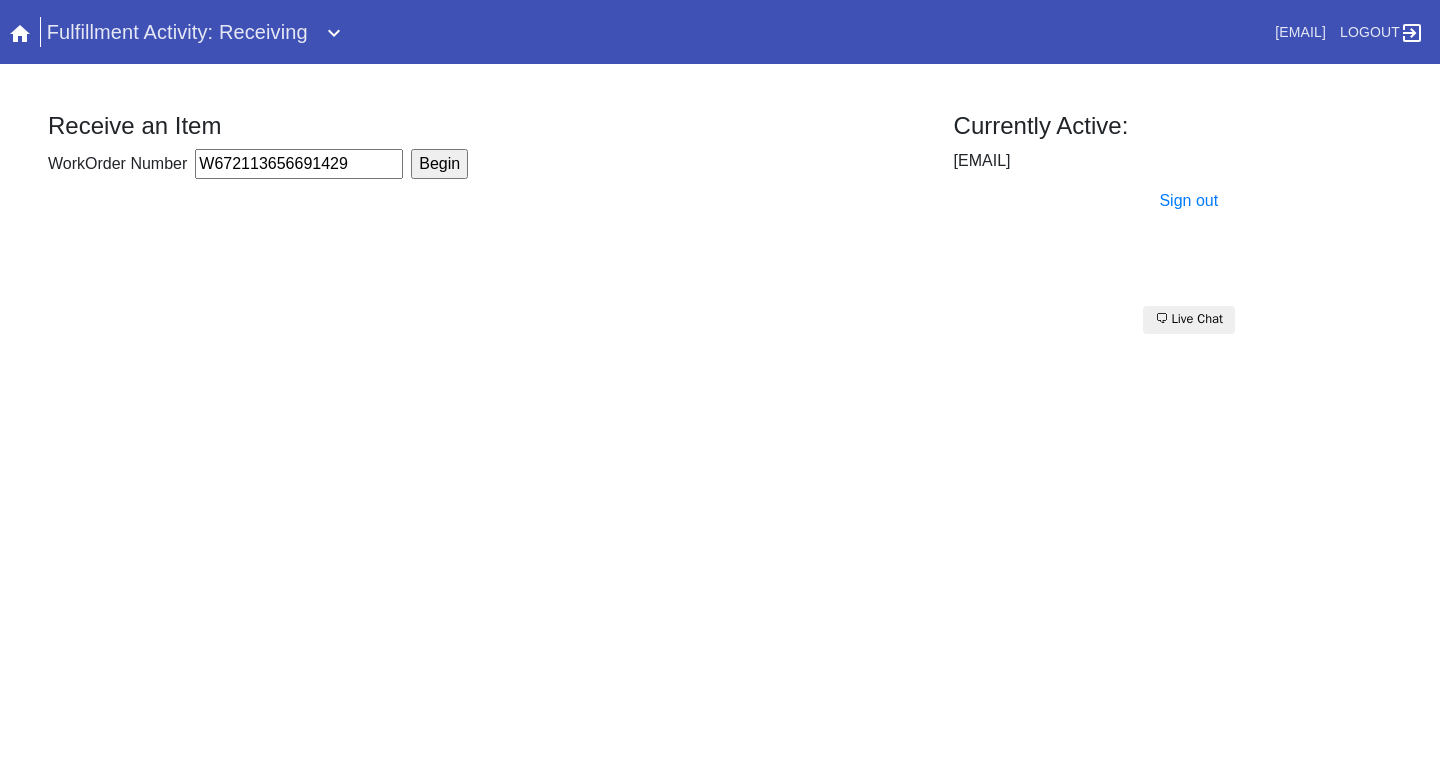type on "W672113656691429" 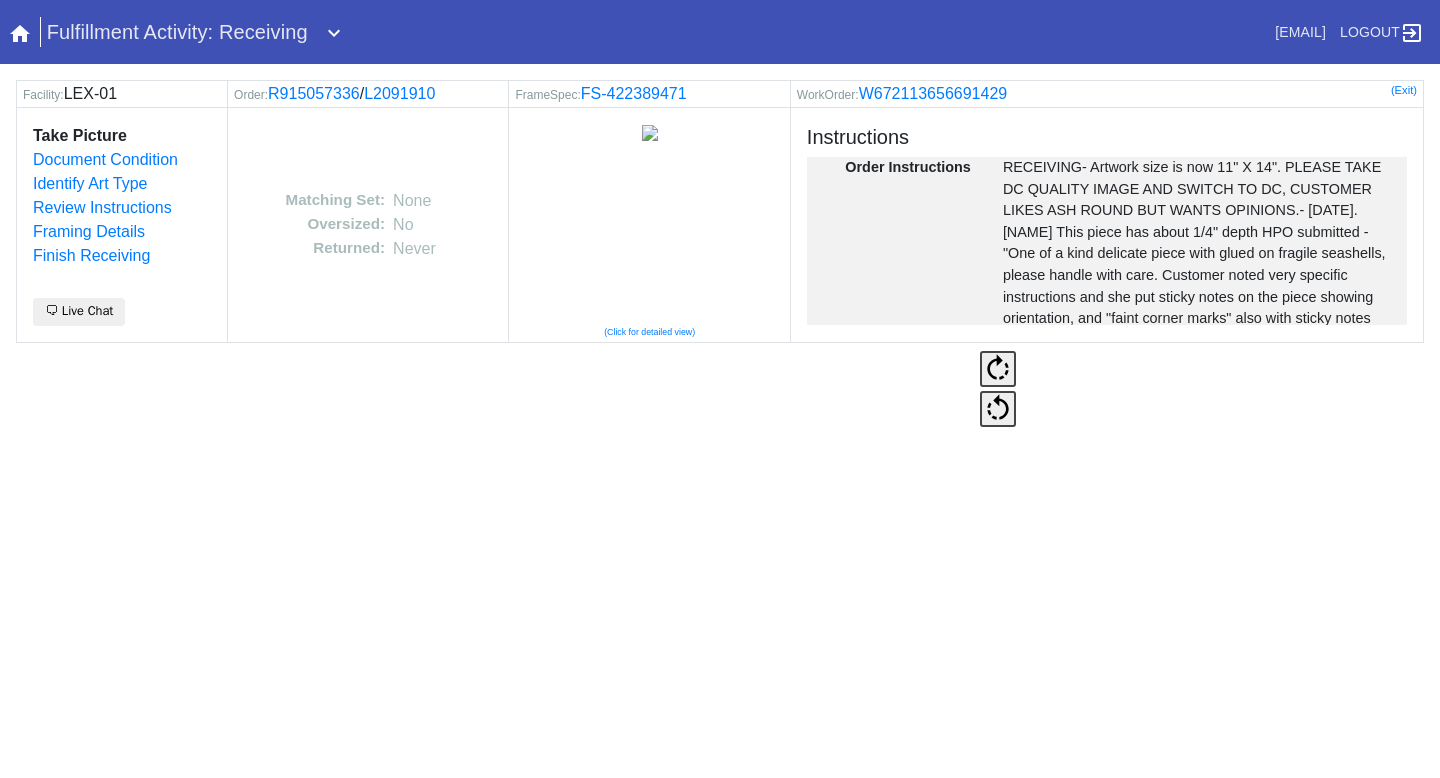 scroll, scrollTop: 0, scrollLeft: 0, axis: both 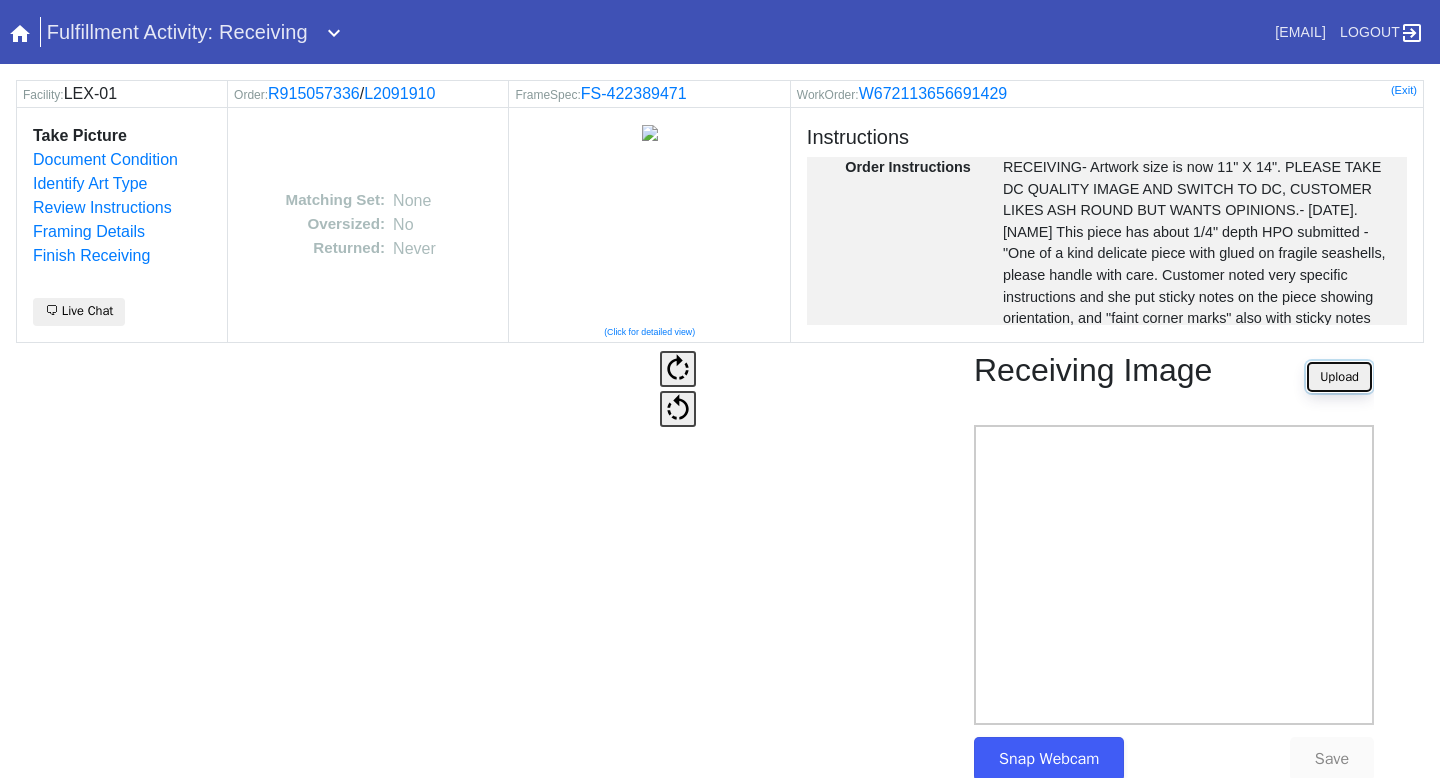click on "Upload" at bounding box center [1339, 377] 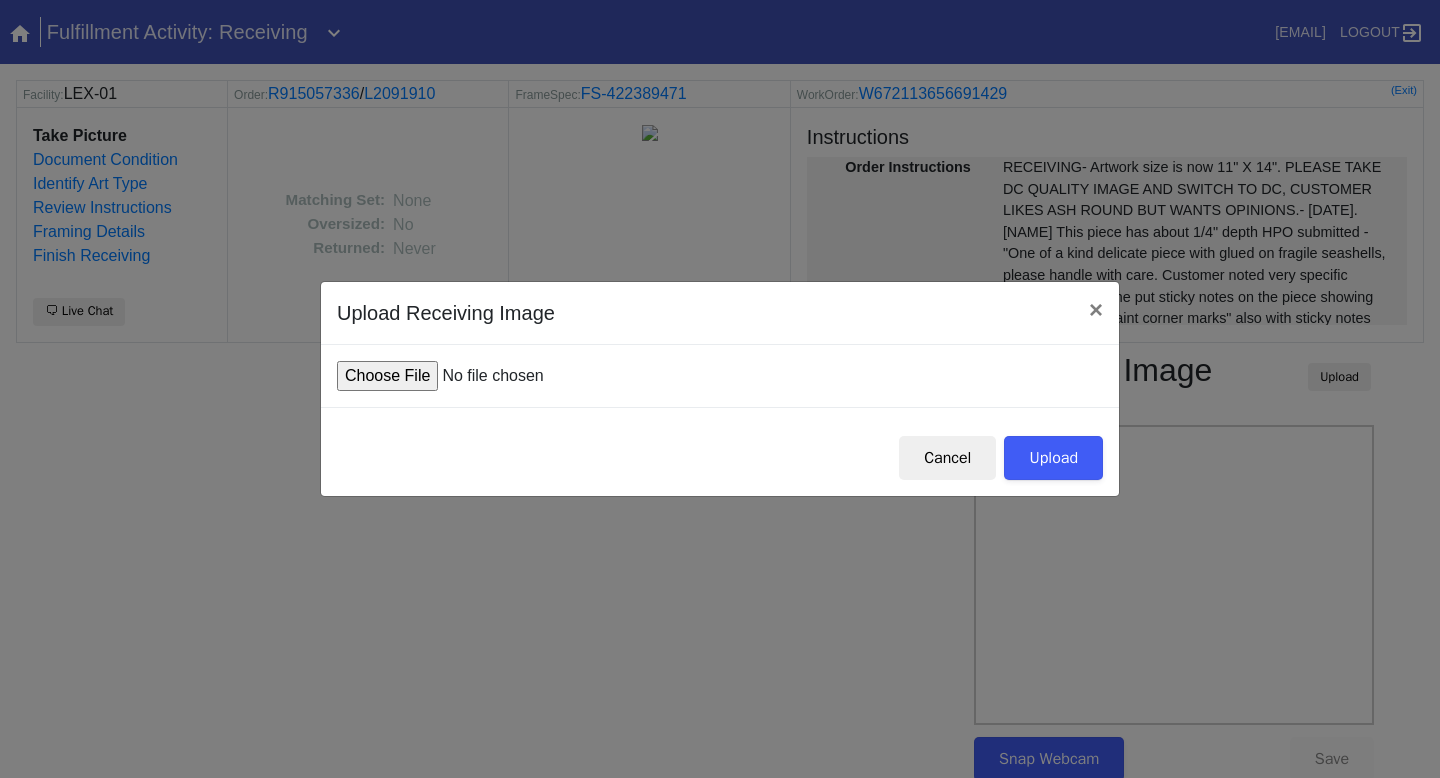 click at bounding box center (488, 376) 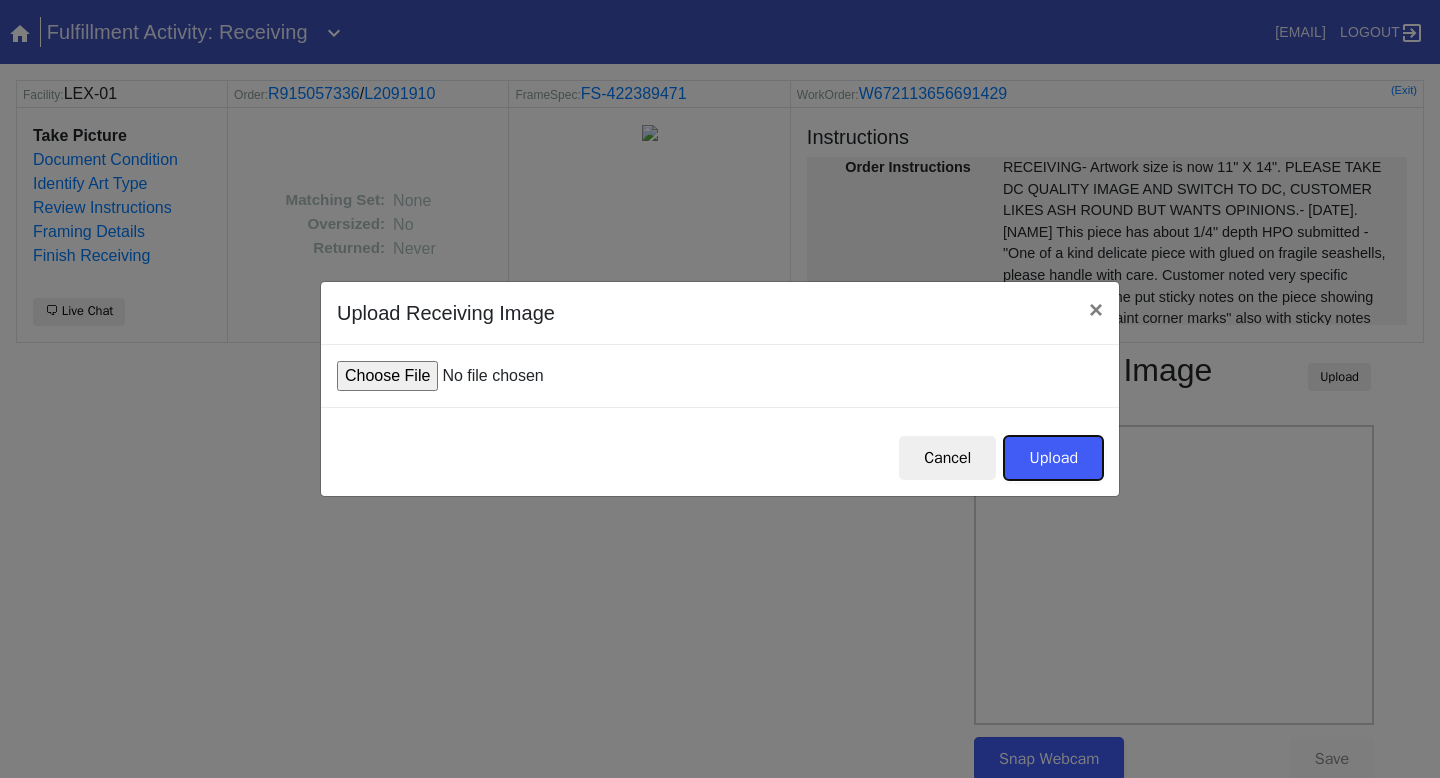 click on "Upload" at bounding box center [1053, 458] 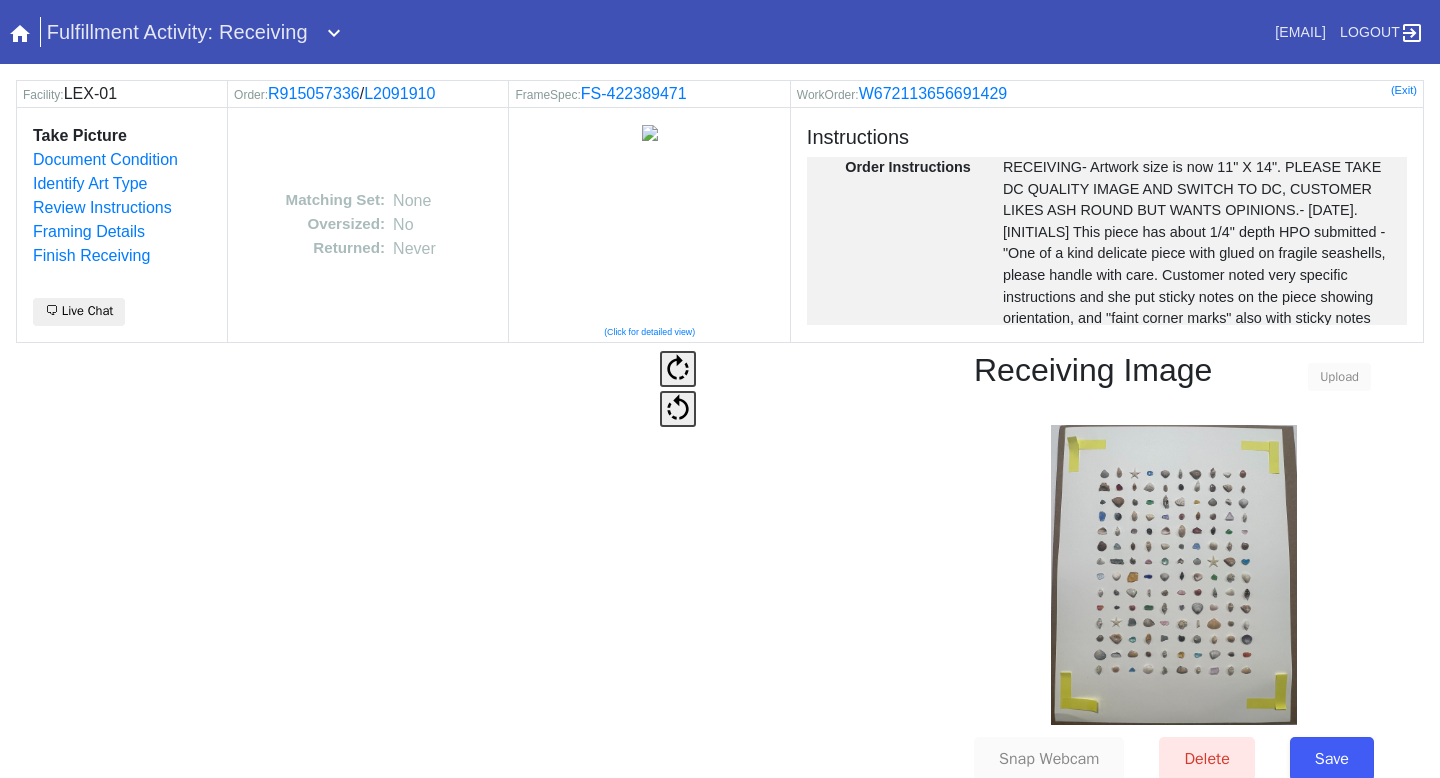 scroll, scrollTop: 61, scrollLeft: 0, axis: vertical 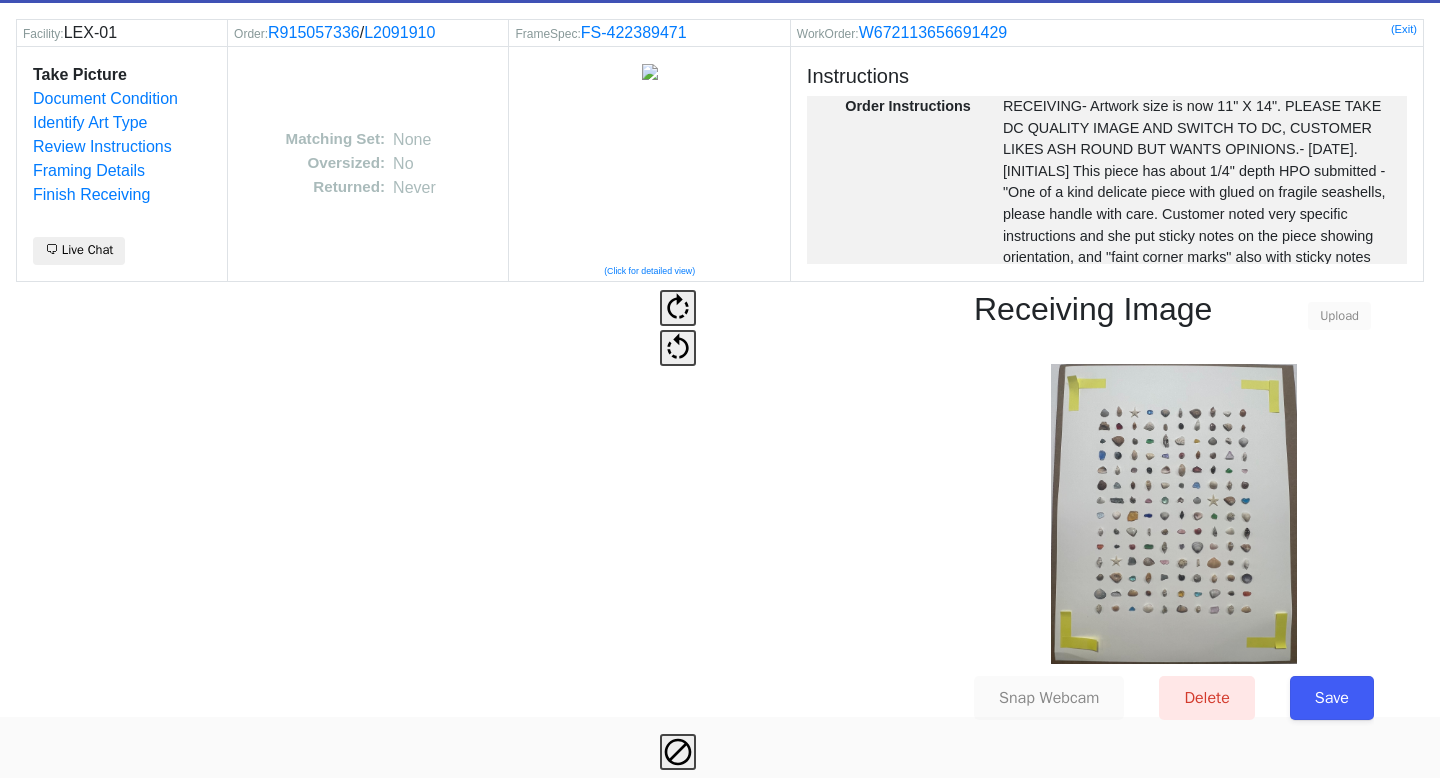 click on "Receiving Image Upload Snap Webcam Delete Save" at bounding box center (1174, 530) 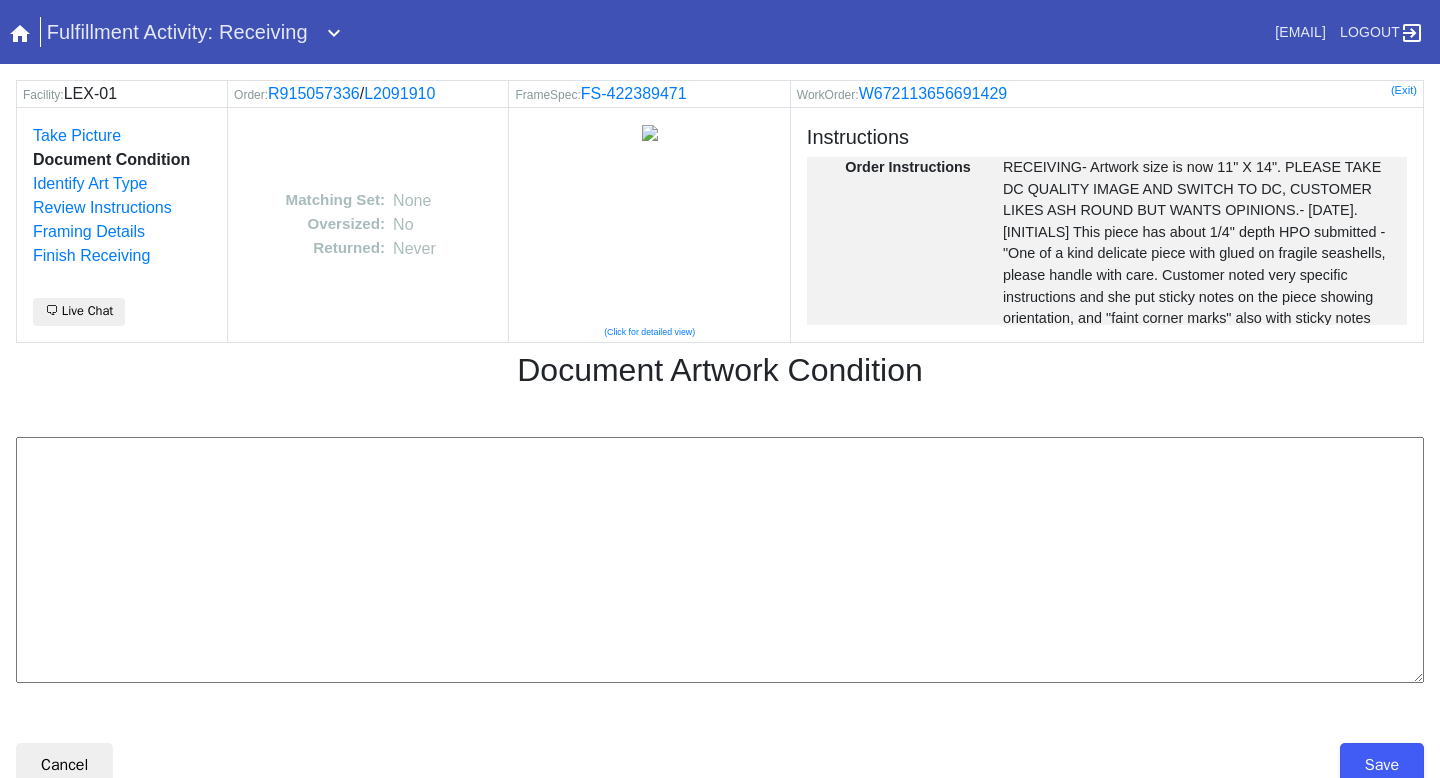 scroll, scrollTop: 0, scrollLeft: 0, axis: both 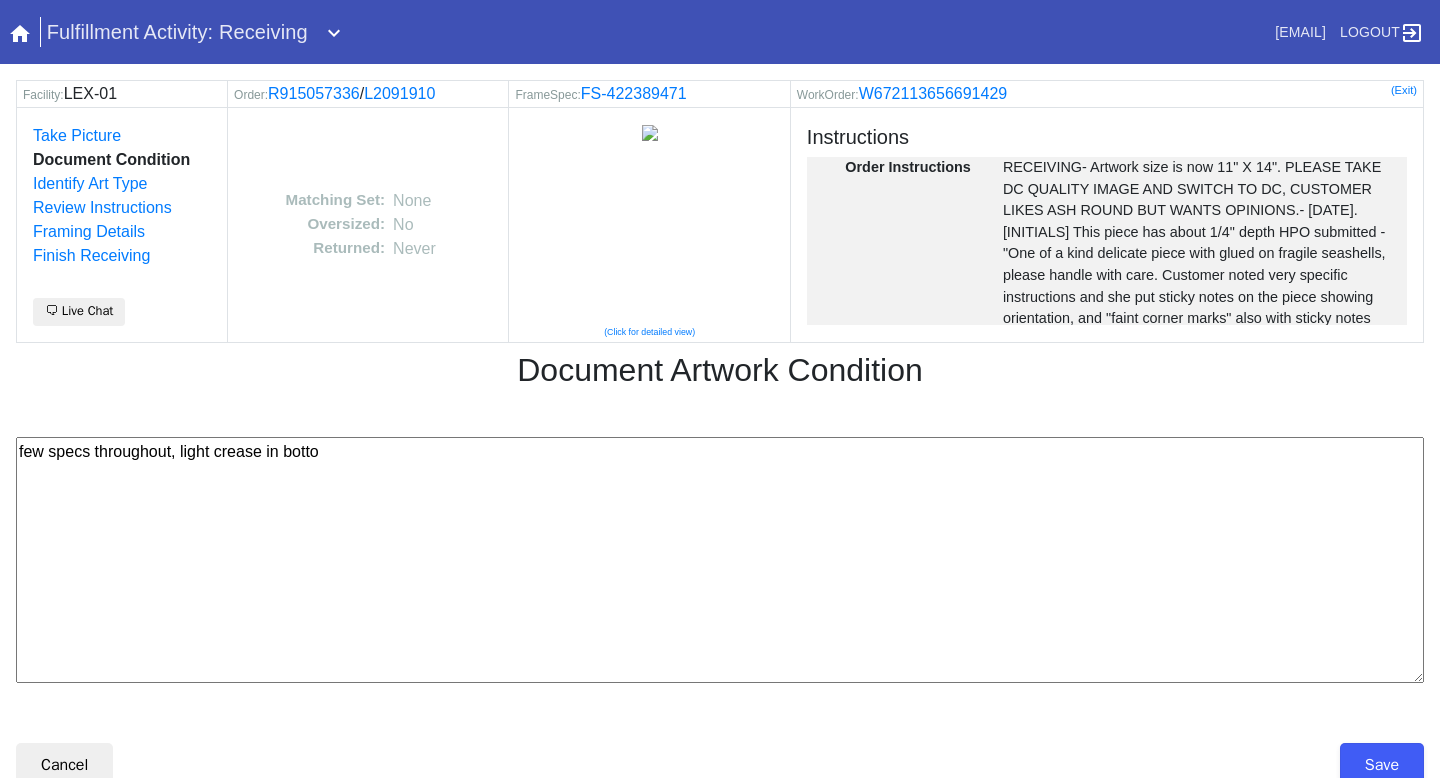 click on "few specs throughout, light crease in botto" at bounding box center (720, 560) 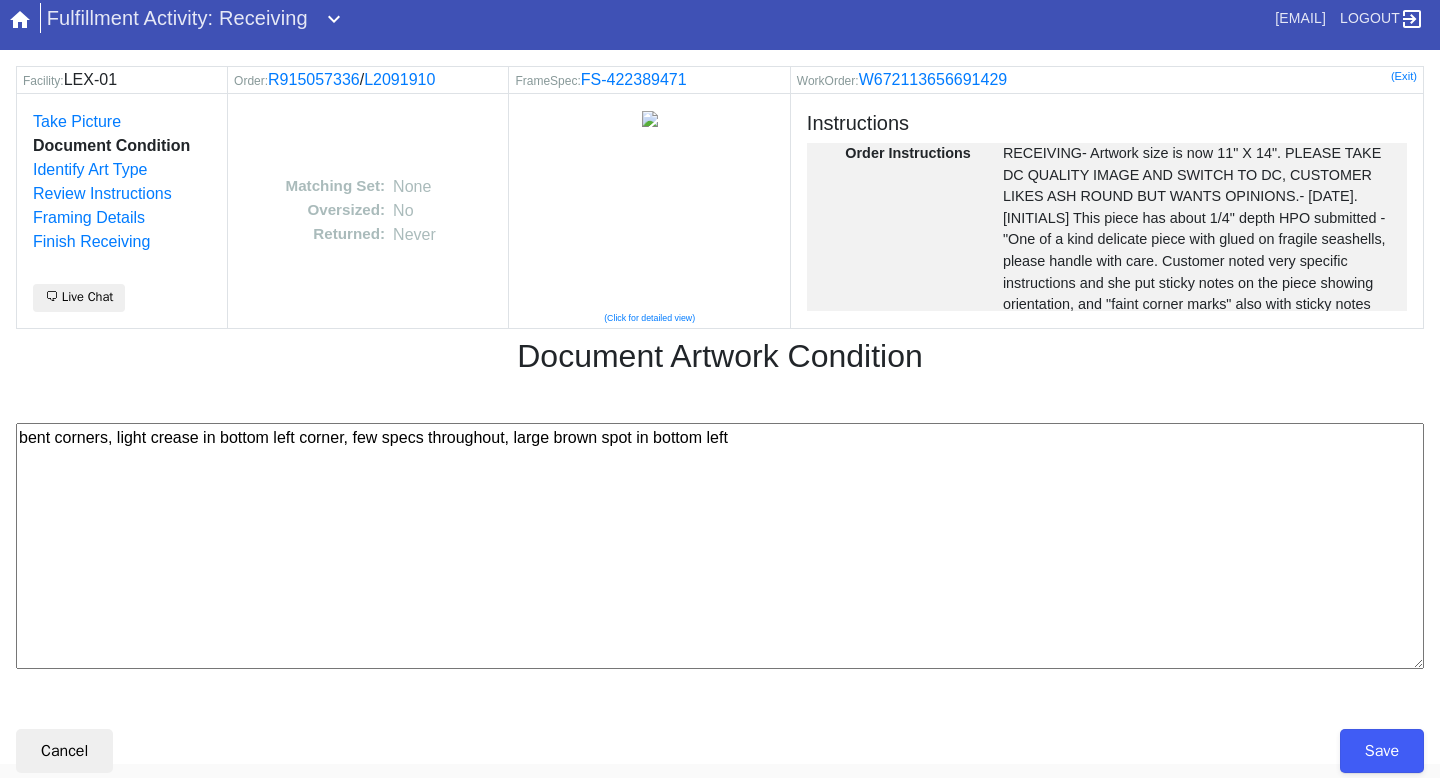 scroll, scrollTop: 17, scrollLeft: 0, axis: vertical 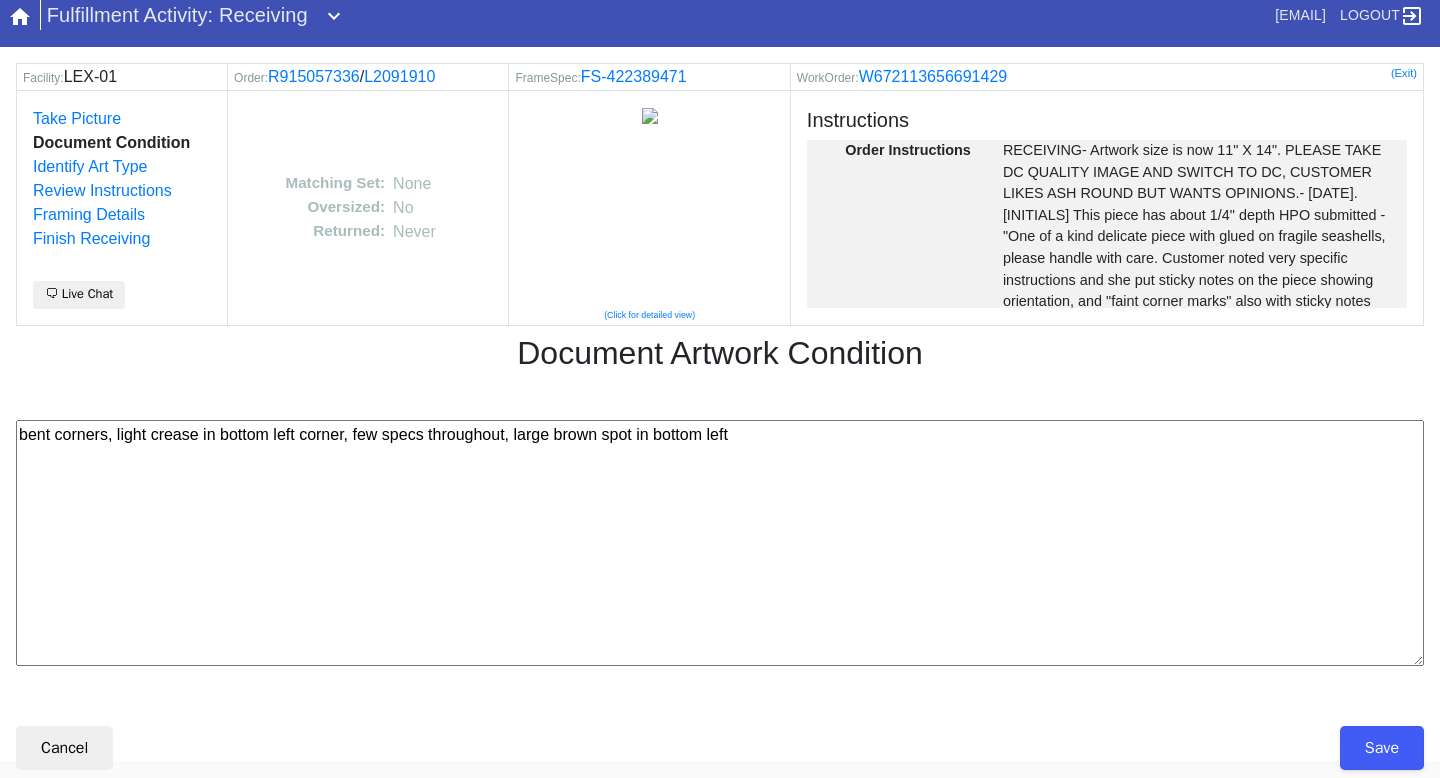 type on "bent corners, light crease in bottom left corner, few specs throughout, large brown spot in bottom left" 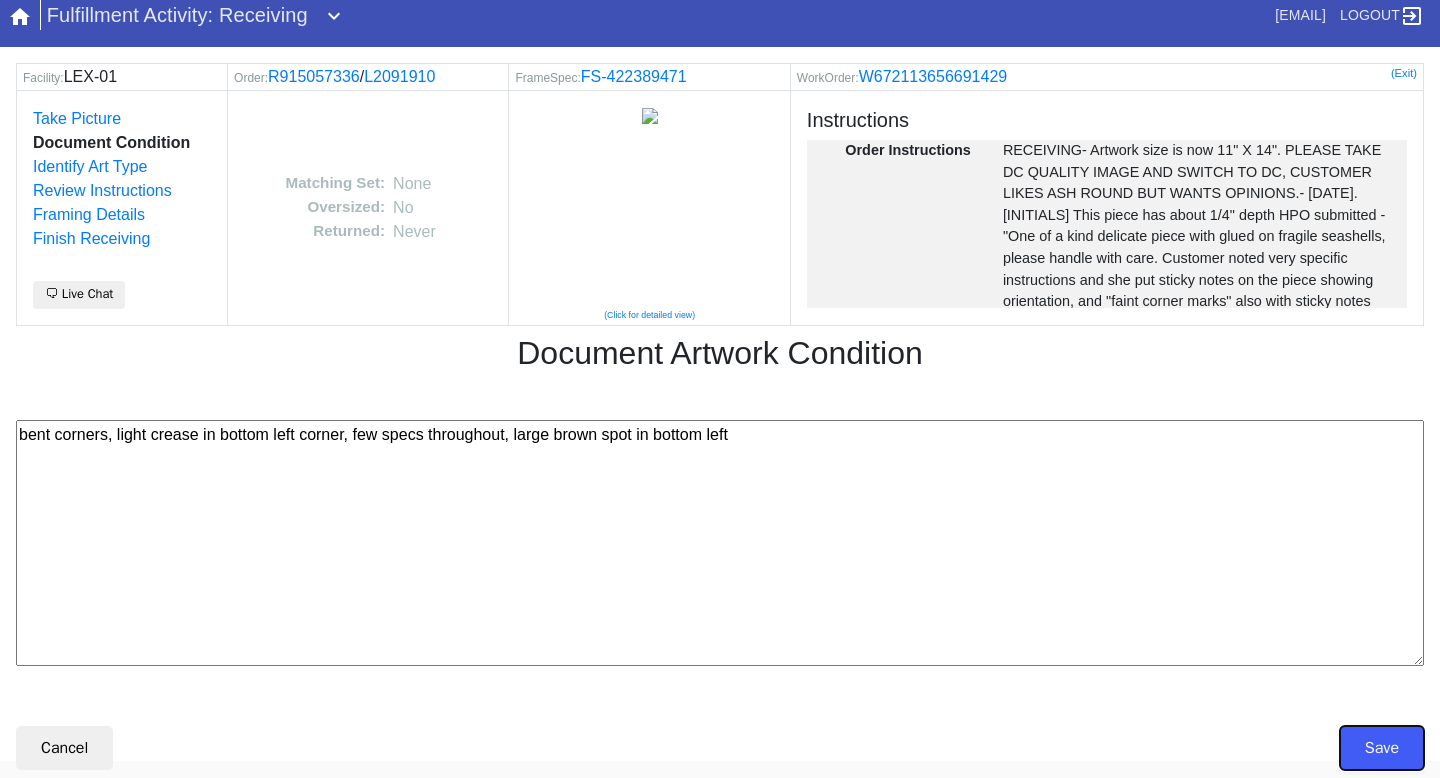 click on "Save" at bounding box center (1382, 748) 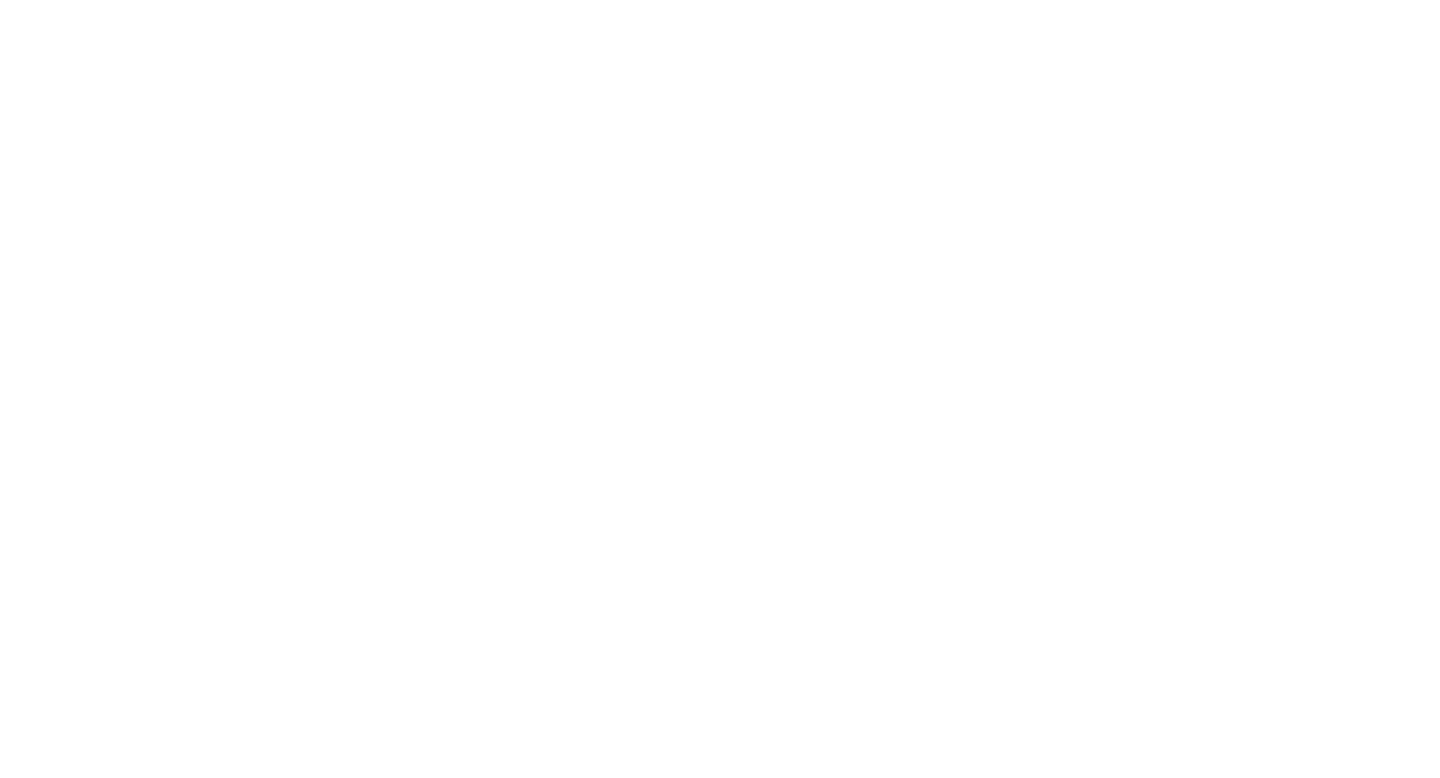 scroll, scrollTop: 0, scrollLeft: 0, axis: both 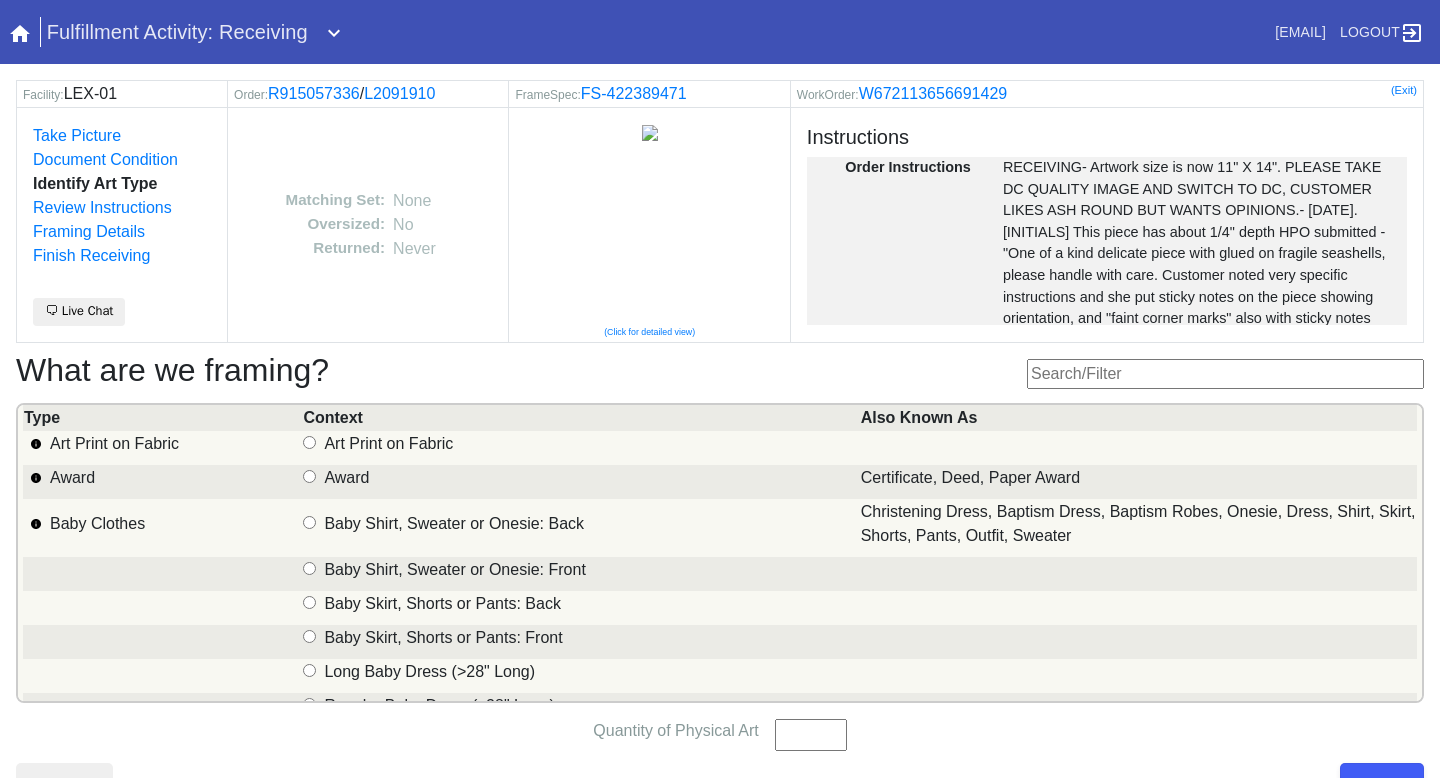 click at bounding box center [1225, 374] 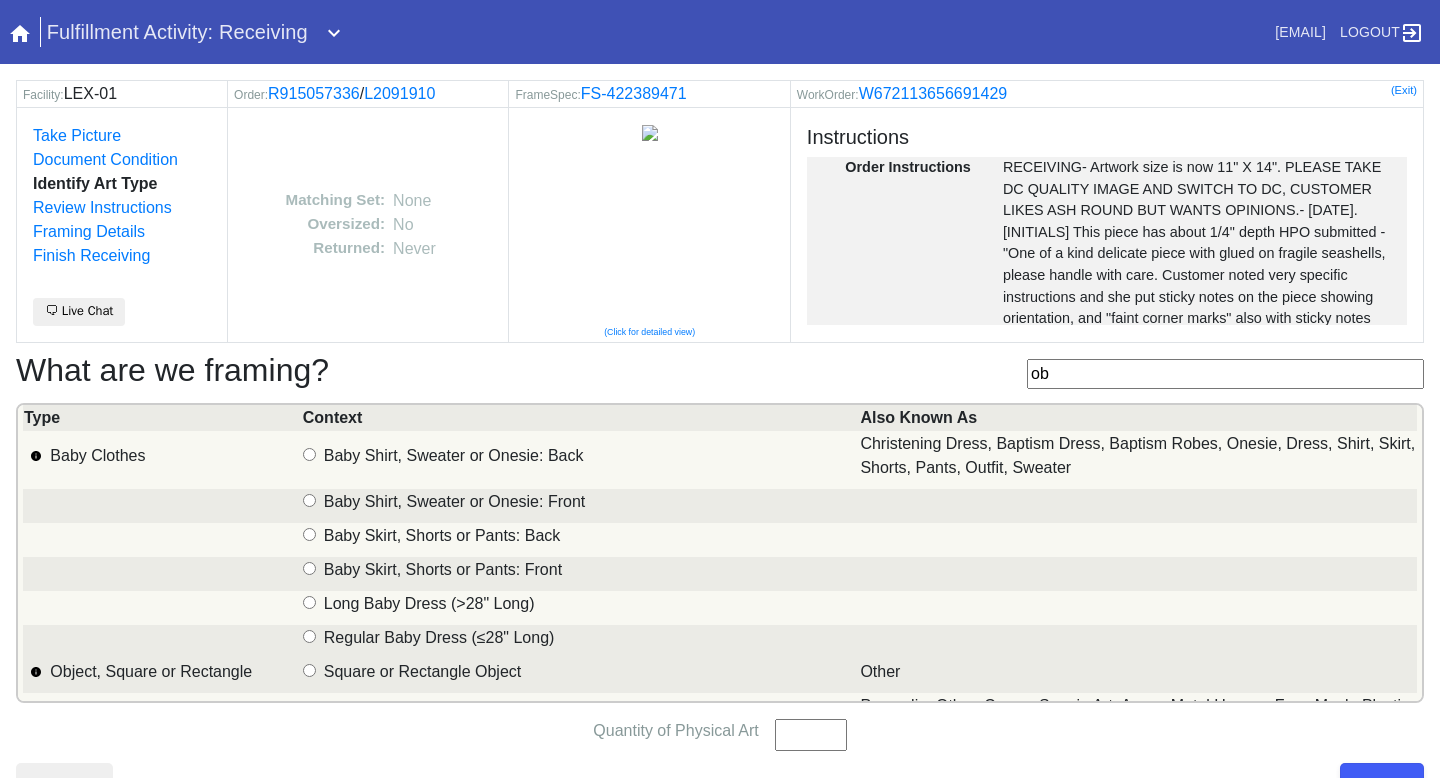 type on "o" 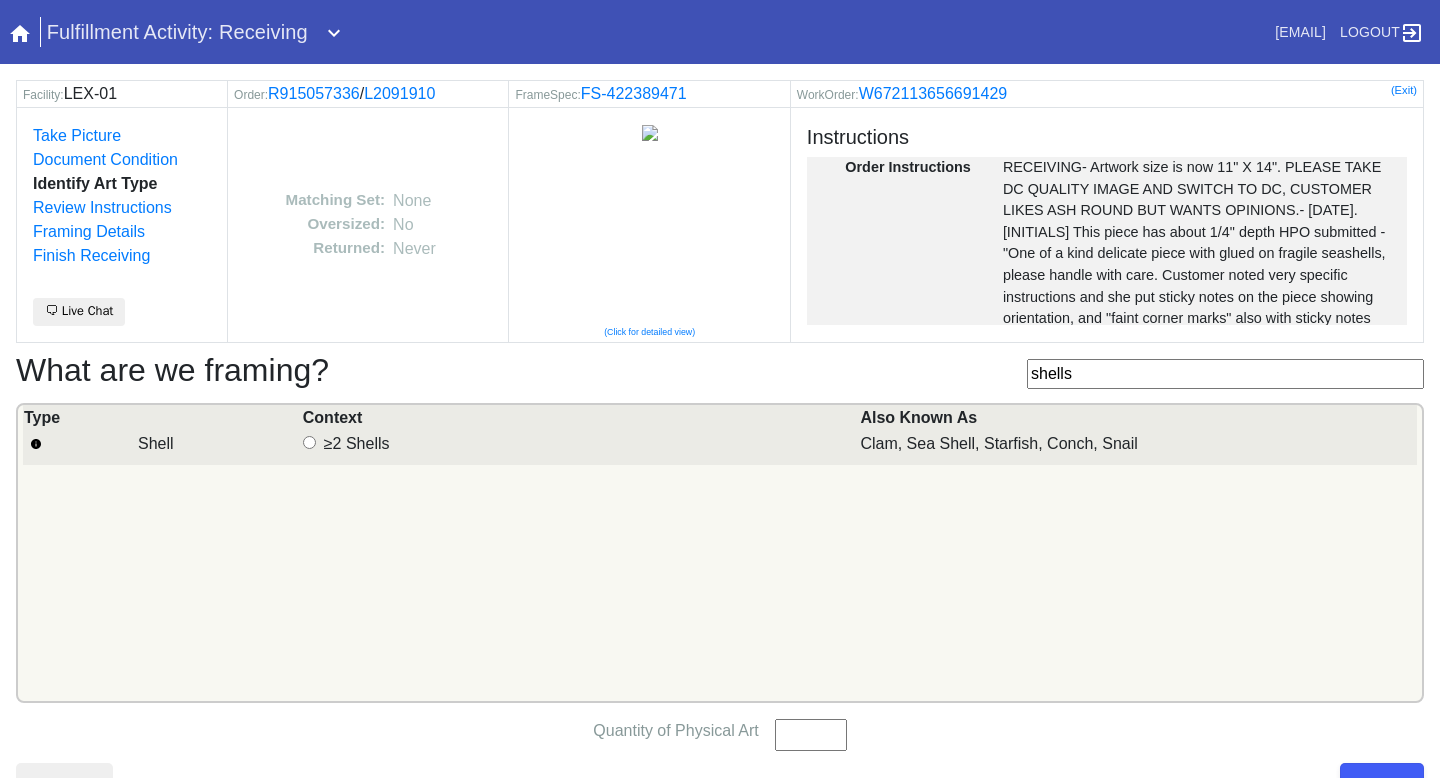 type on "shells" 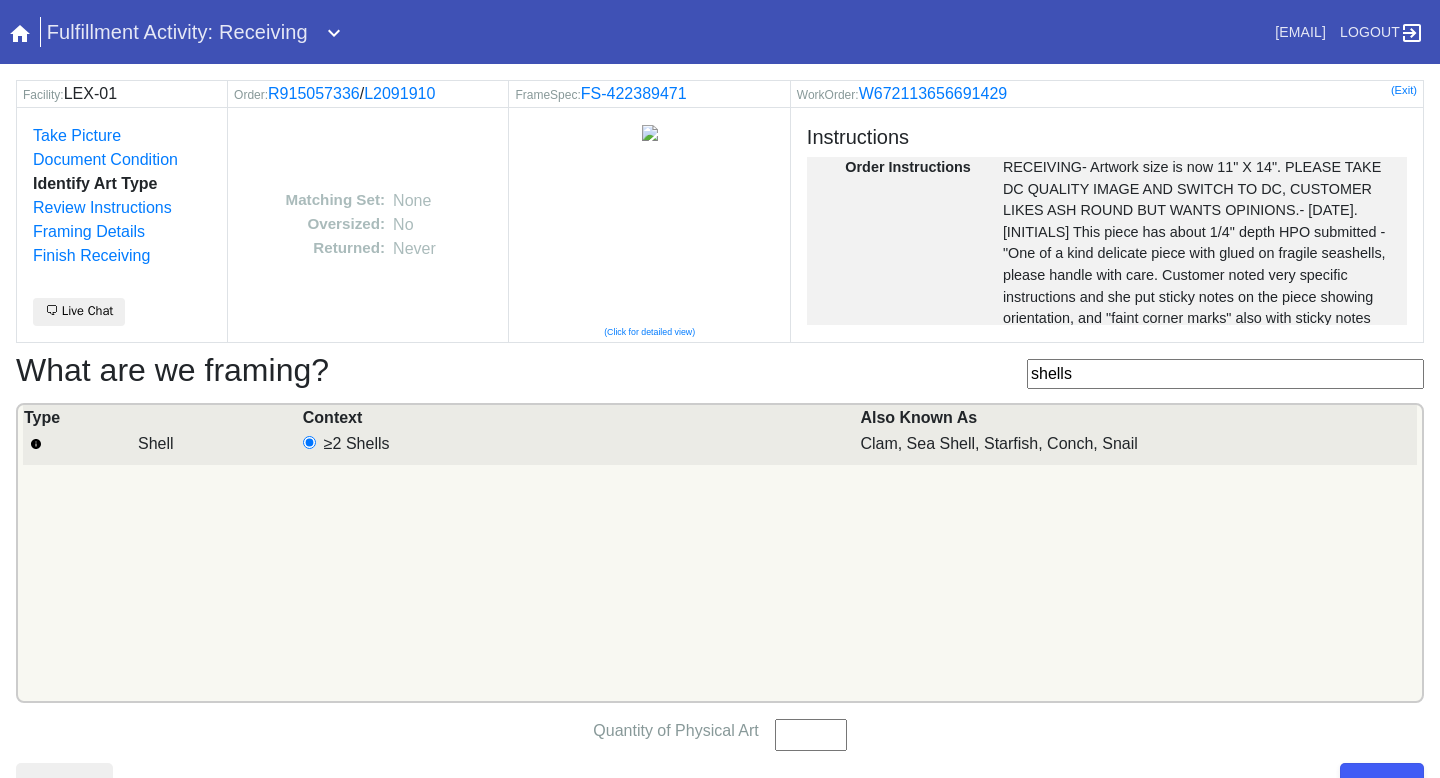 scroll, scrollTop: 37, scrollLeft: 0, axis: vertical 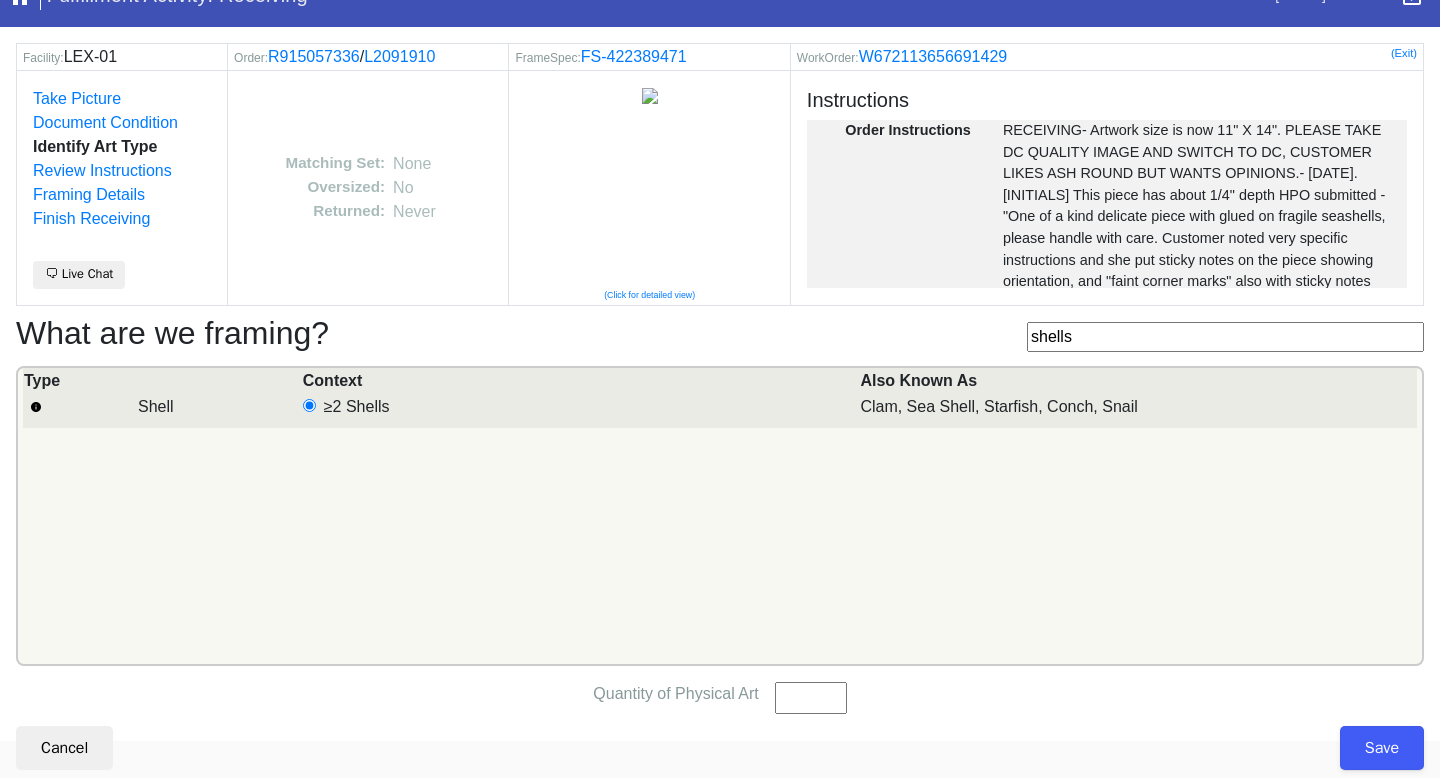 click on "Quantity of Physical Art" at bounding box center (811, 698) 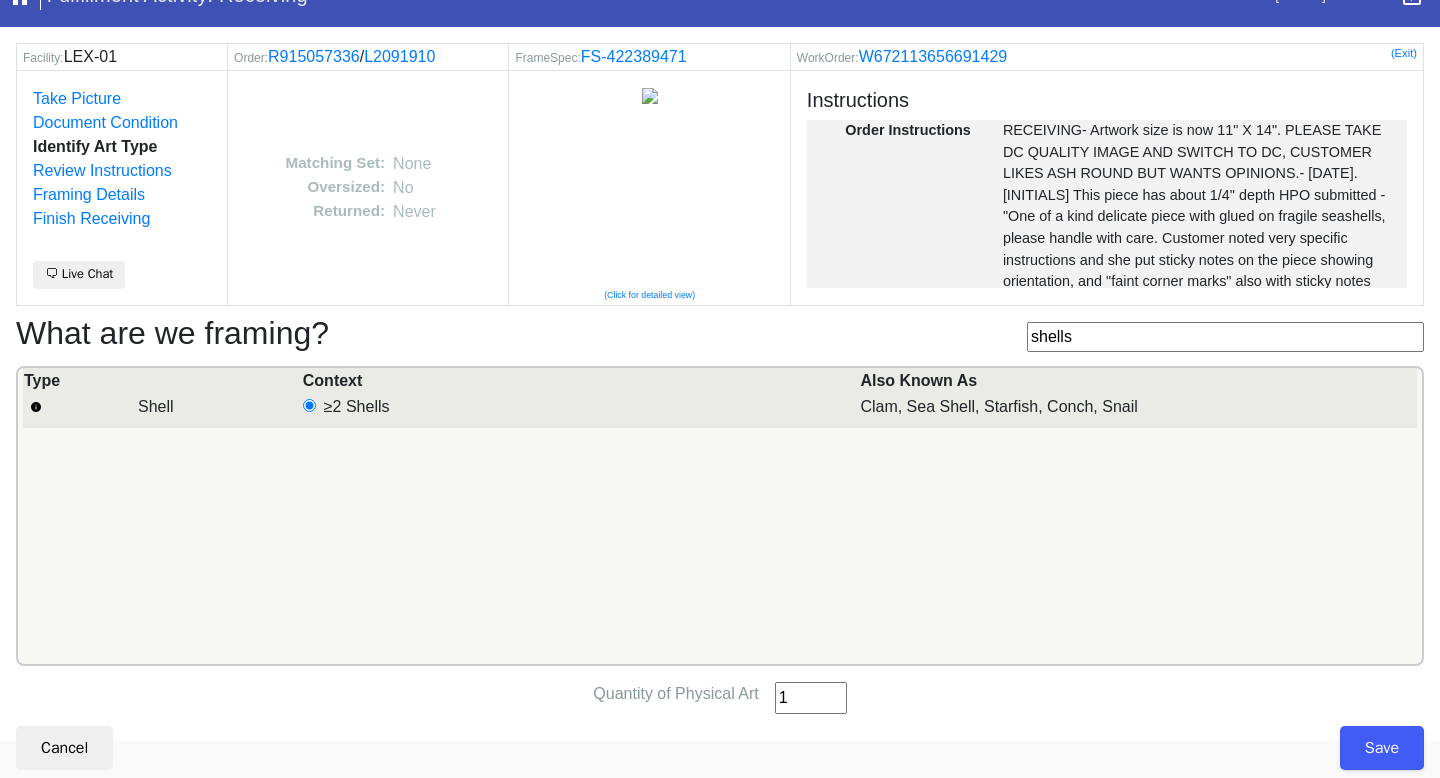 type on "1" 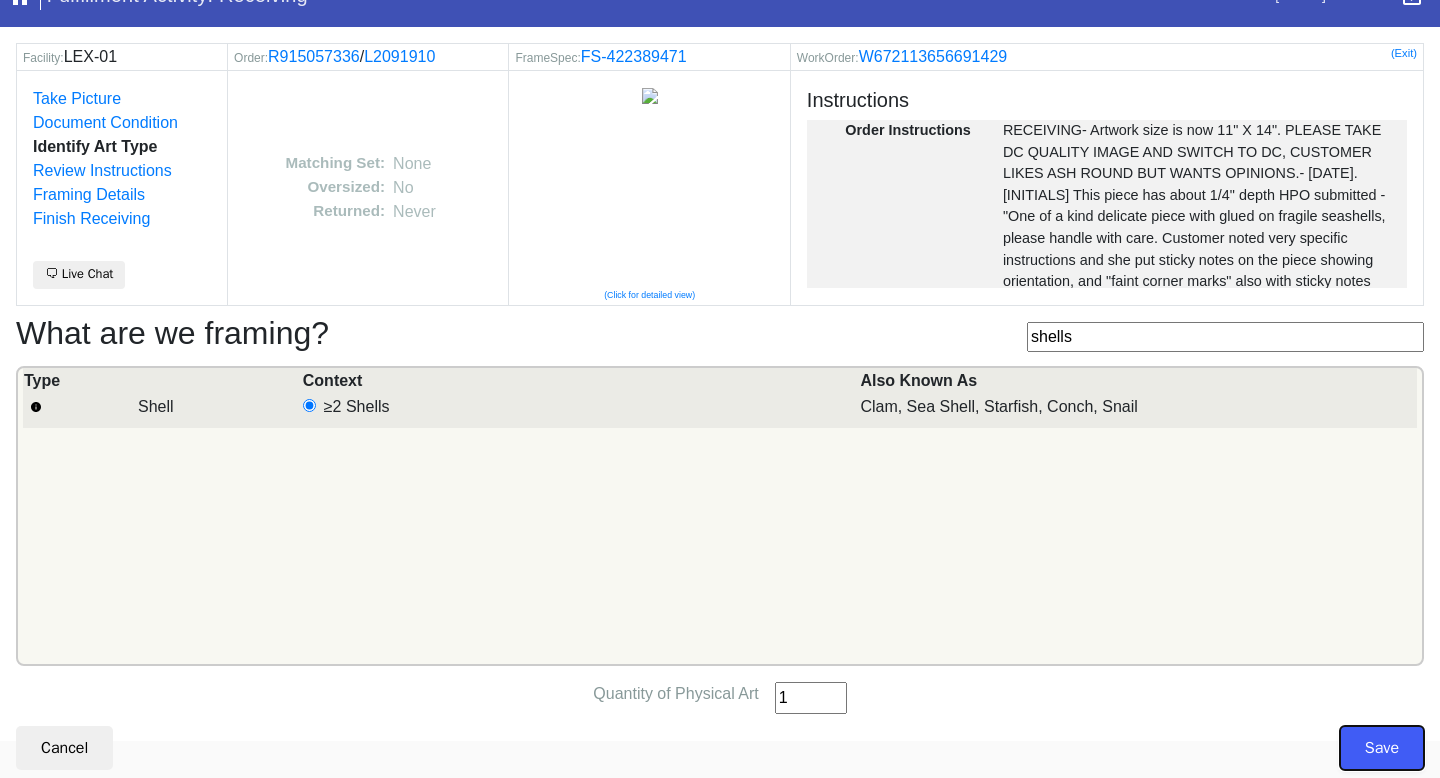 click on "Save" at bounding box center [1382, 748] 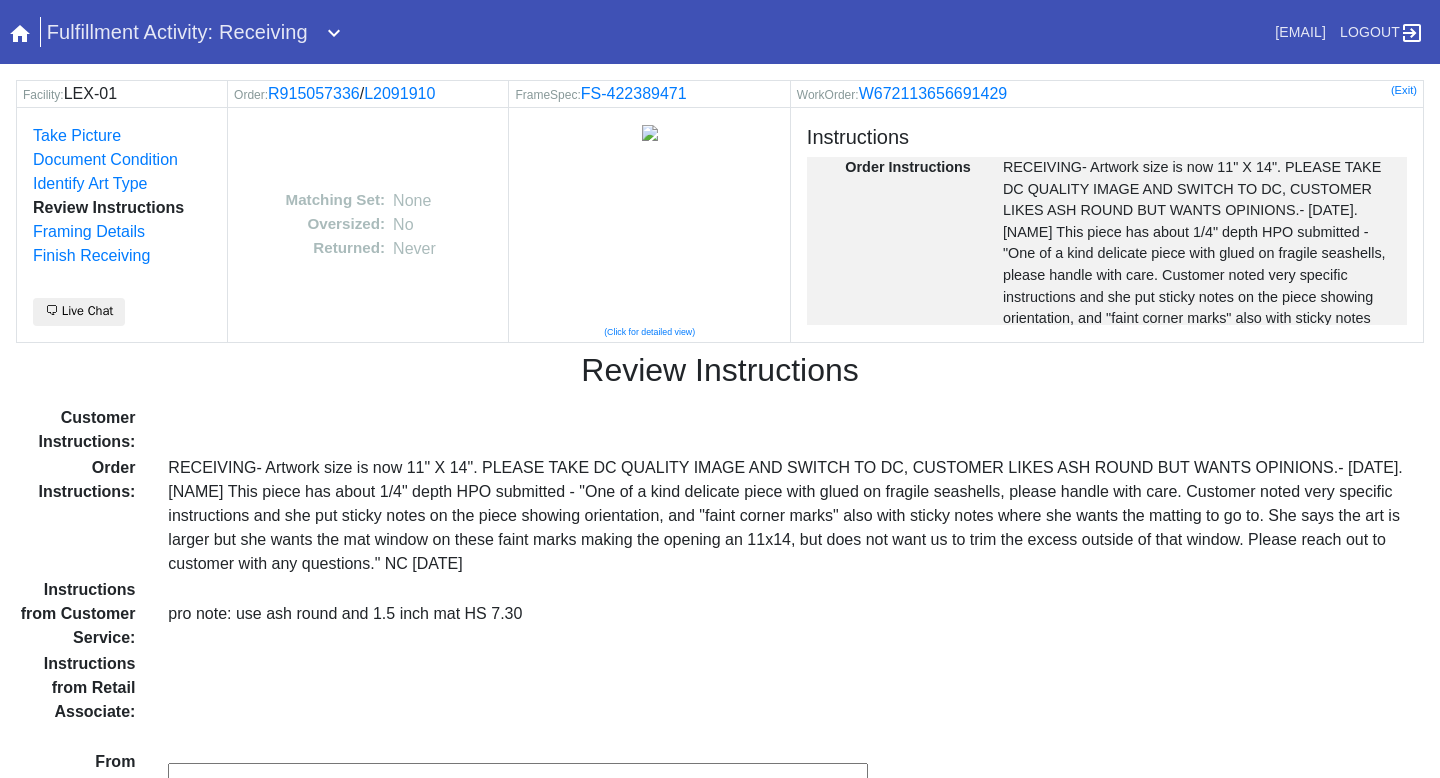 scroll, scrollTop: 209, scrollLeft: 0, axis: vertical 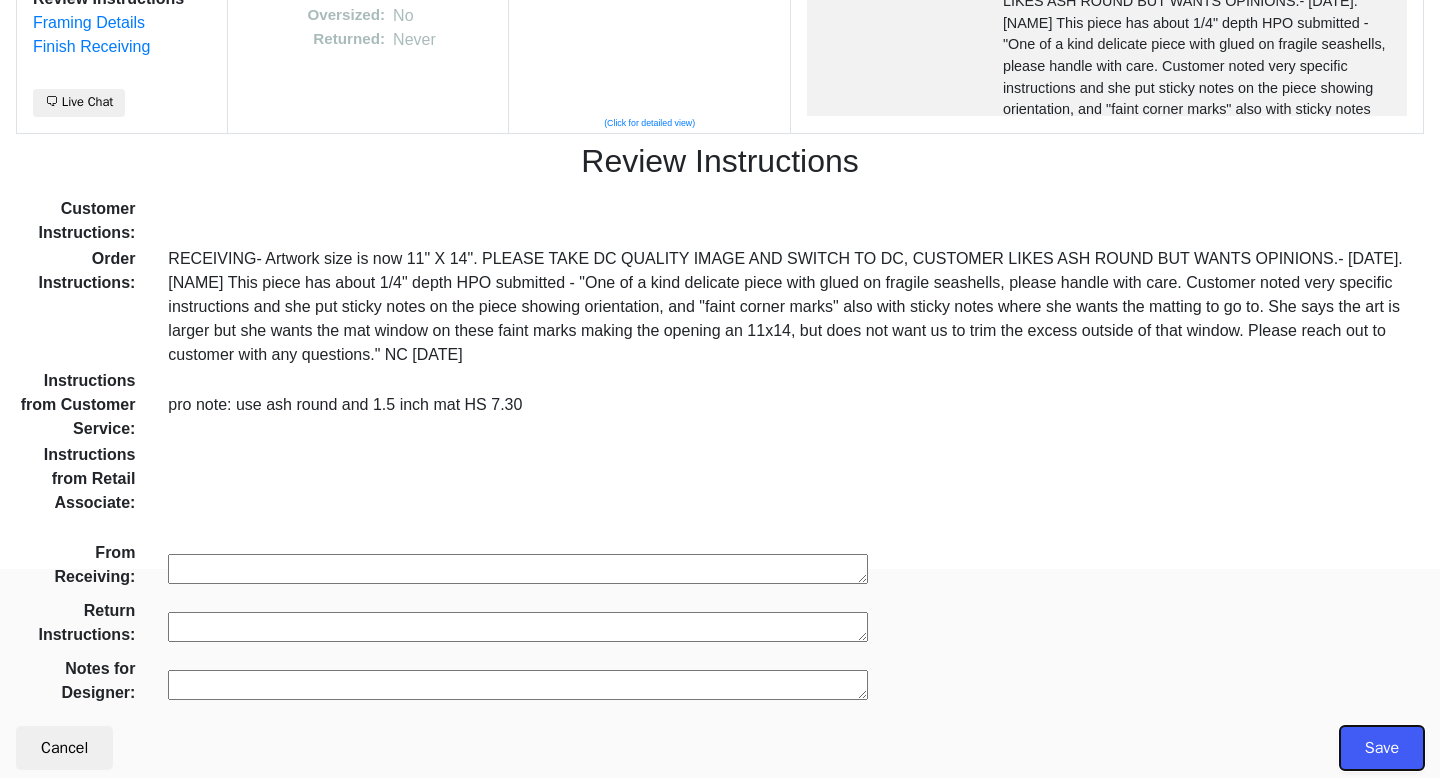 click on "Save" at bounding box center (1382, 748) 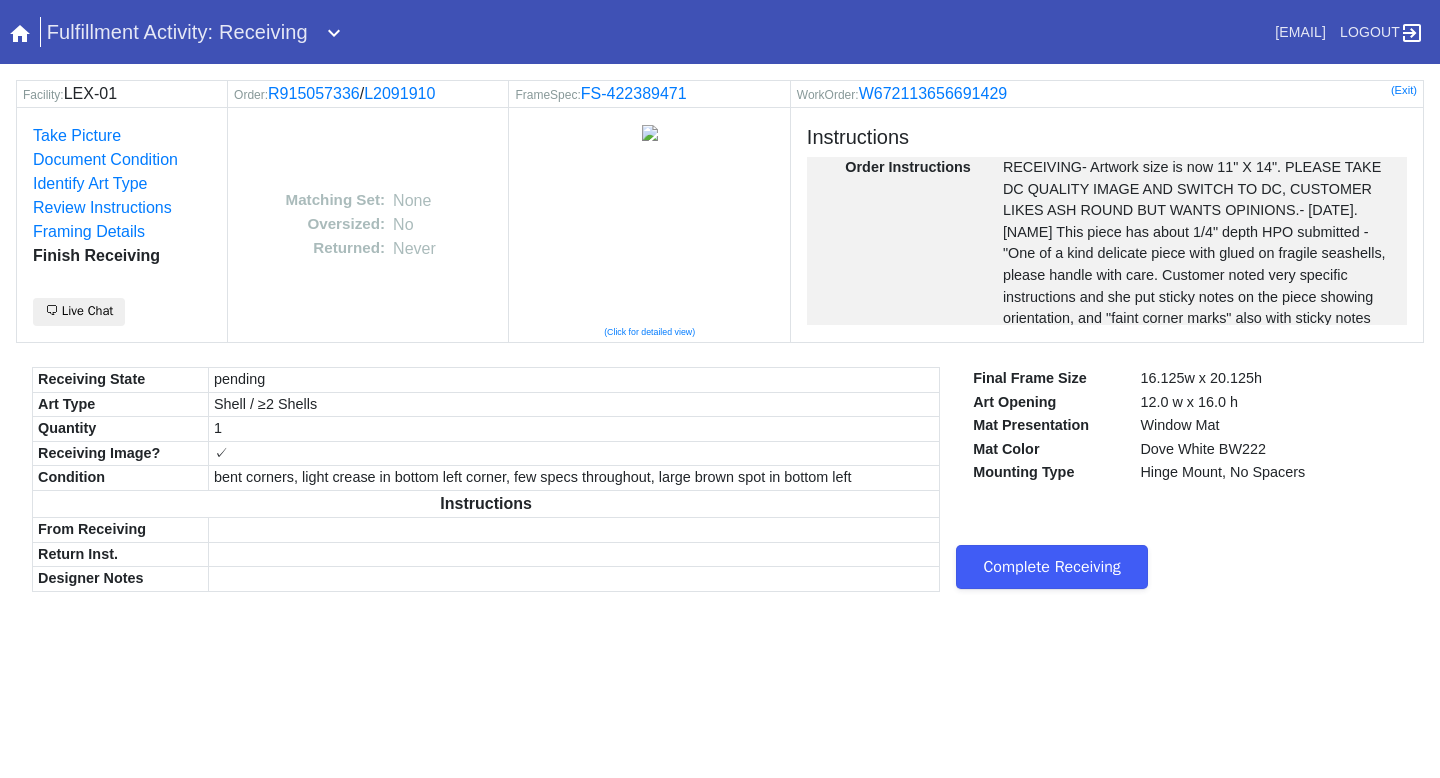 scroll, scrollTop: 0, scrollLeft: 0, axis: both 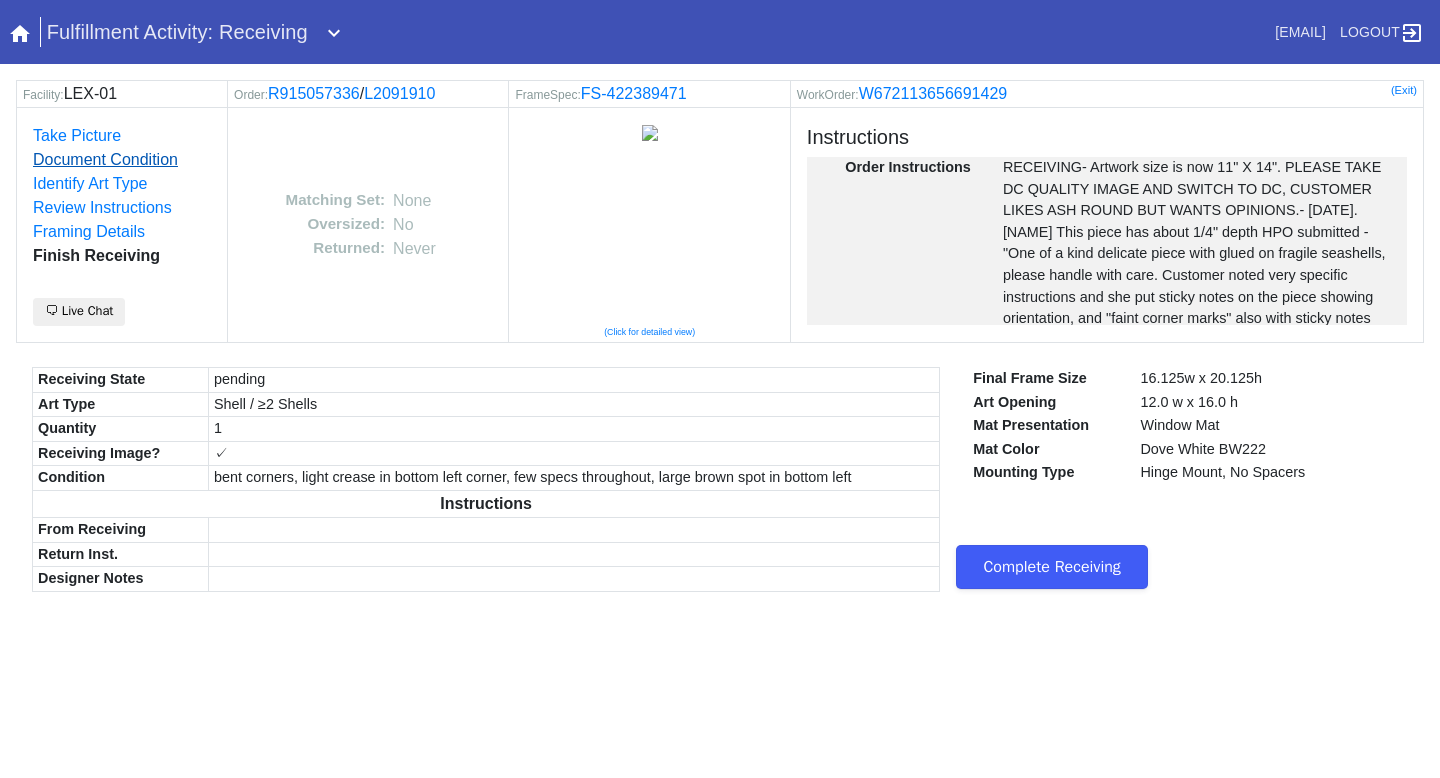 click on "Document Condition" at bounding box center (105, 159) 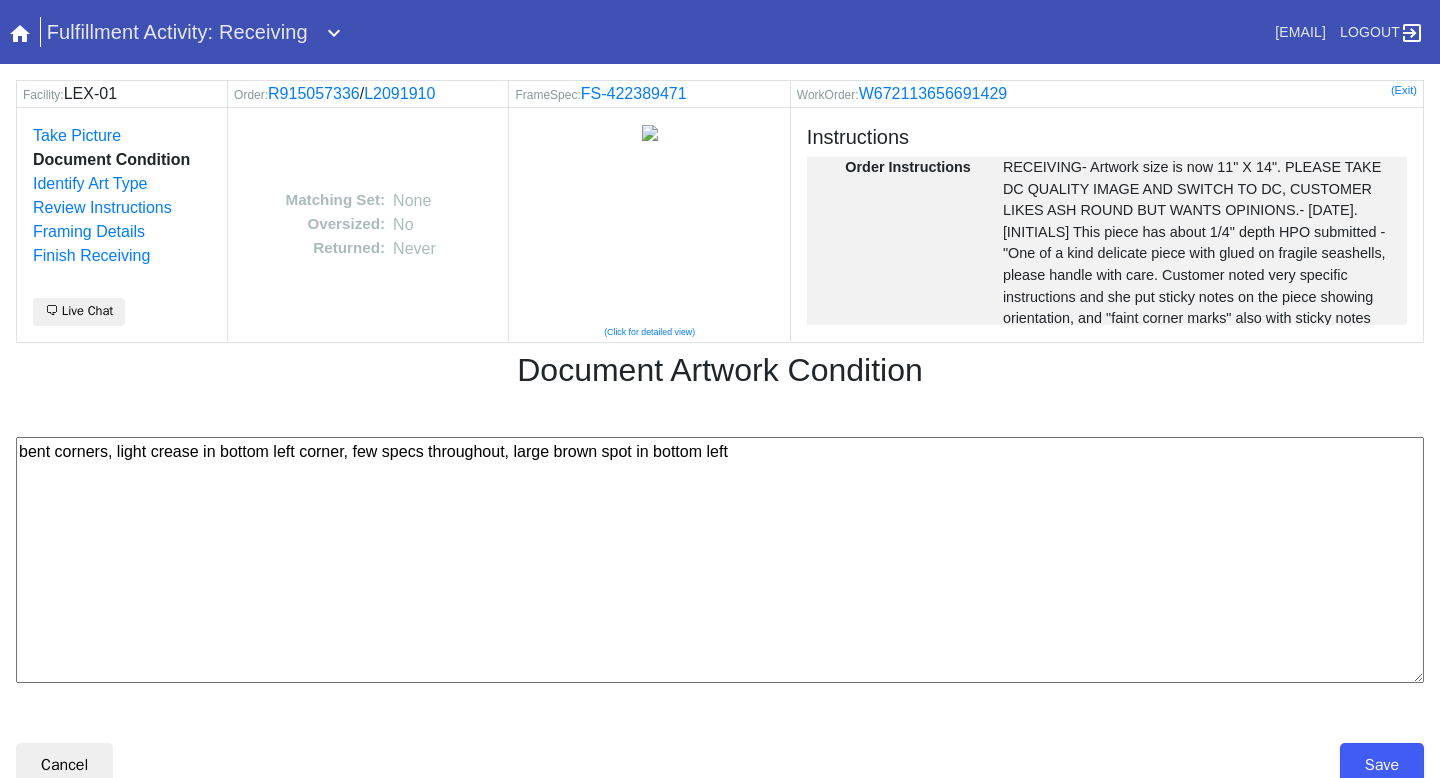 scroll, scrollTop: 0, scrollLeft: 0, axis: both 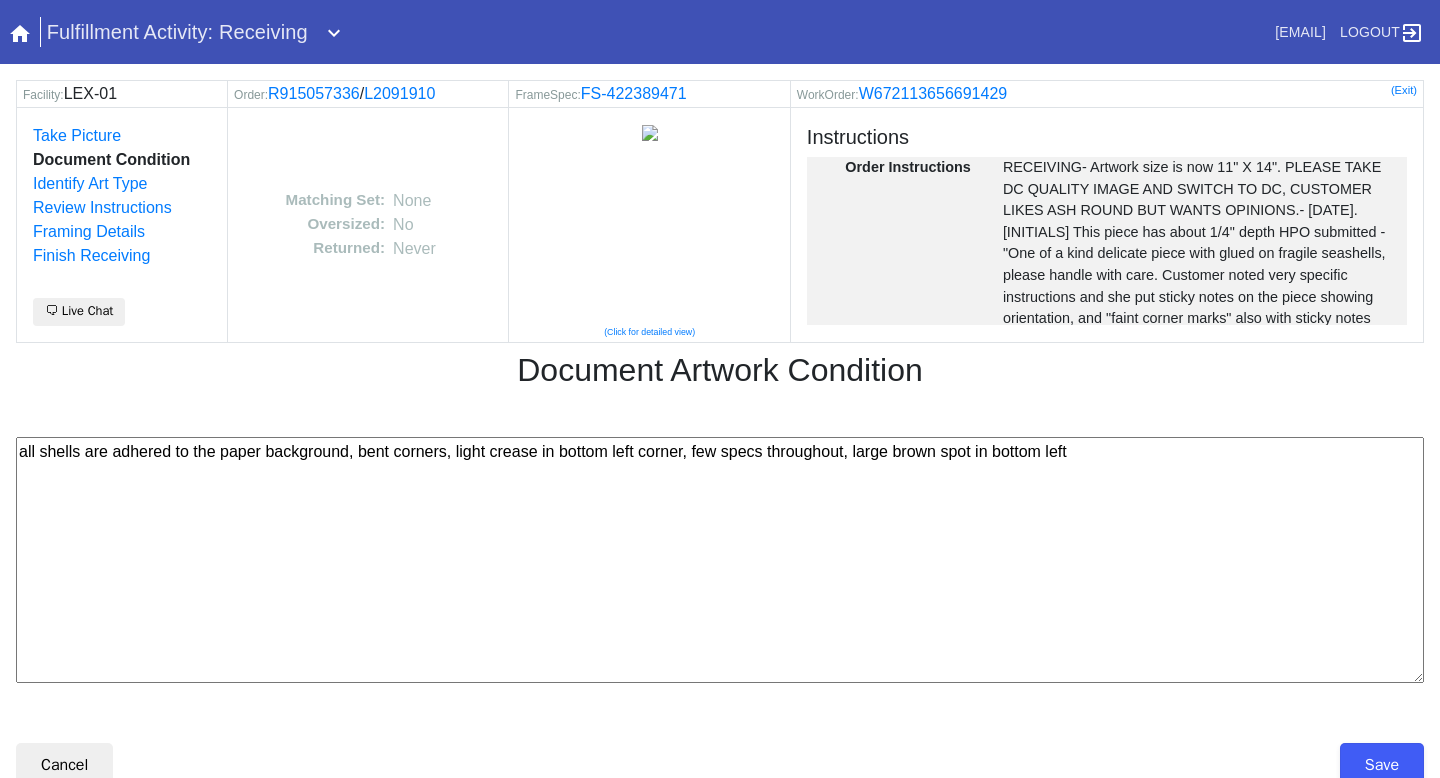 type on "all shells are adhered to the paper background, bent corners, light crease in bottom left corner, few specs throughout, large brown spot in bottom left" 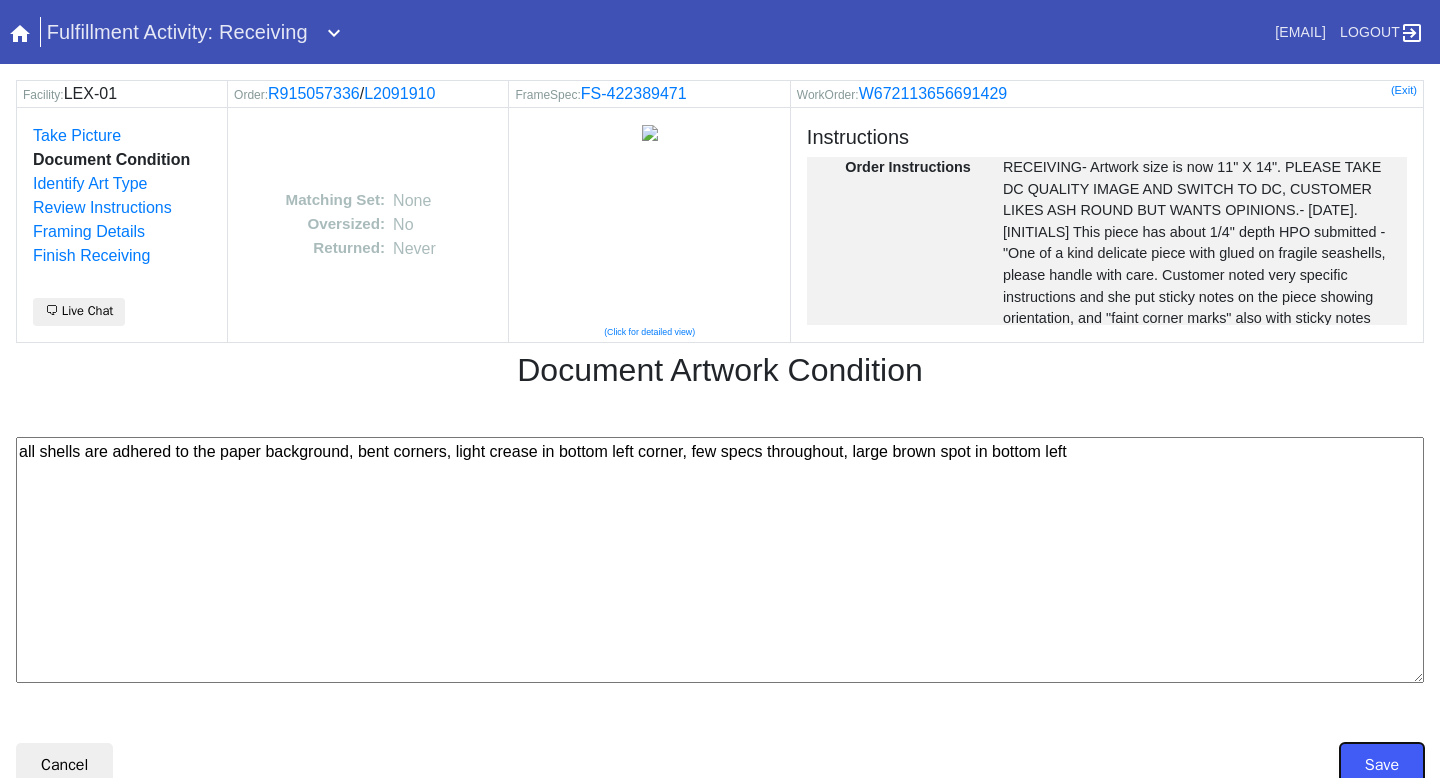 click on "Save" at bounding box center (1382, 765) 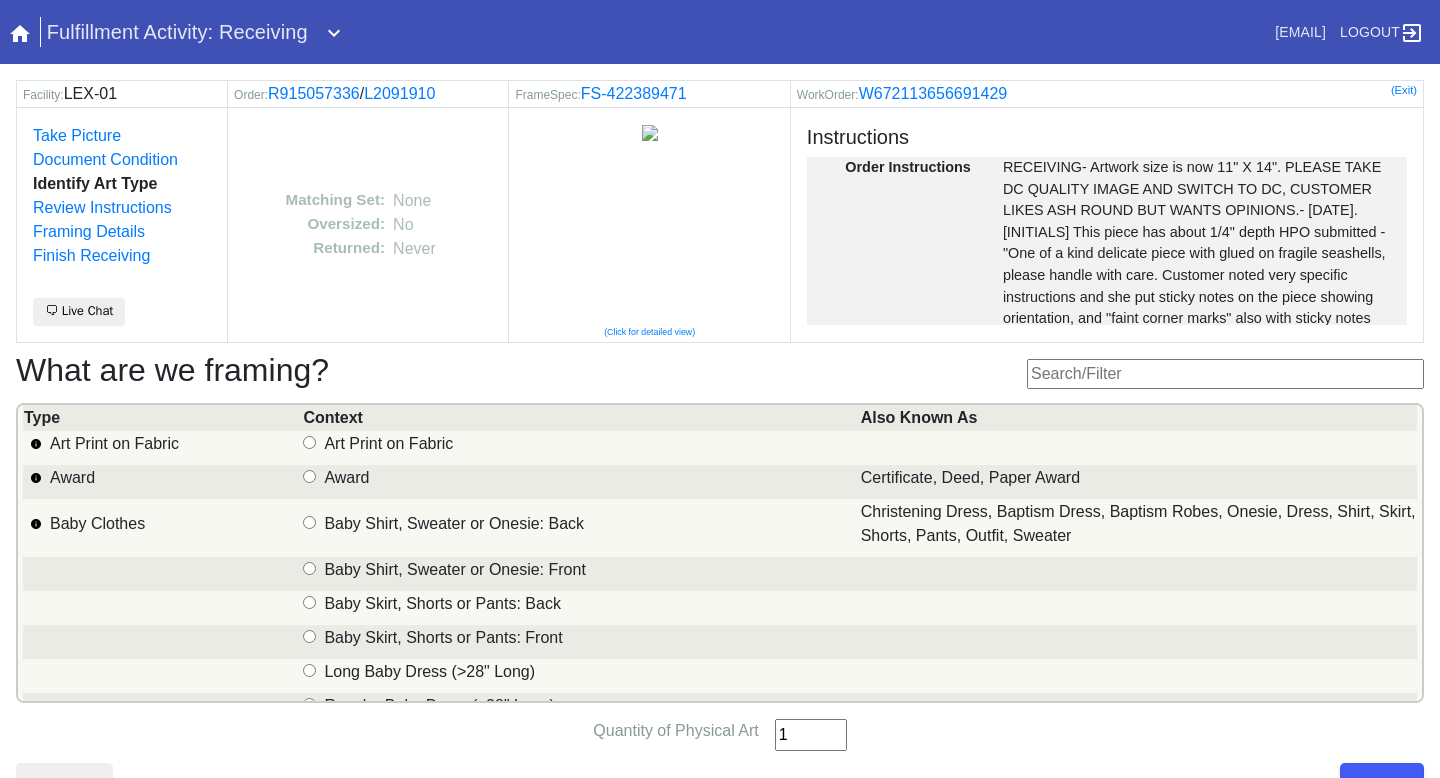 scroll, scrollTop: 37, scrollLeft: 0, axis: vertical 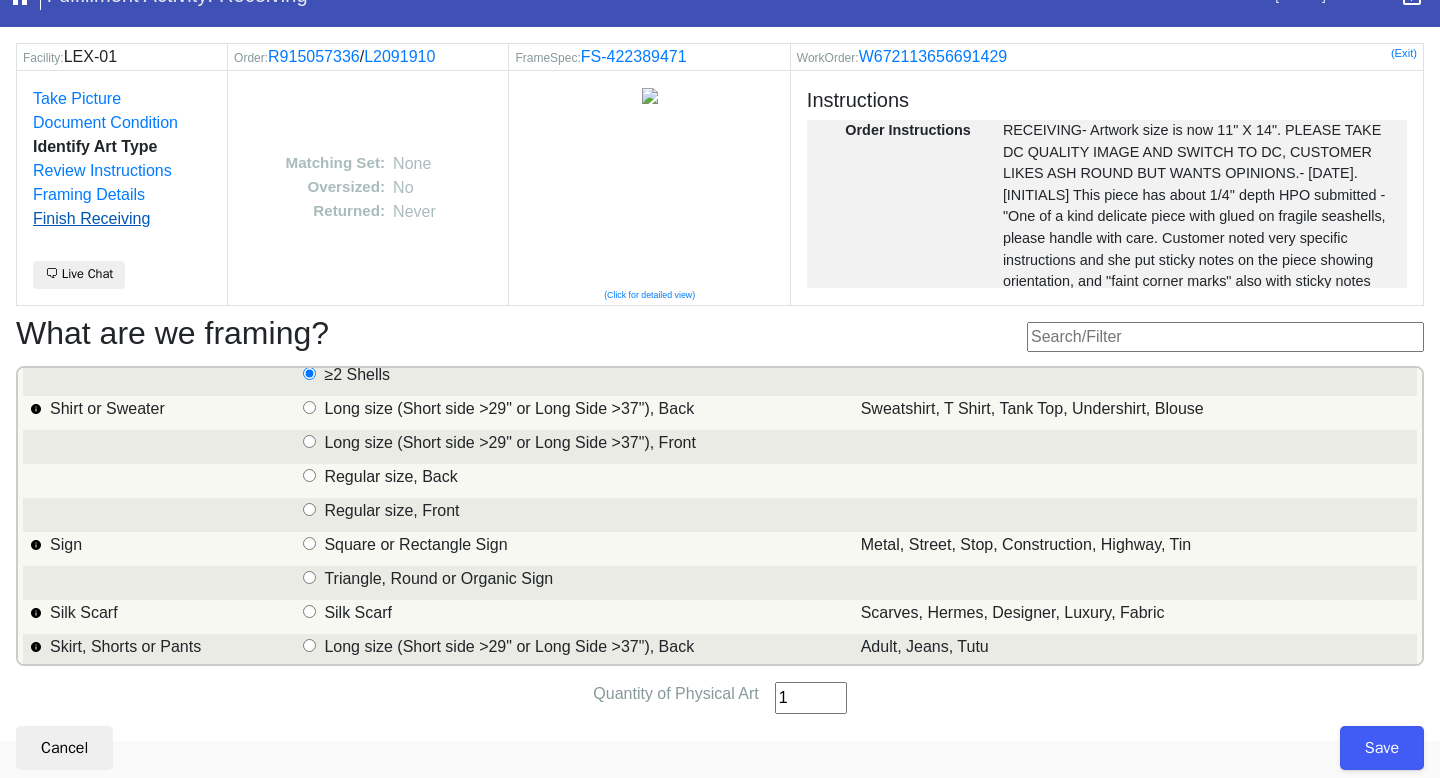 click on "Finish Receiving" at bounding box center (91, 218) 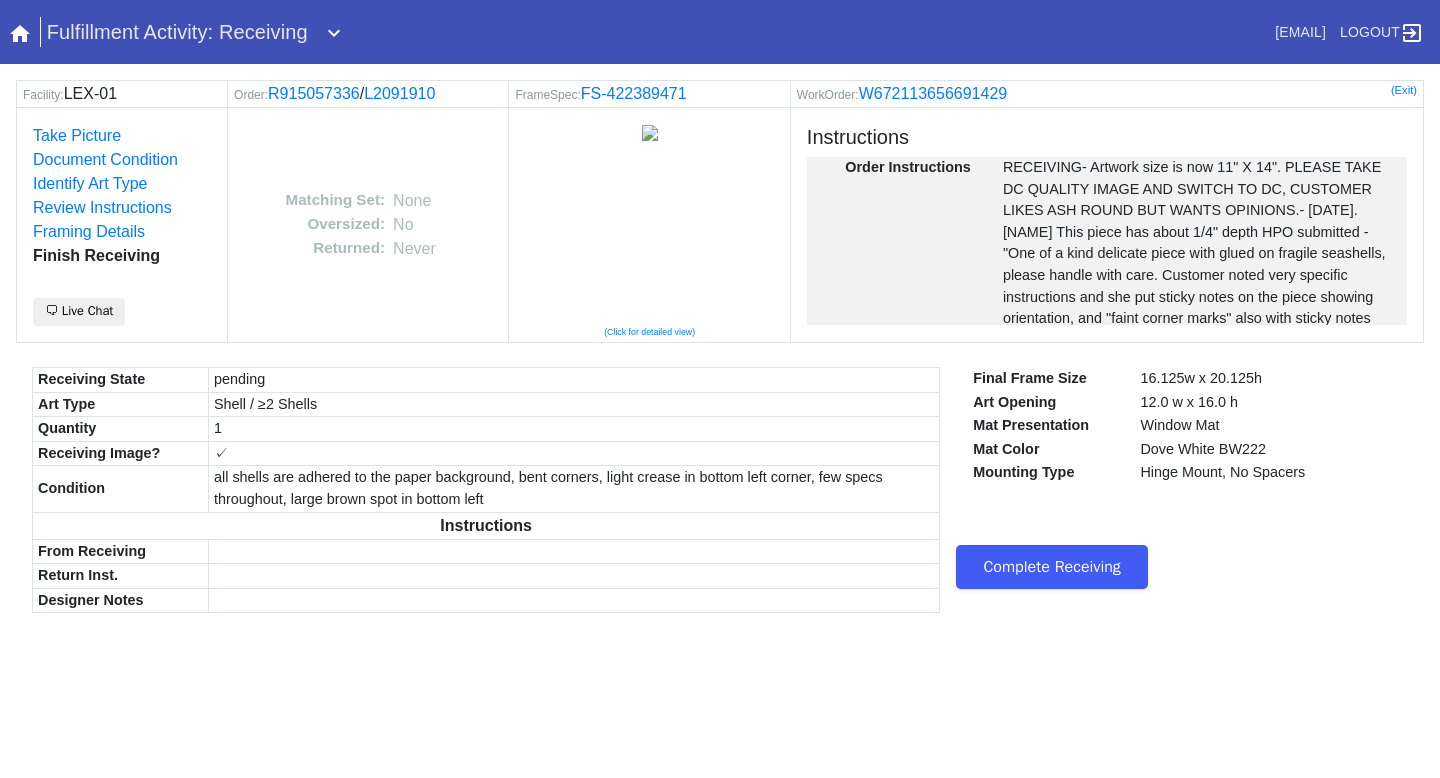 scroll, scrollTop: 0, scrollLeft: 0, axis: both 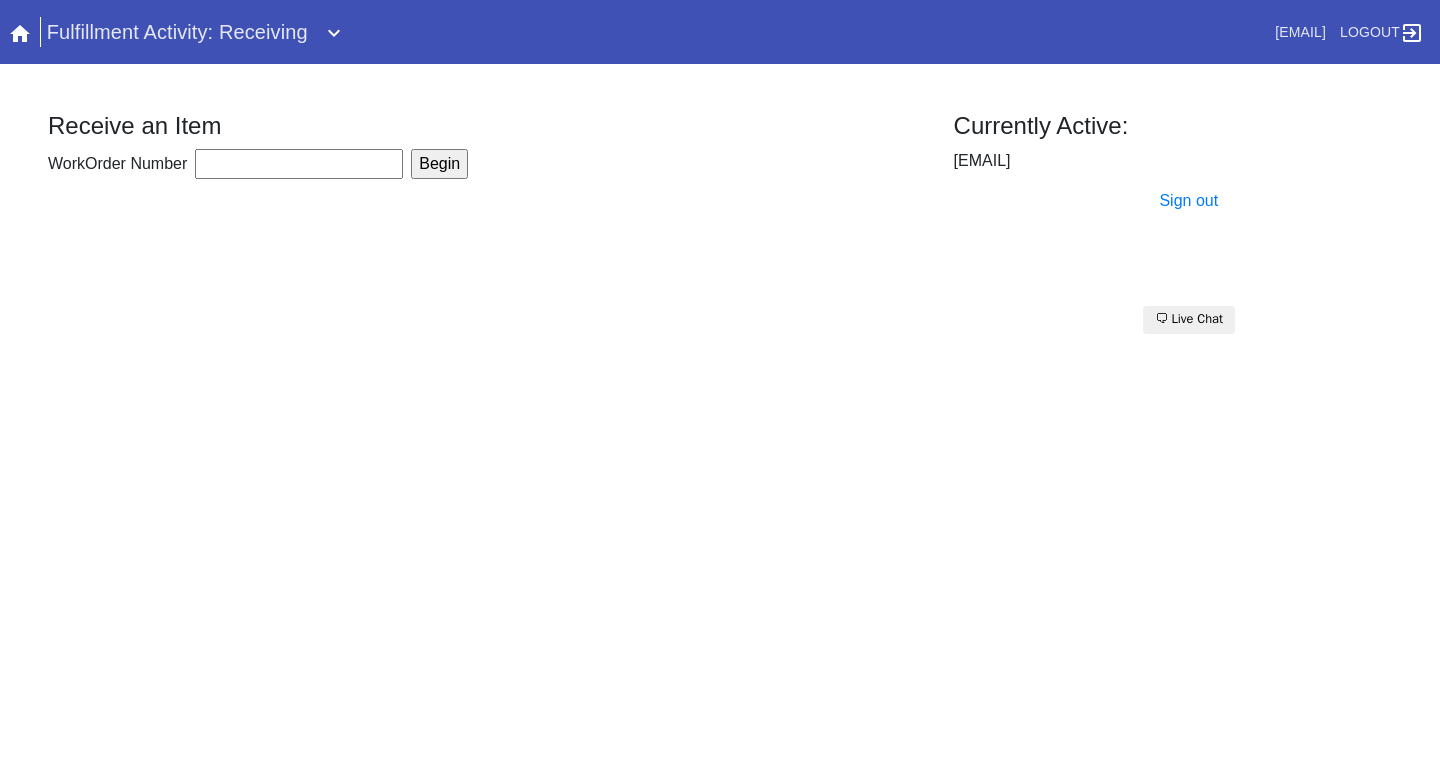 paste on "W352121389246911" 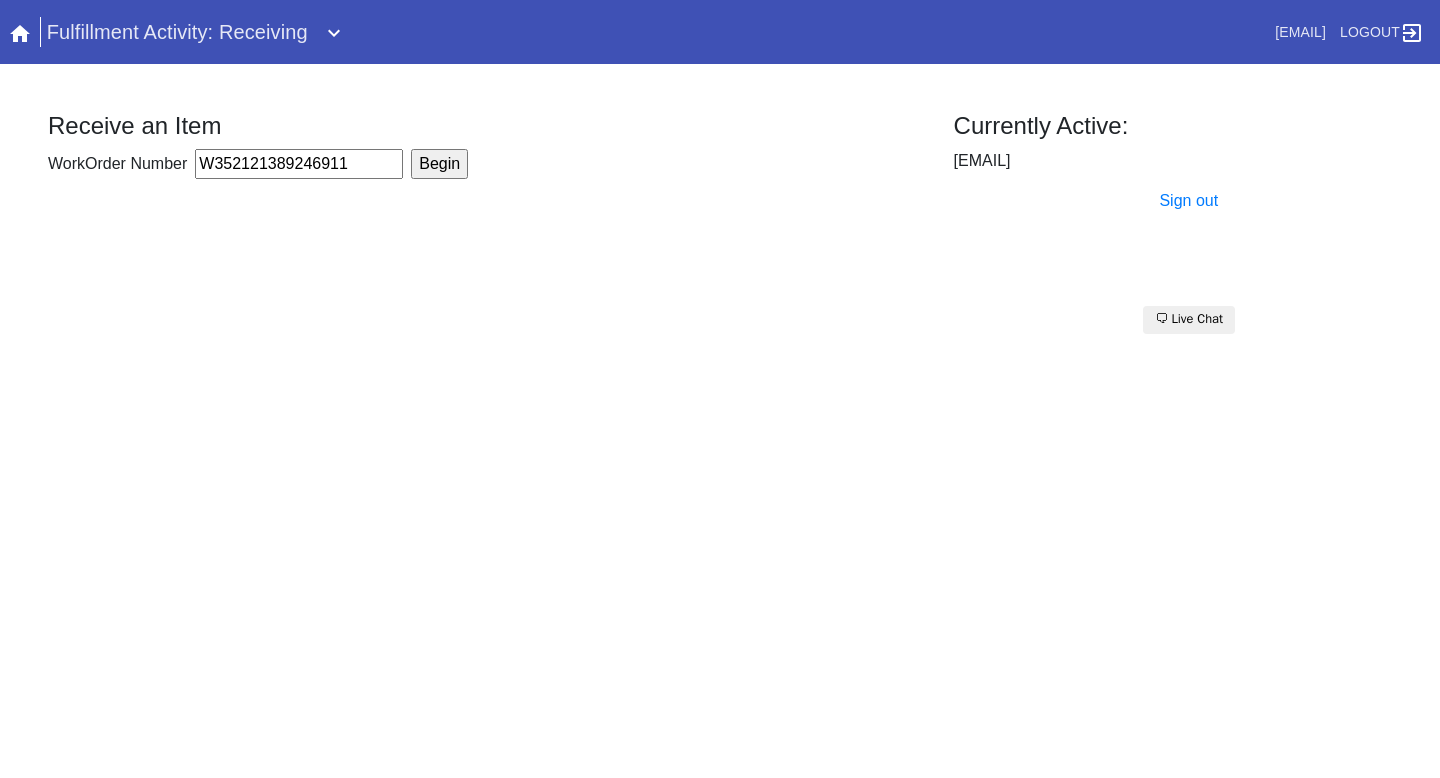 type on "W352121389246911" 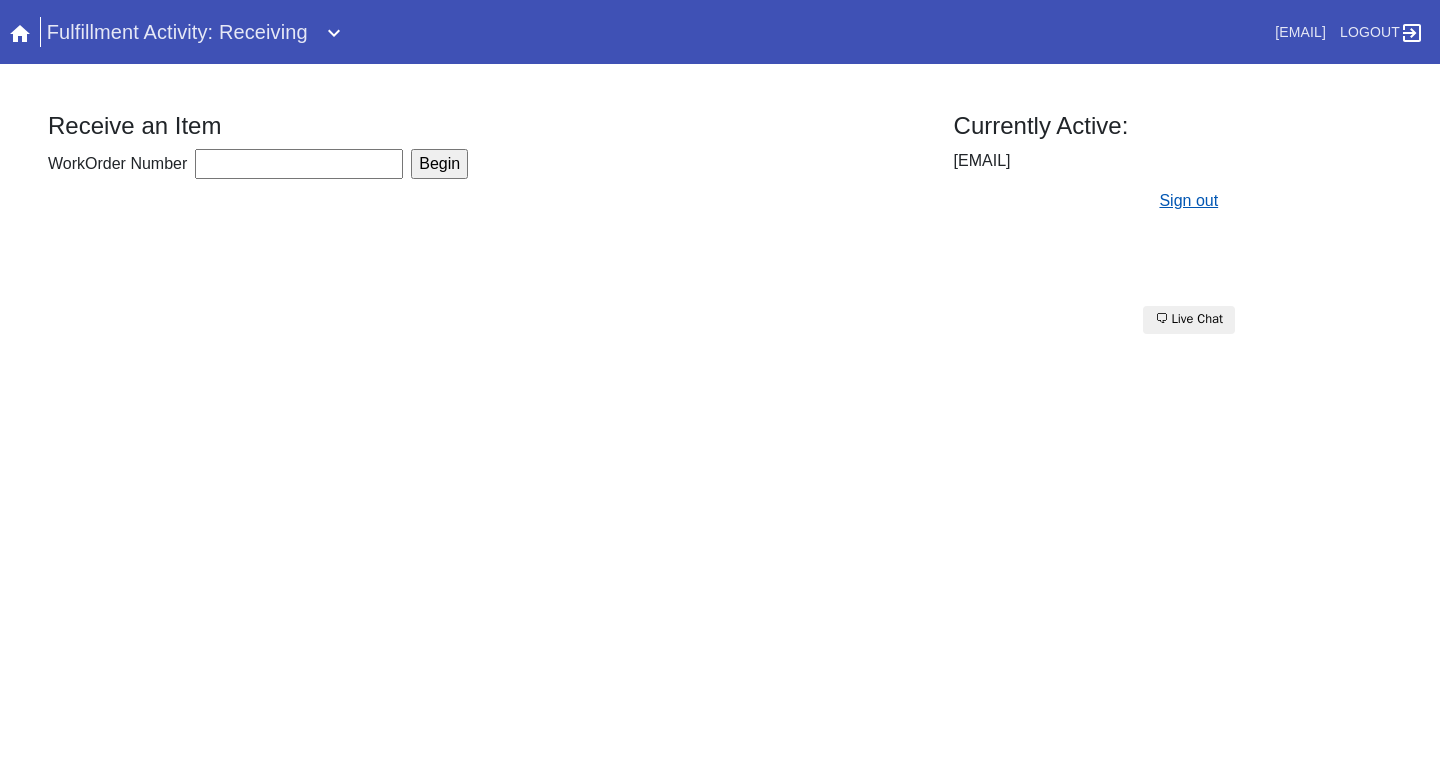 type 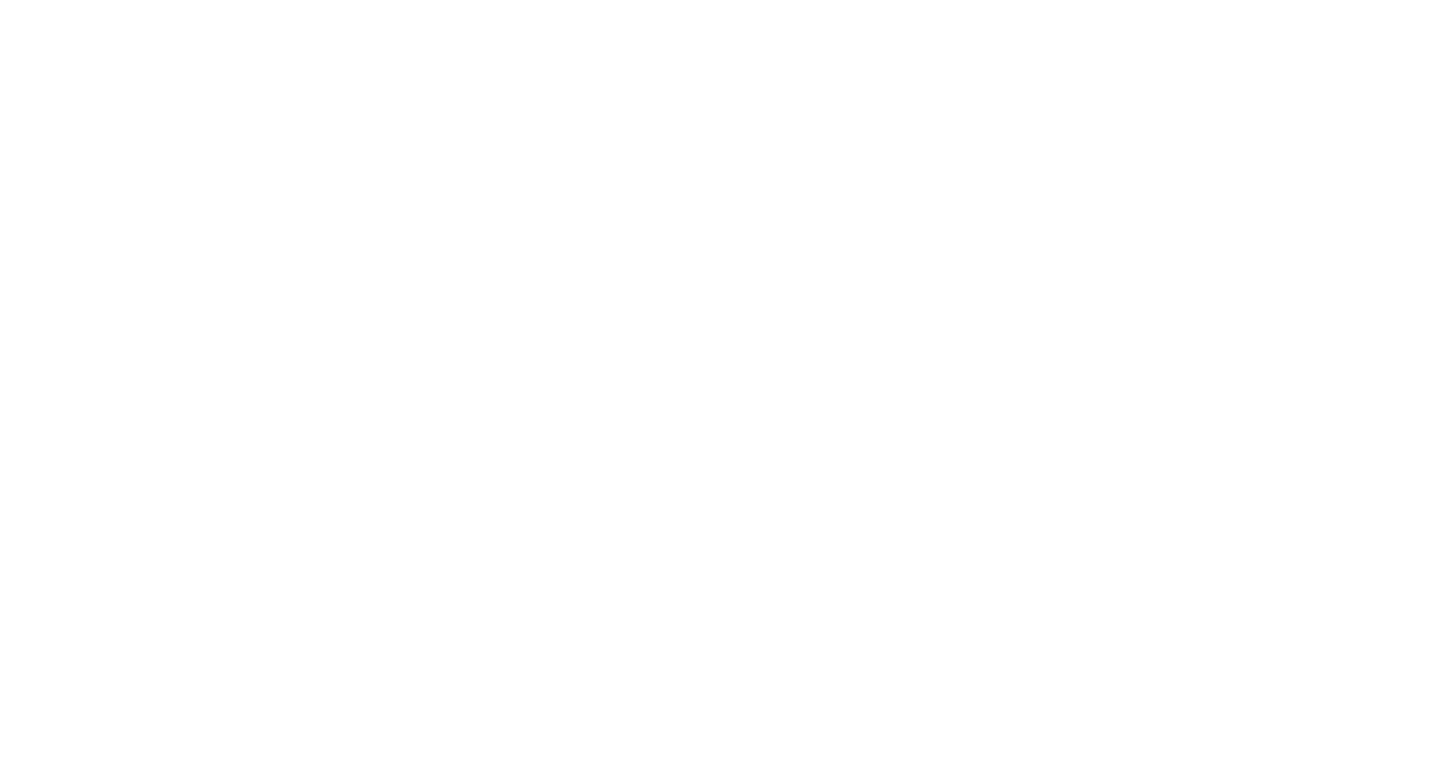 scroll, scrollTop: 0, scrollLeft: 0, axis: both 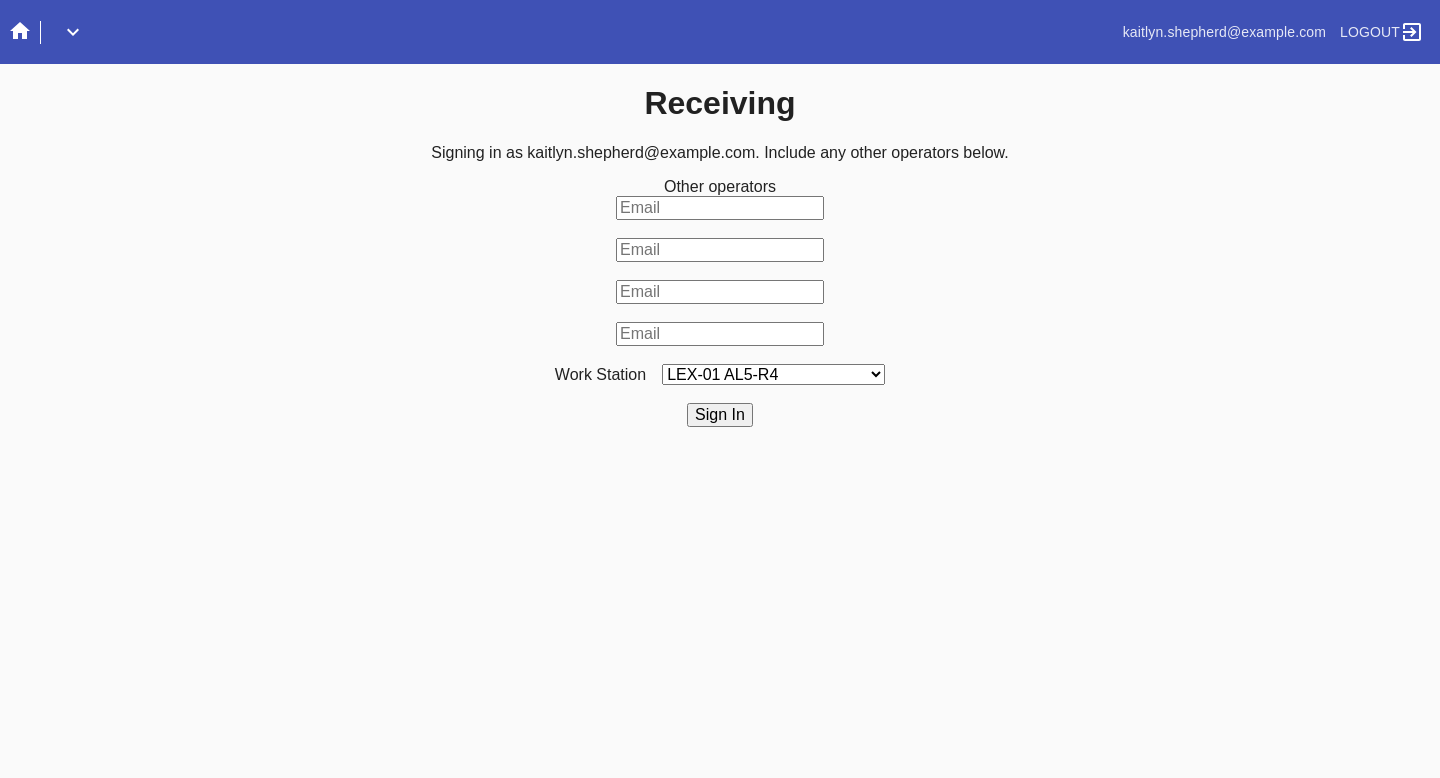 click at bounding box center (391, 32) 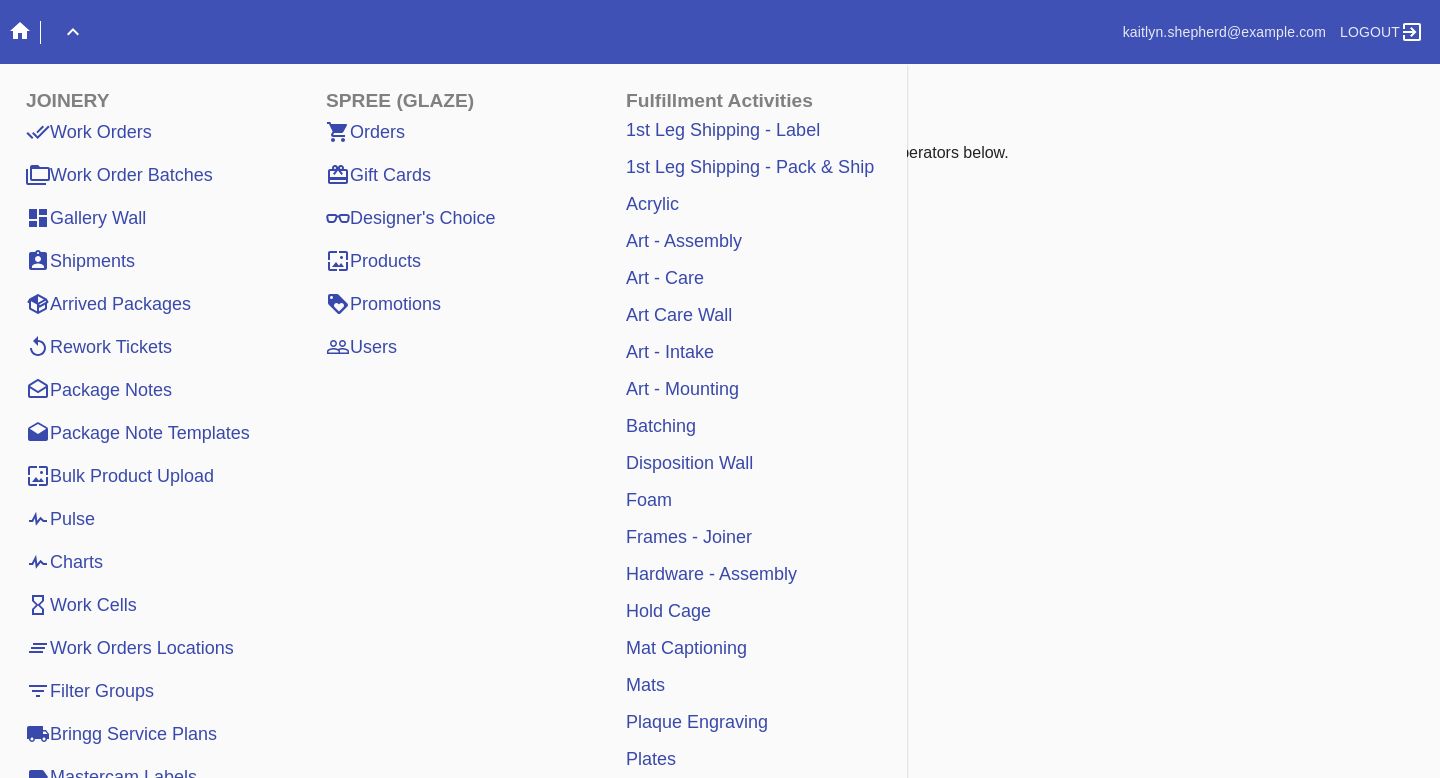 click on "Art - Care" at bounding box center [665, 278] 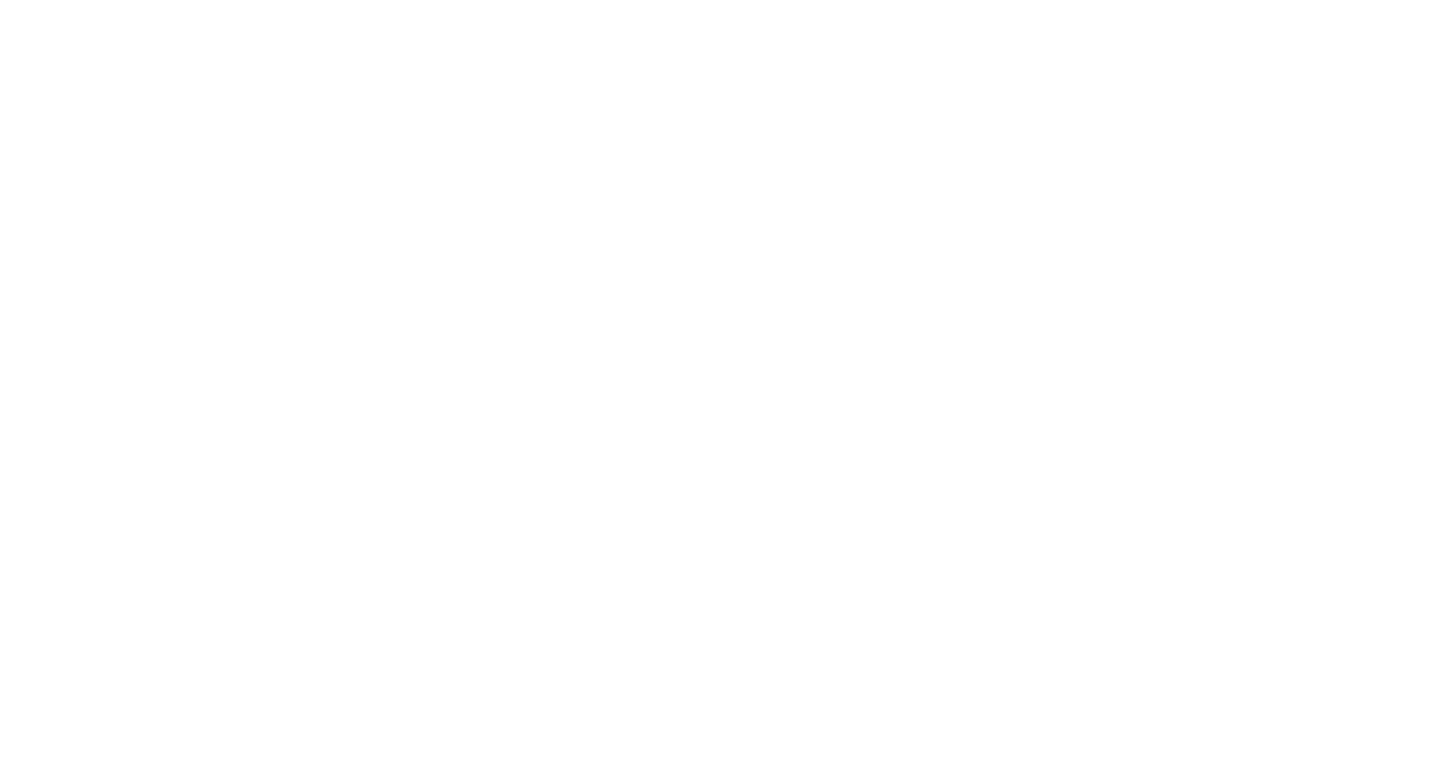 scroll, scrollTop: 0, scrollLeft: 0, axis: both 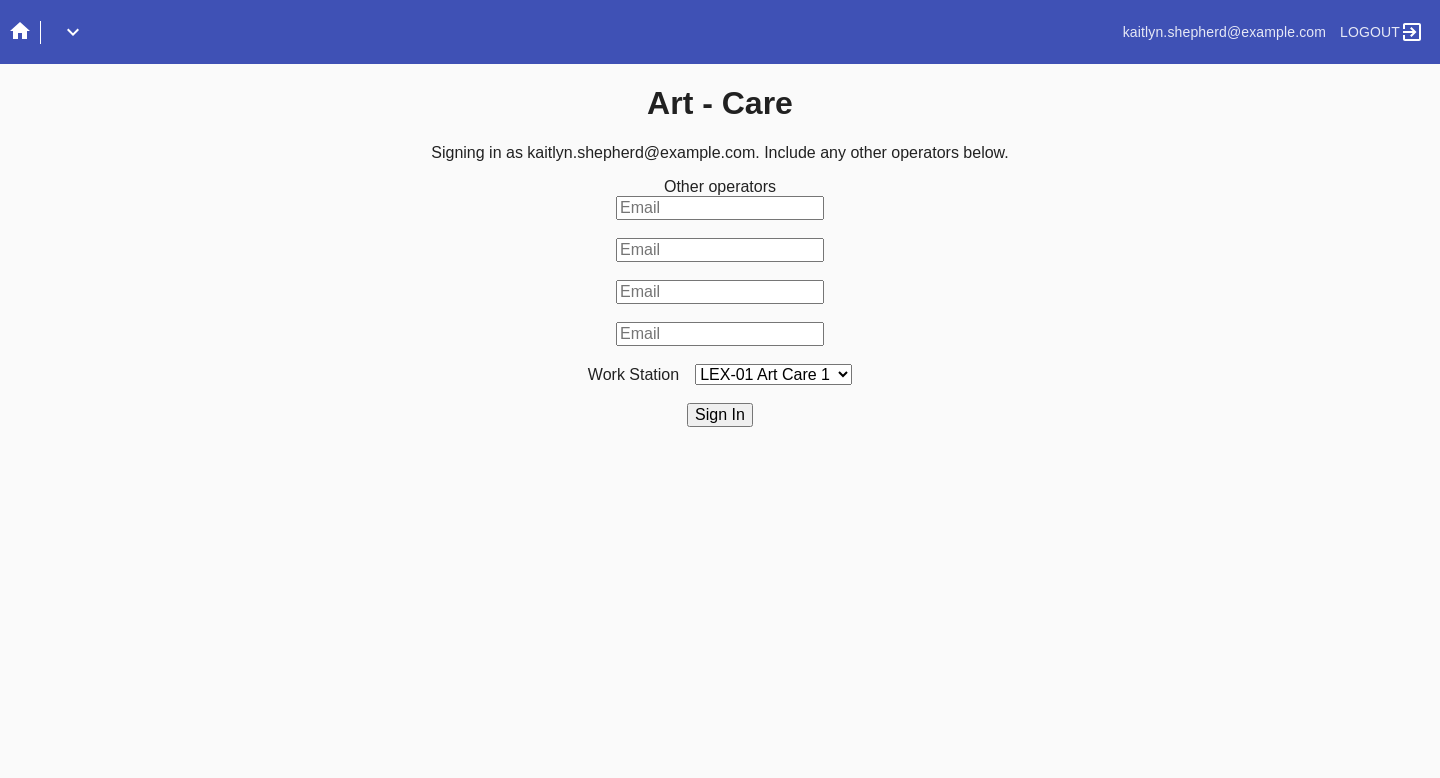 click on "Search
.a {
fill: #1d2019;
}
Spinner
.a {
fill: #1d2019;
}
Go to order
example: o R123456789 (or o #M12423)
Search via Panoramic
example: Any Email or FB number, R*...
Go to user
example: u <email> | u U1234
Go to order audit log
example: al R123456789
Go to order payments
example: op R123456789
Go to most recent order for email
example: <email> | ro <email fragment>
Go to orders for email
example: <email> | o <email fragment>
Go to promo
example: p <code>
Make One Time Promo
example: mkp
Go to Gift Card
example: g G529704768722640
Search Joinery       Logout" at bounding box center (720, 389) 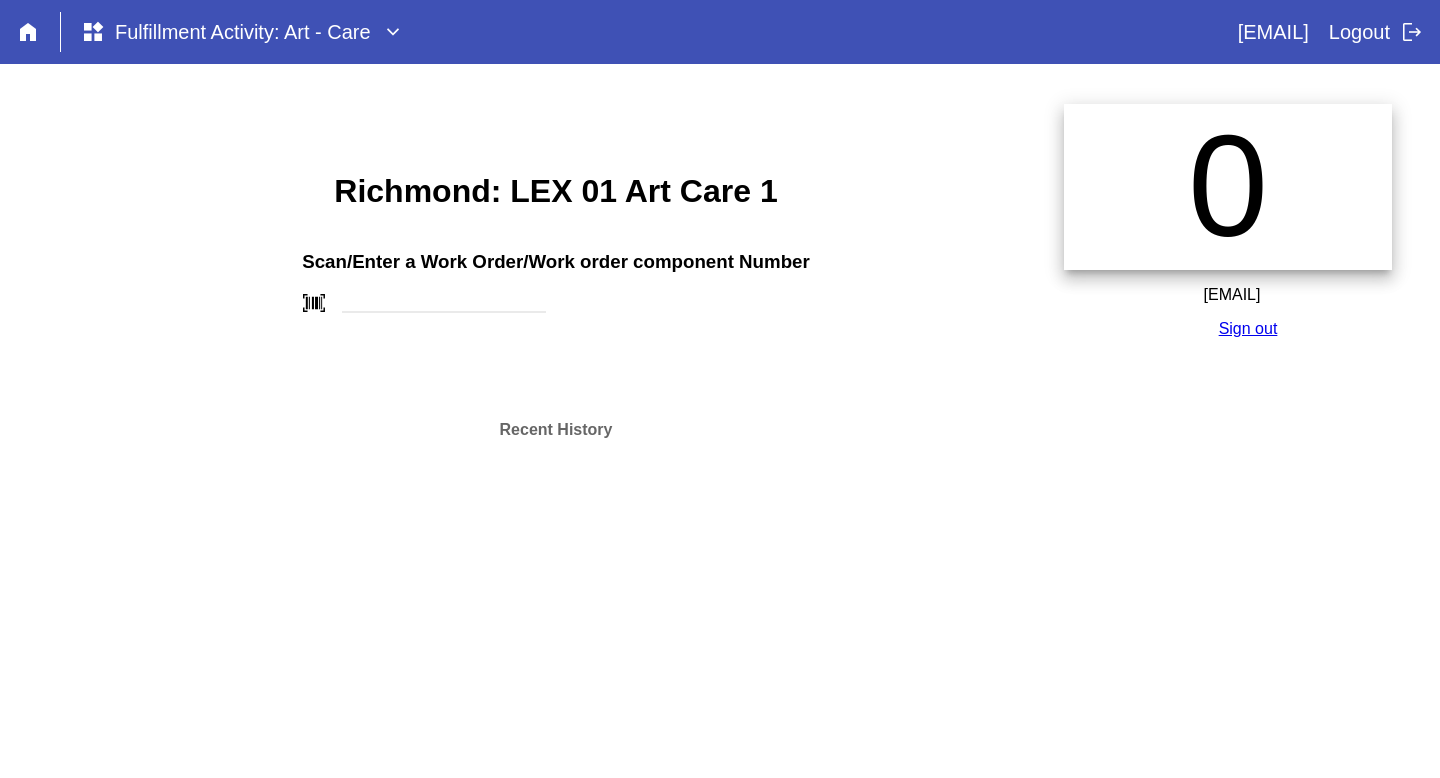 scroll, scrollTop: 0, scrollLeft: 0, axis: both 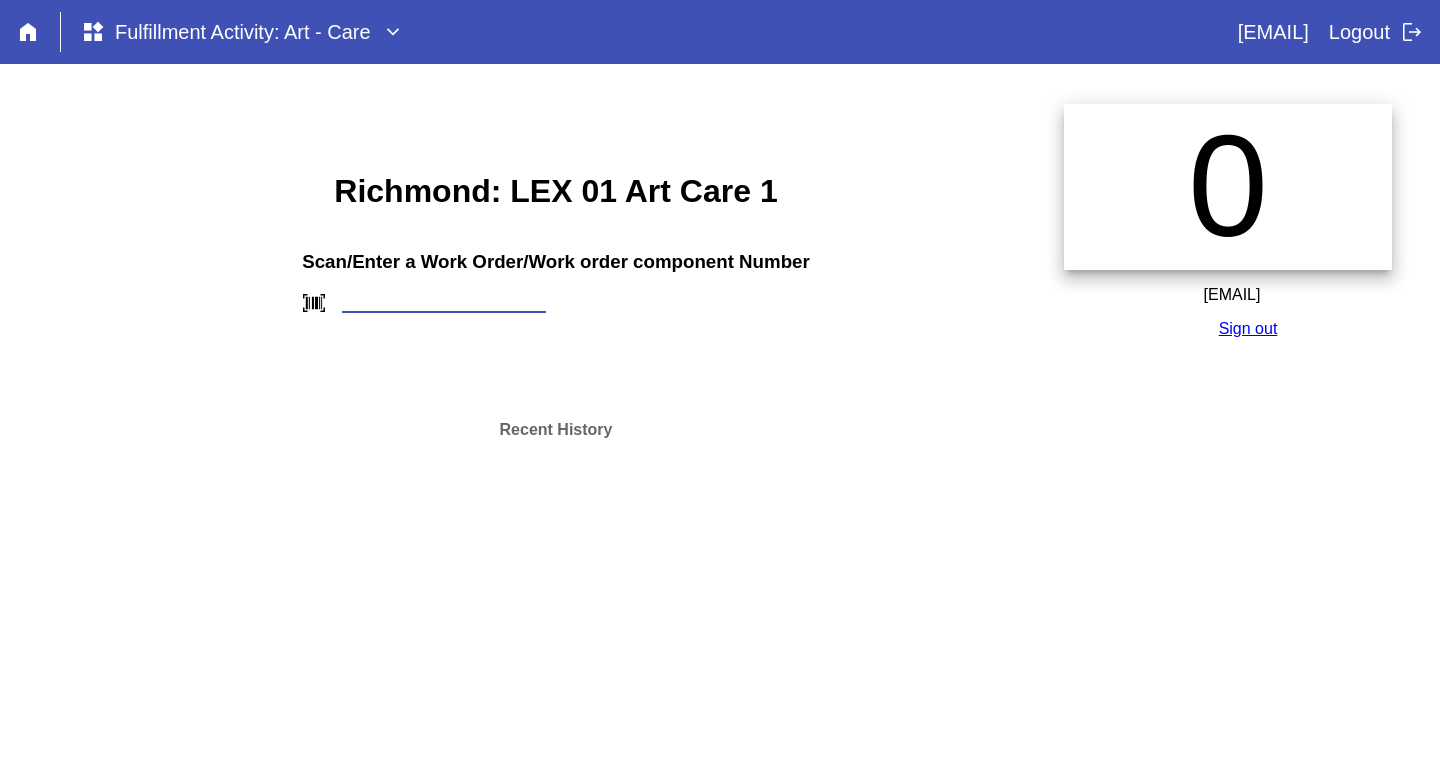 paste on "W352121389246911" 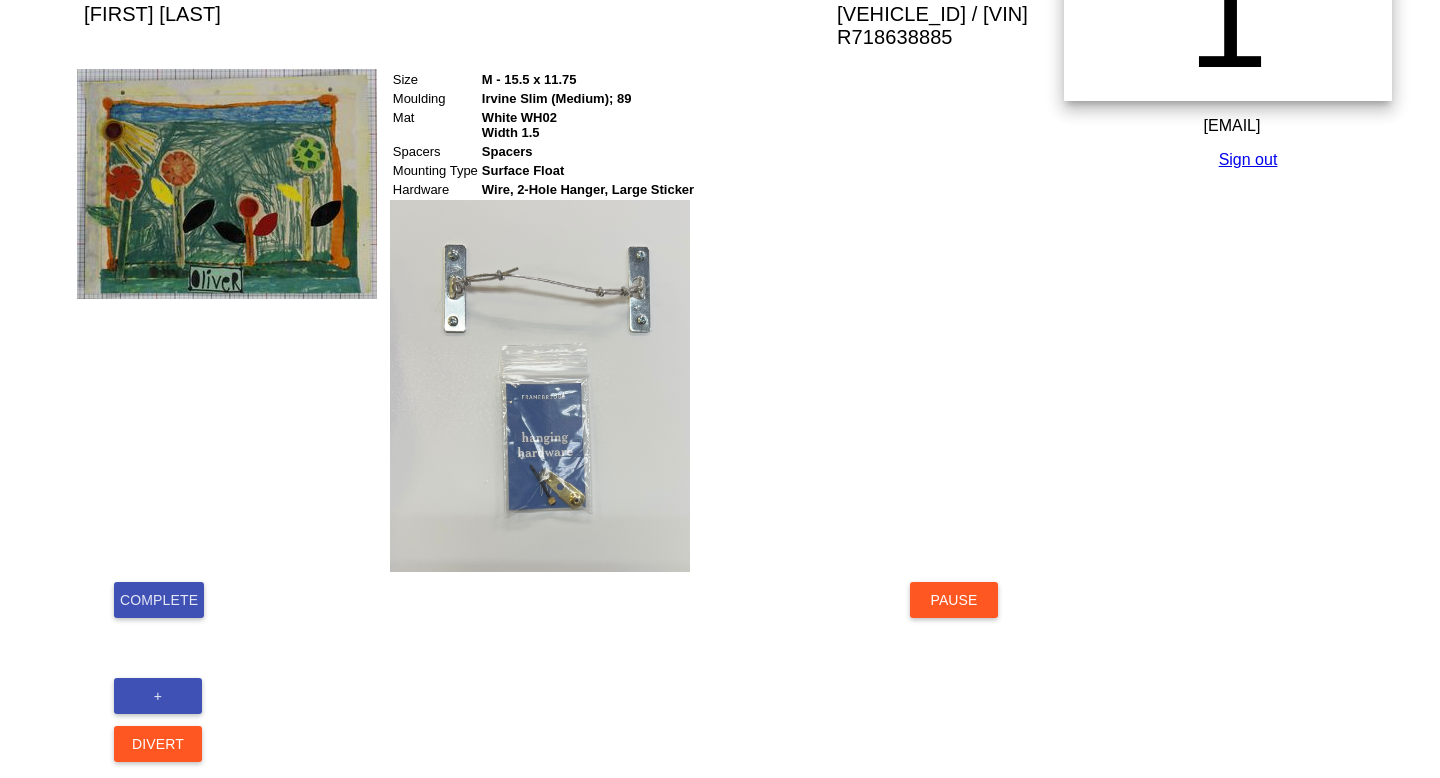 scroll, scrollTop: 171, scrollLeft: 0, axis: vertical 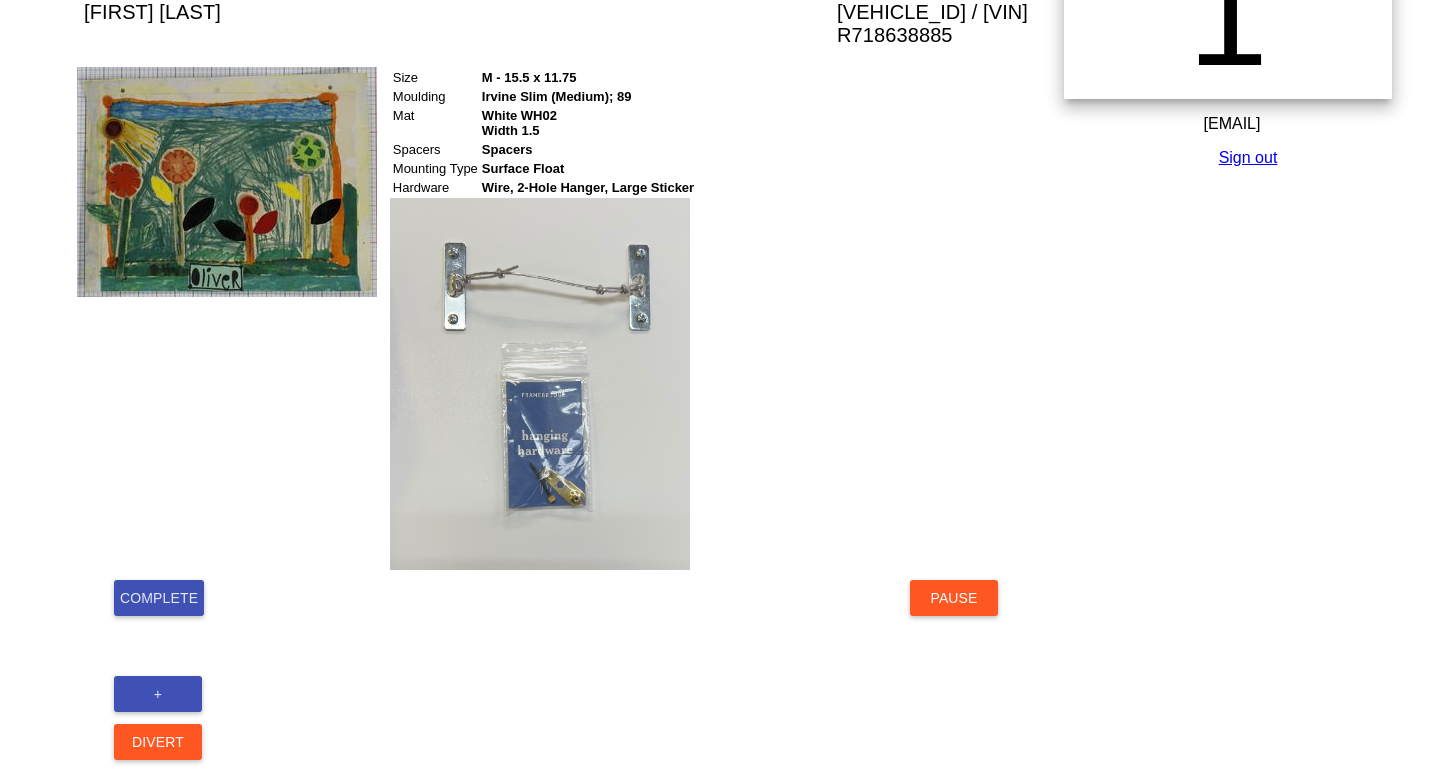 click on "Complete" at bounding box center (159, 598) 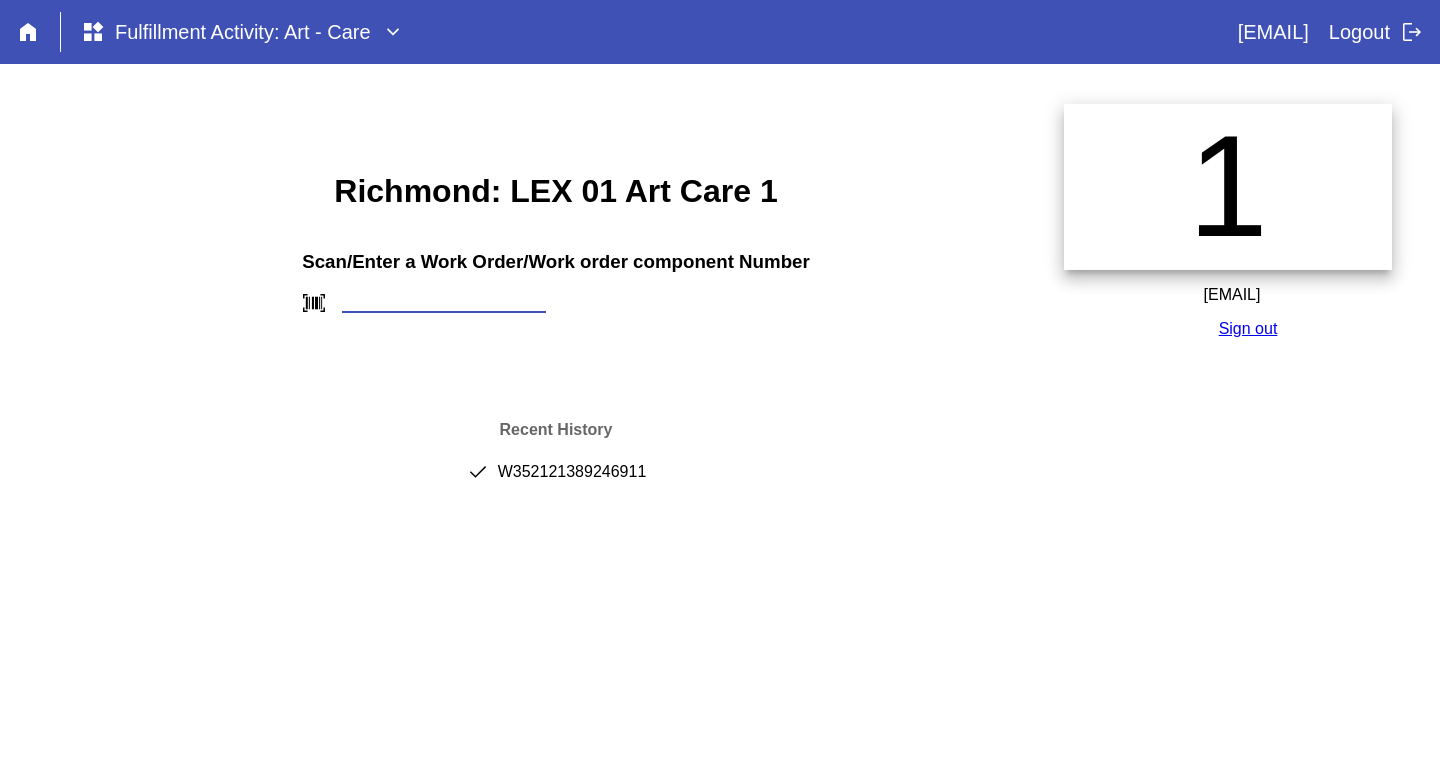 scroll, scrollTop: 0, scrollLeft: 0, axis: both 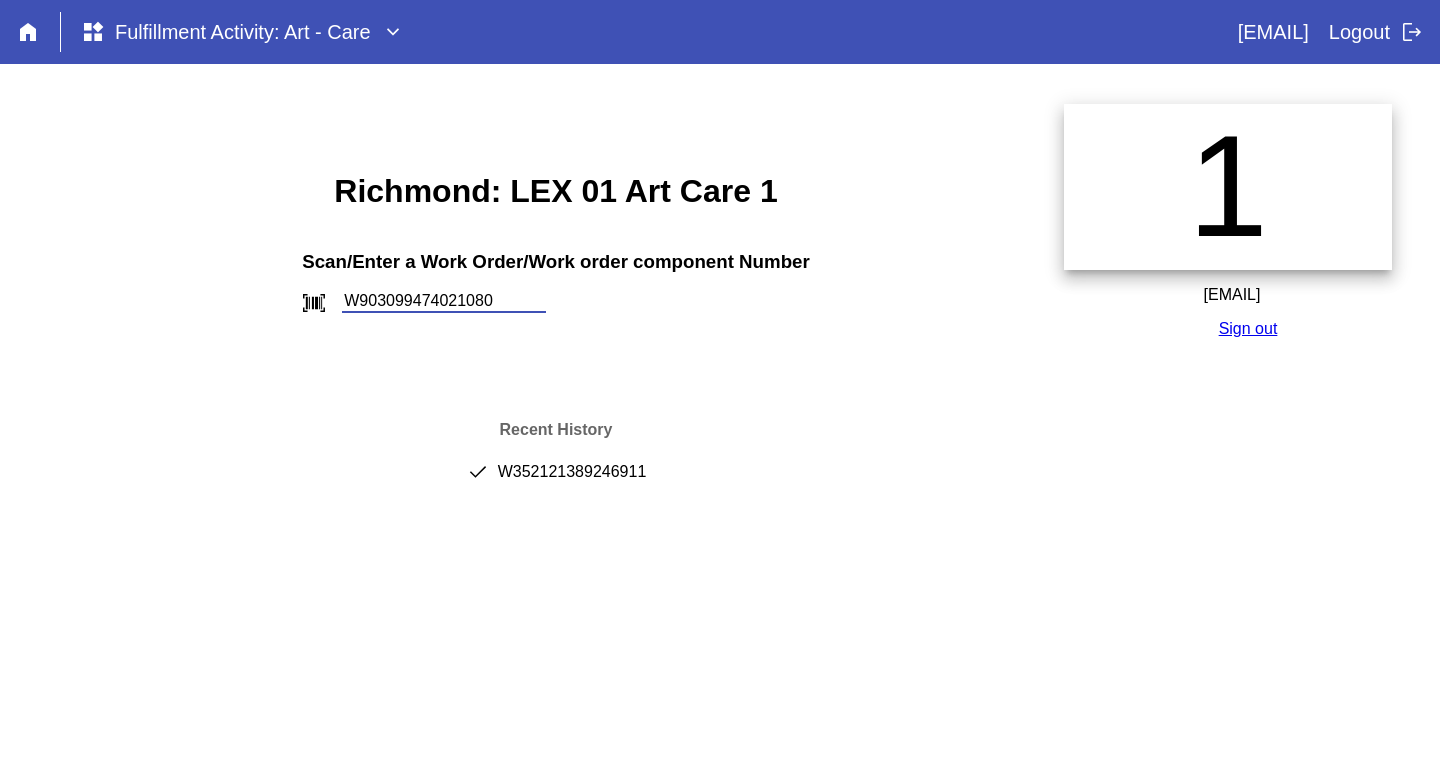 type on "W903099474021080" 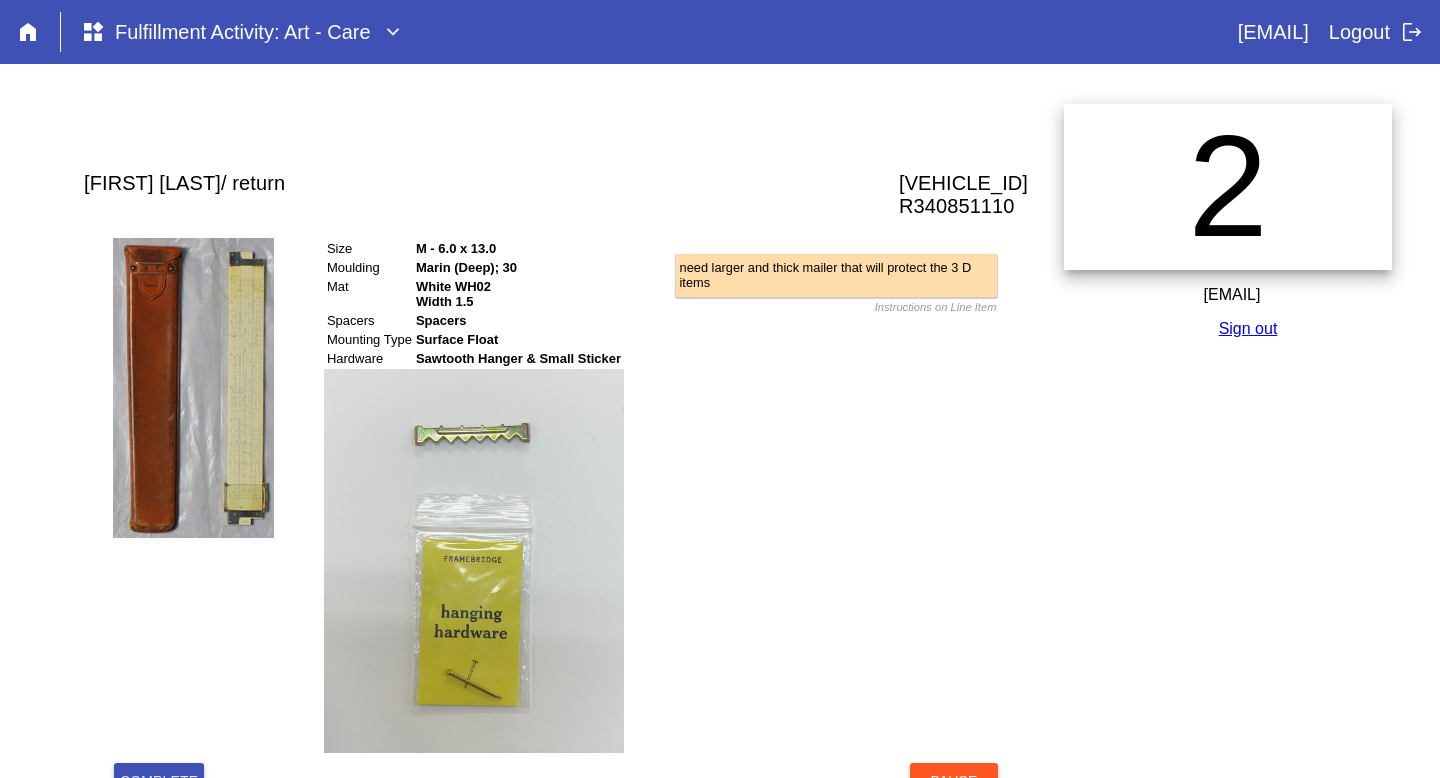 scroll, scrollTop: 0, scrollLeft: 0, axis: both 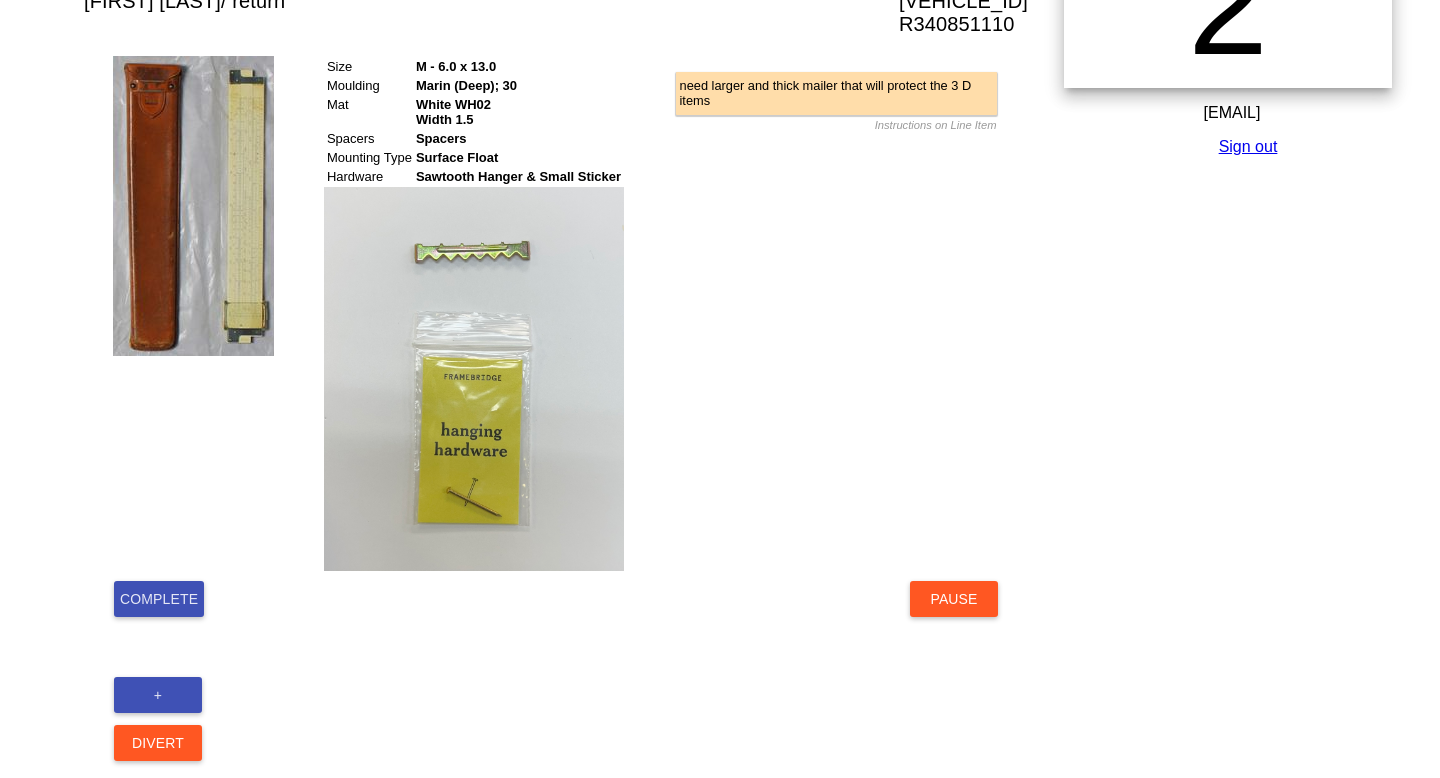 click on "Complete" at bounding box center (159, 599) 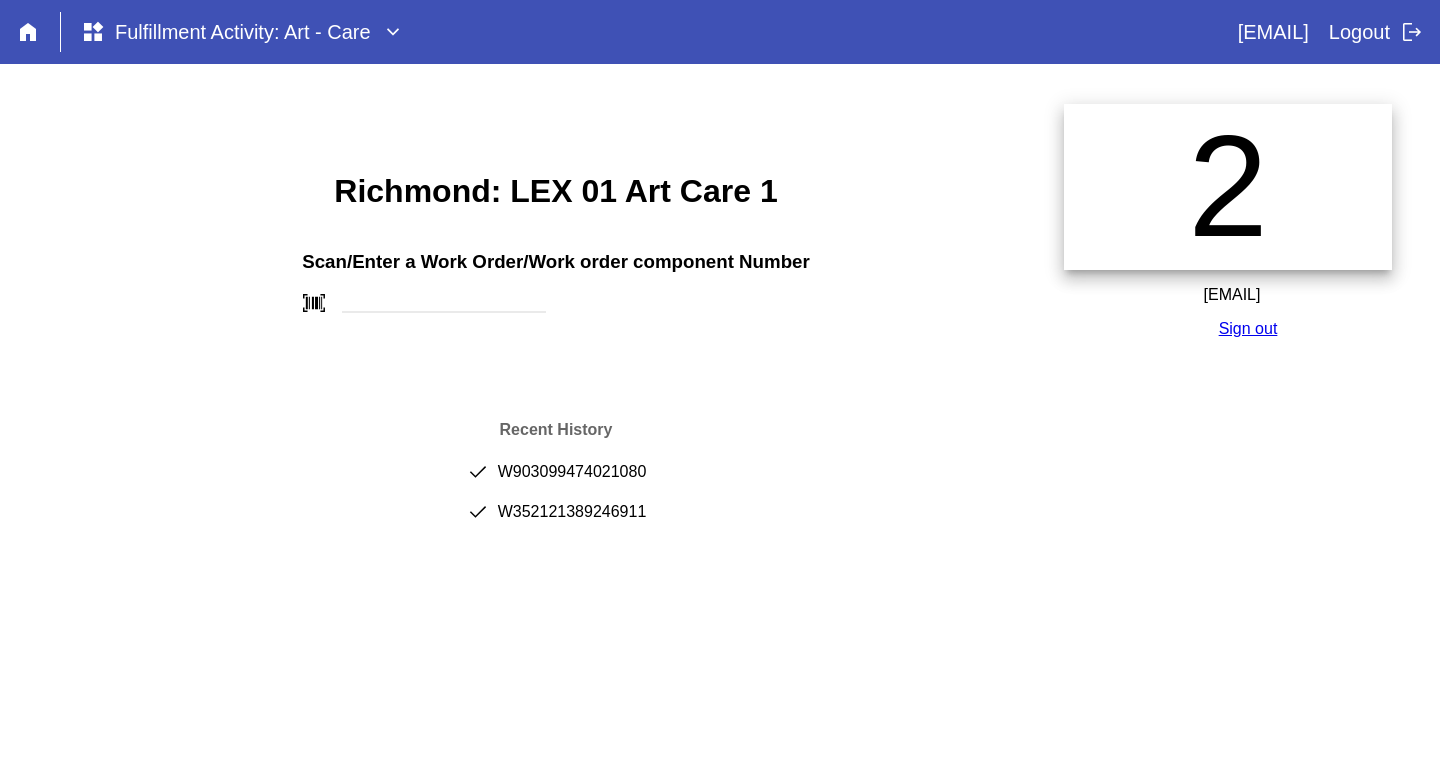 scroll, scrollTop: 0, scrollLeft: 0, axis: both 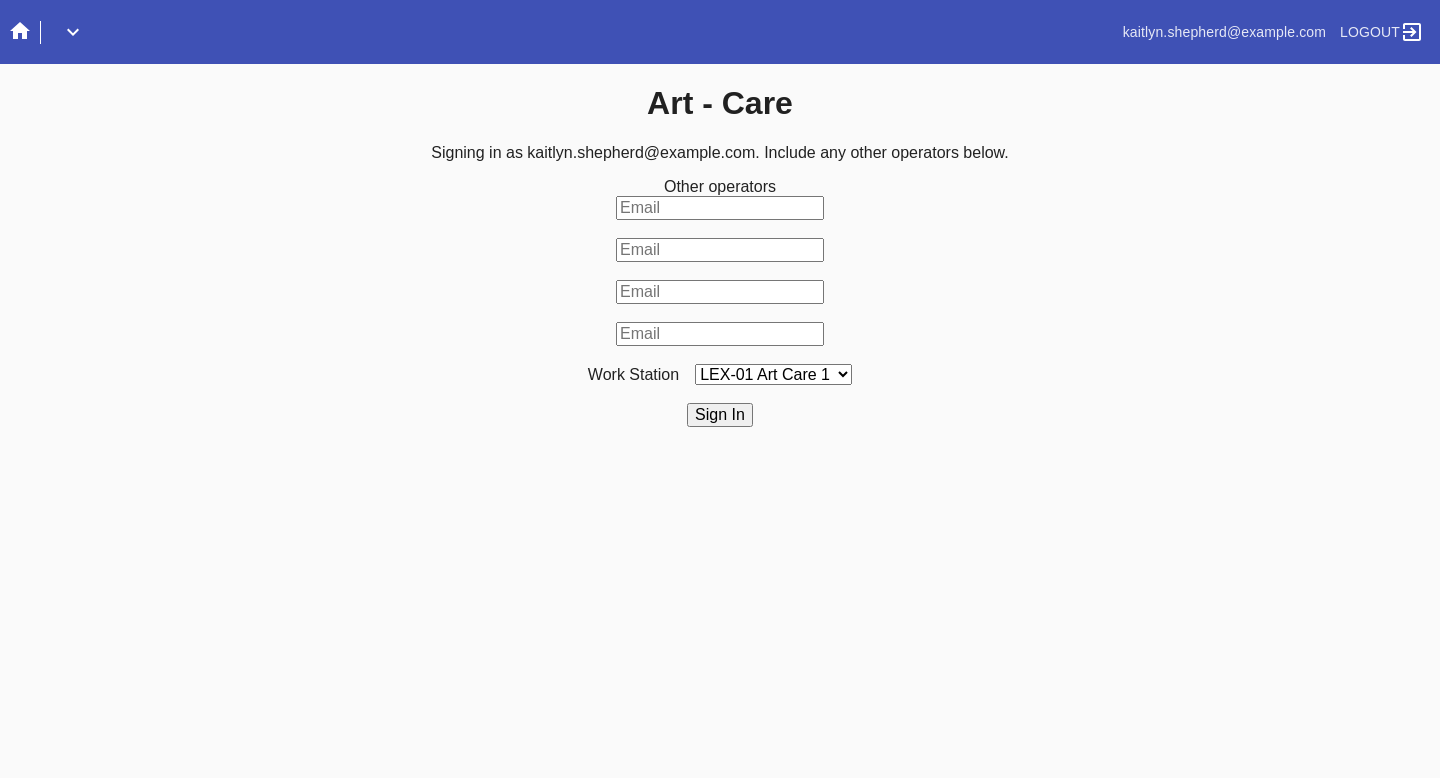 click 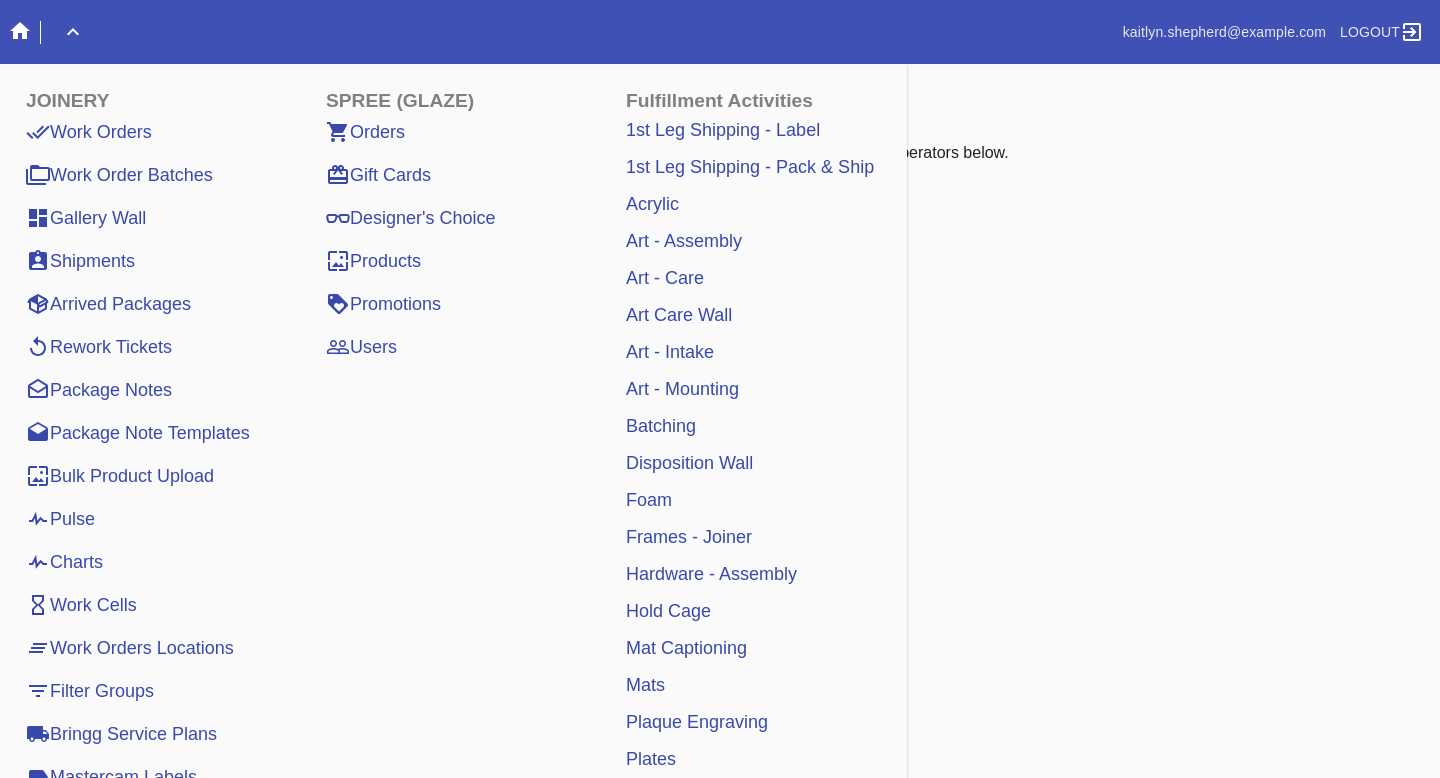 click on "Art - Care" at bounding box center (665, 278) 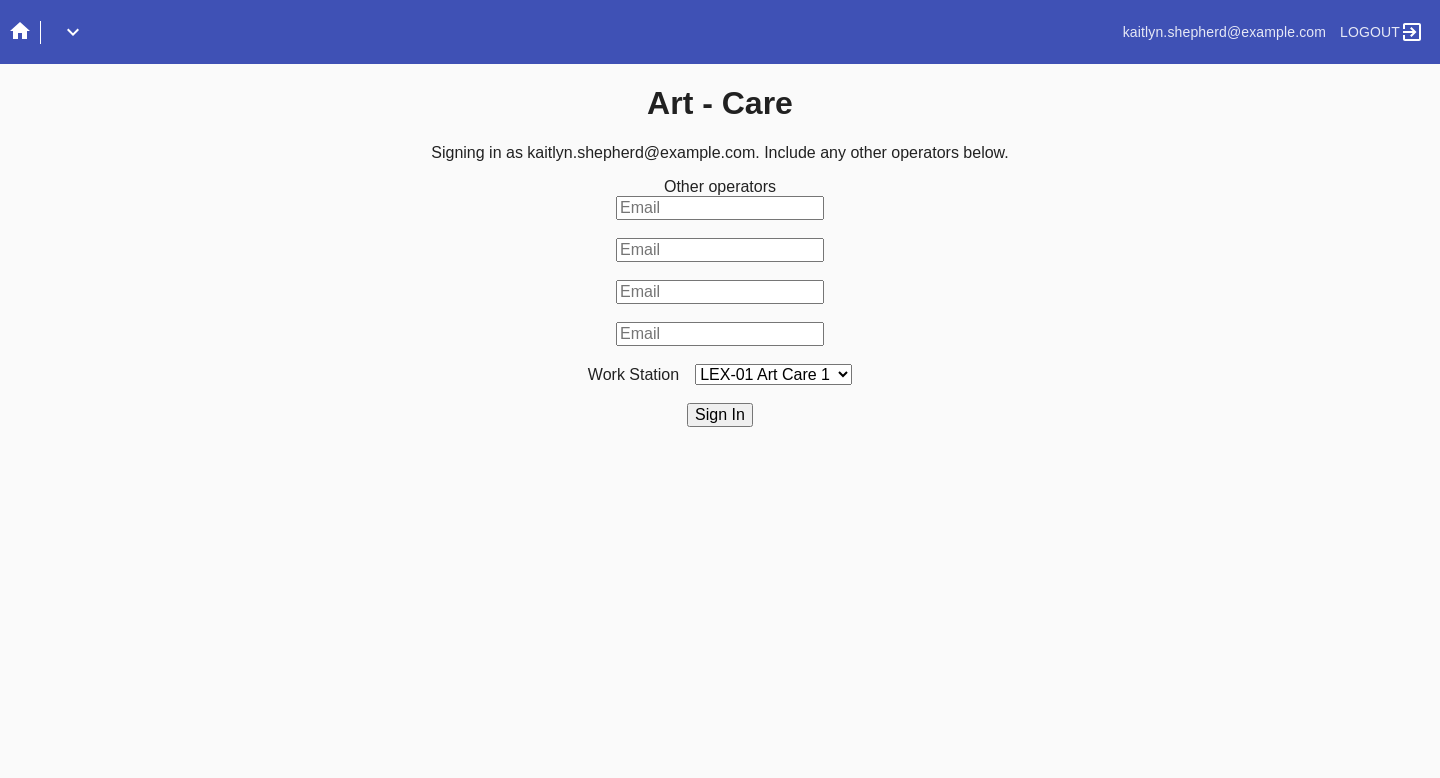 scroll, scrollTop: 0, scrollLeft: 0, axis: both 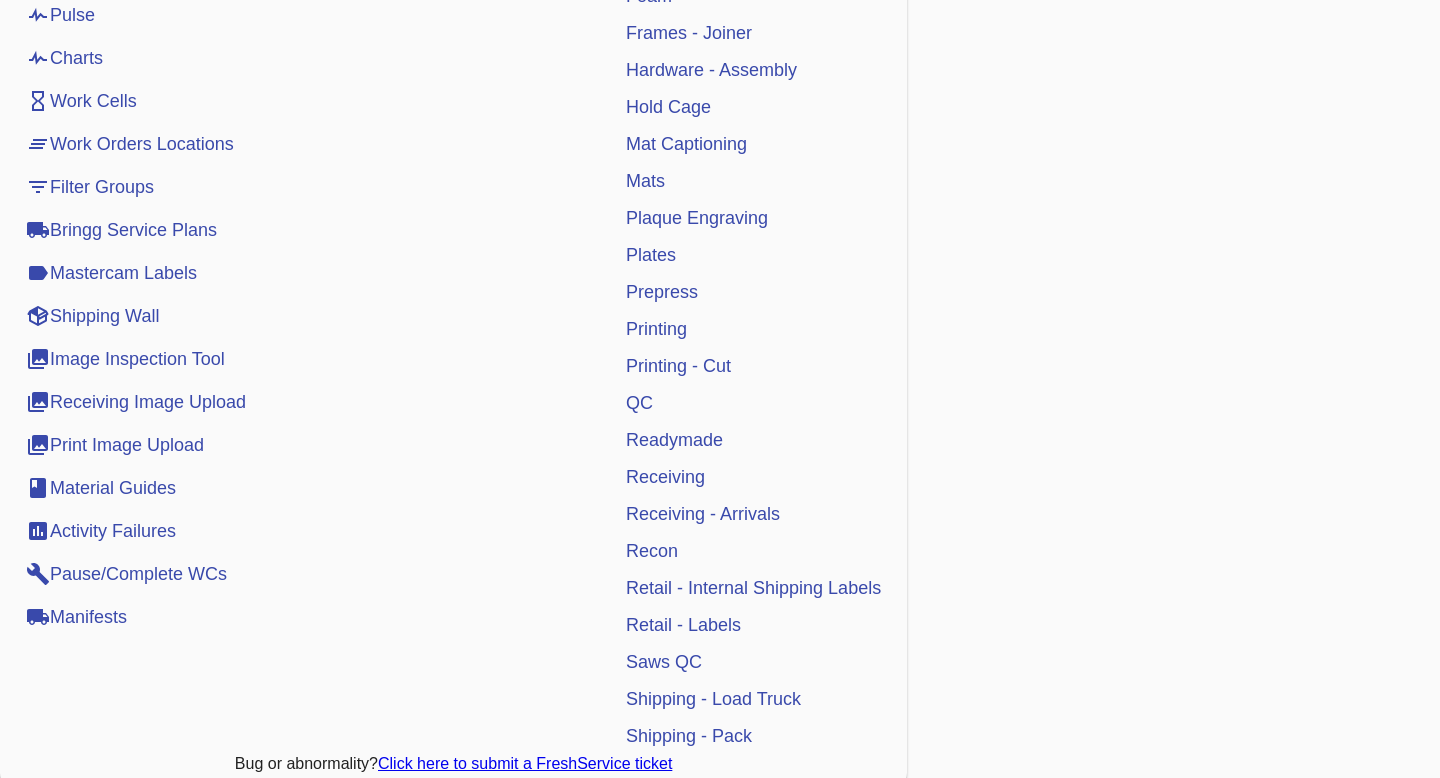 click on "Receiving" at bounding box center (665, 477) 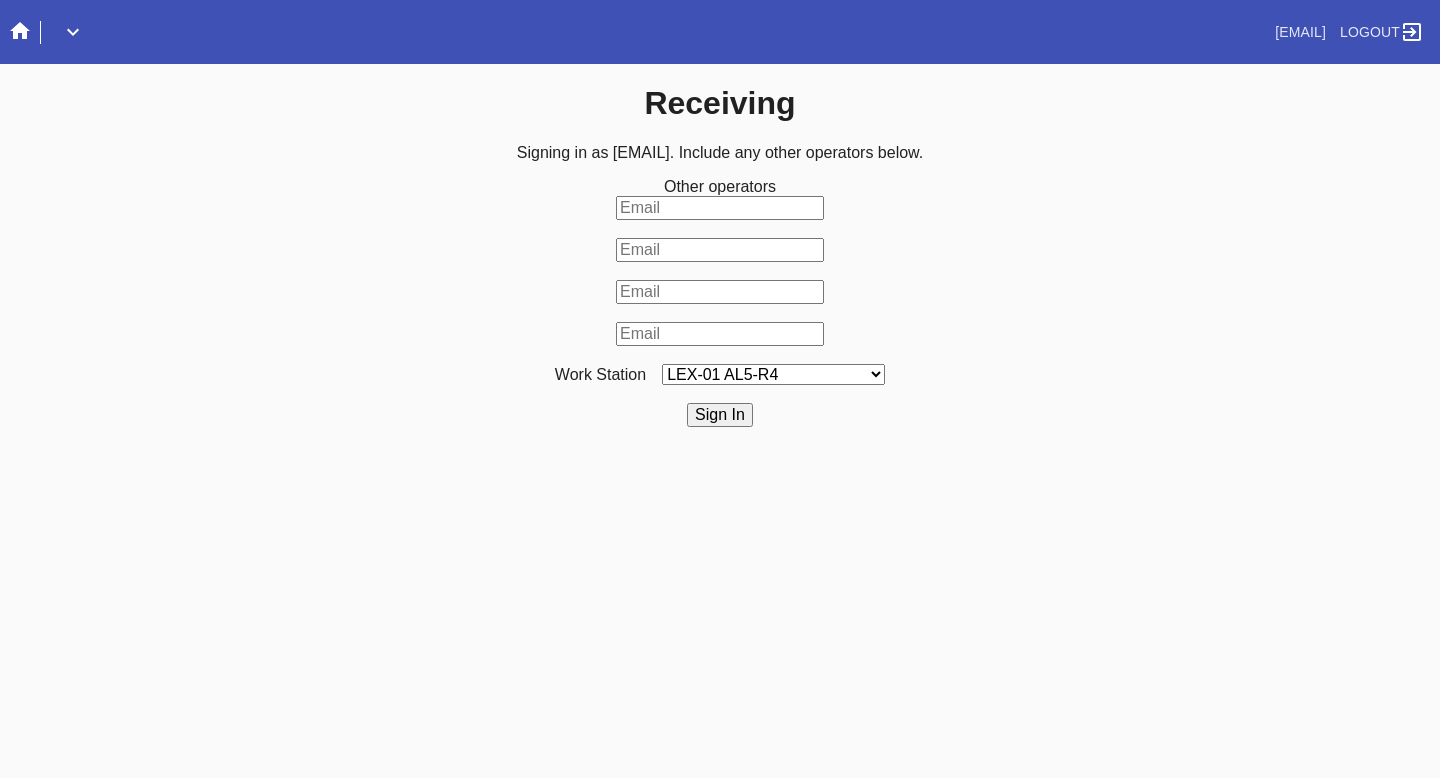 scroll, scrollTop: 0, scrollLeft: 0, axis: both 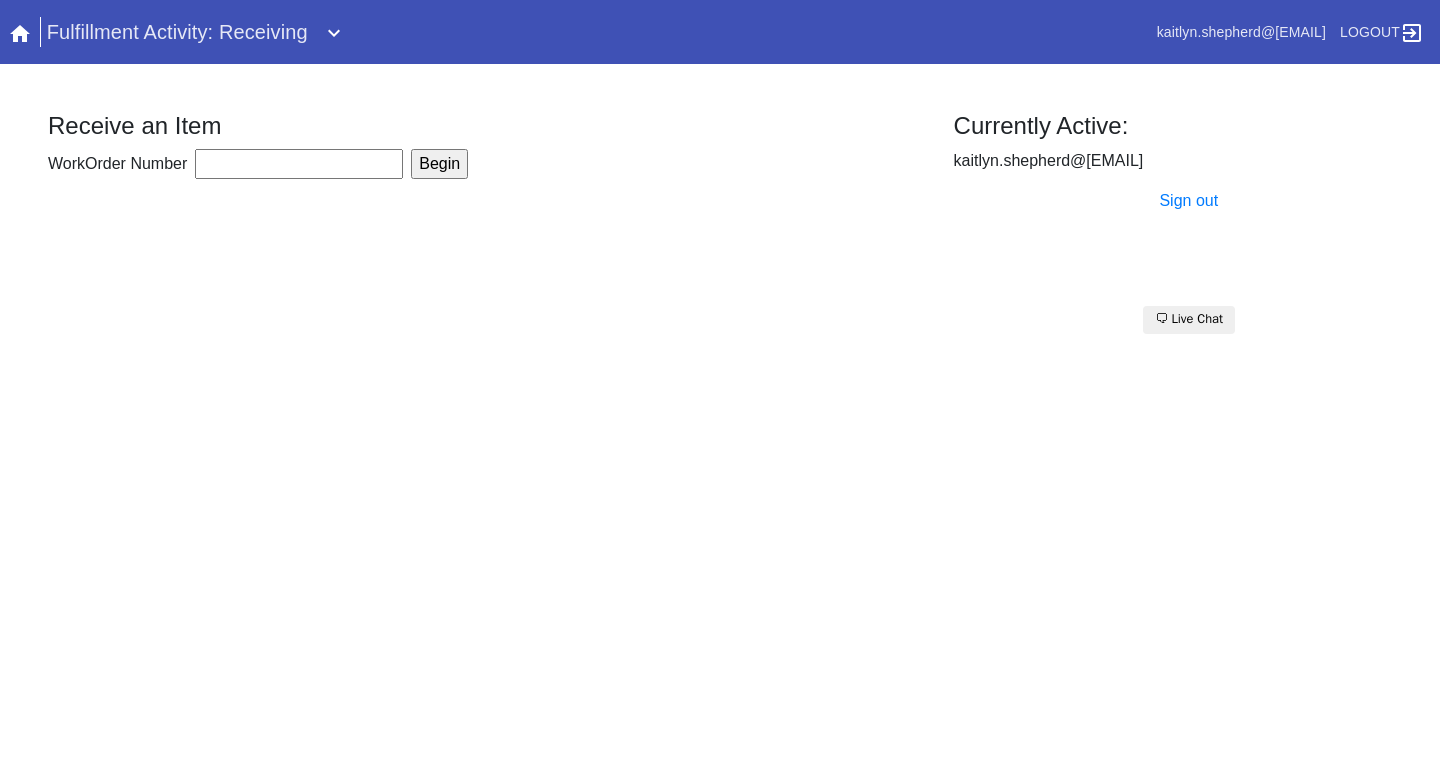 click on "WorkOrder Number" at bounding box center [299, 164] 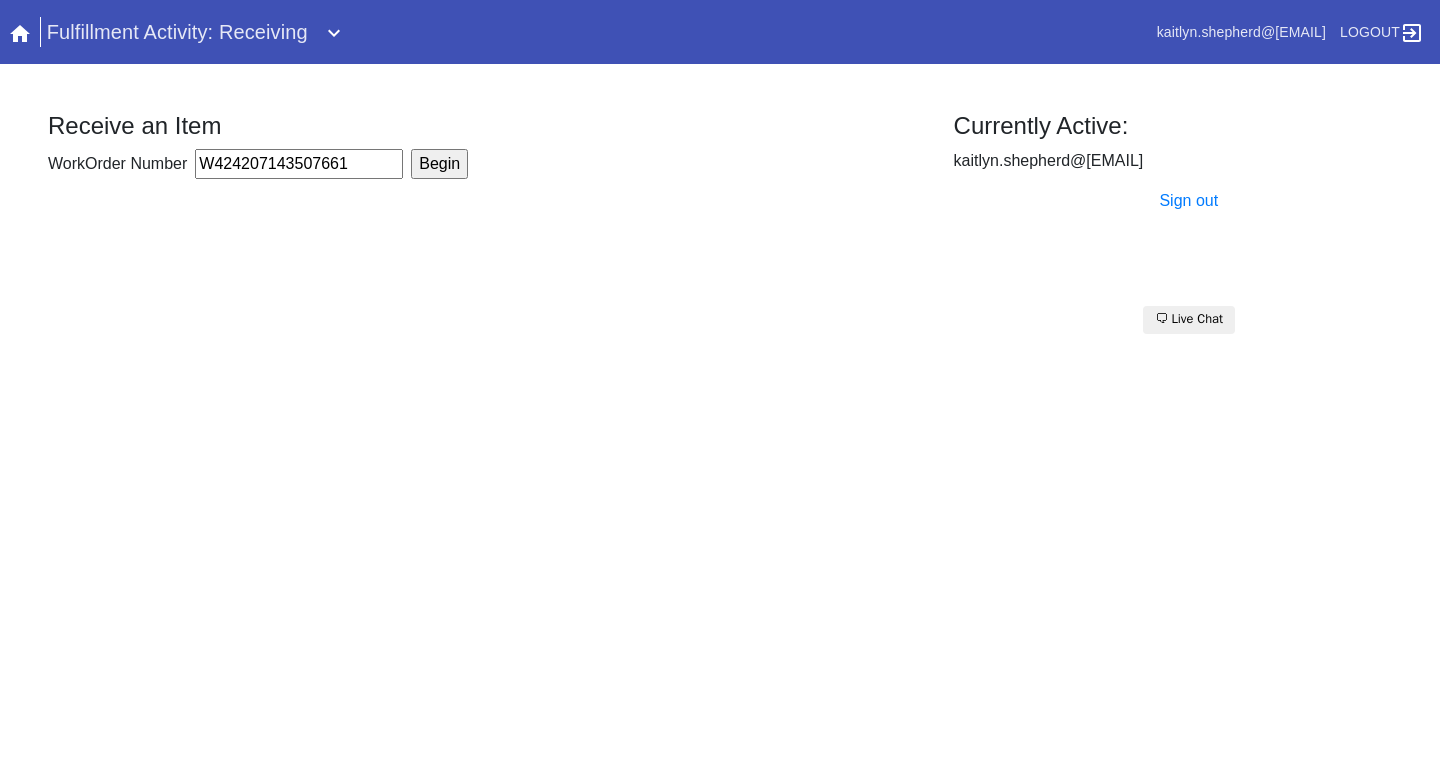 type on "W424207143507661" 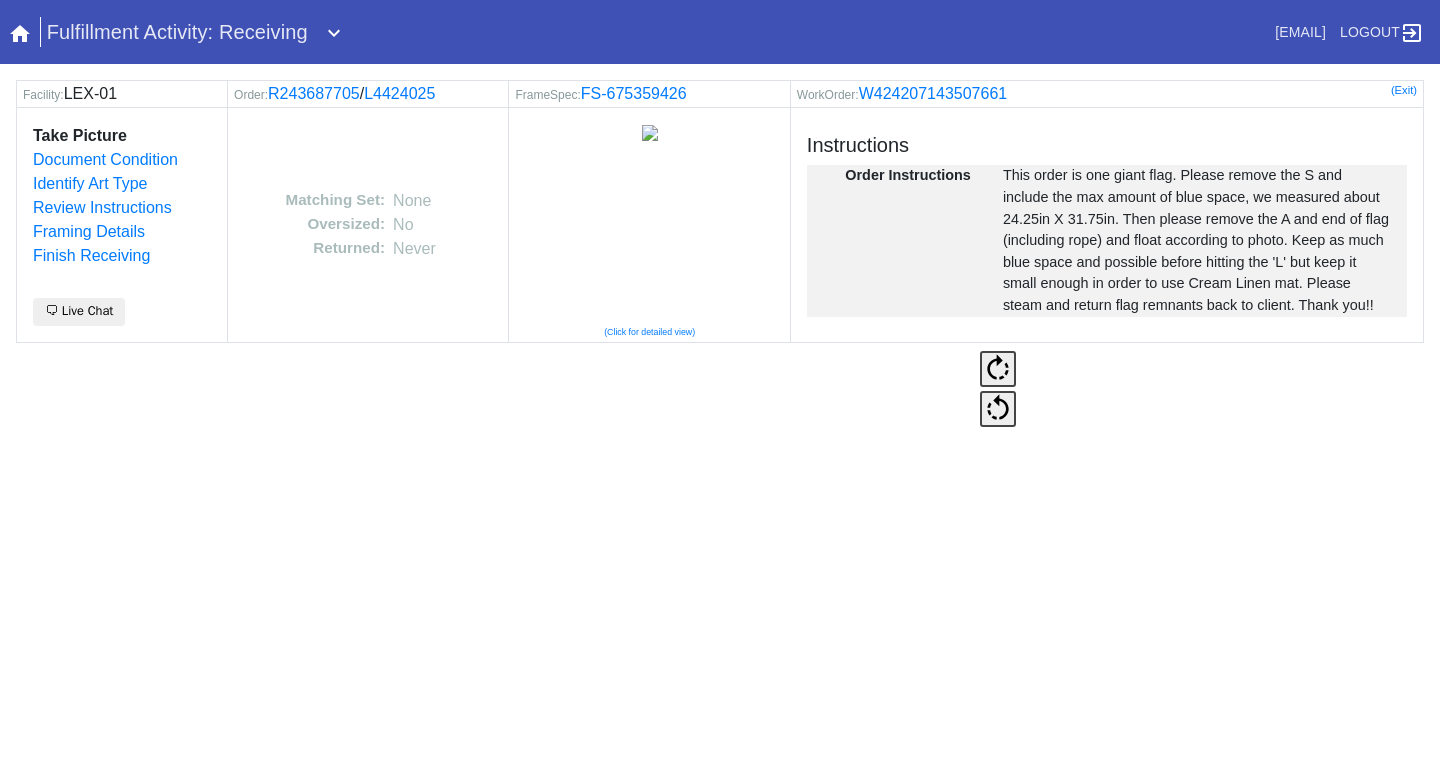 scroll, scrollTop: 0, scrollLeft: 0, axis: both 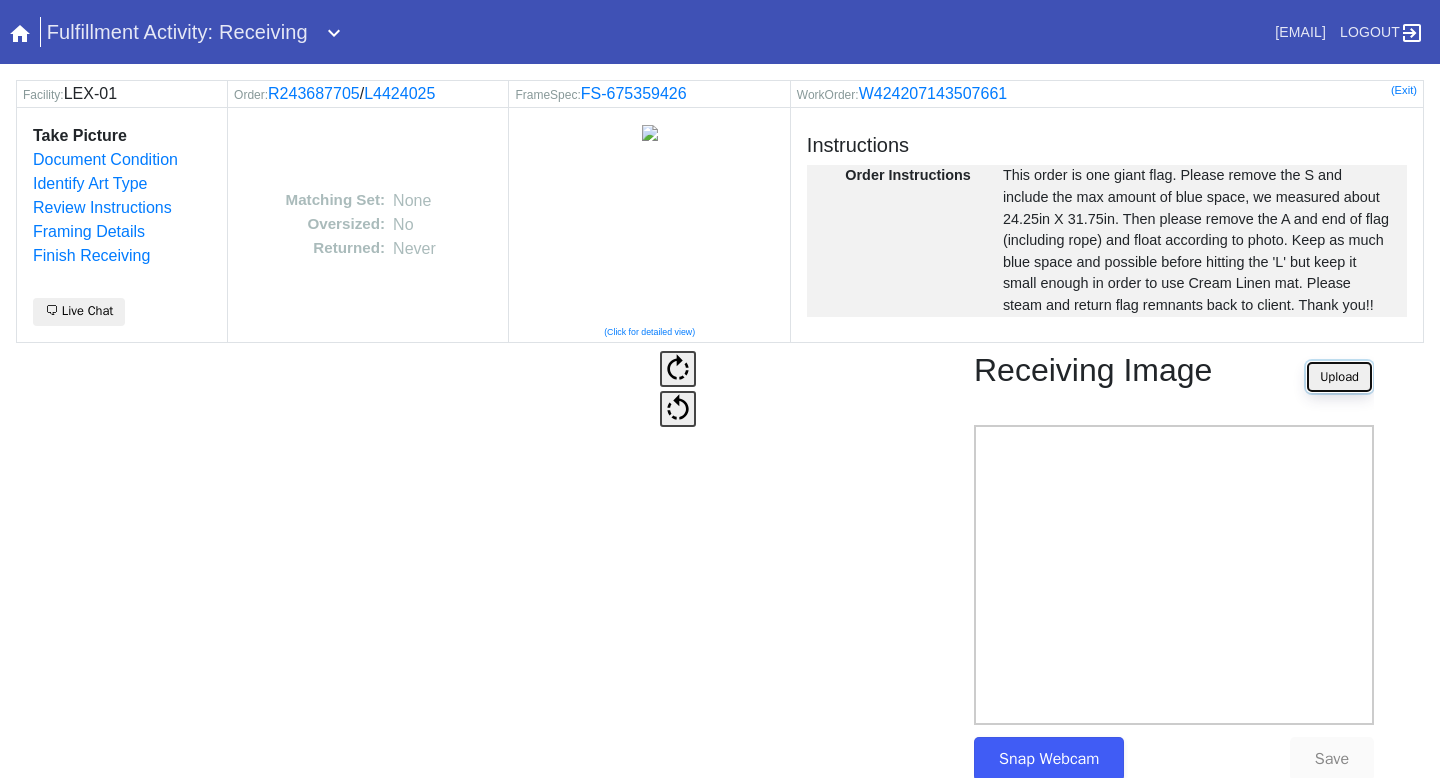 click on "Upload" at bounding box center (1339, 377) 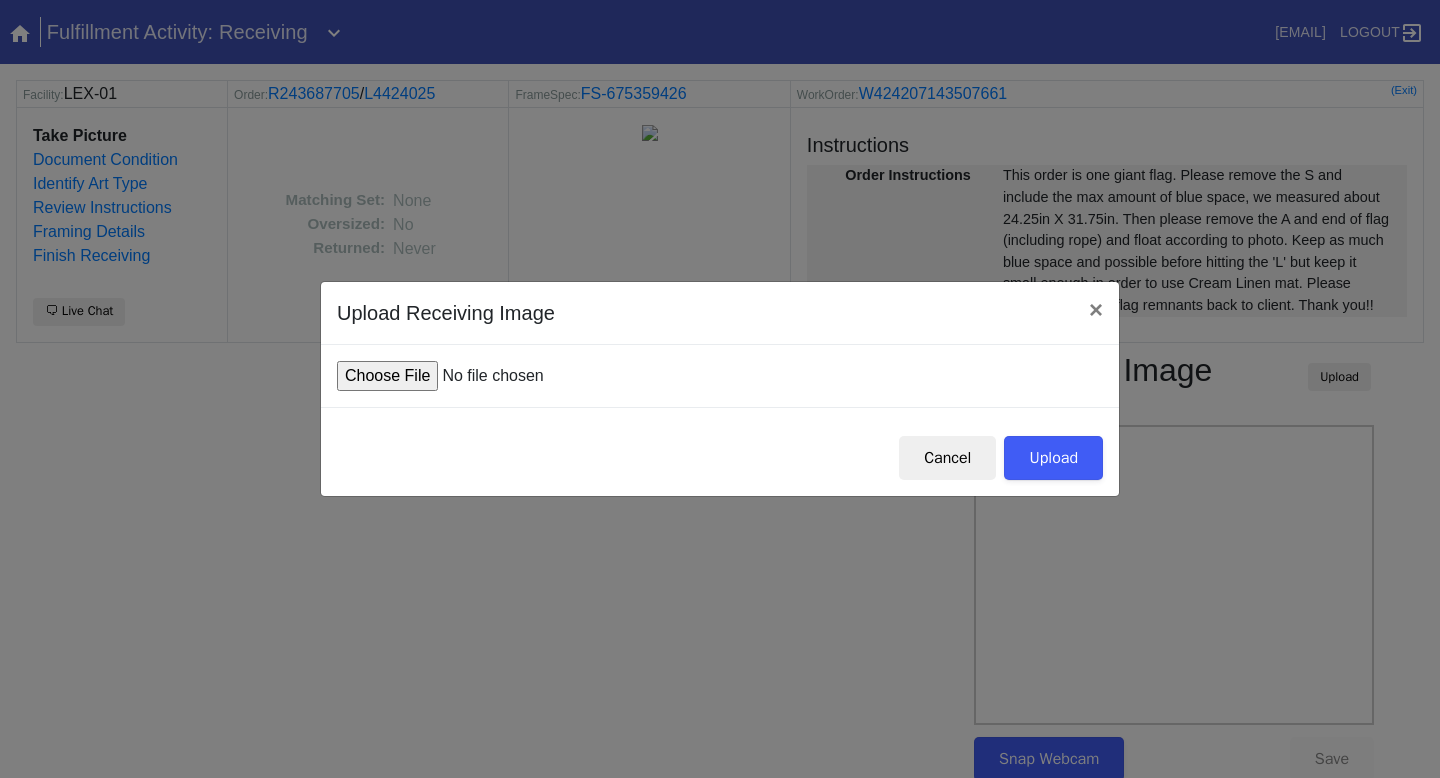click at bounding box center (488, 376) 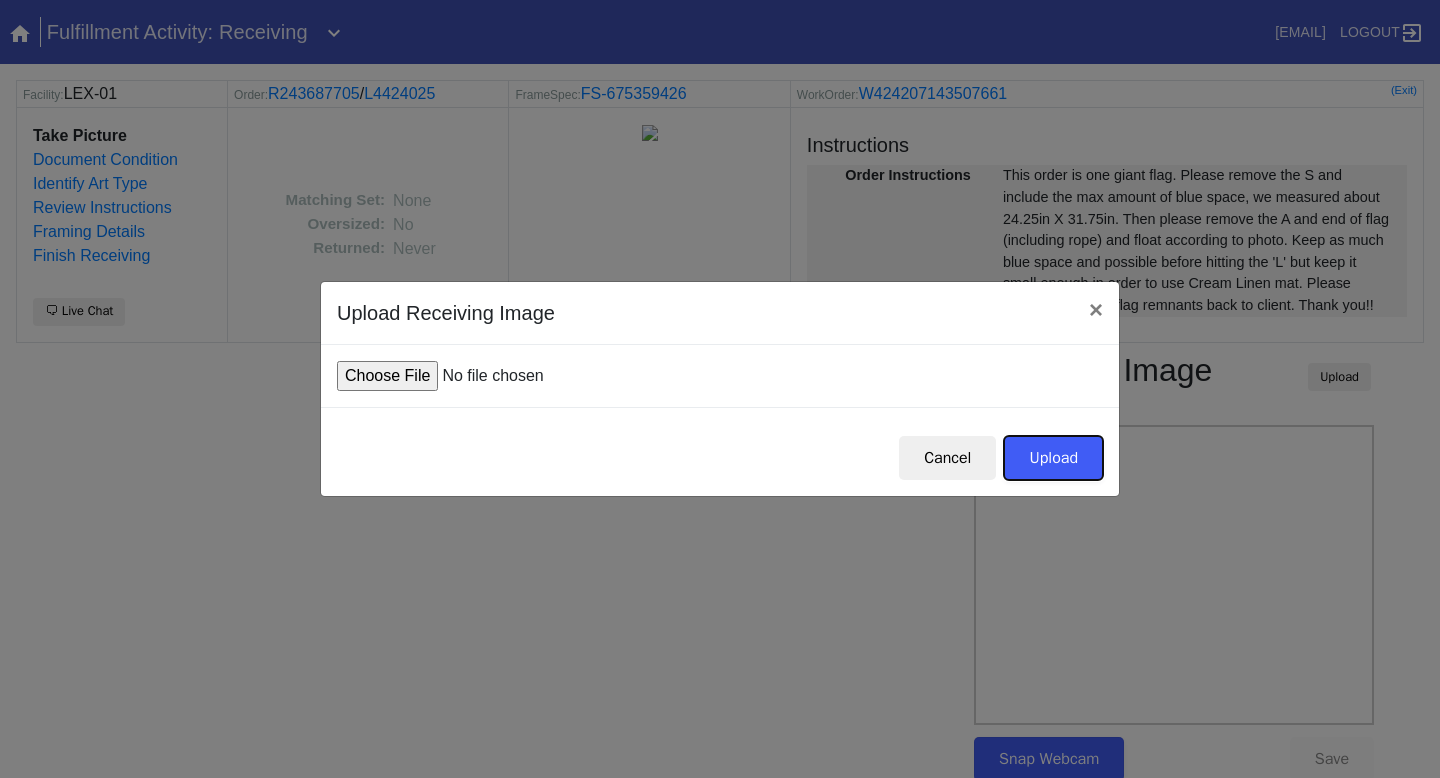 click on "Upload" at bounding box center [1053, 458] 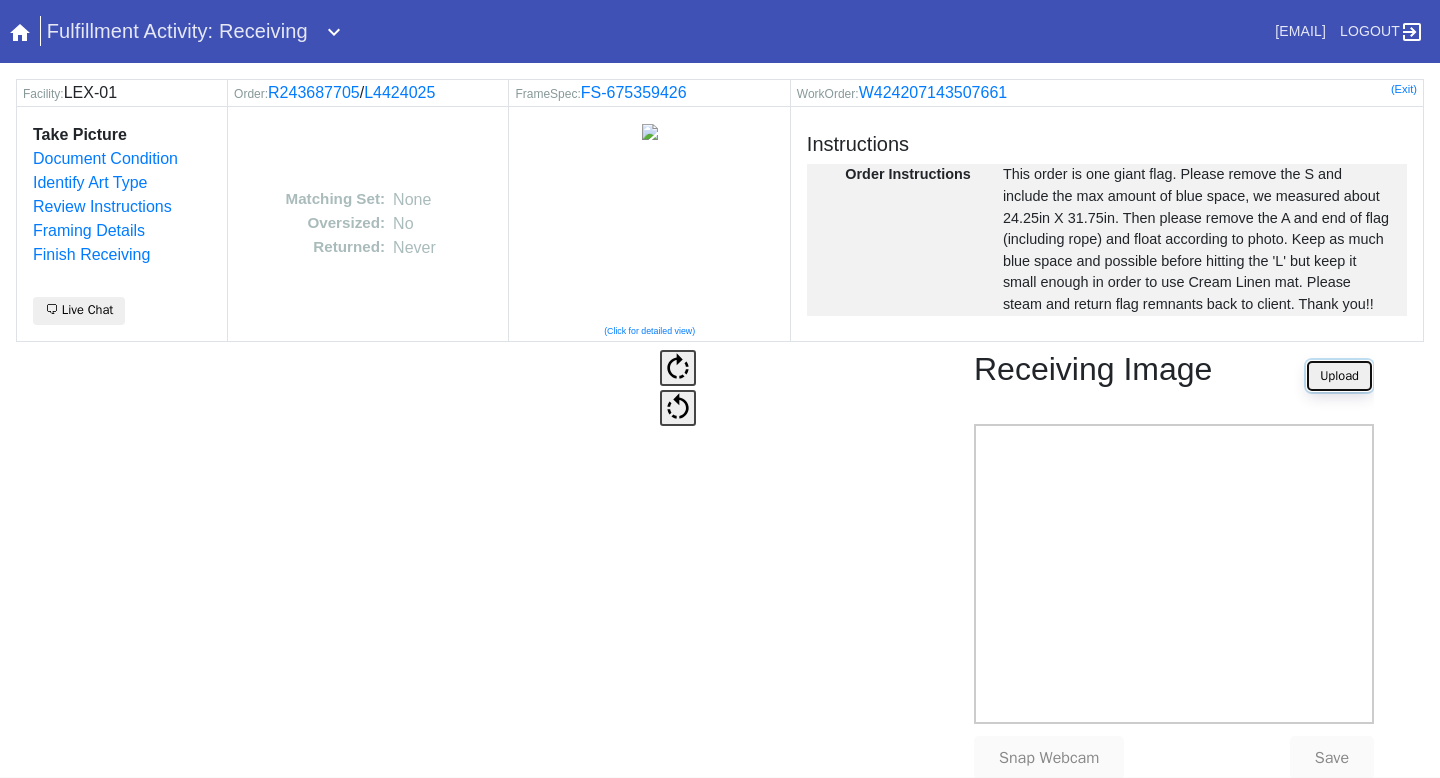 scroll, scrollTop: 61, scrollLeft: 0, axis: vertical 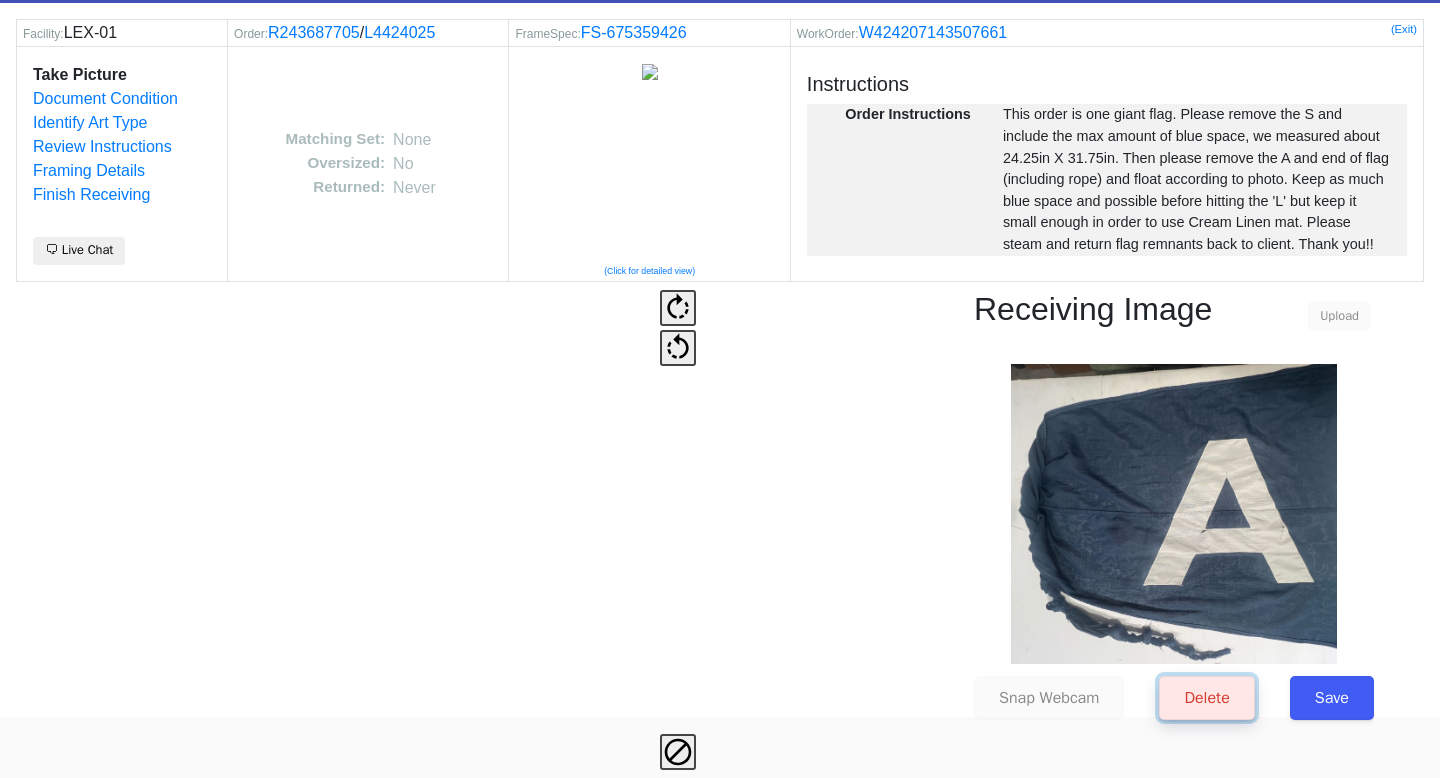 click on "Delete" at bounding box center (1206, 698) 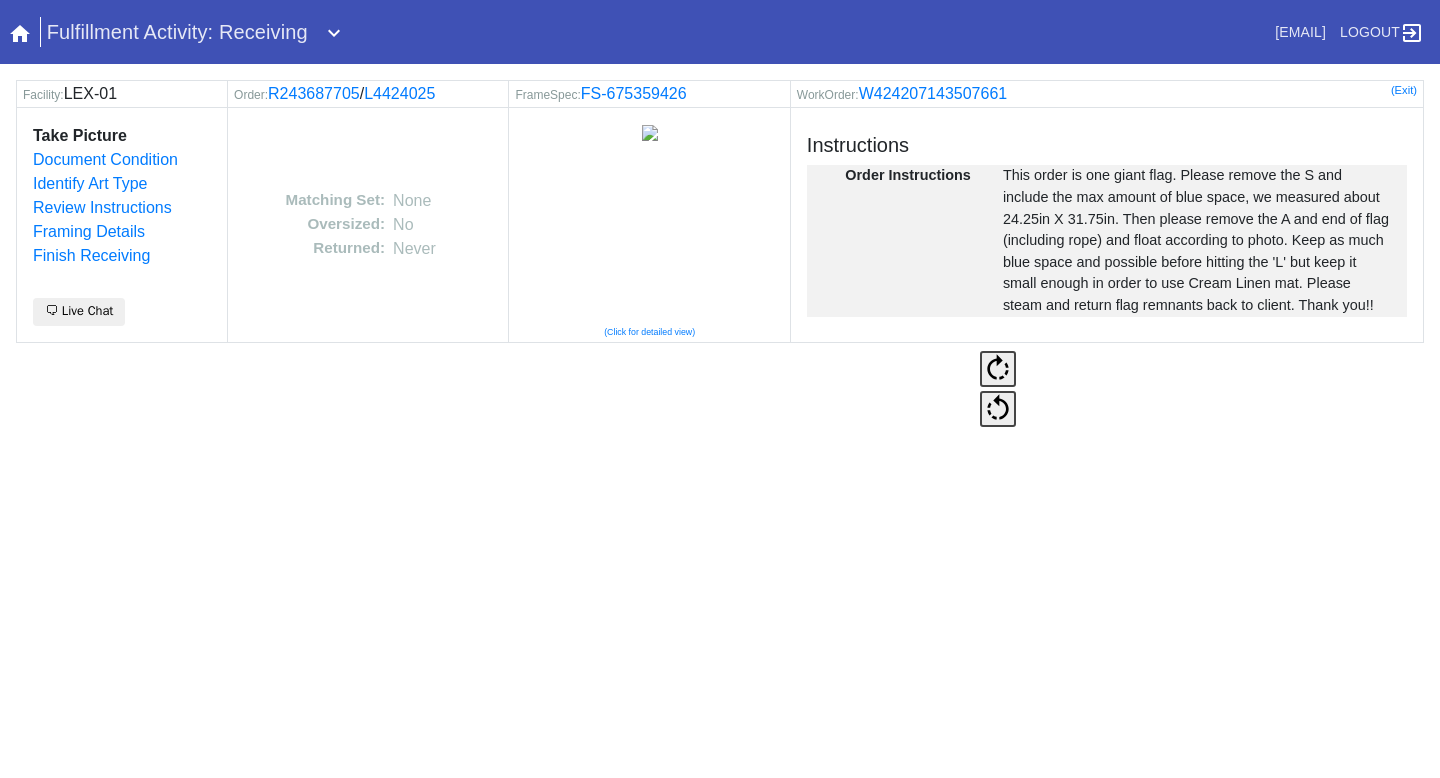 click on "Camera Disabled Click  here  to re-enable it. Receiving Image Upload Snap Webcam Save" at bounding box center (720, 831) 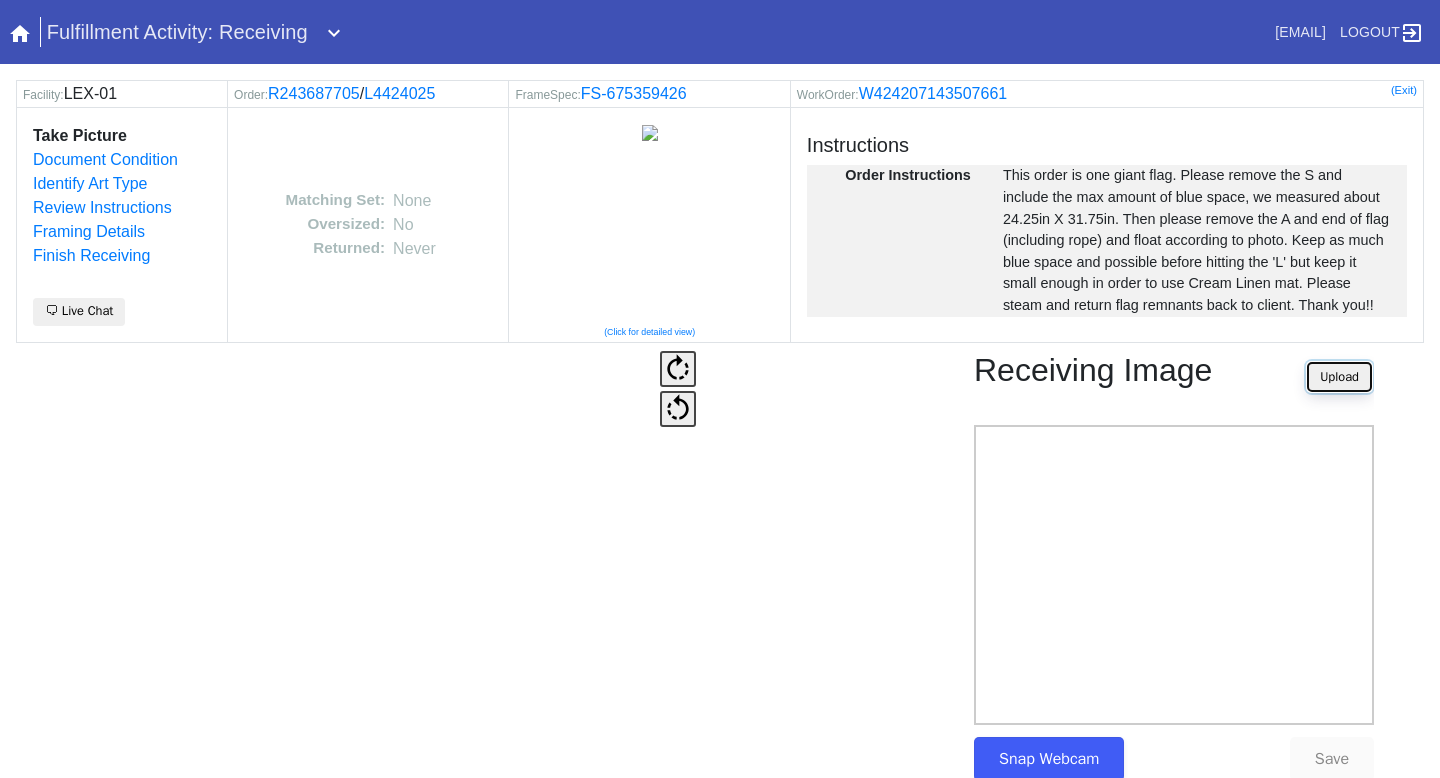 click on "Upload" at bounding box center (1339, 377) 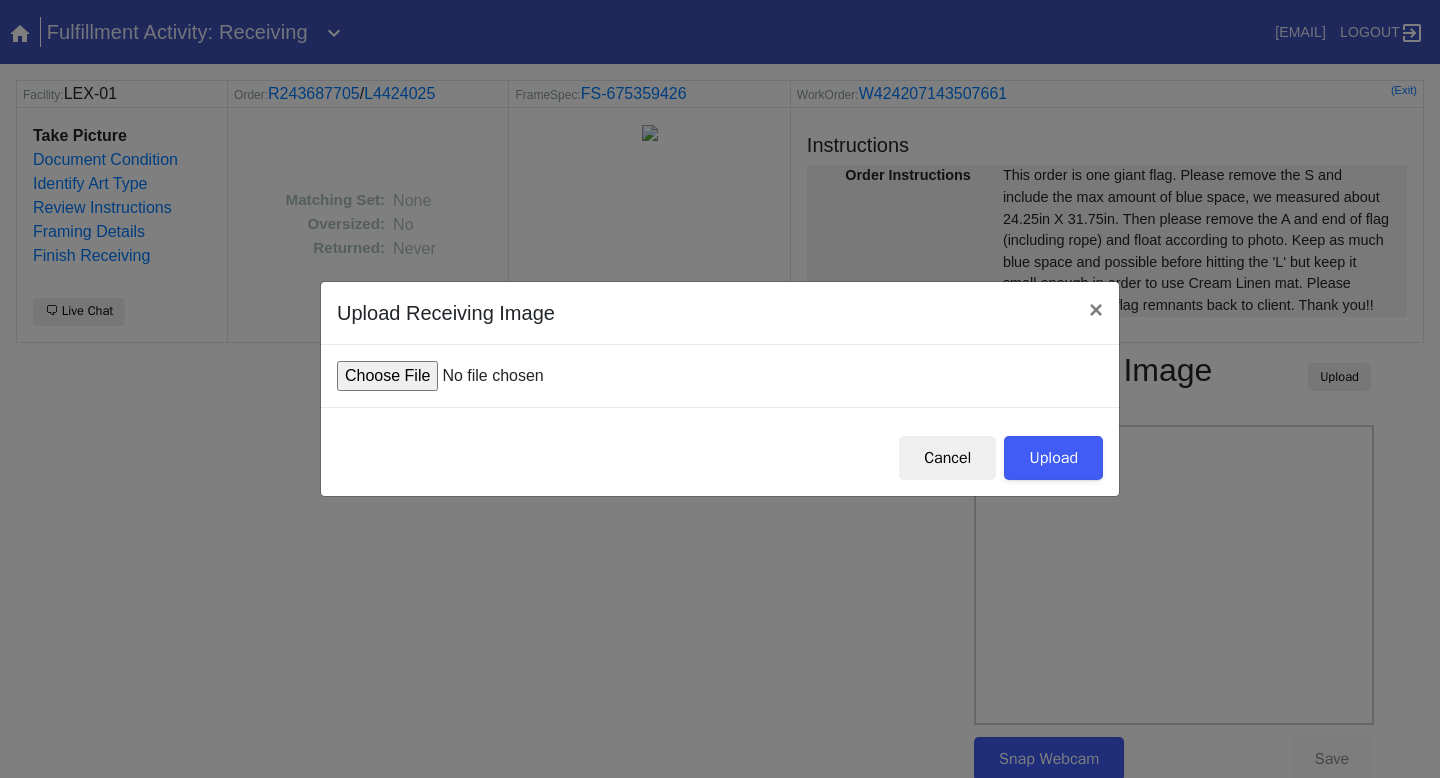 click at bounding box center (488, 376) 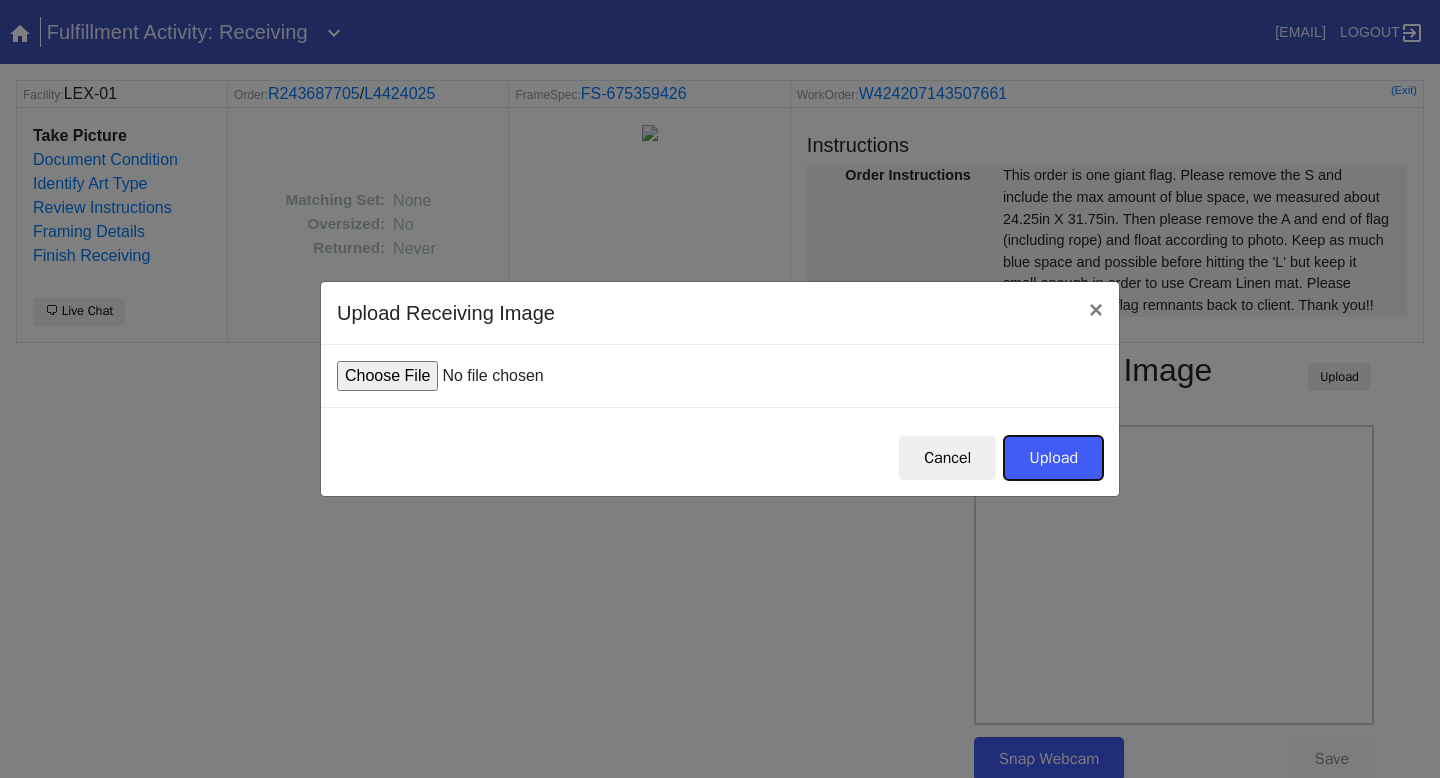 click on "Upload" at bounding box center (1053, 458) 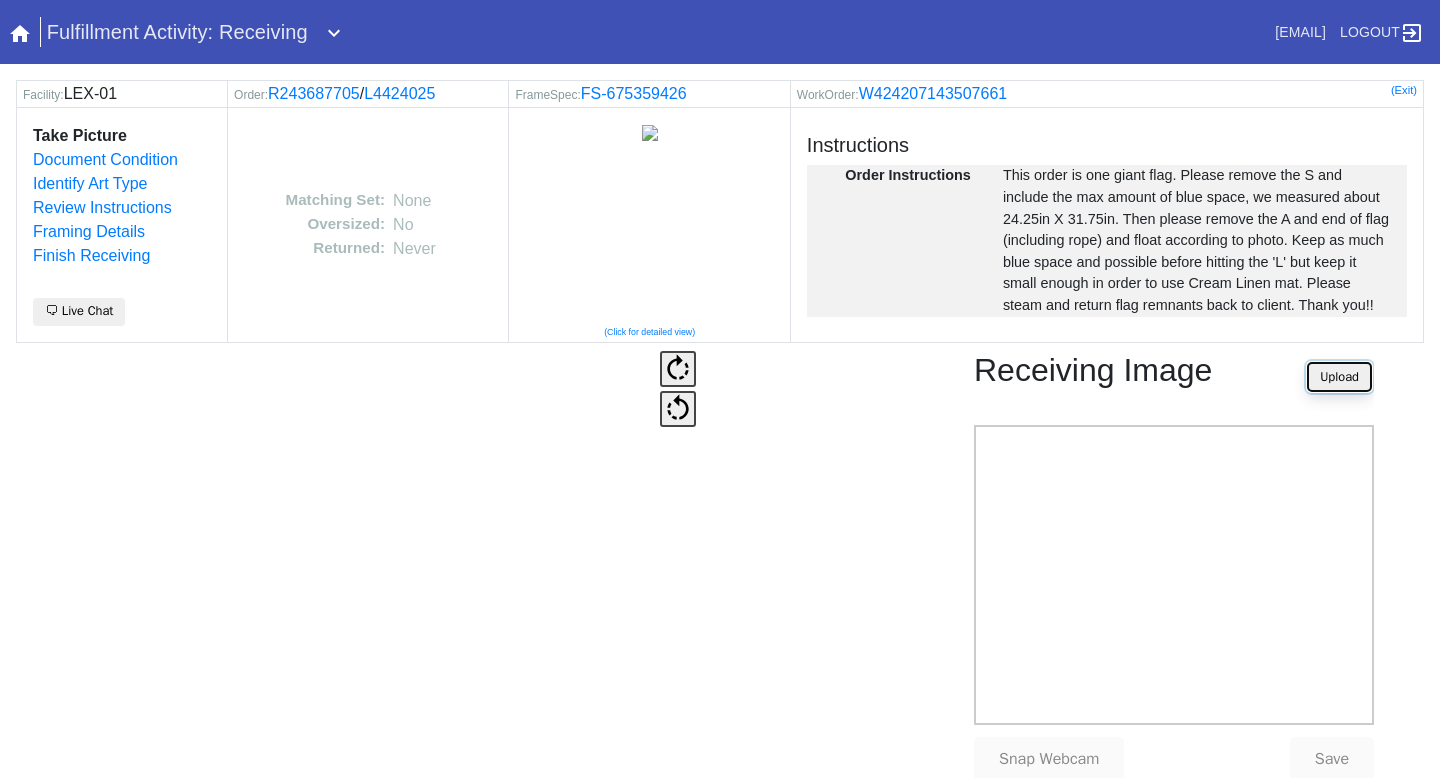 scroll, scrollTop: 61, scrollLeft: 0, axis: vertical 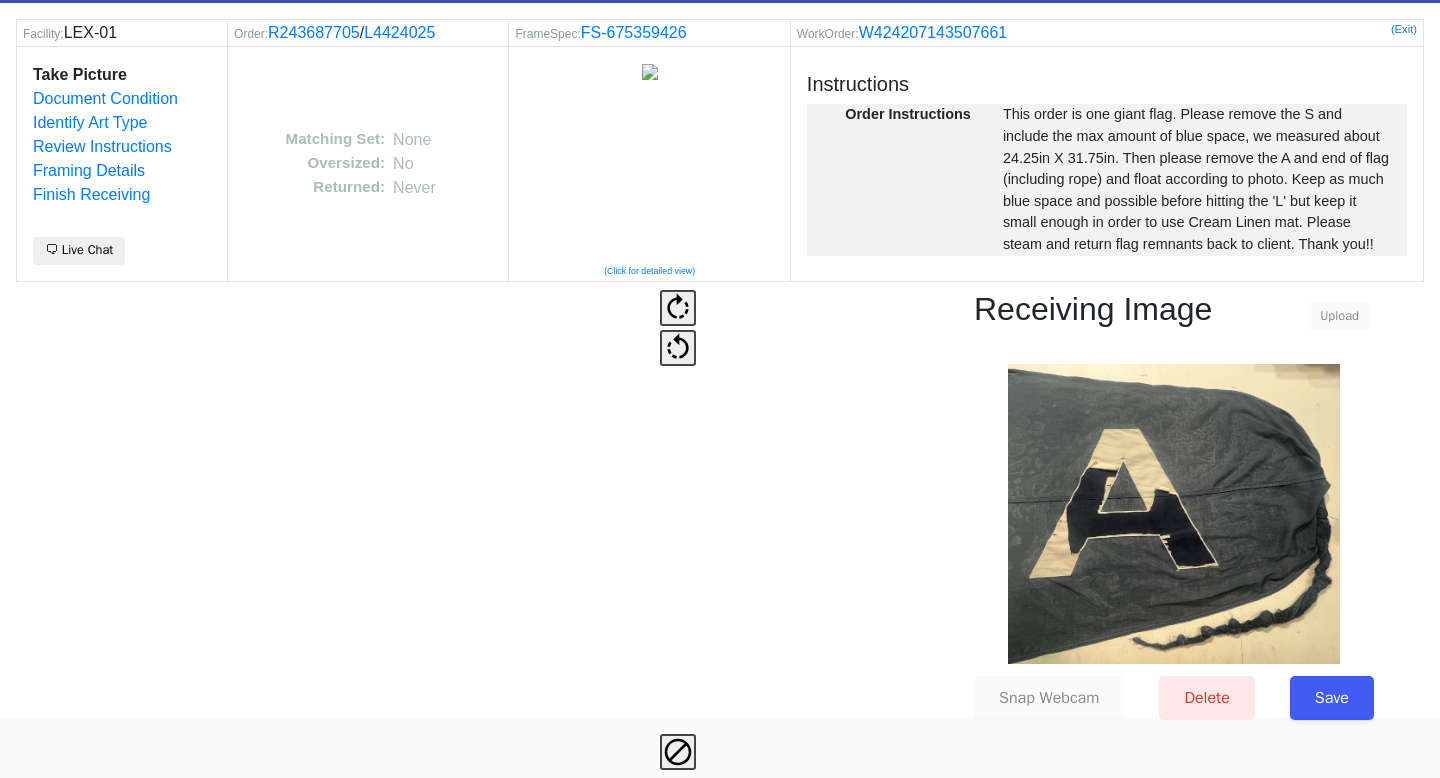 click on "Save" at bounding box center (1332, 698) 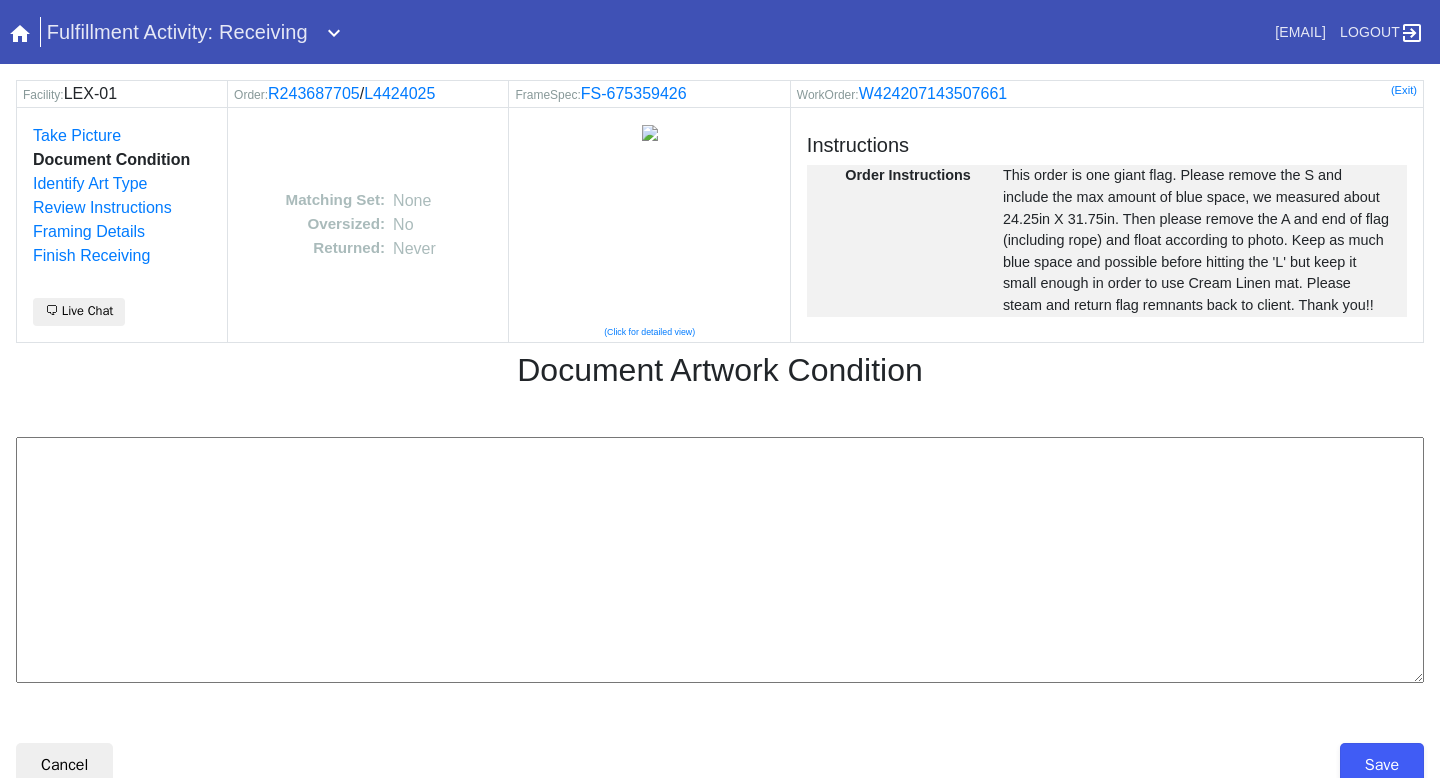scroll, scrollTop: 0, scrollLeft: 0, axis: both 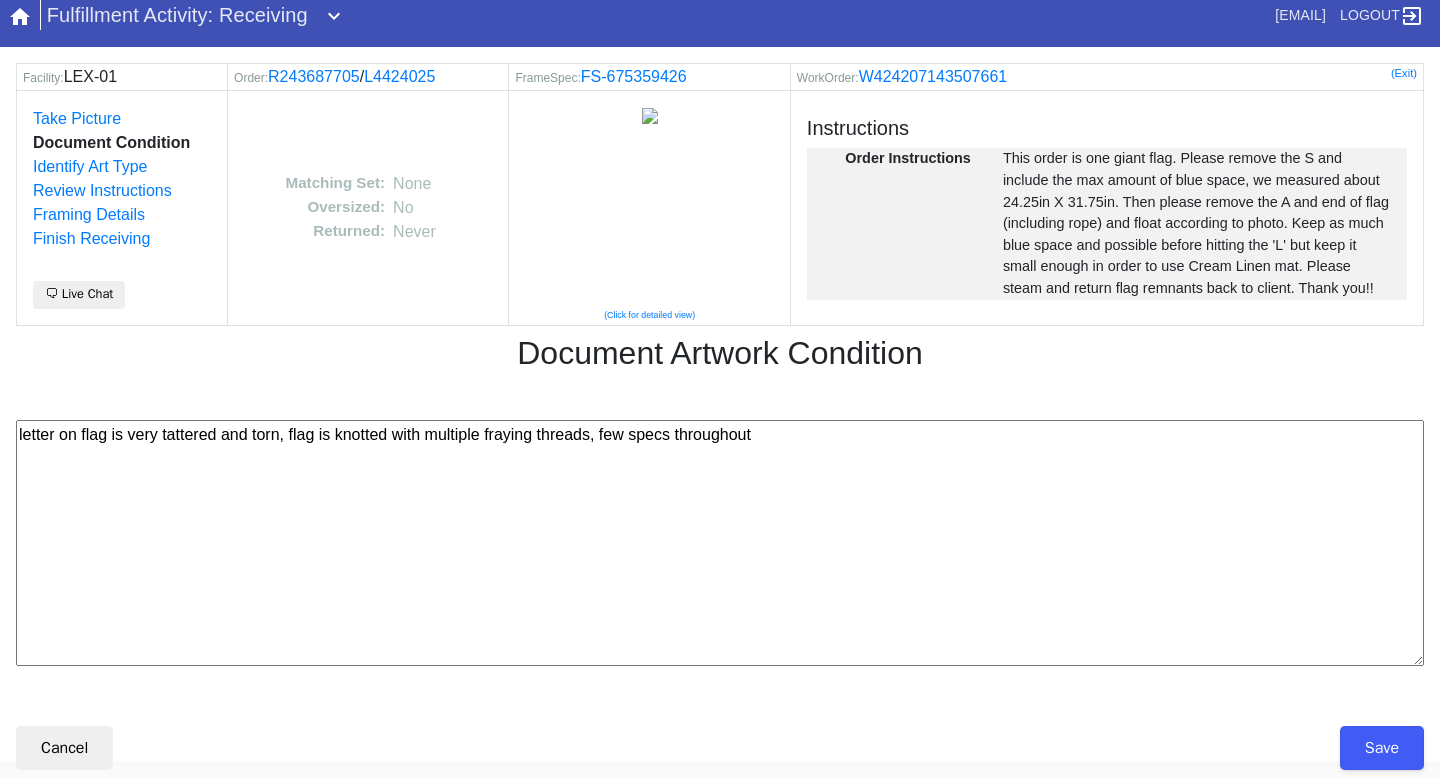 type on "letter on flag is very tattered and torn, flag is knotted with multiple fraying threads, few specs throughout" 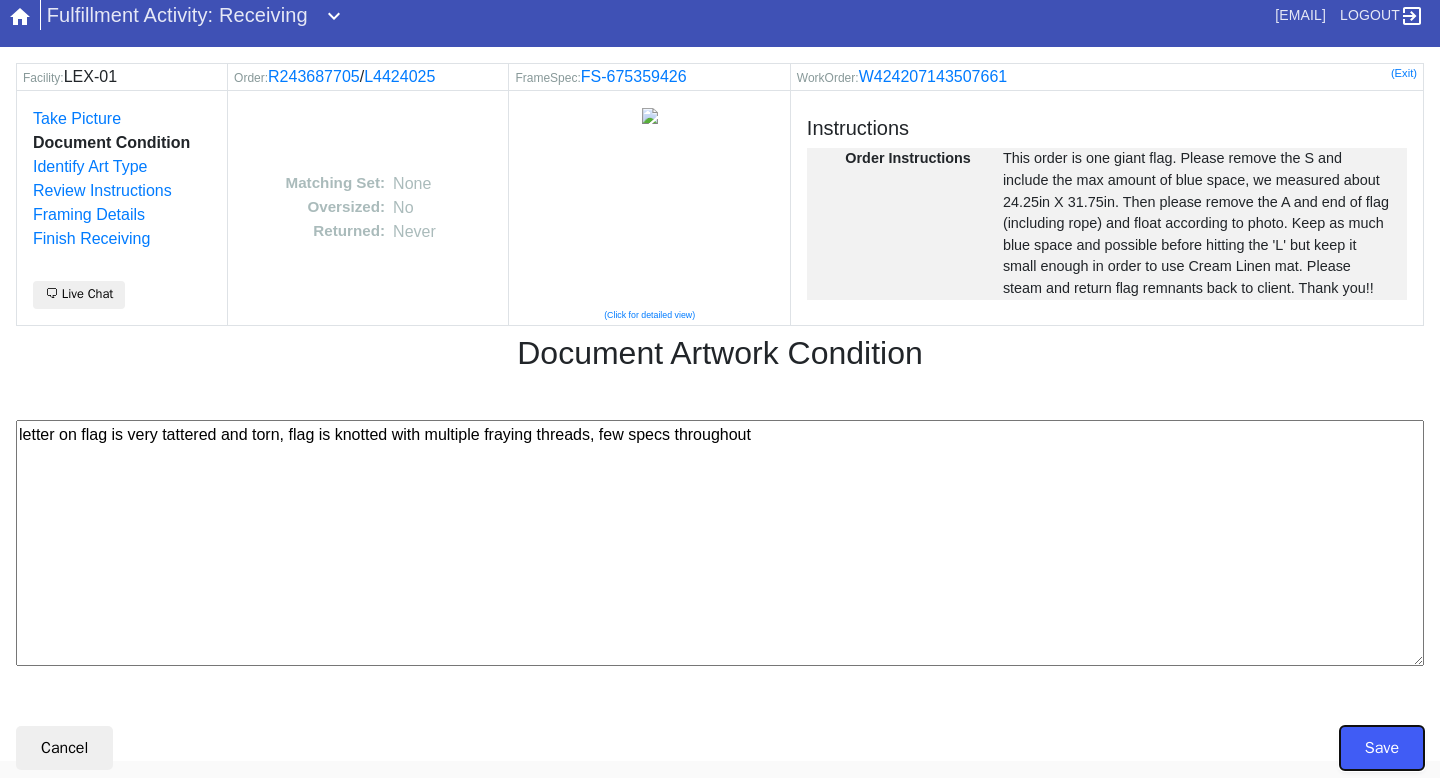 click on "Save" at bounding box center [1382, 748] 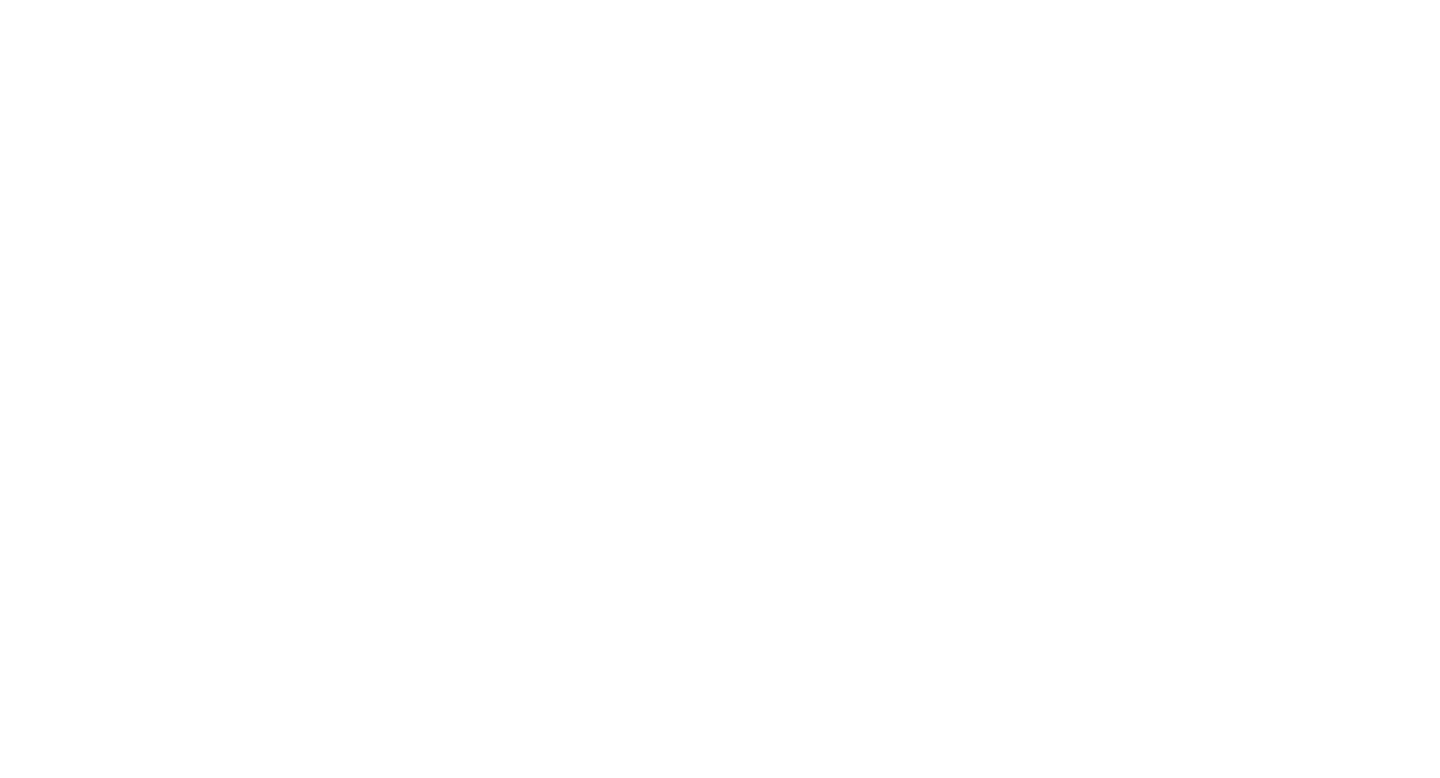 scroll, scrollTop: 0, scrollLeft: 0, axis: both 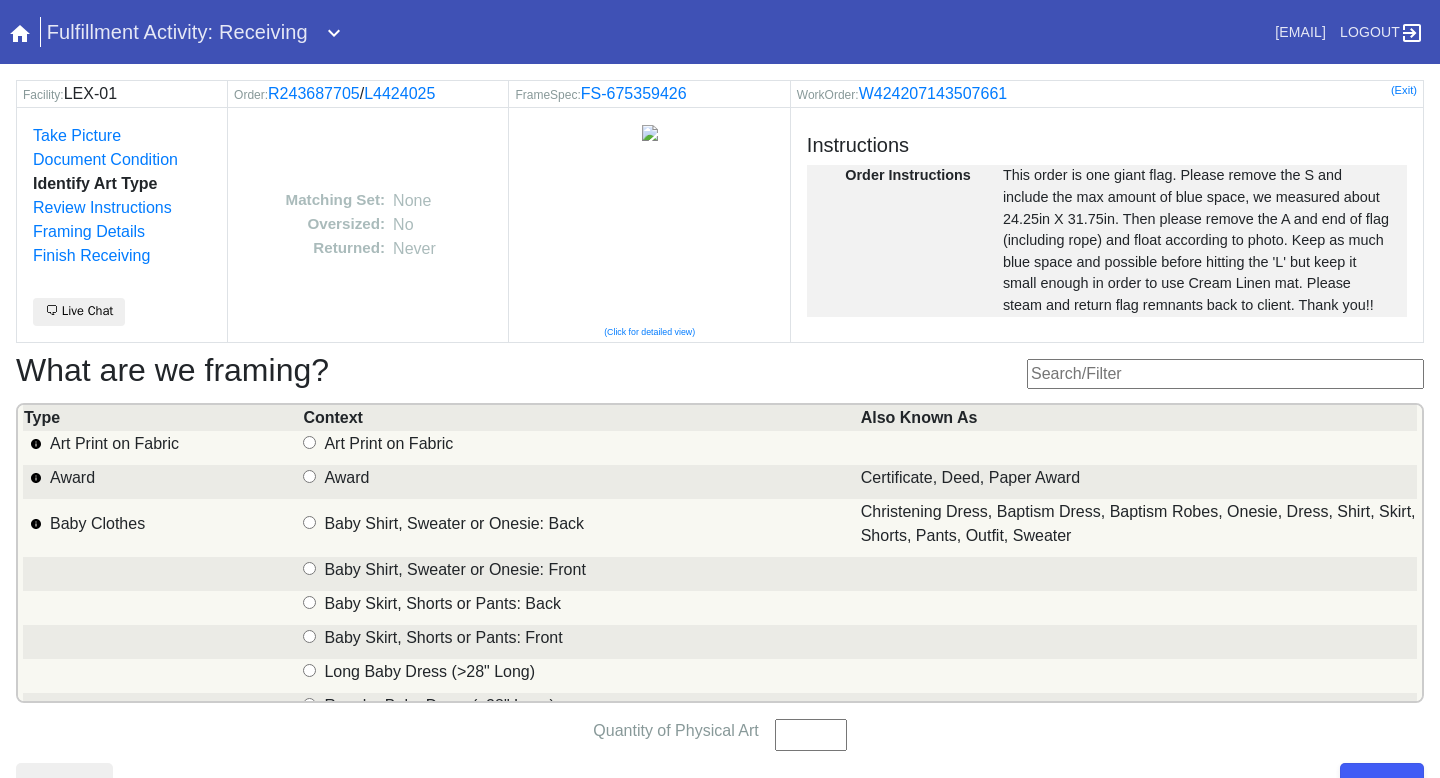 click at bounding box center (1225, 374) 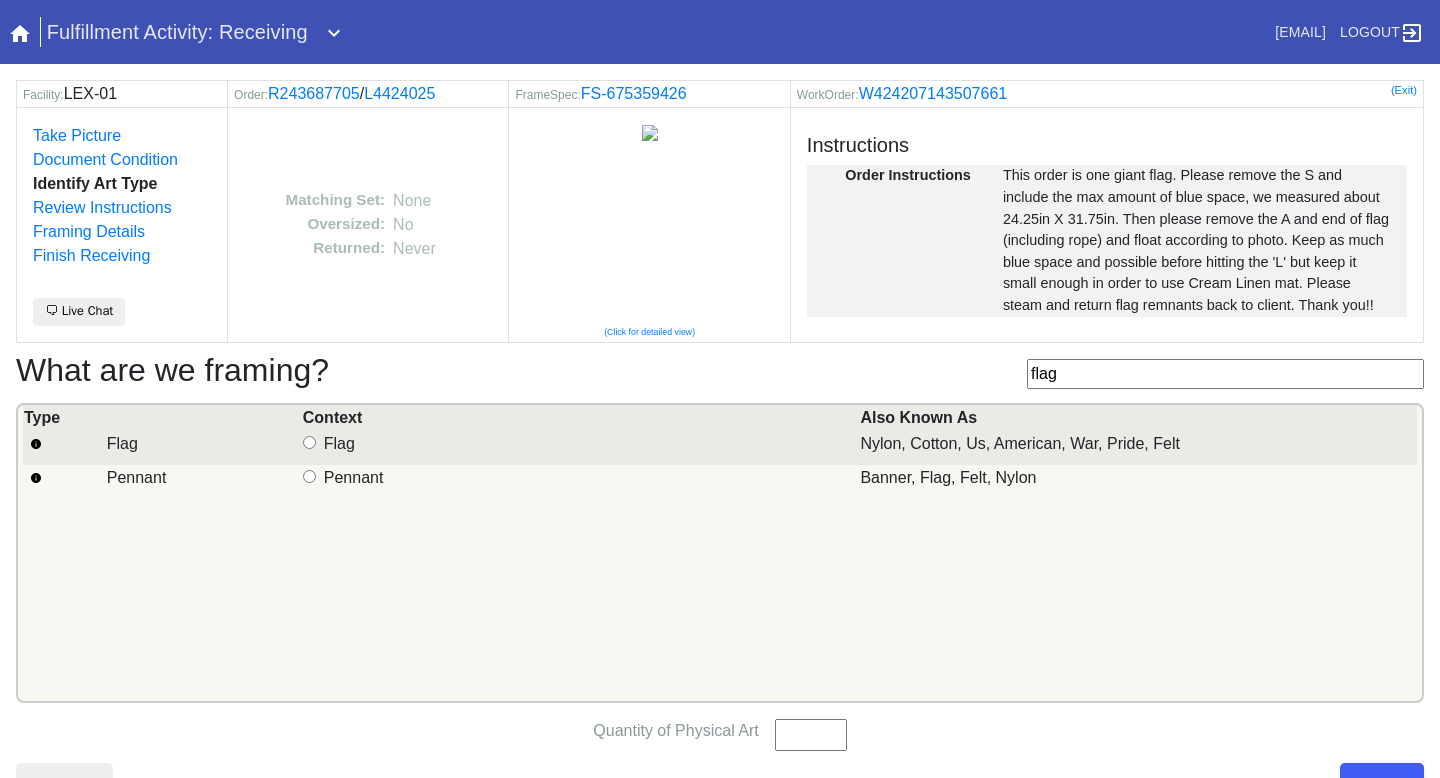 type on "flag" 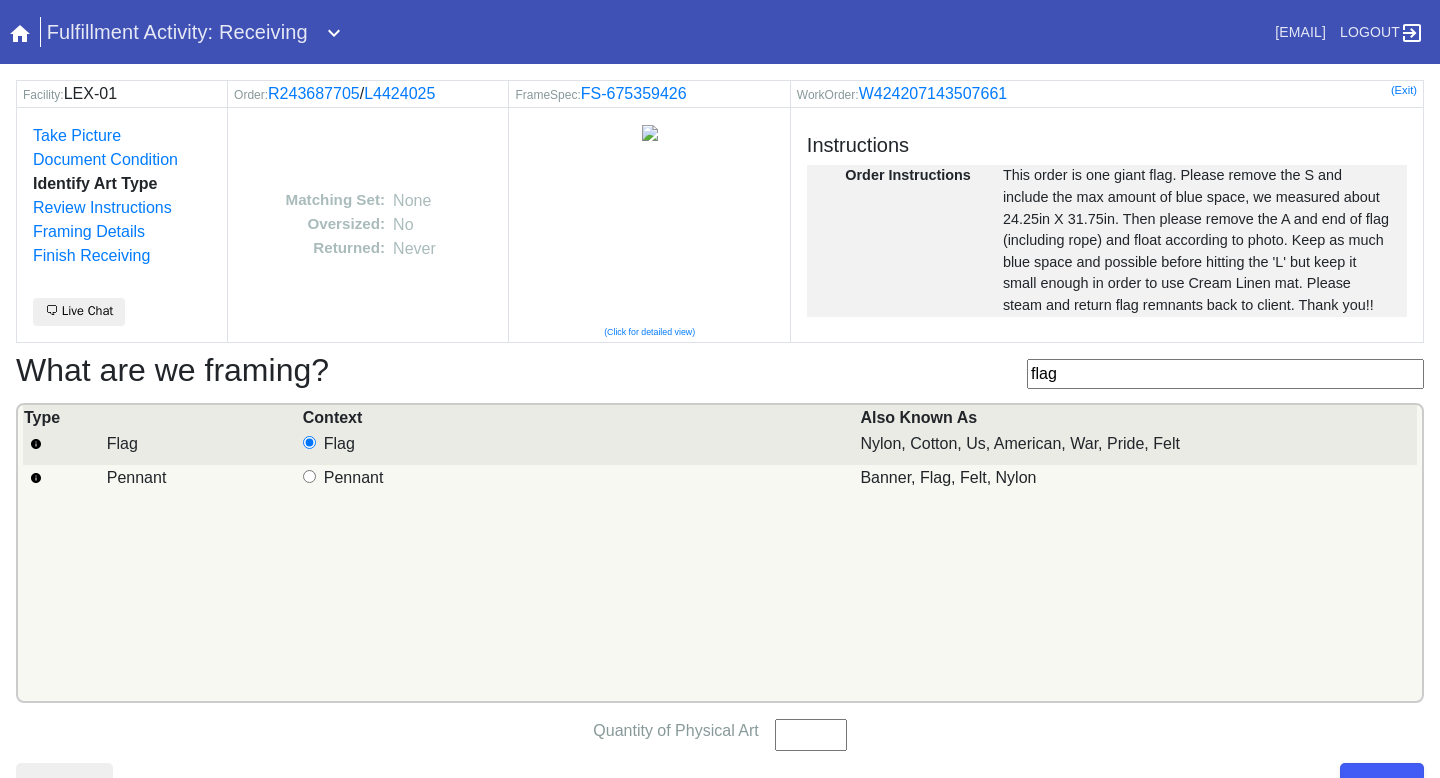 click on "Quantity of Physical Art" at bounding box center [811, 735] 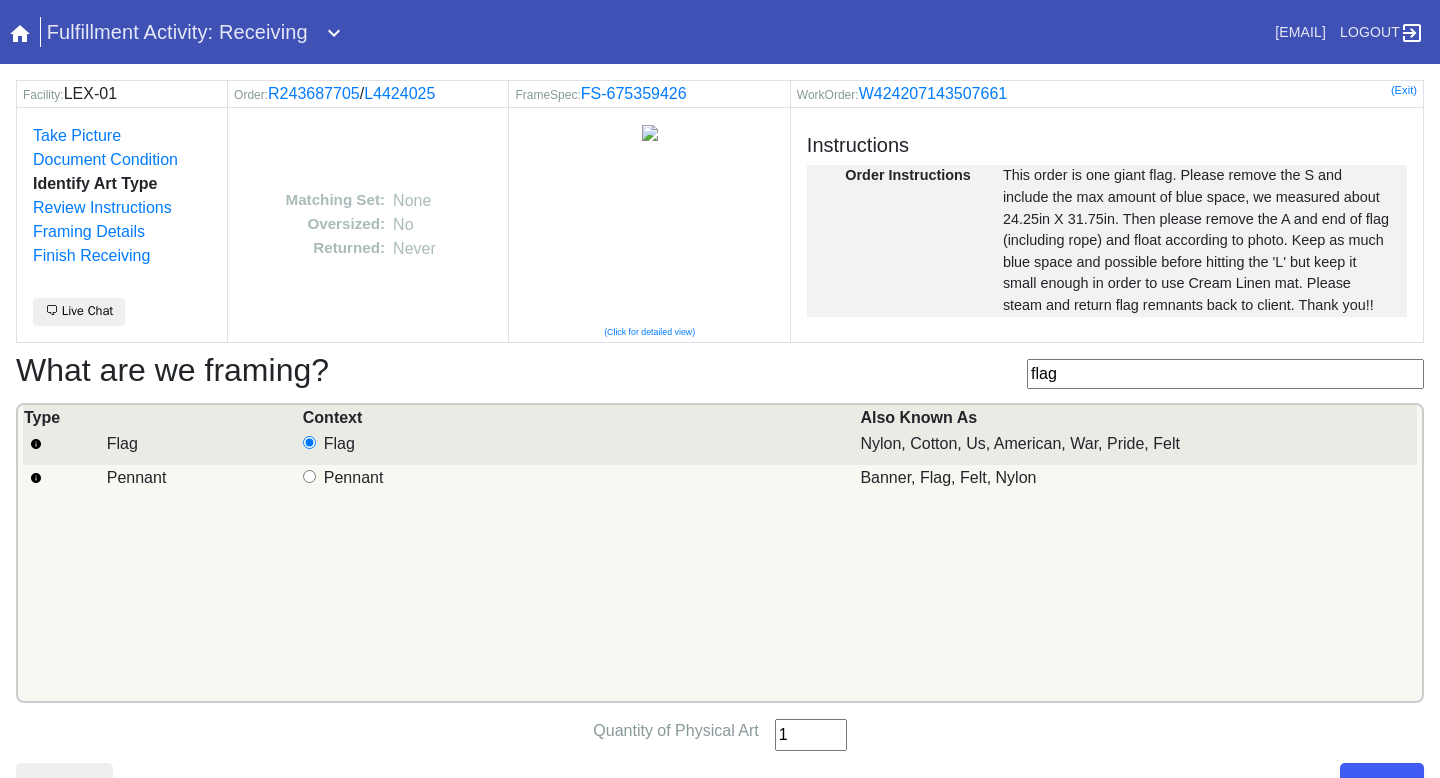 scroll, scrollTop: 37, scrollLeft: 0, axis: vertical 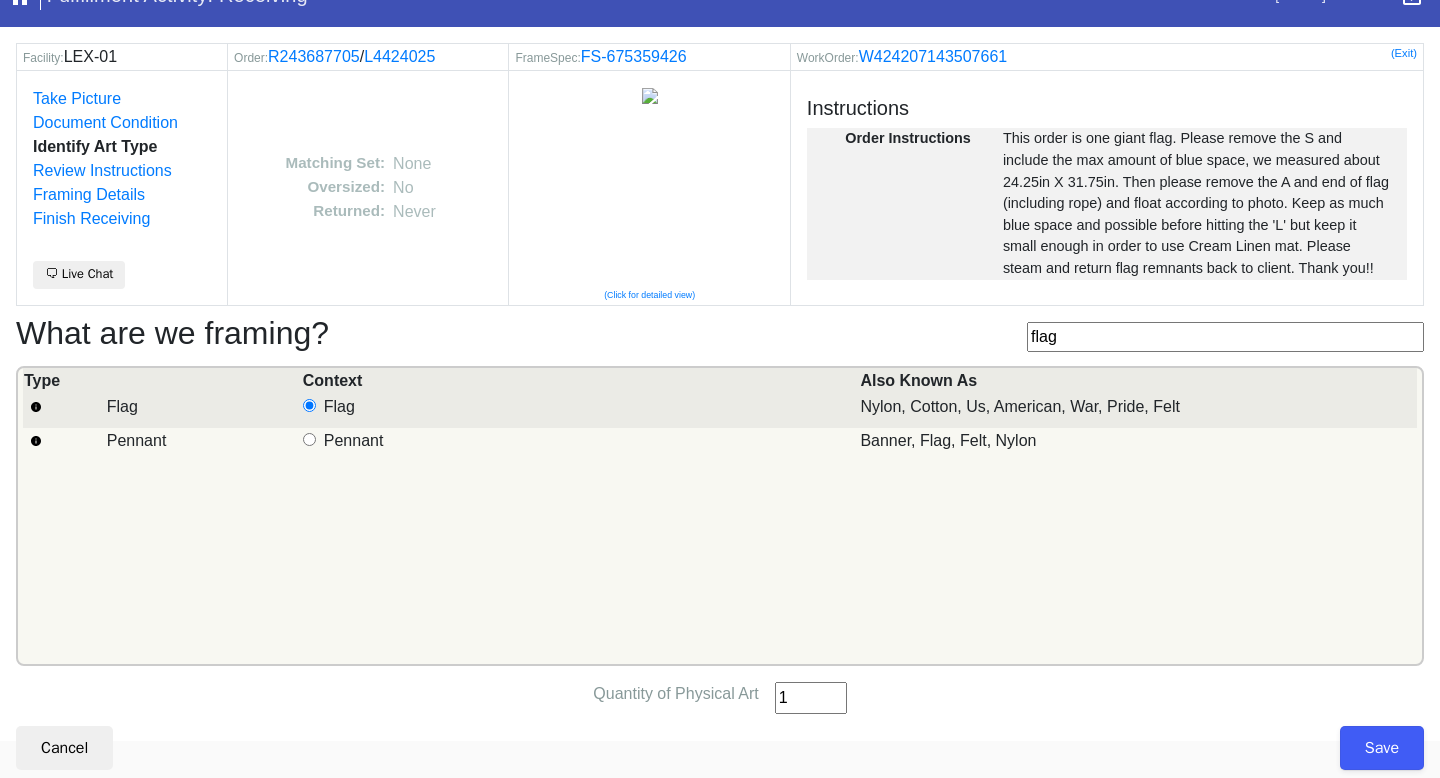 type on "1" 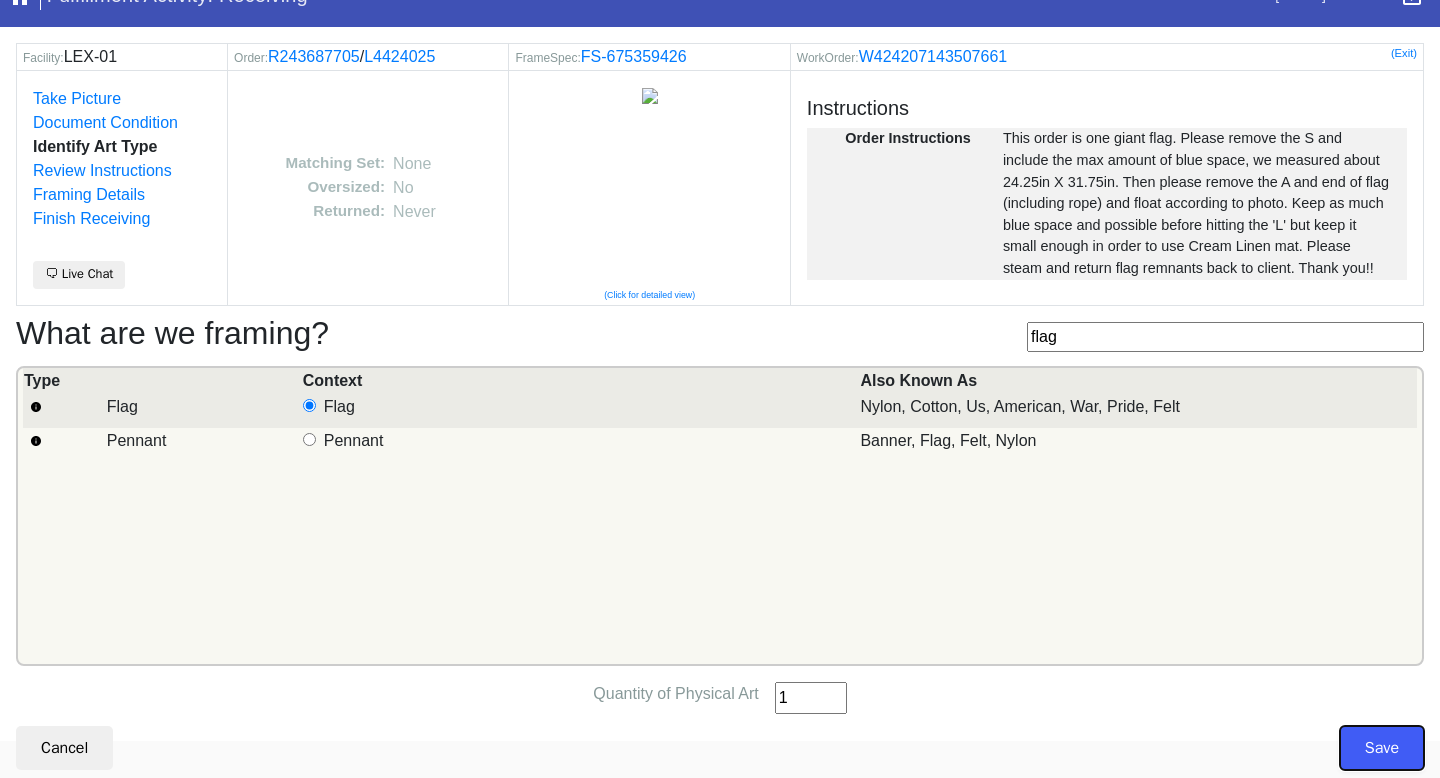 click on "Save" at bounding box center [1382, 748] 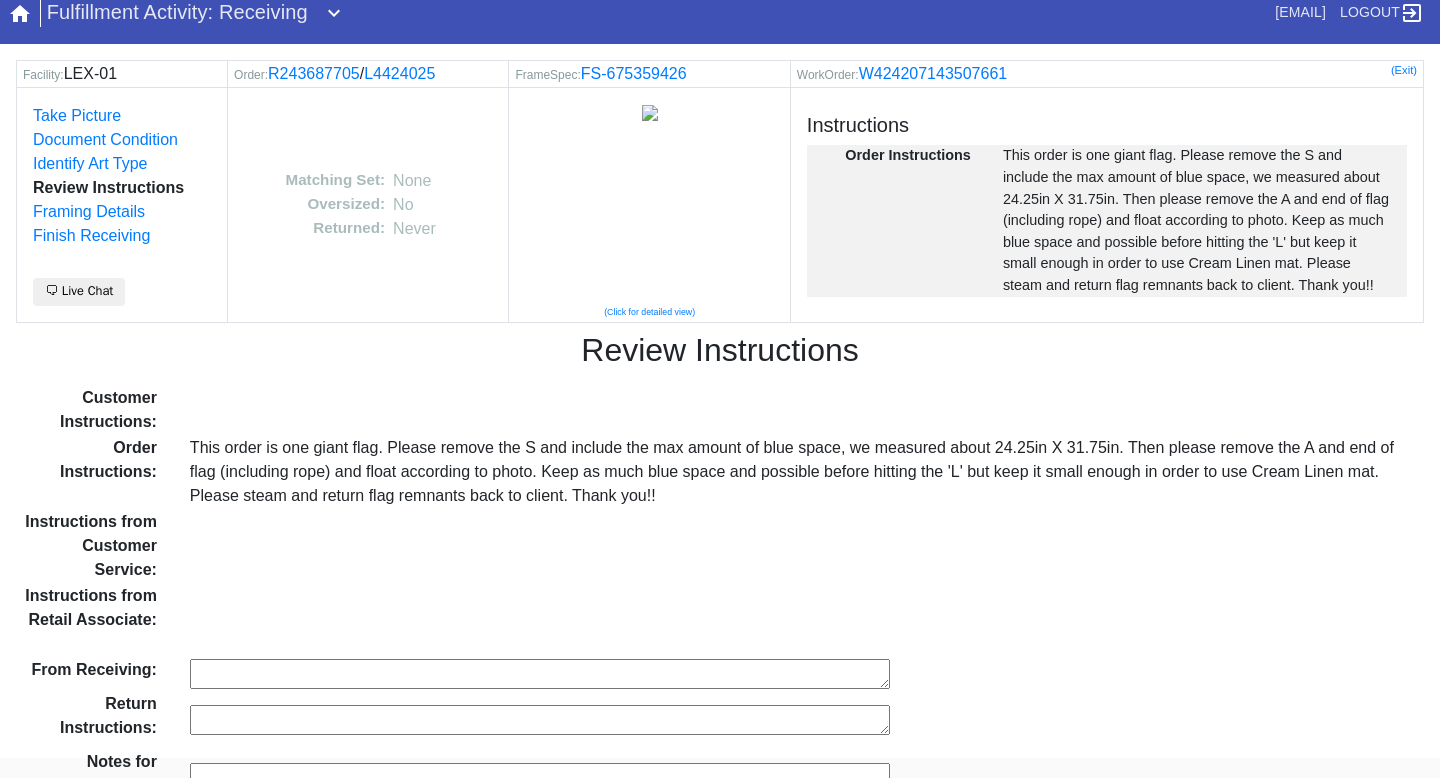 scroll, scrollTop: 113, scrollLeft: 0, axis: vertical 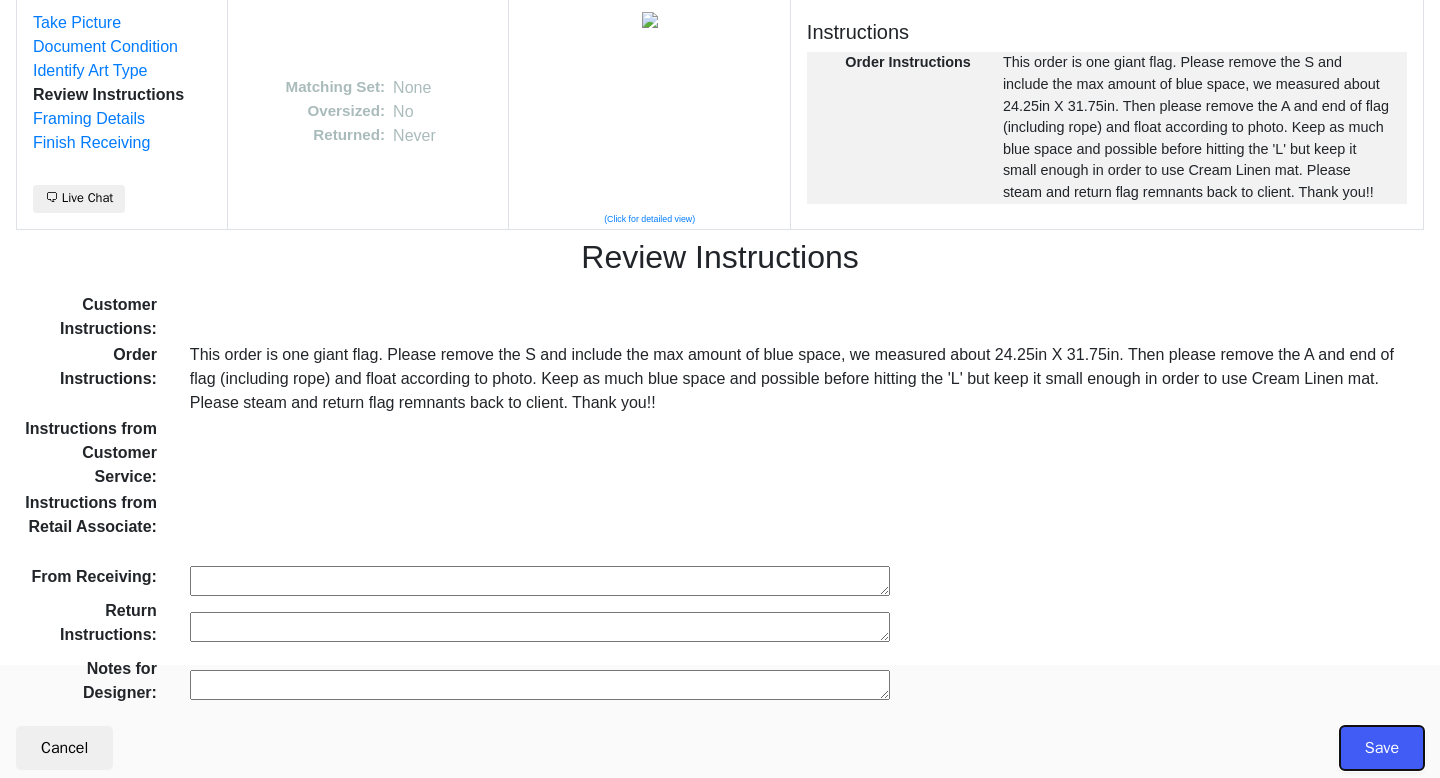 click on "Save" at bounding box center (1382, 748) 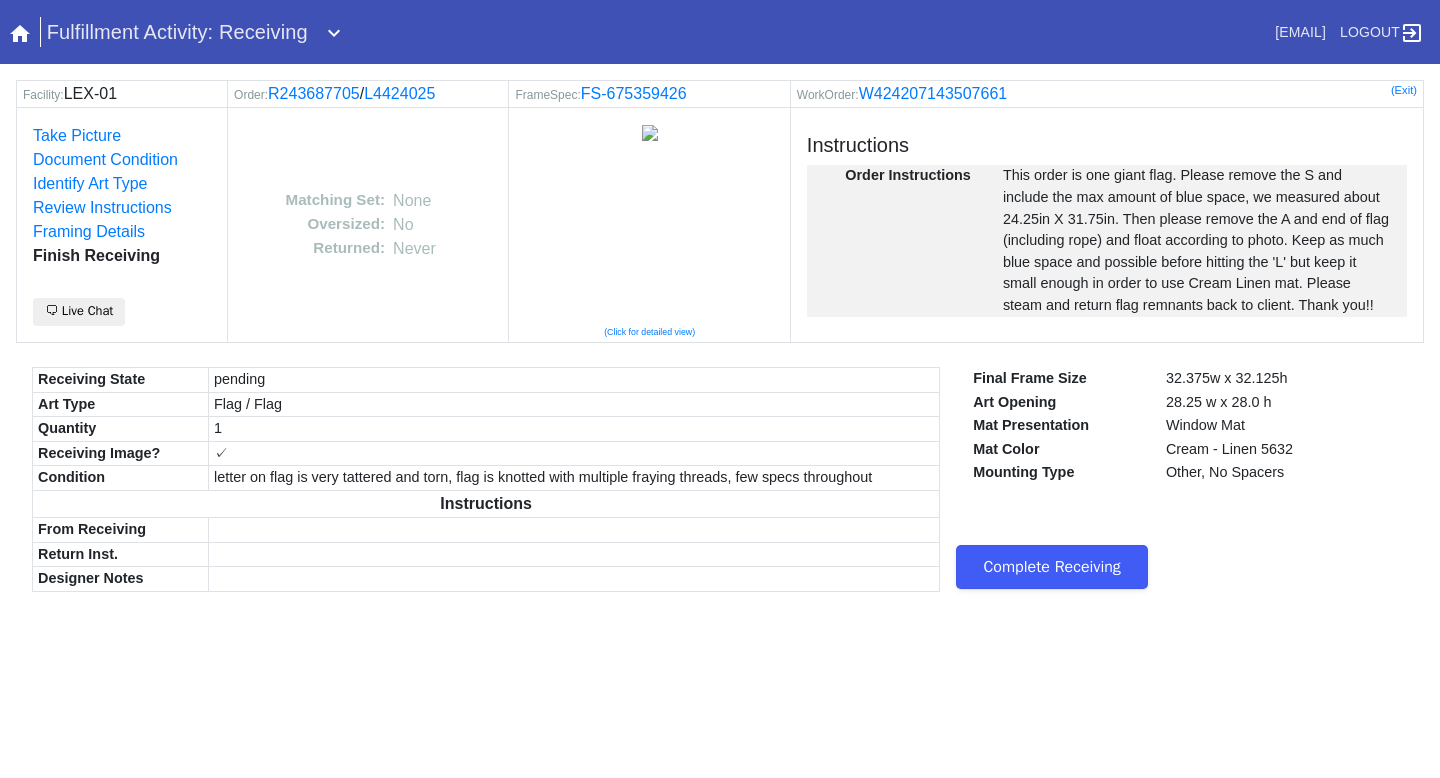 scroll, scrollTop: 0, scrollLeft: 0, axis: both 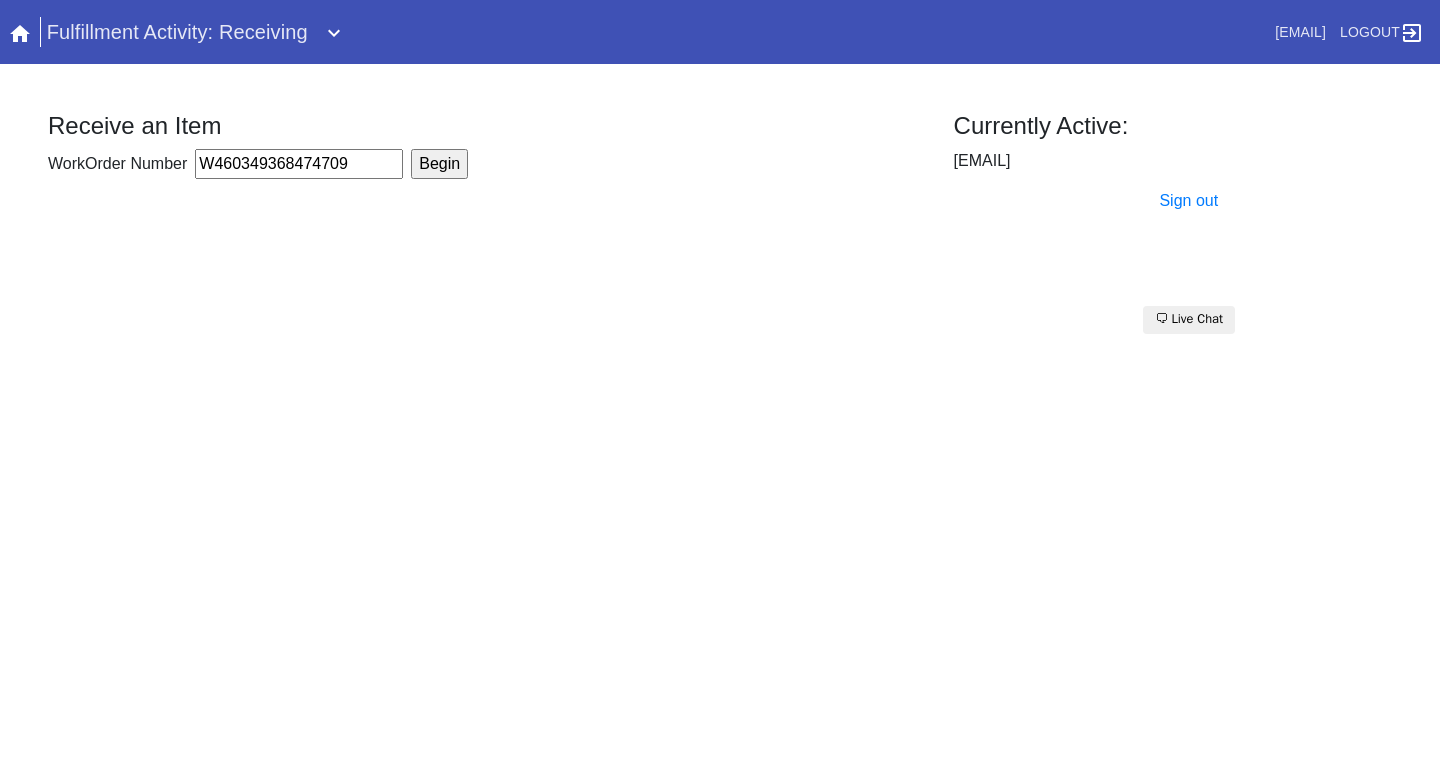 type on "W460349368474709" 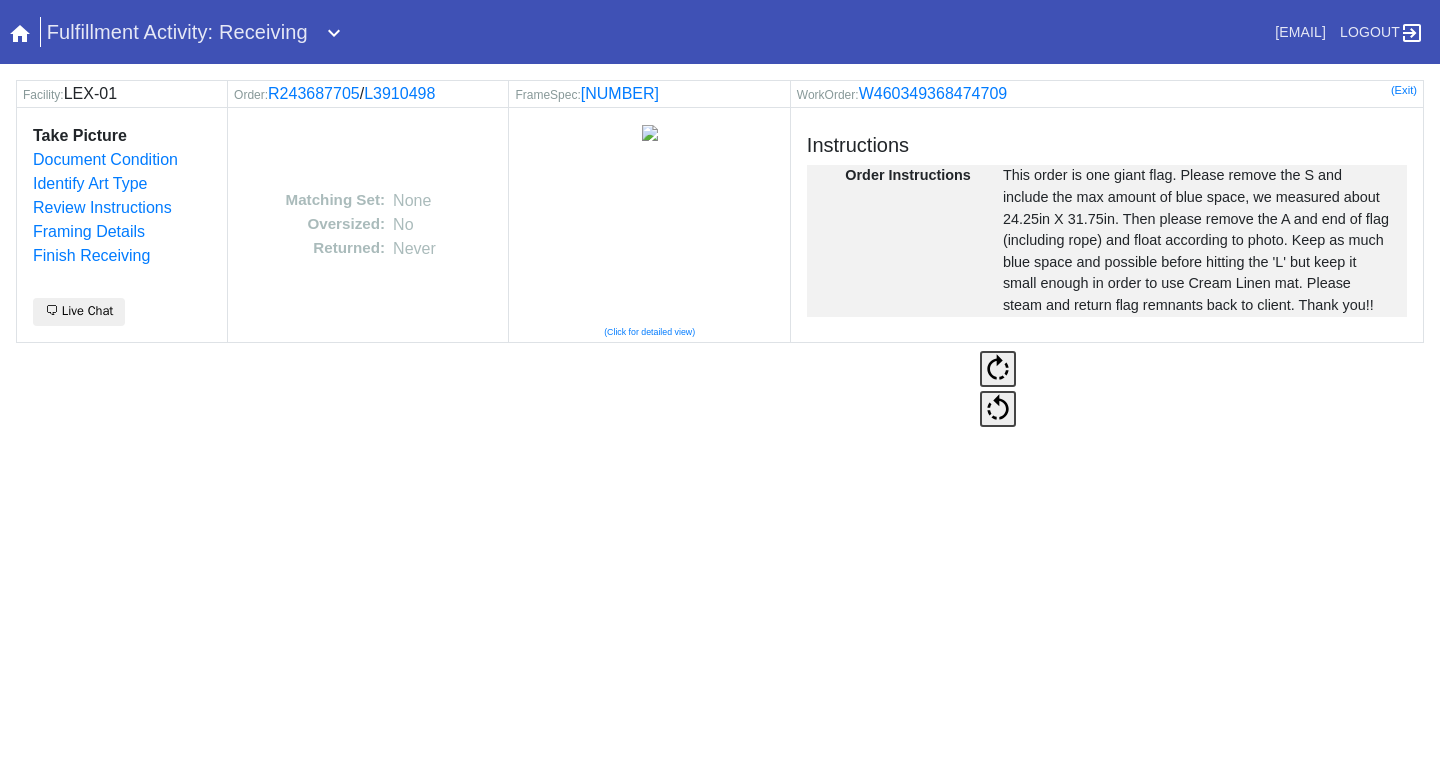 scroll, scrollTop: 0, scrollLeft: 0, axis: both 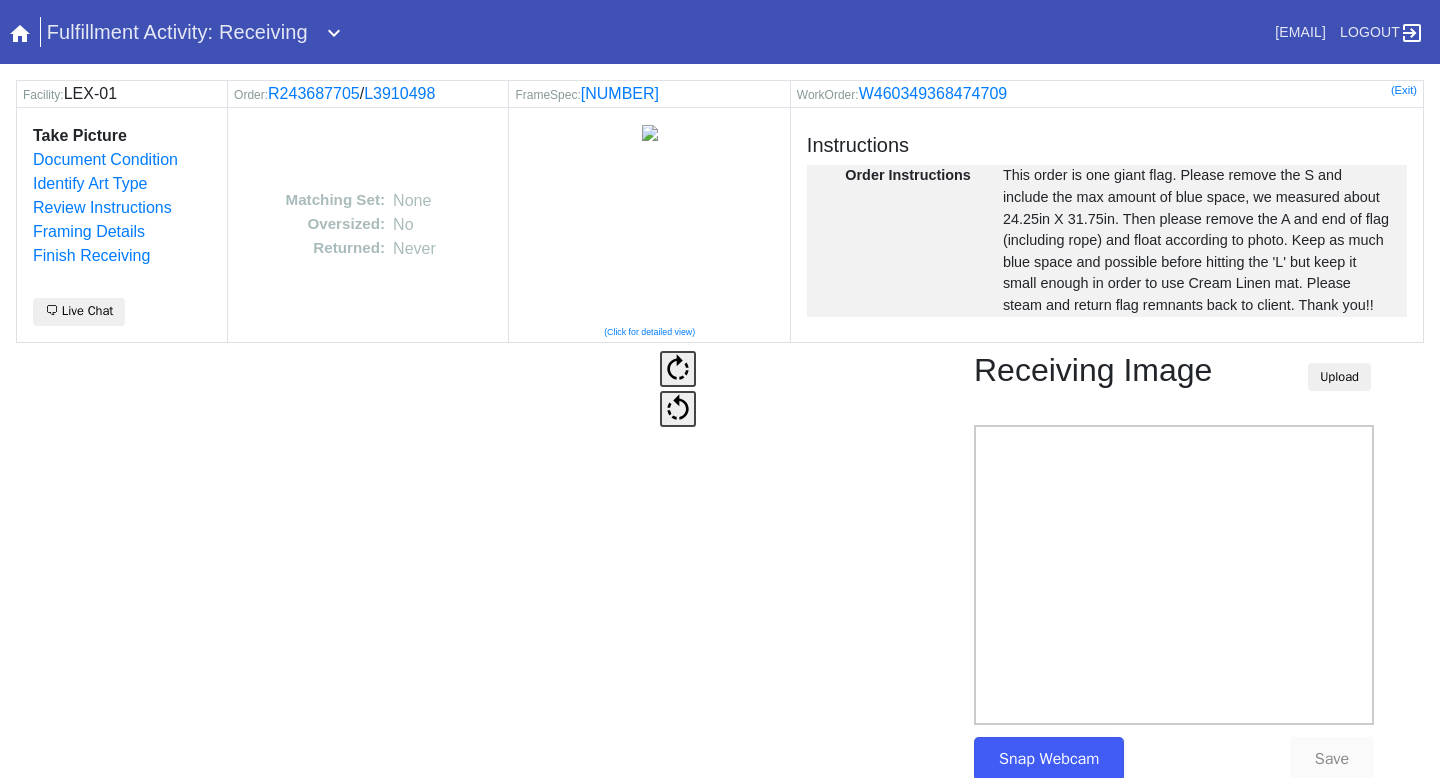 click on "Receiving Image Upload" at bounding box center [1174, 374] 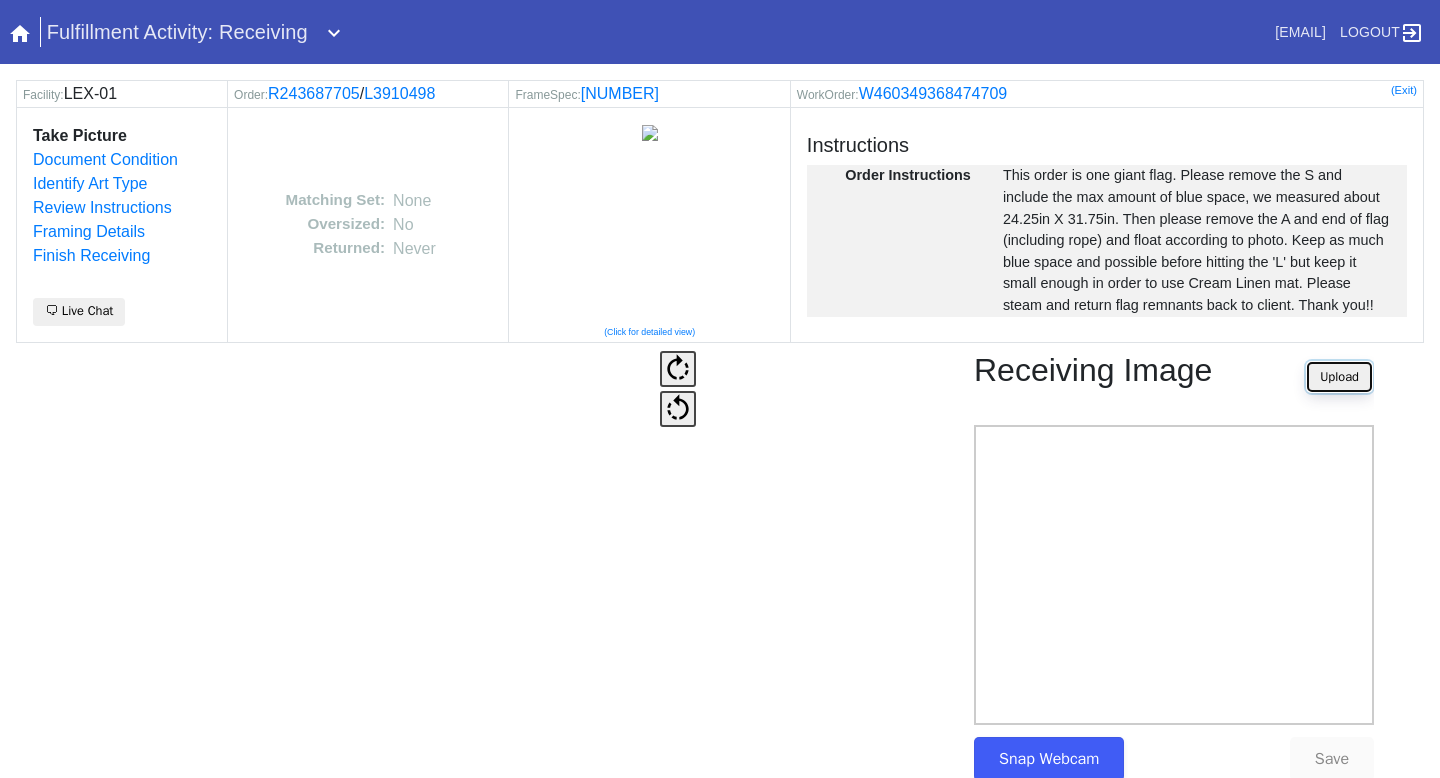 click on "Upload" at bounding box center (1339, 377) 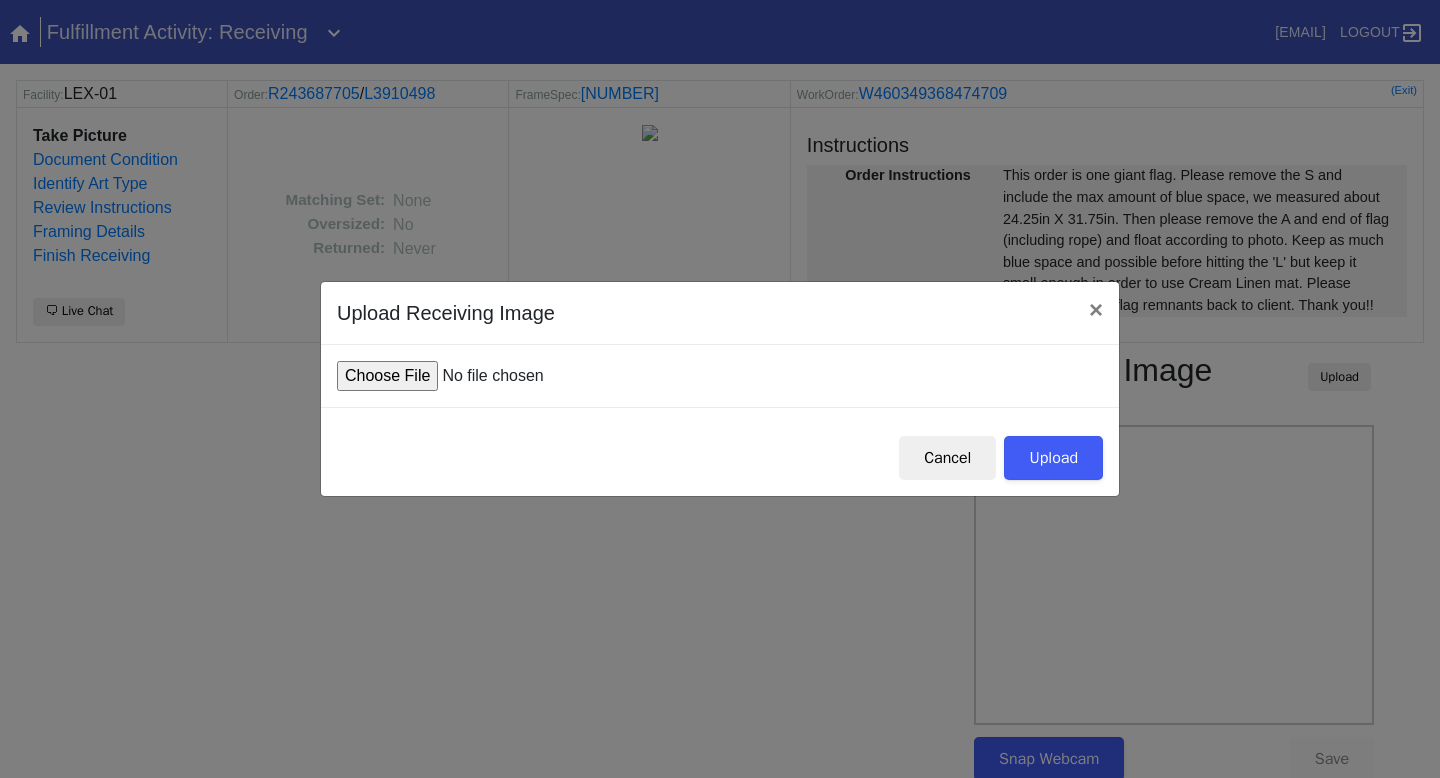 click at bounding box center [488, 376] 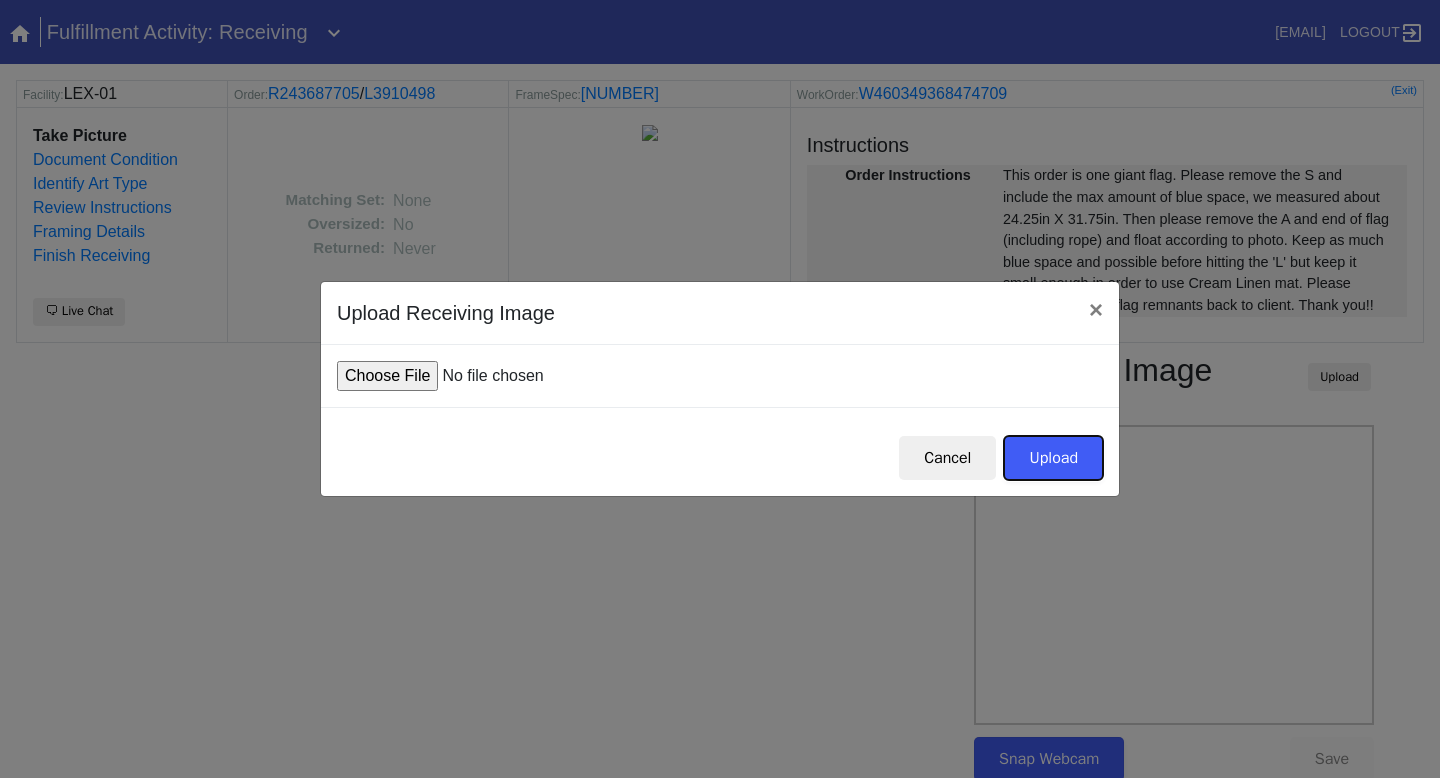 click on "Upload" at bounding box center [1053, 458] 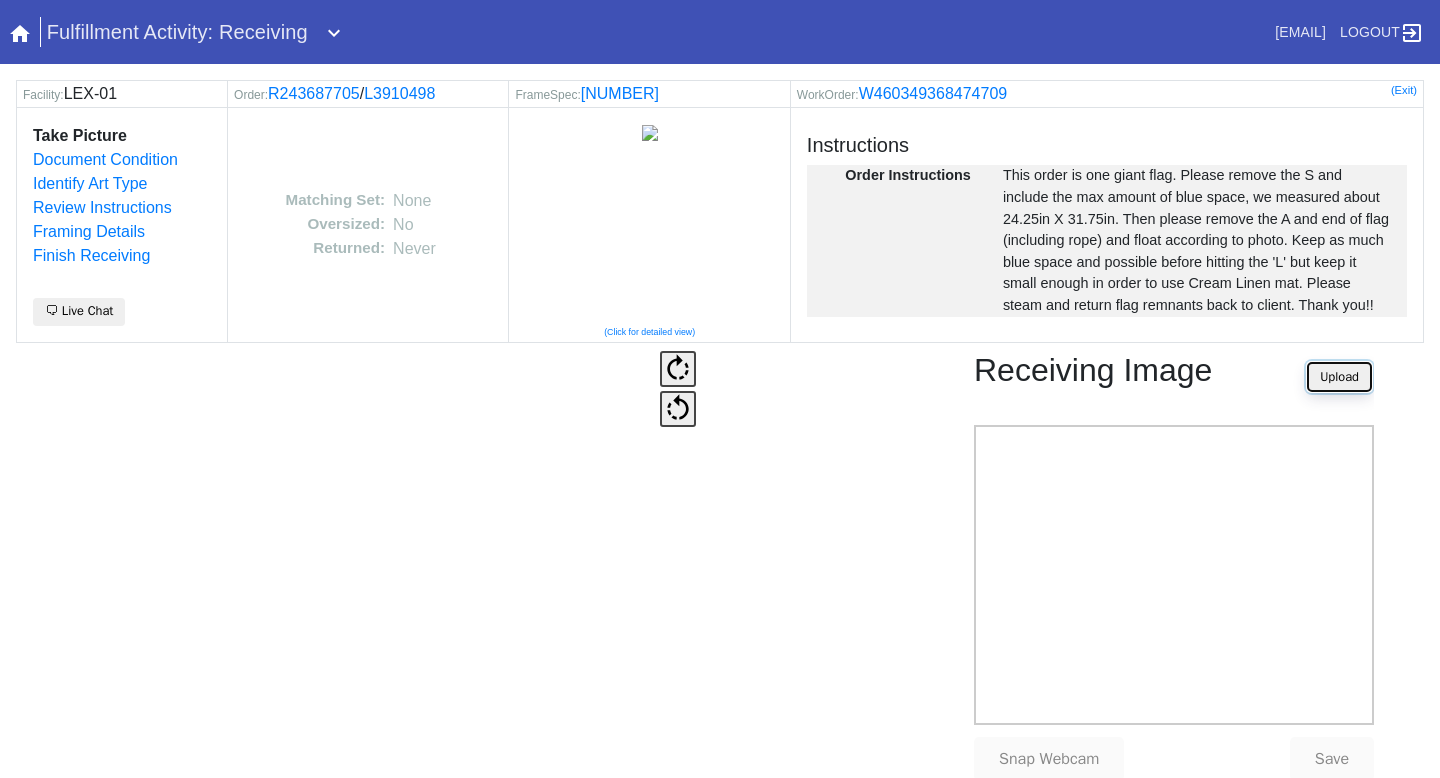 scroll, scrollTop: 61, scrollLeft: 0, axis: vertical 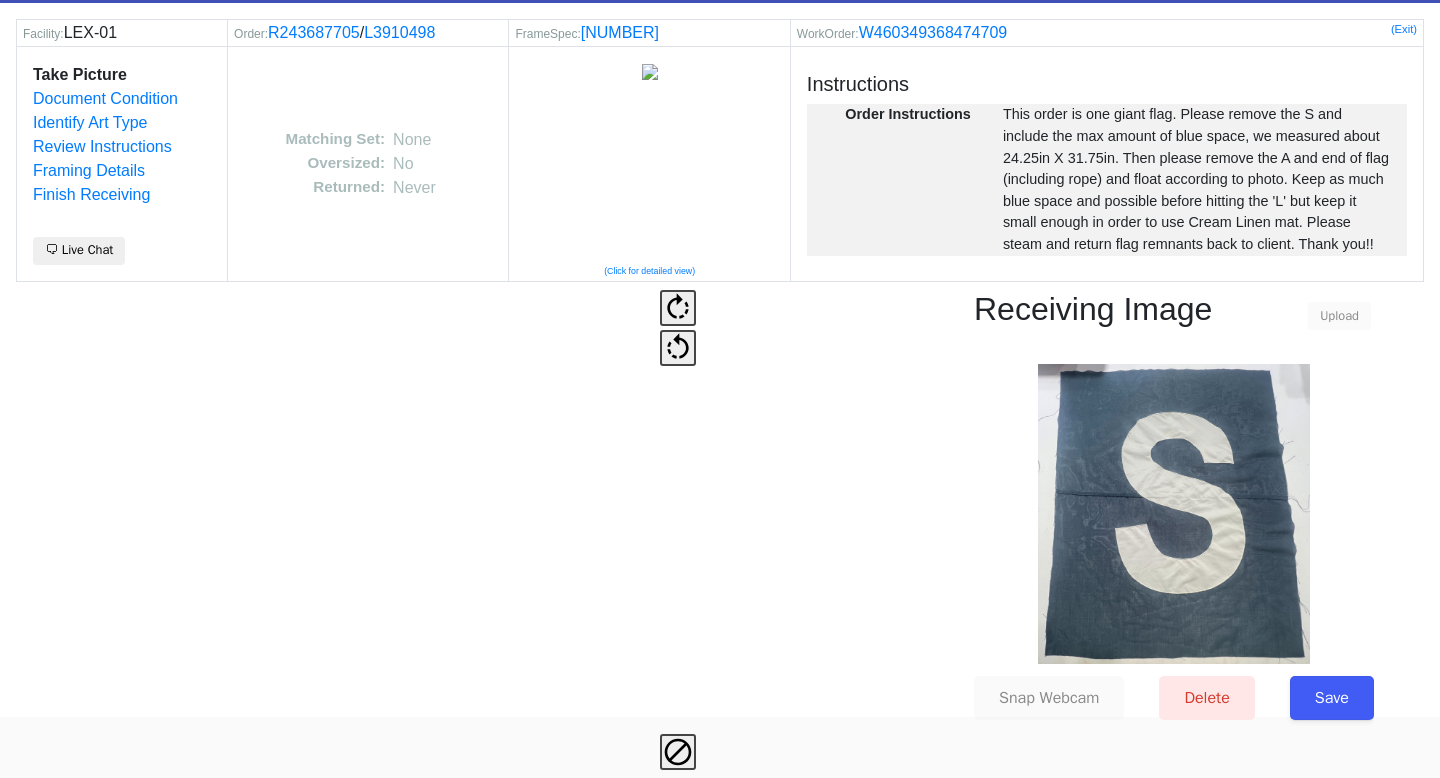 click on "Save" at bounding box center [1332, 698] 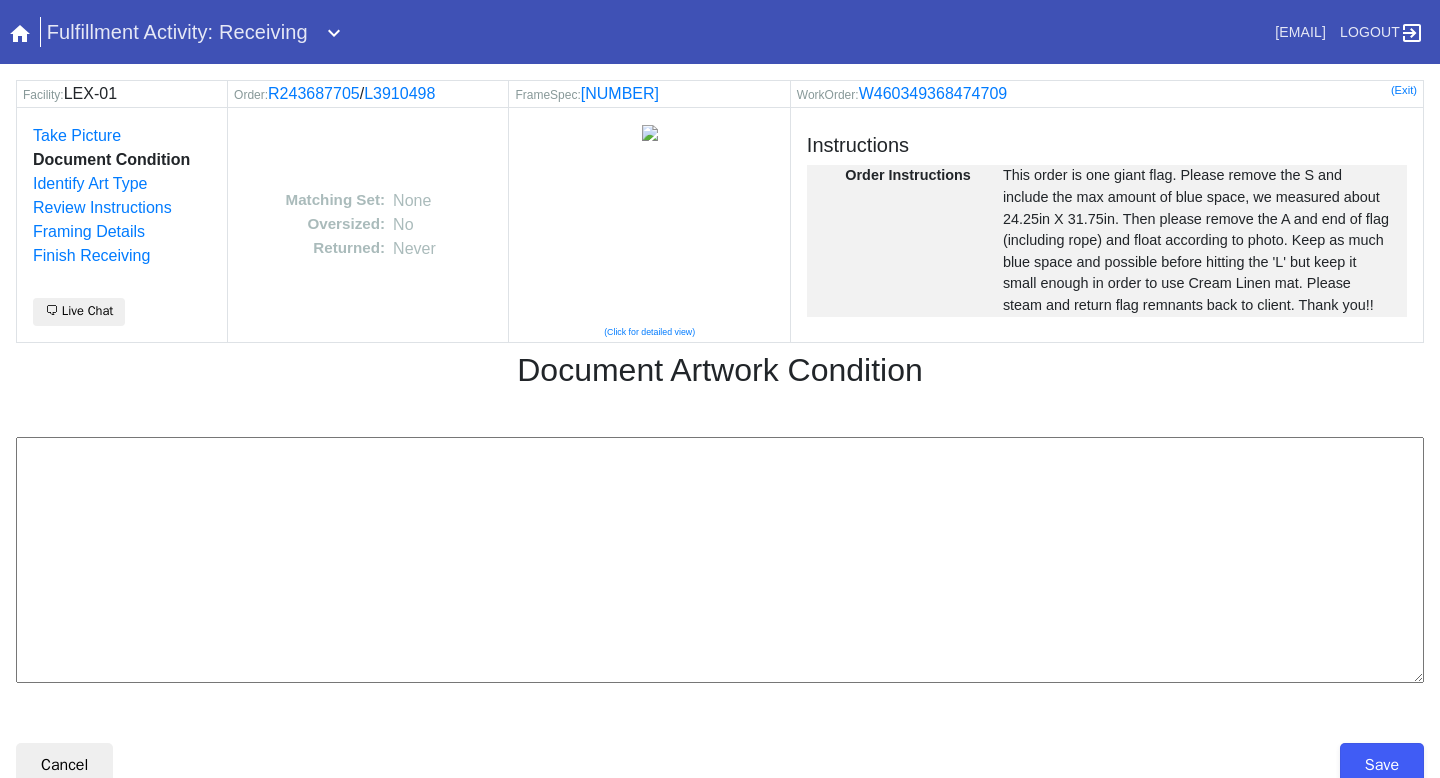 scroll, scrollTop: 0, scrollLeft: 0, axis: both 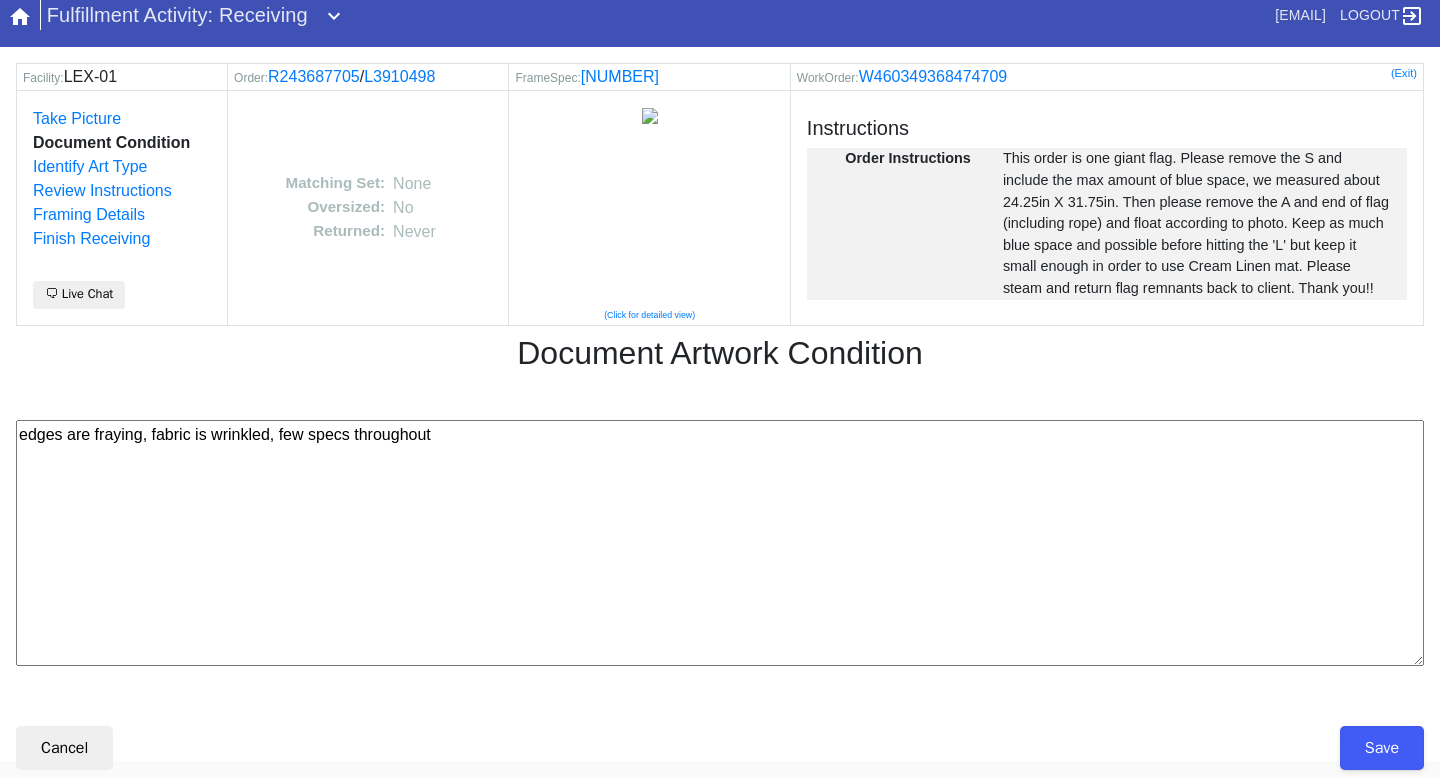 type on "edges are fraying, fabric is wrinkled, few specs throughout" 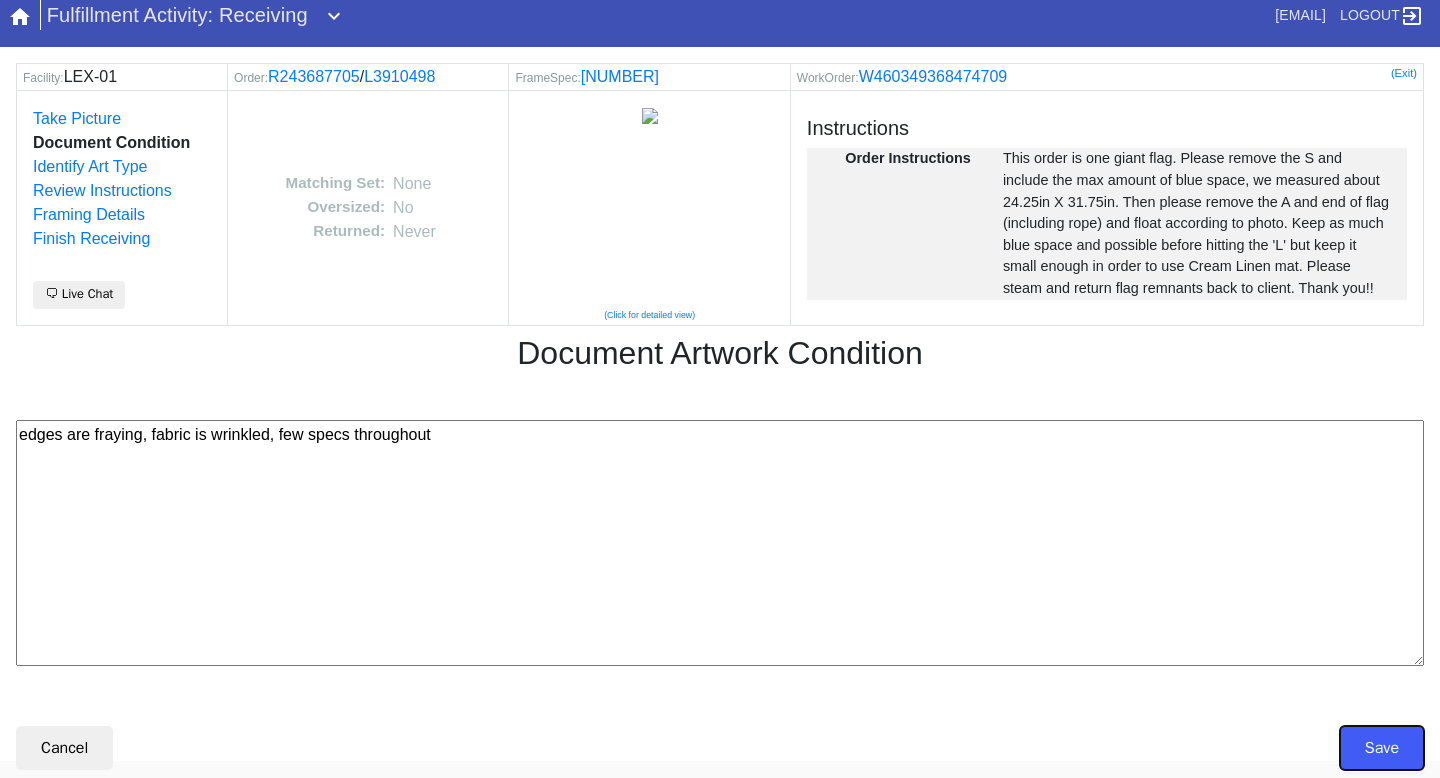 click on "Save" at bounding box center [1382, 748] 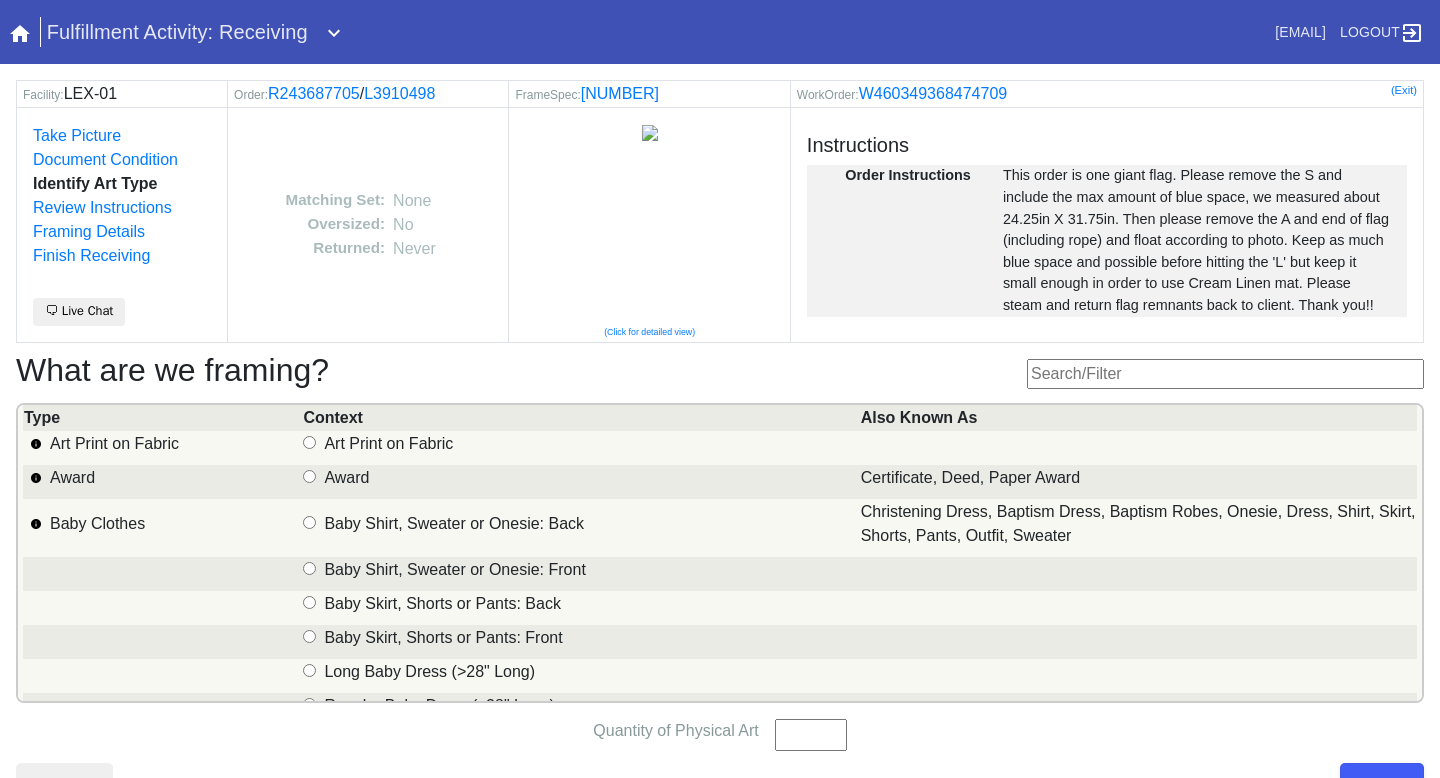 scroll, scrollTop: 0, scrollLeft: 0, axis: both 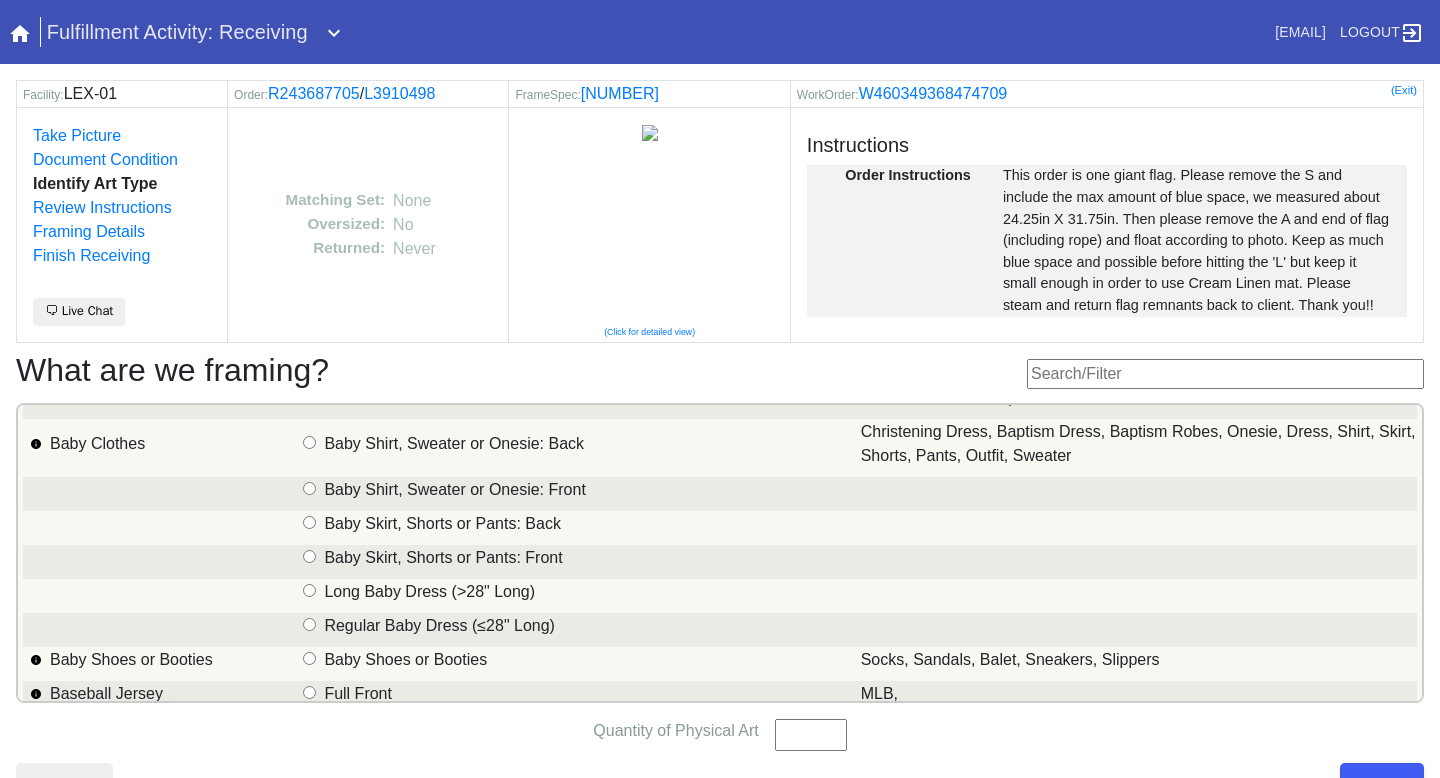 click at bounding box center [1225, 374] 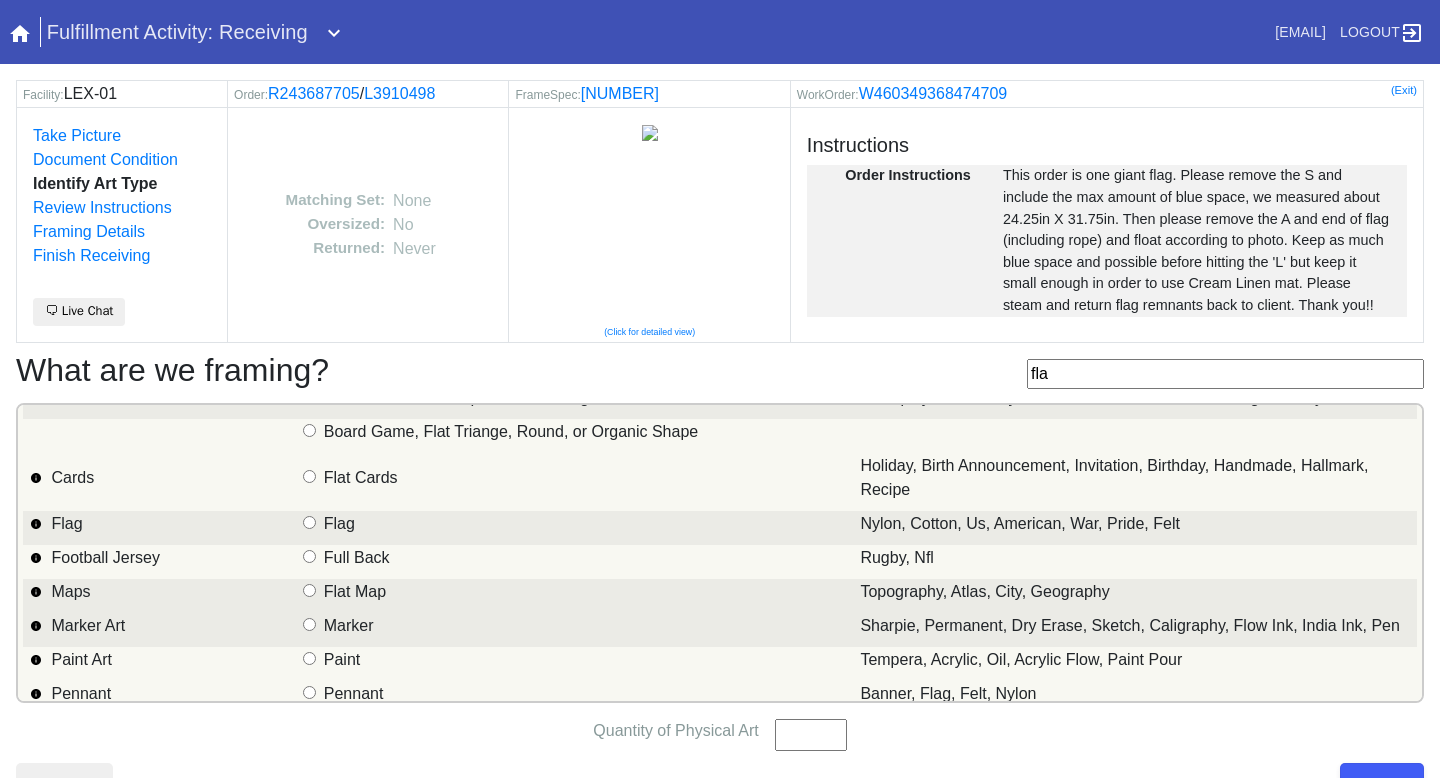 scroll, scrollTop: 0, scrollLeft: 0, axis: both 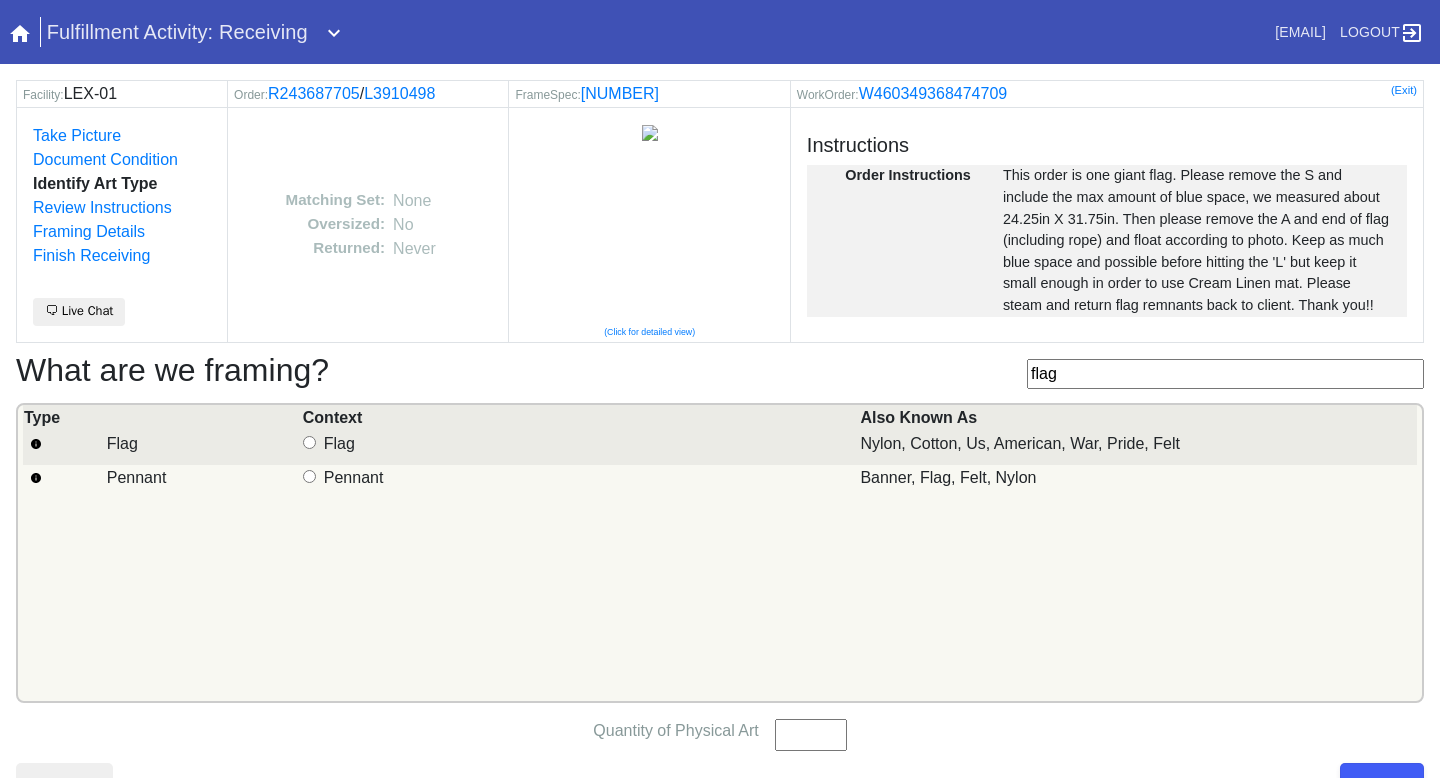 type on "flag" 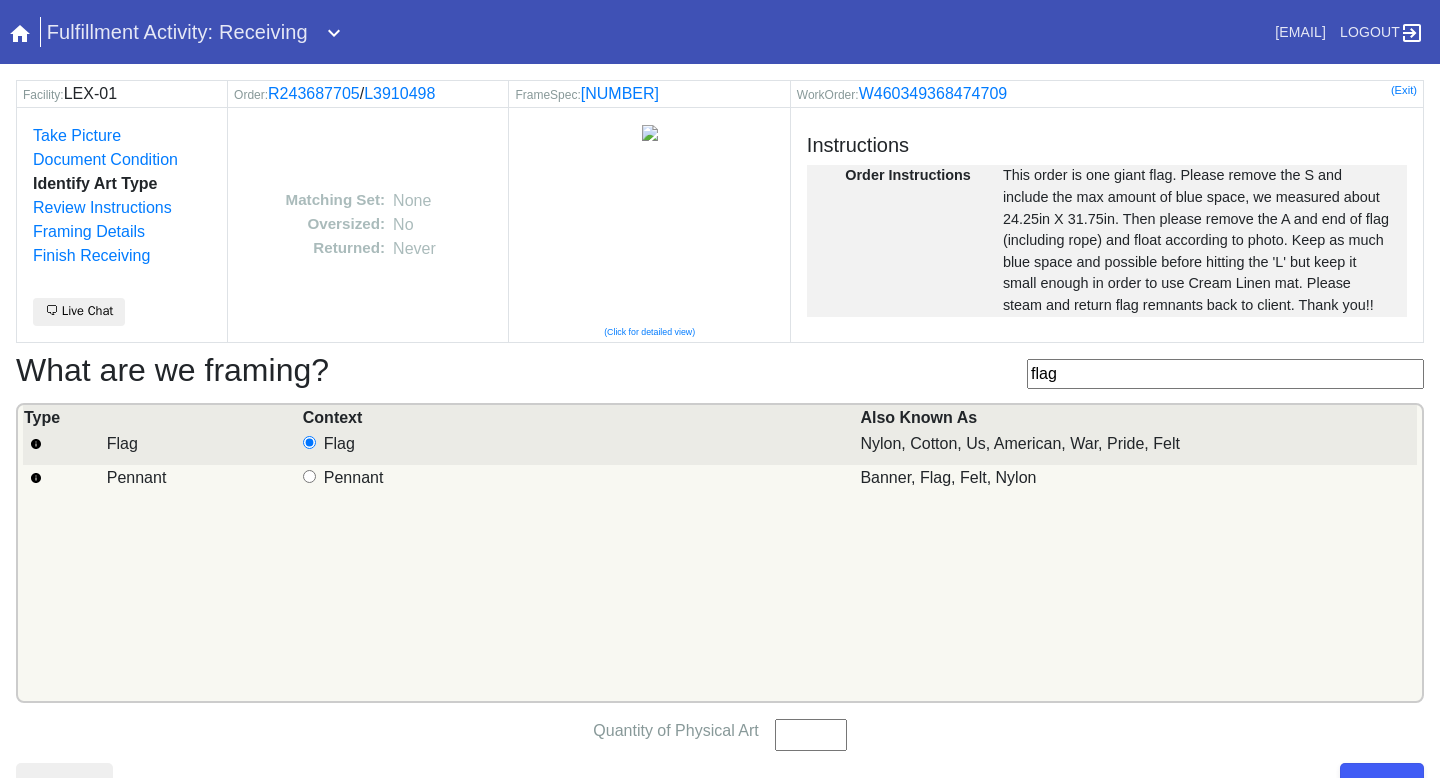 click on "Quantity of Physical Art" at bounding box center (811, 735) 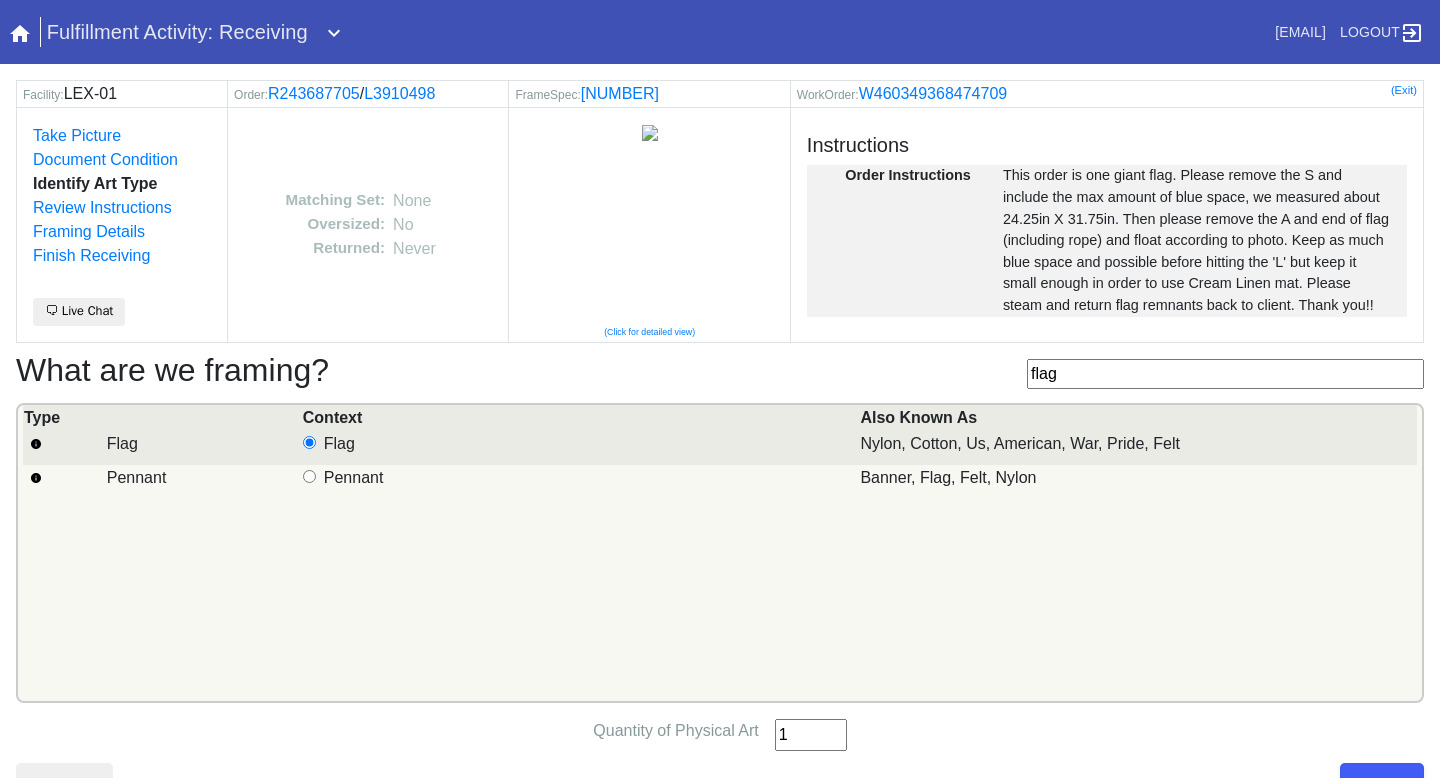 scroll, scrollTop: 37, scrollLeft: 0, axis: vertical 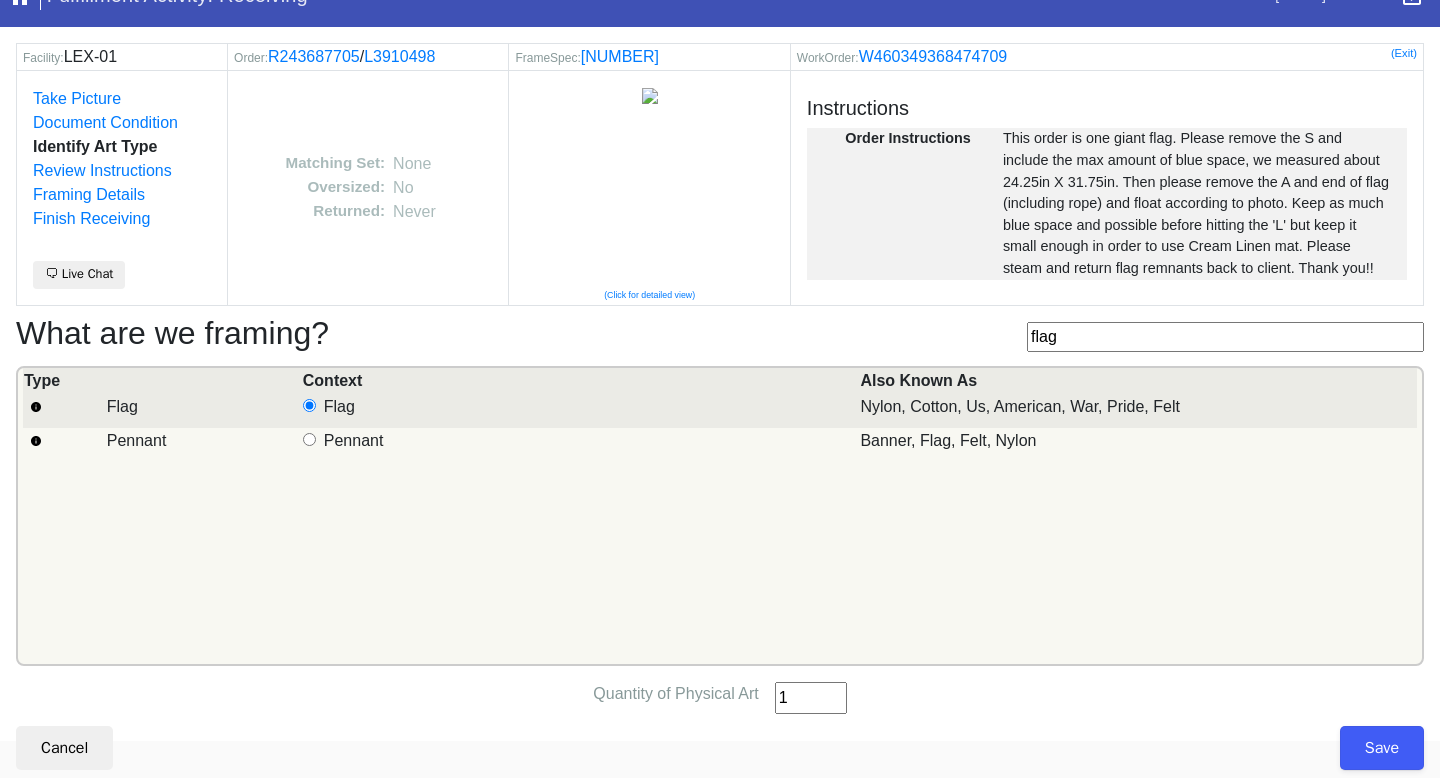 type on "1" 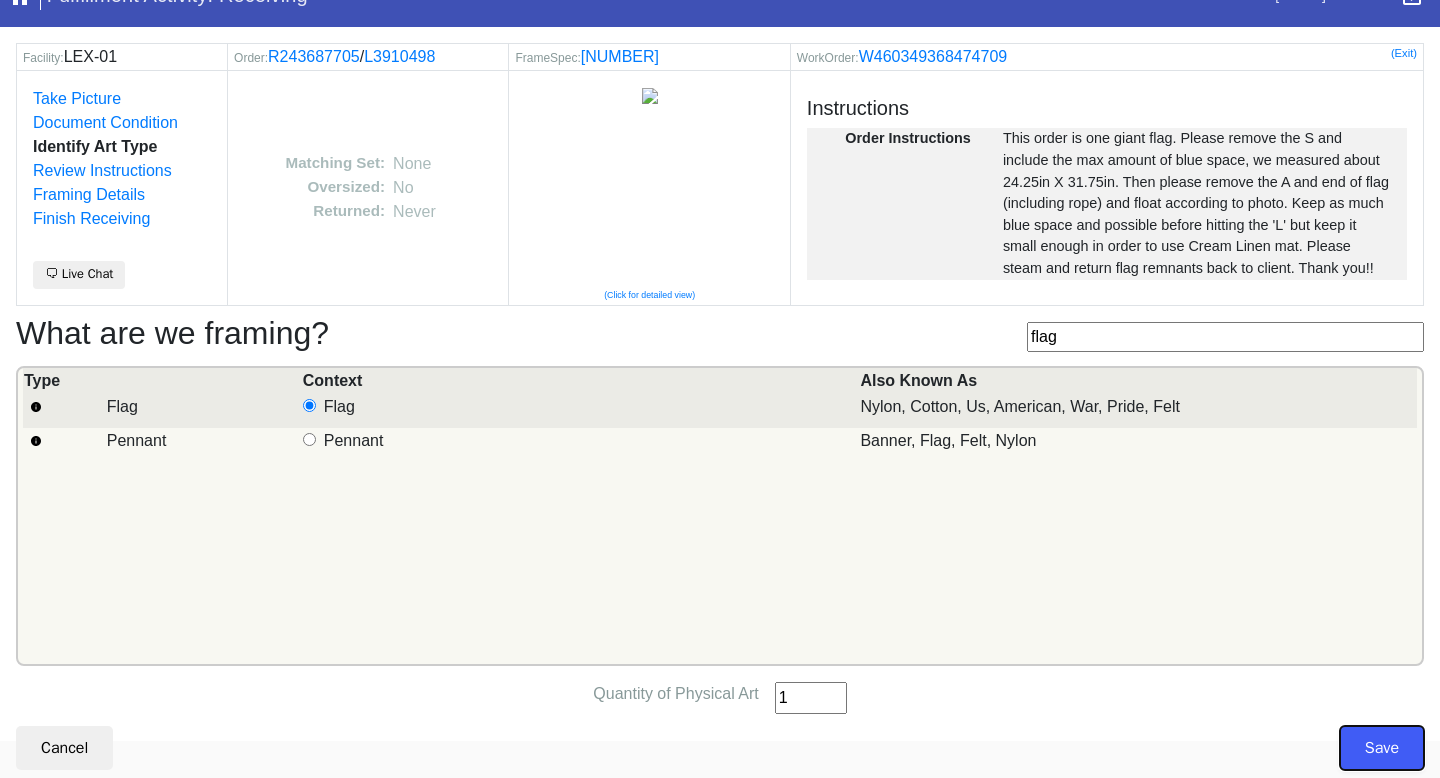 click on "Save" at bounding box center [1382, 748] 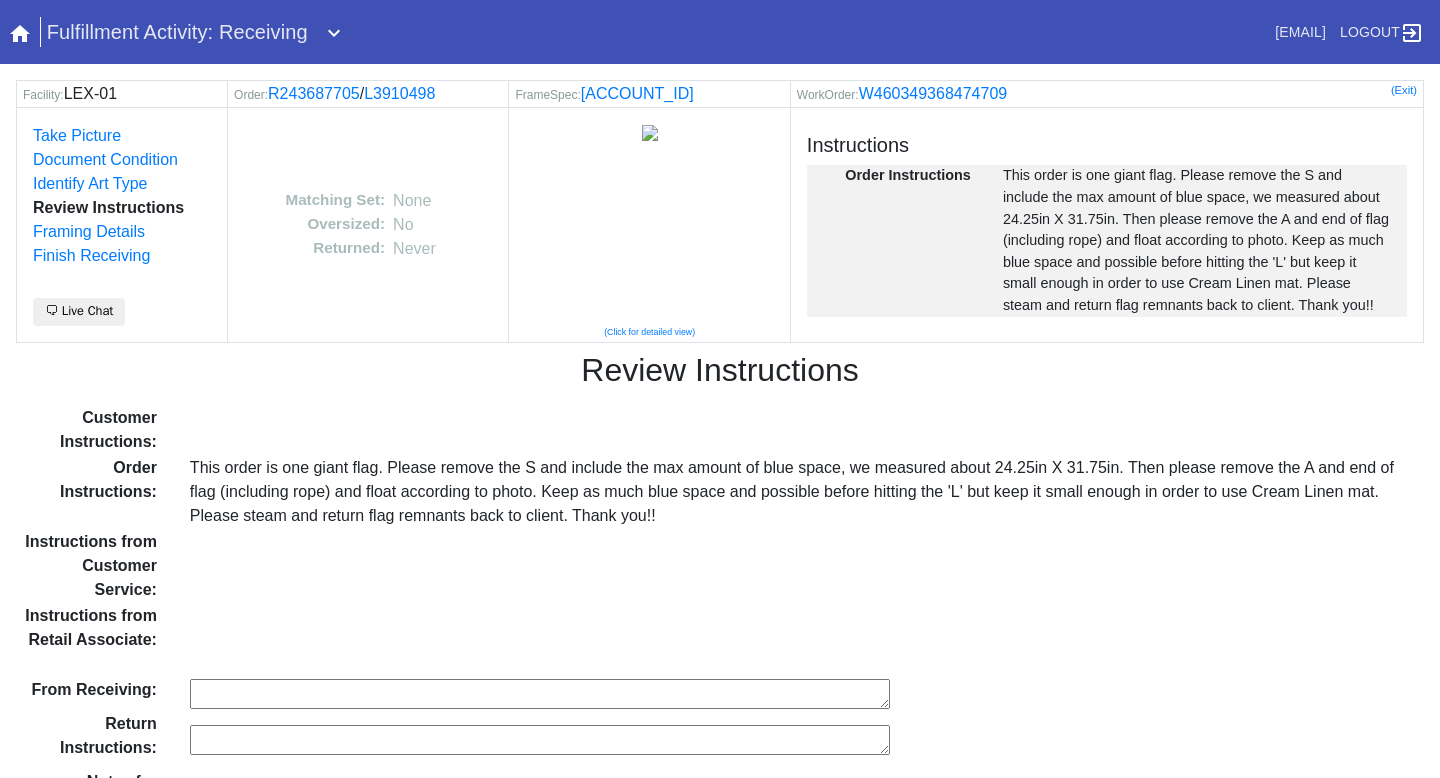 scroll, scrollTop: 113, scrollLeft: 0, axis: vertical 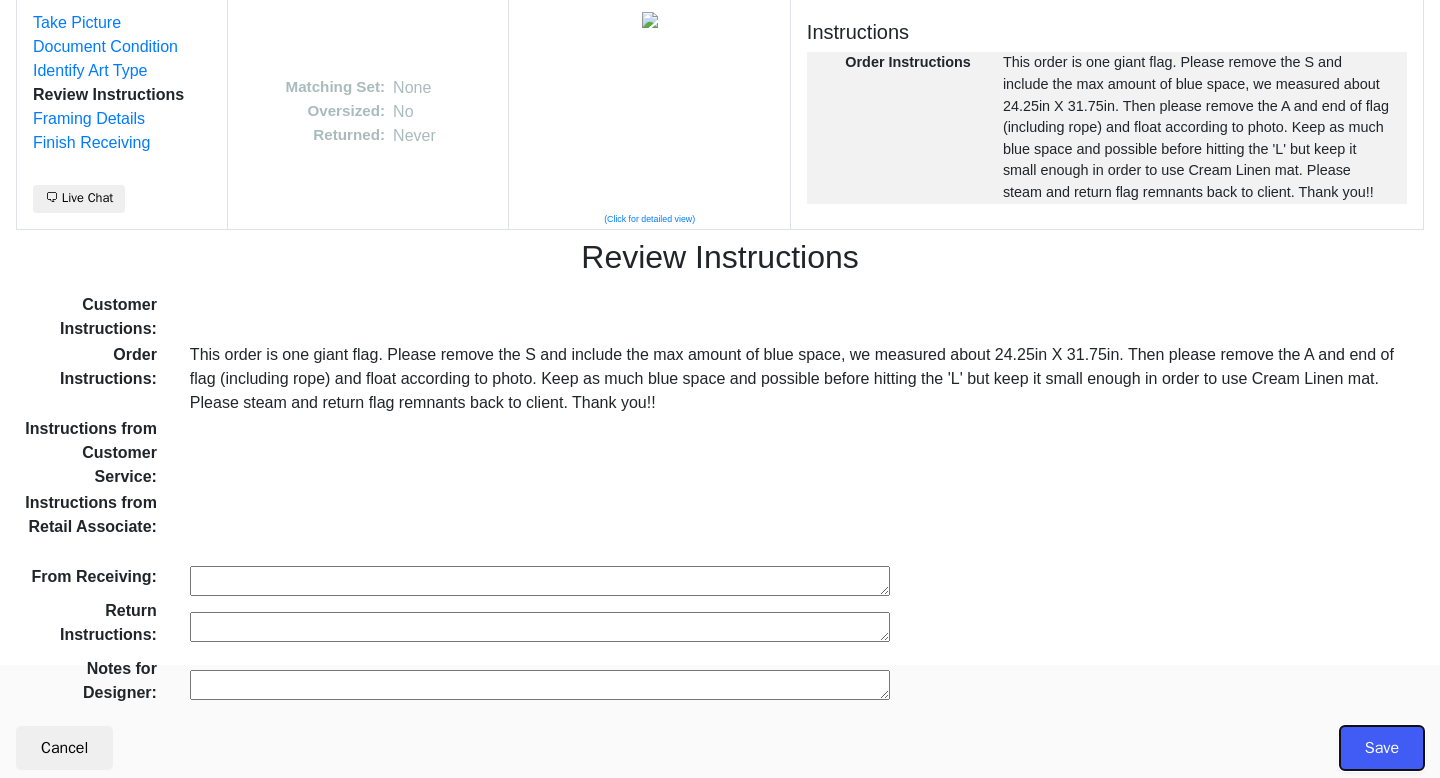 click on "Save" at bounding box center (1382, 748) 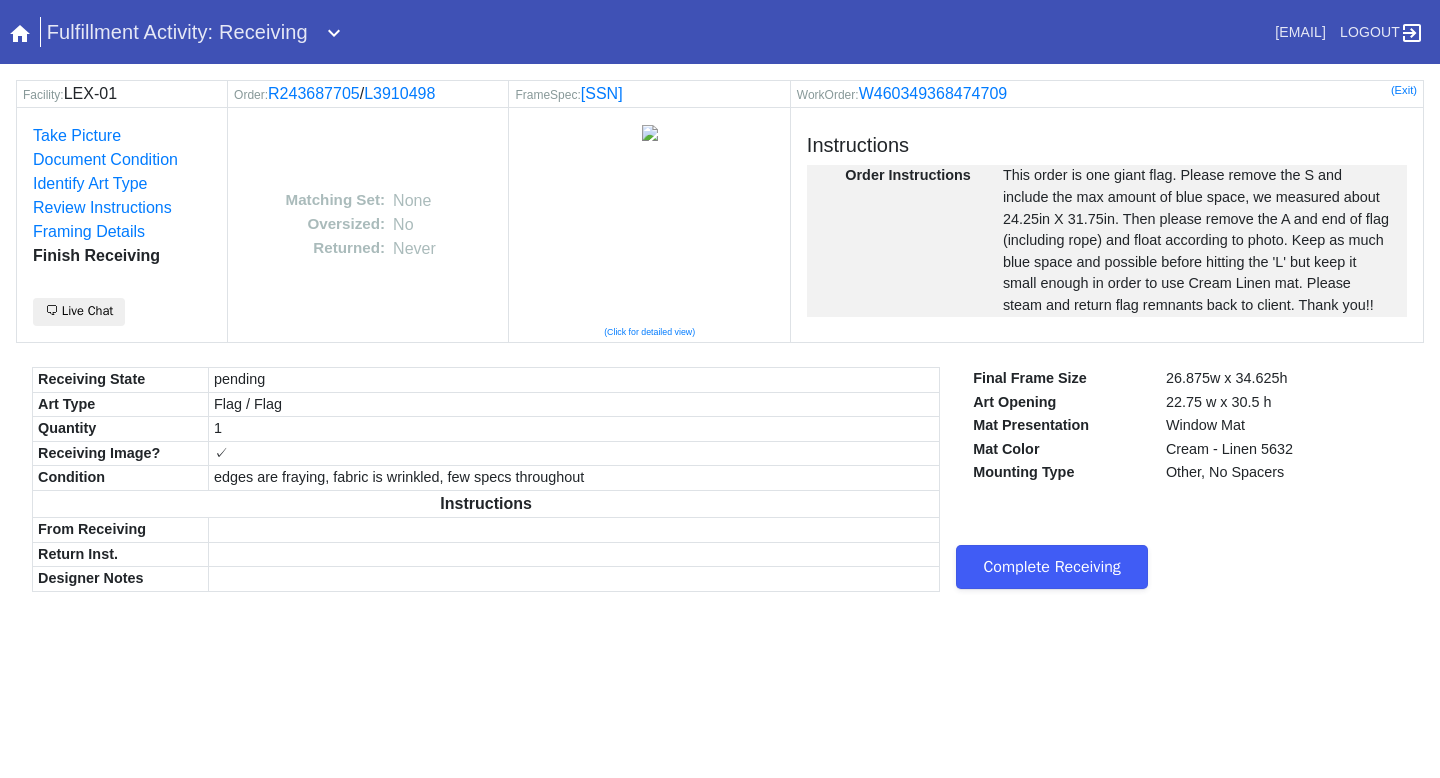scroll, scrollTop: 0, scrollLeft: 0, axis: both 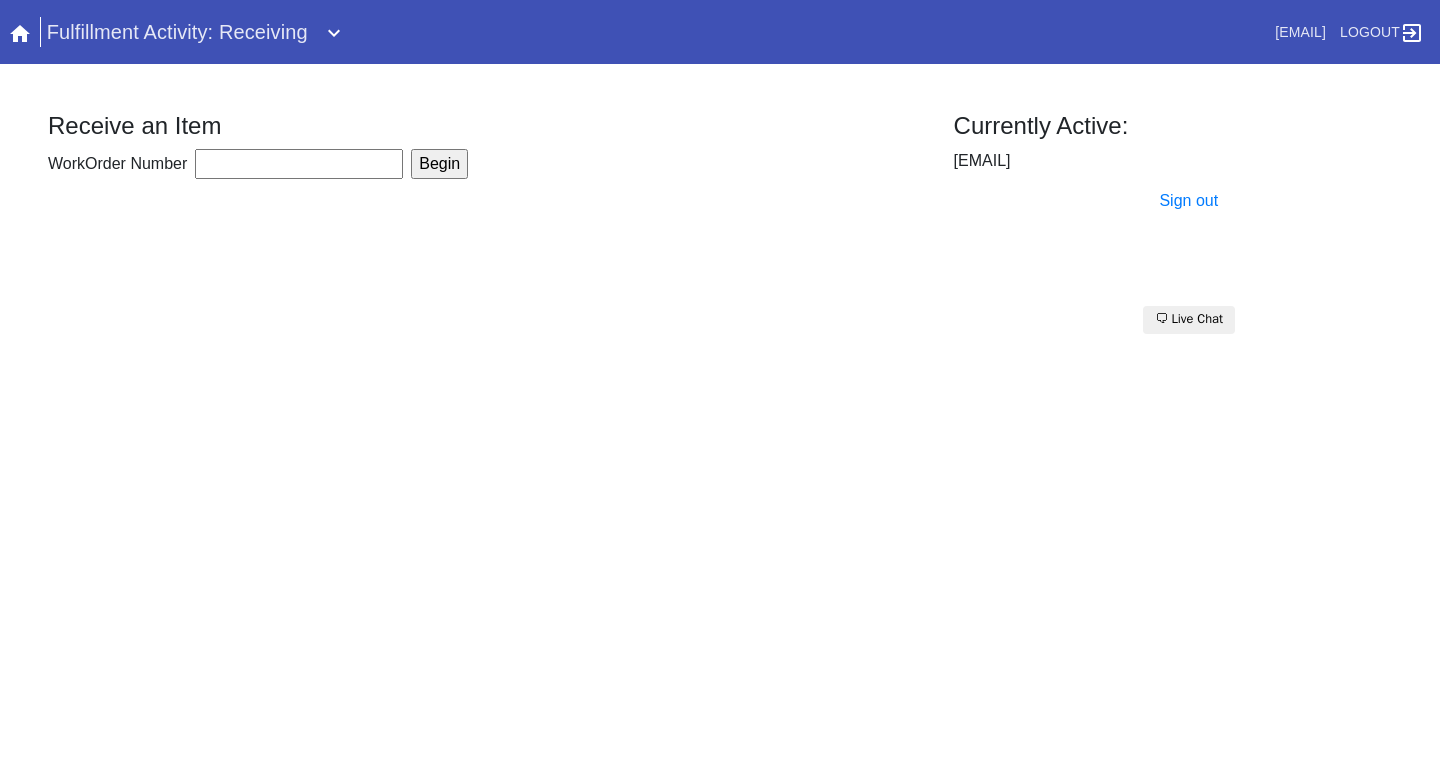 paste on "W460349368474709" 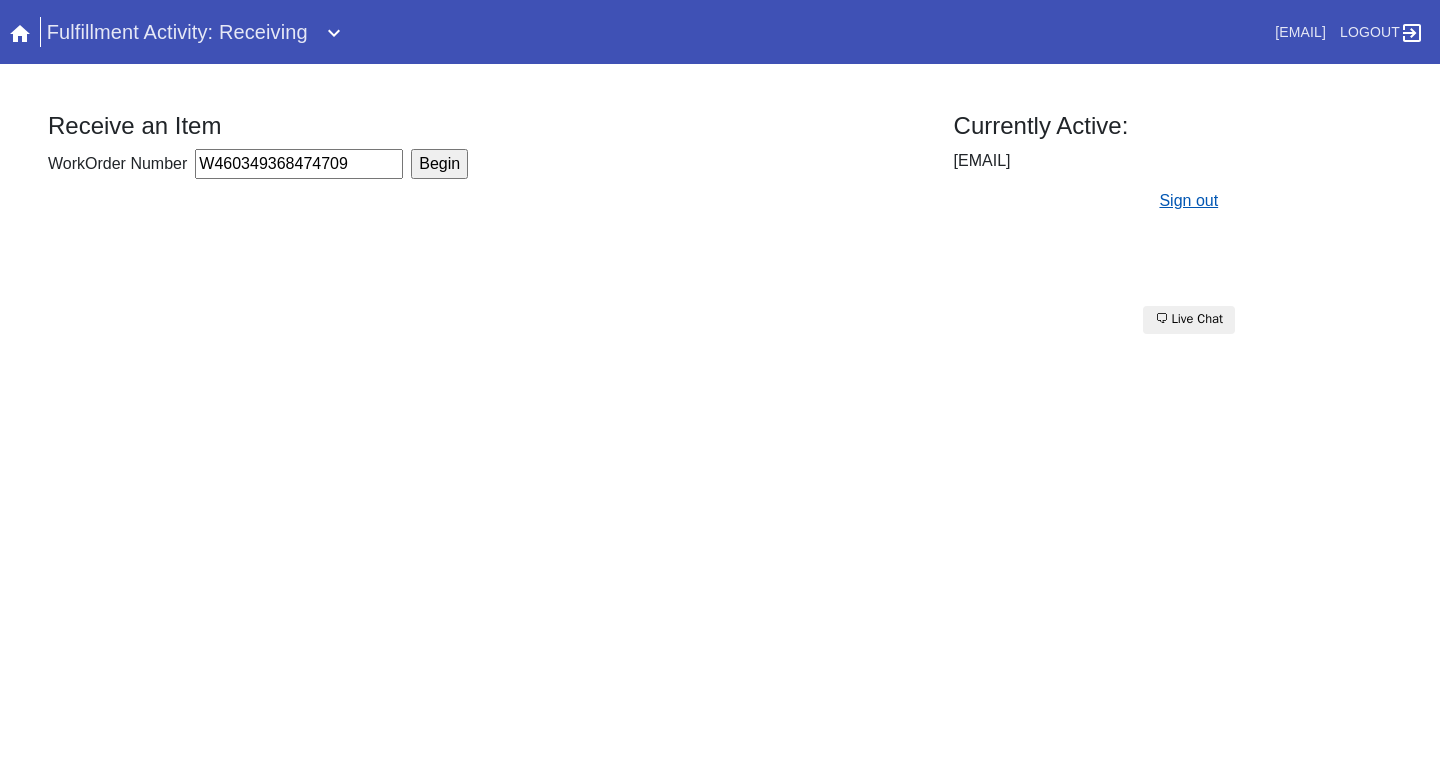 type on "W460349368474709" 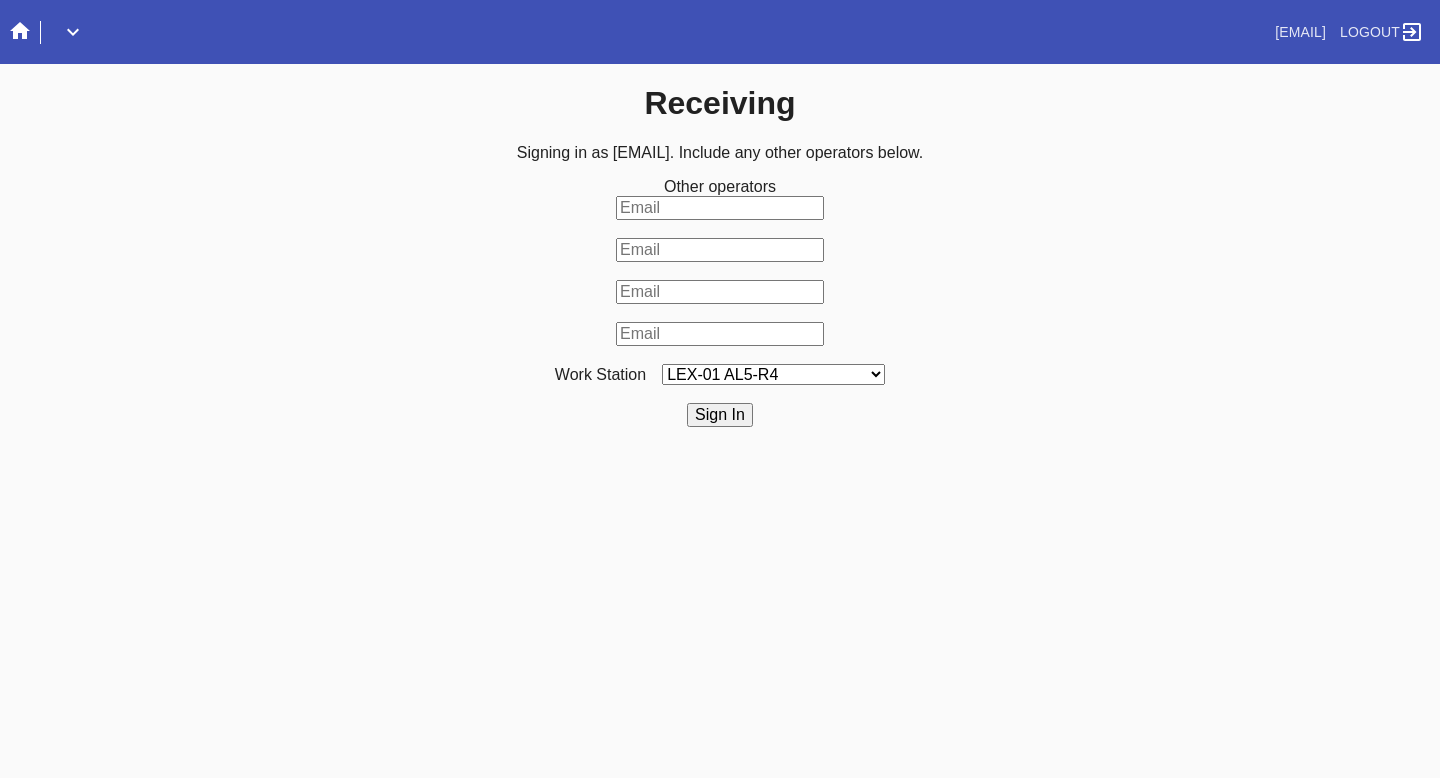 scroll, scrollTop: 0, scrollLeft: 0, axis: both 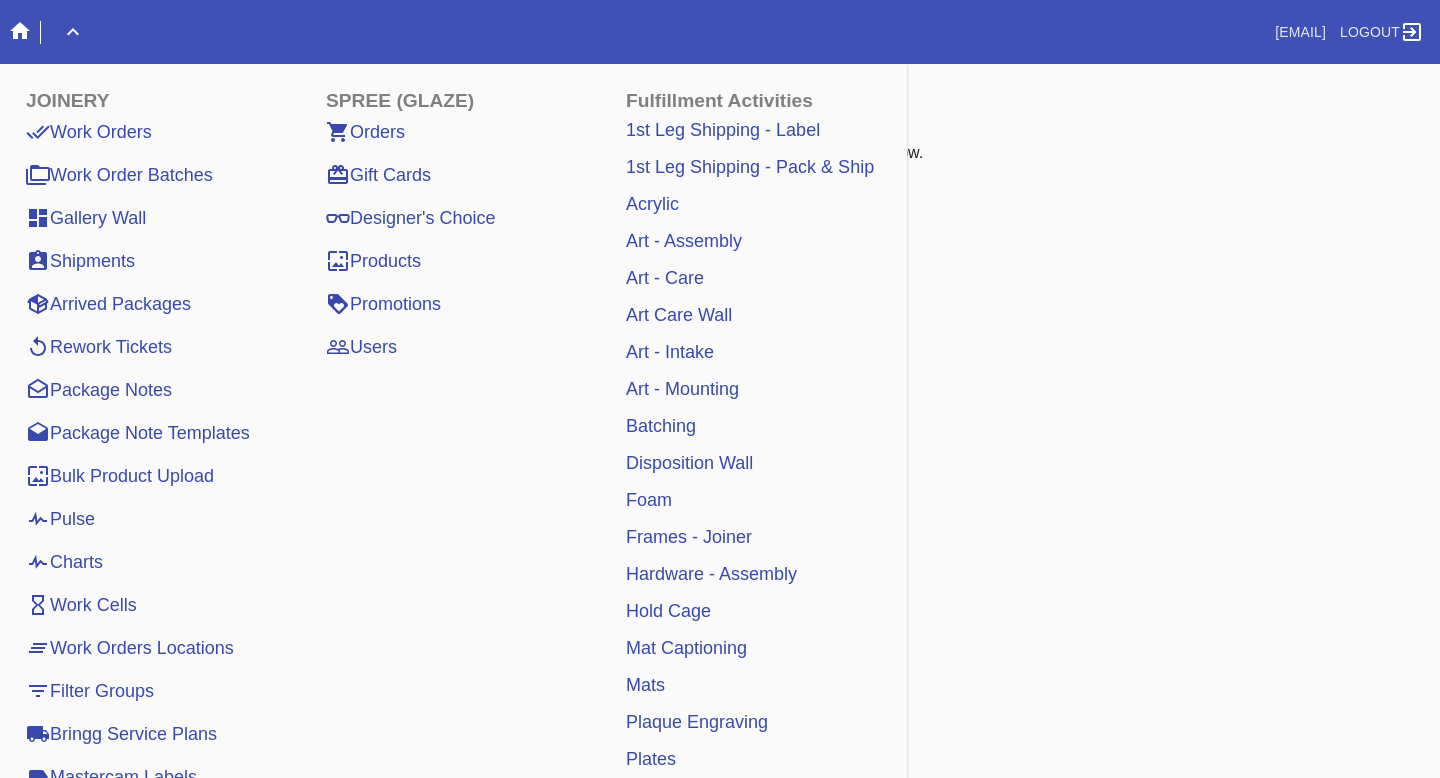 click on "Art - Care" at bounding box center (665, 278) 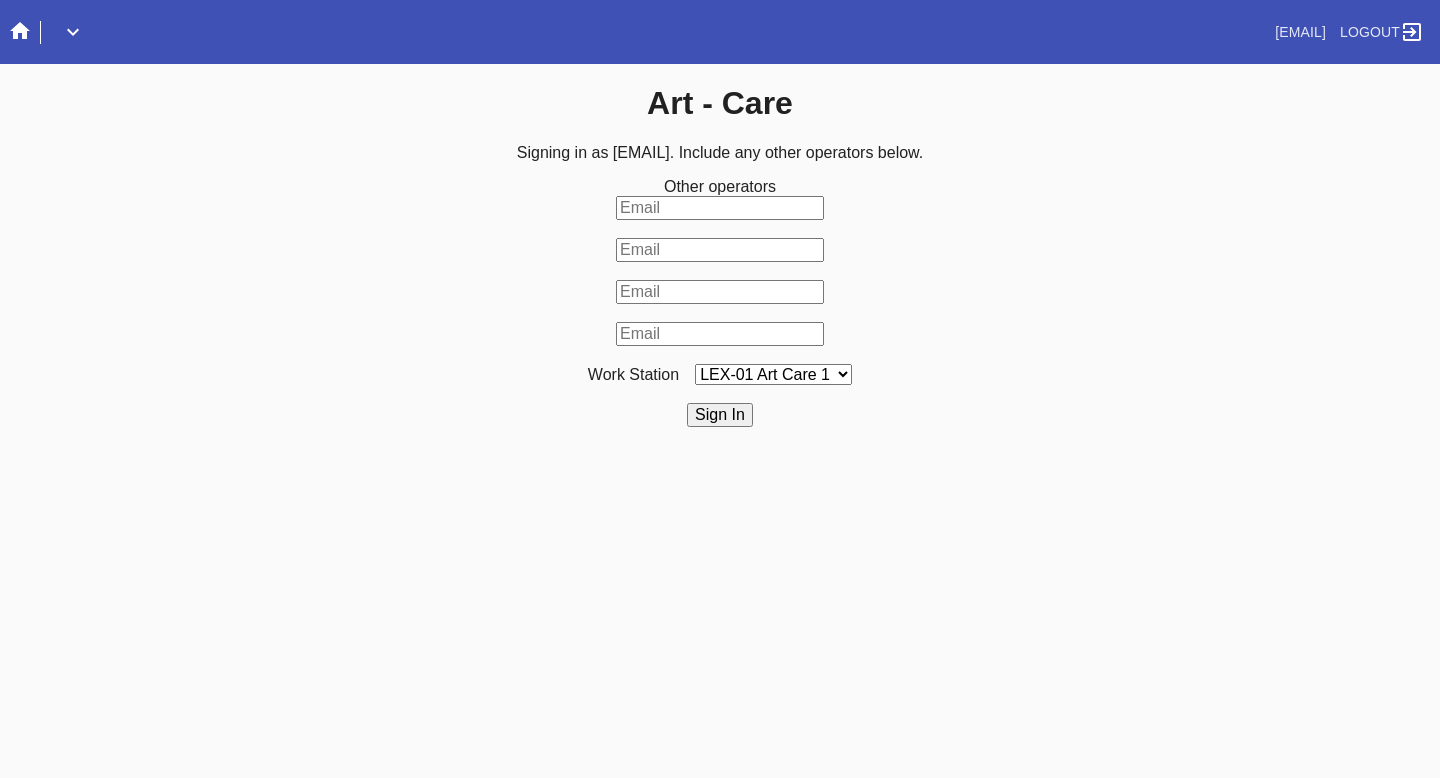 scroll, scrollTop: 0, scrollLeft: 0, axis: both 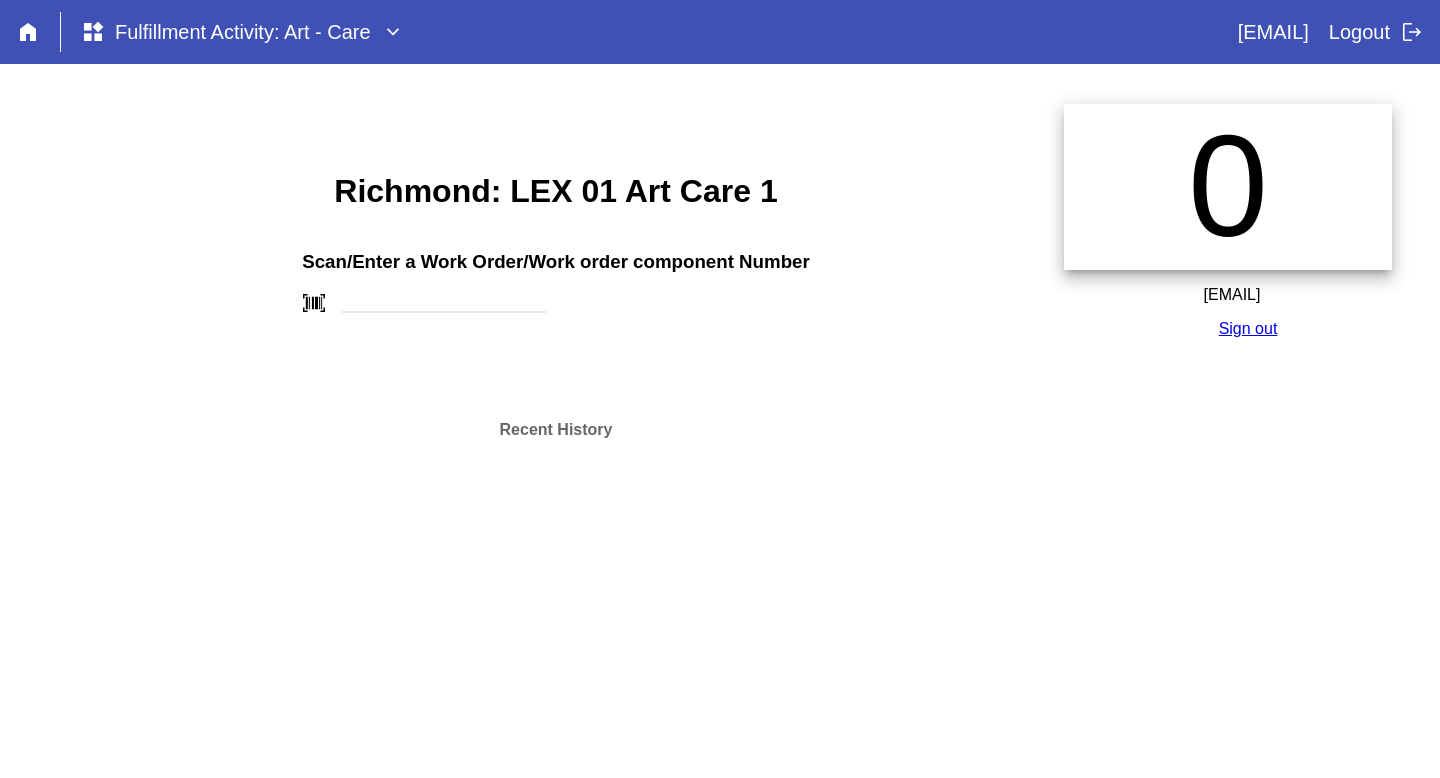 type on "W460349368474709" 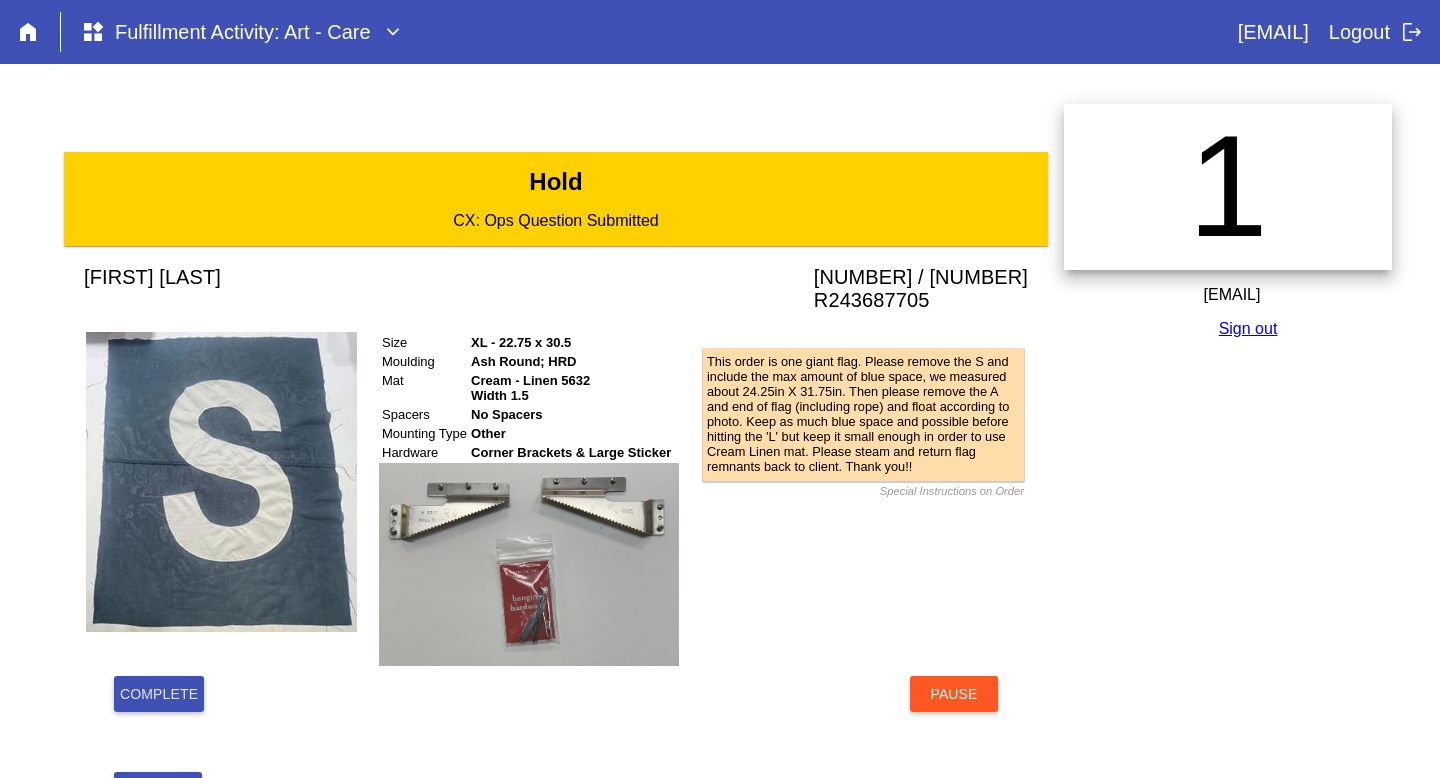 scroll, scrollTop: 0, scrollLeft: 0, axis: both 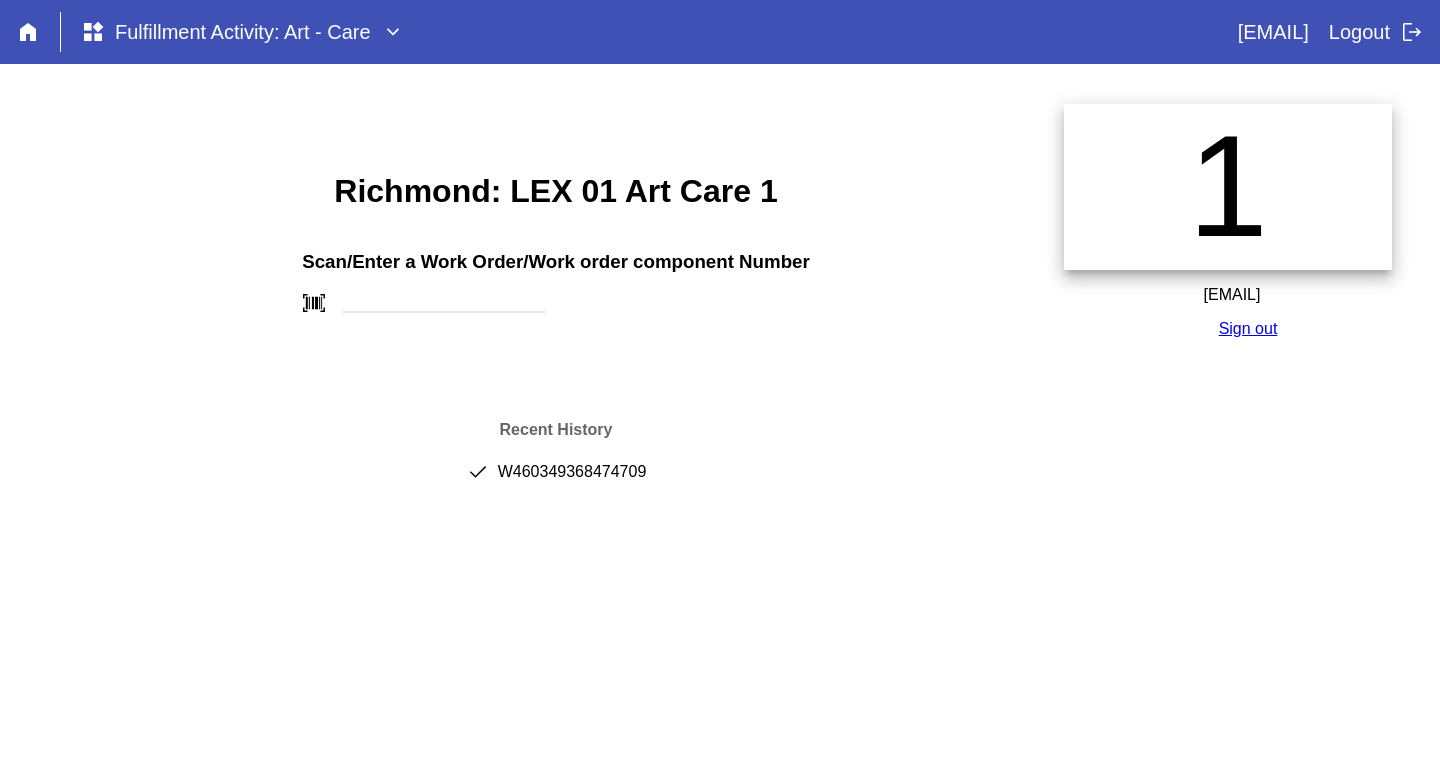 type on "W424207143507661" 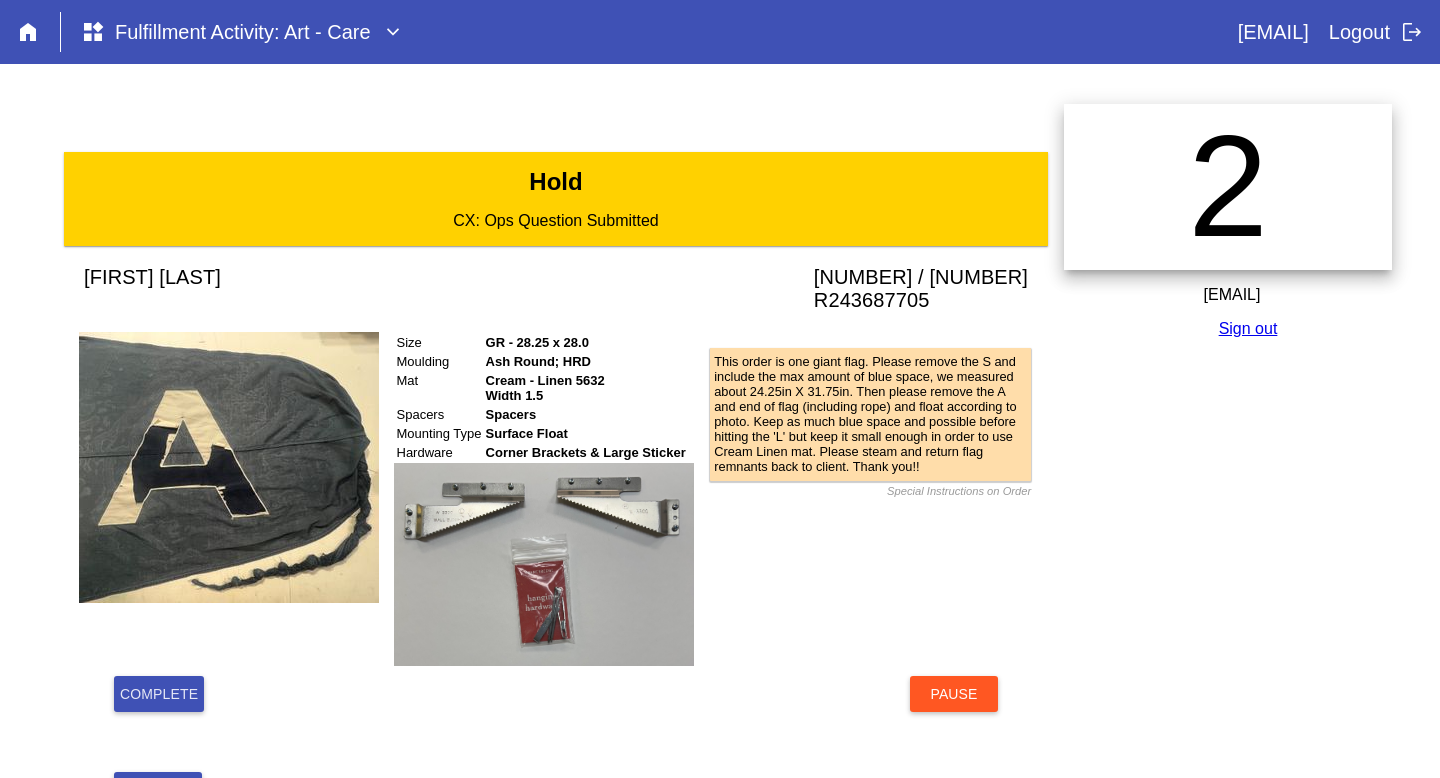 scroll, scrollTop: 0, scrollLeft: 0, axis: both 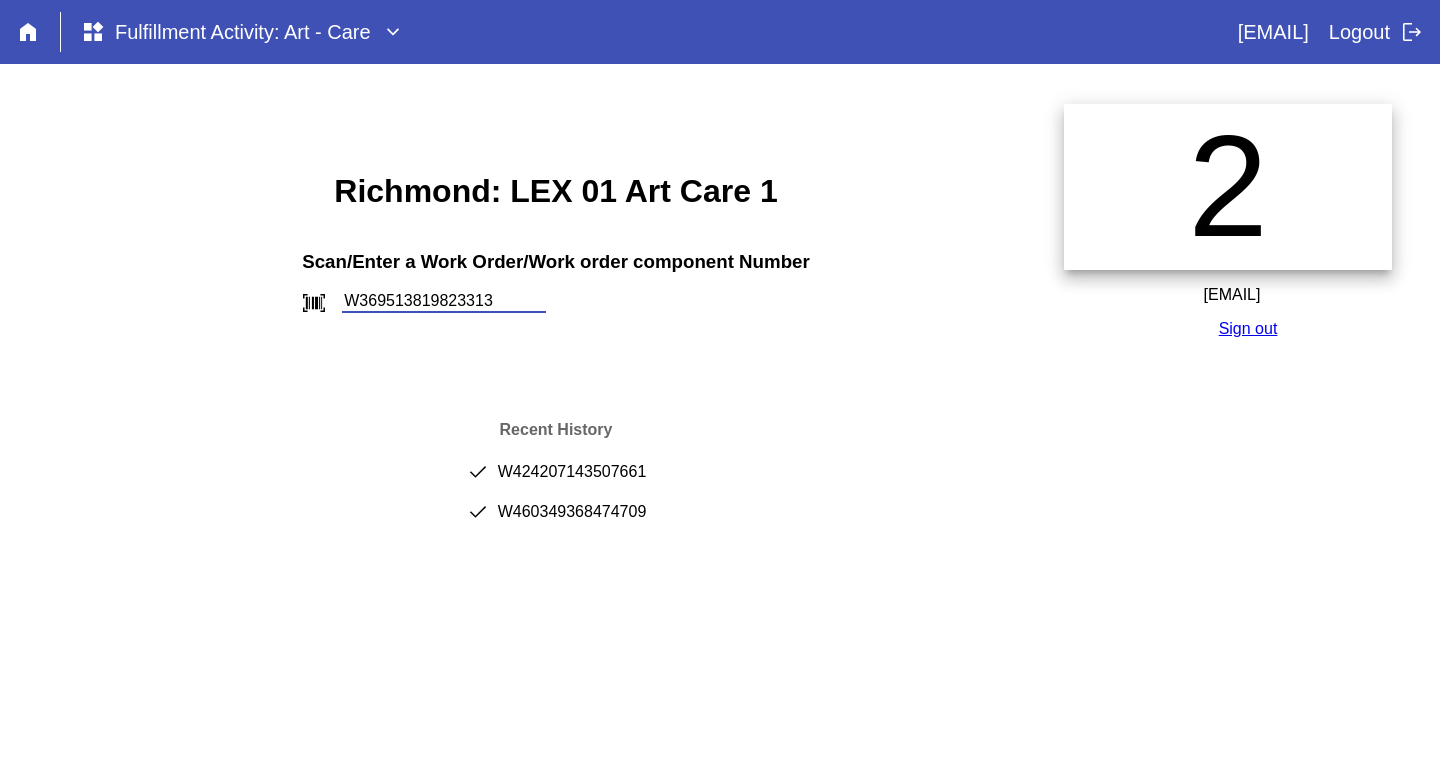 type on "W369513819823313" 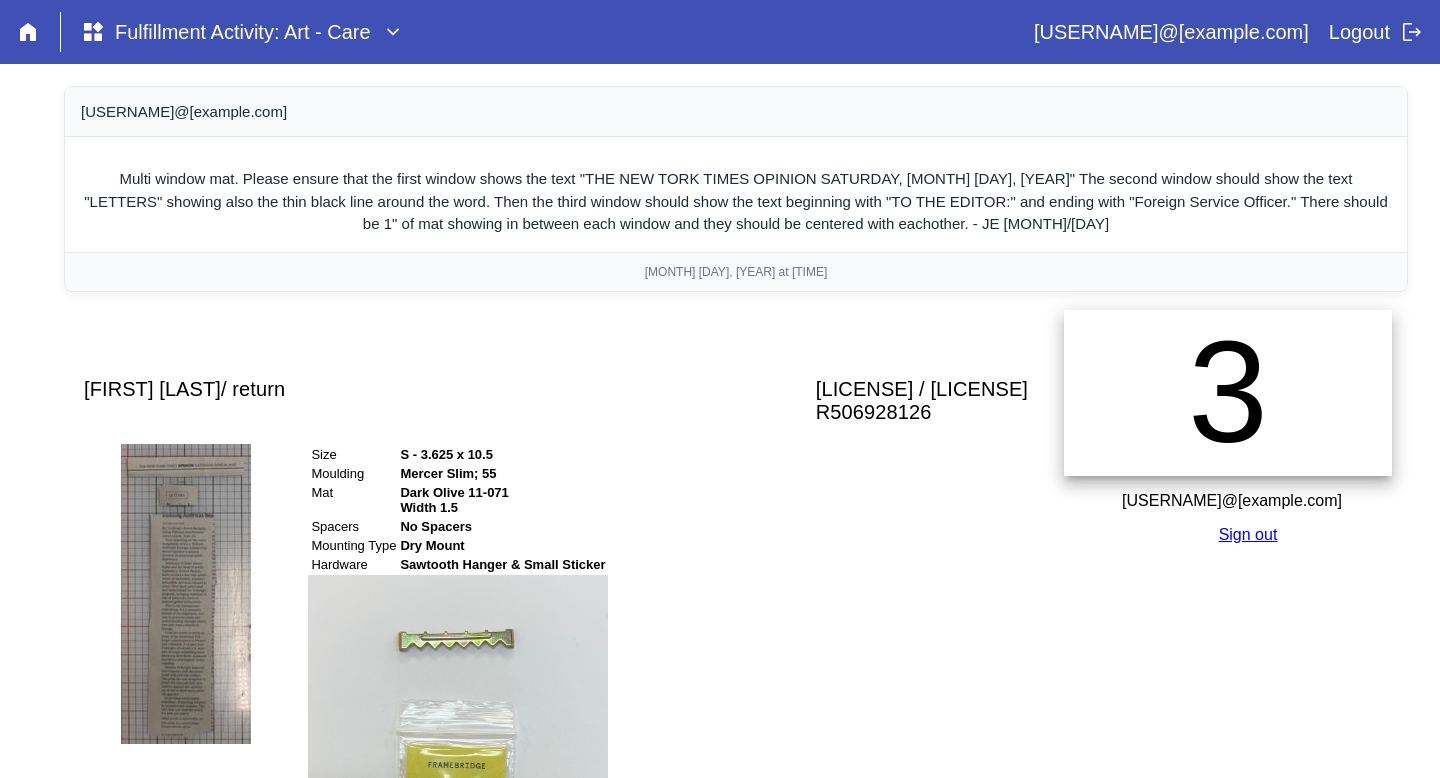scroll, scrollTop: 0, scrollLeft: 0, axis: both 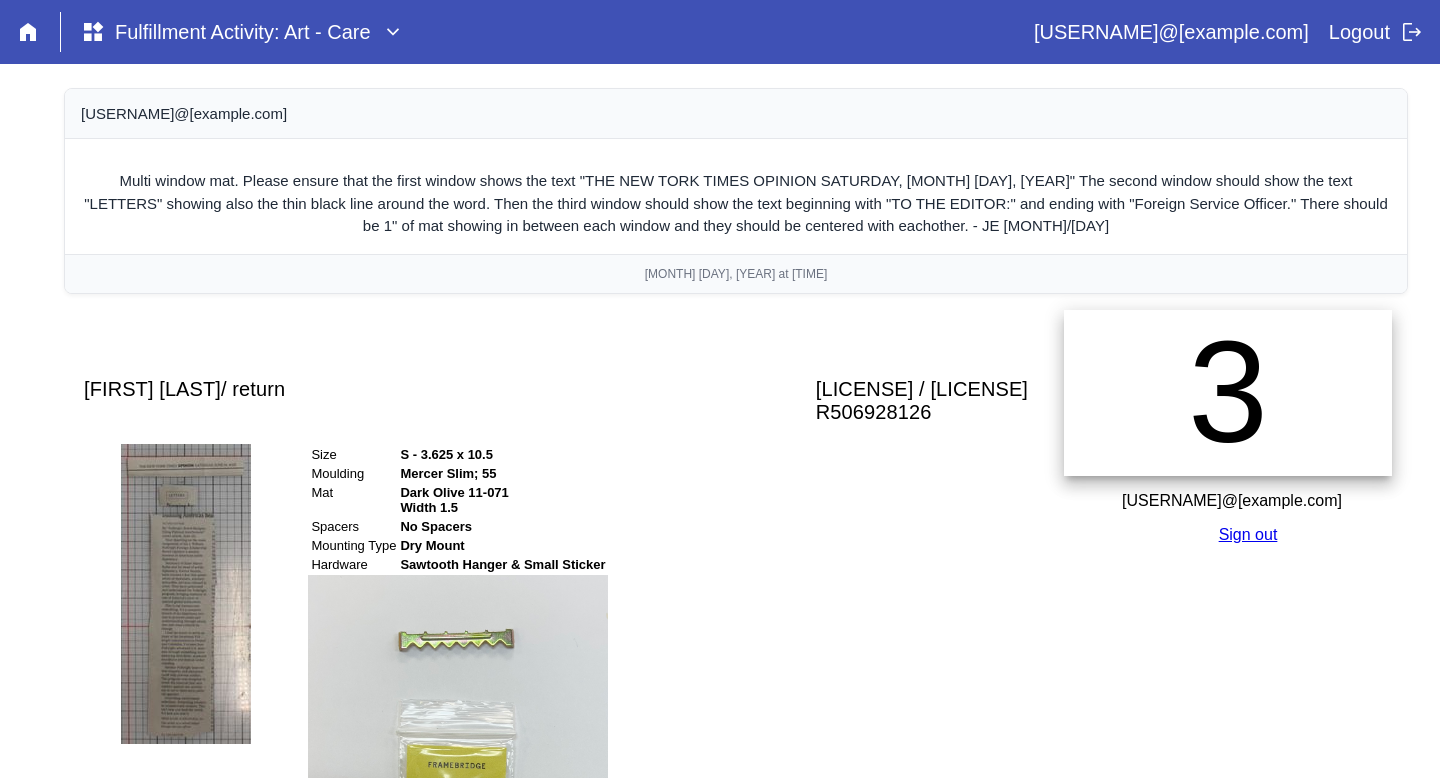 click on "W838 / W369513819823313" at bounding box center [922, 389] 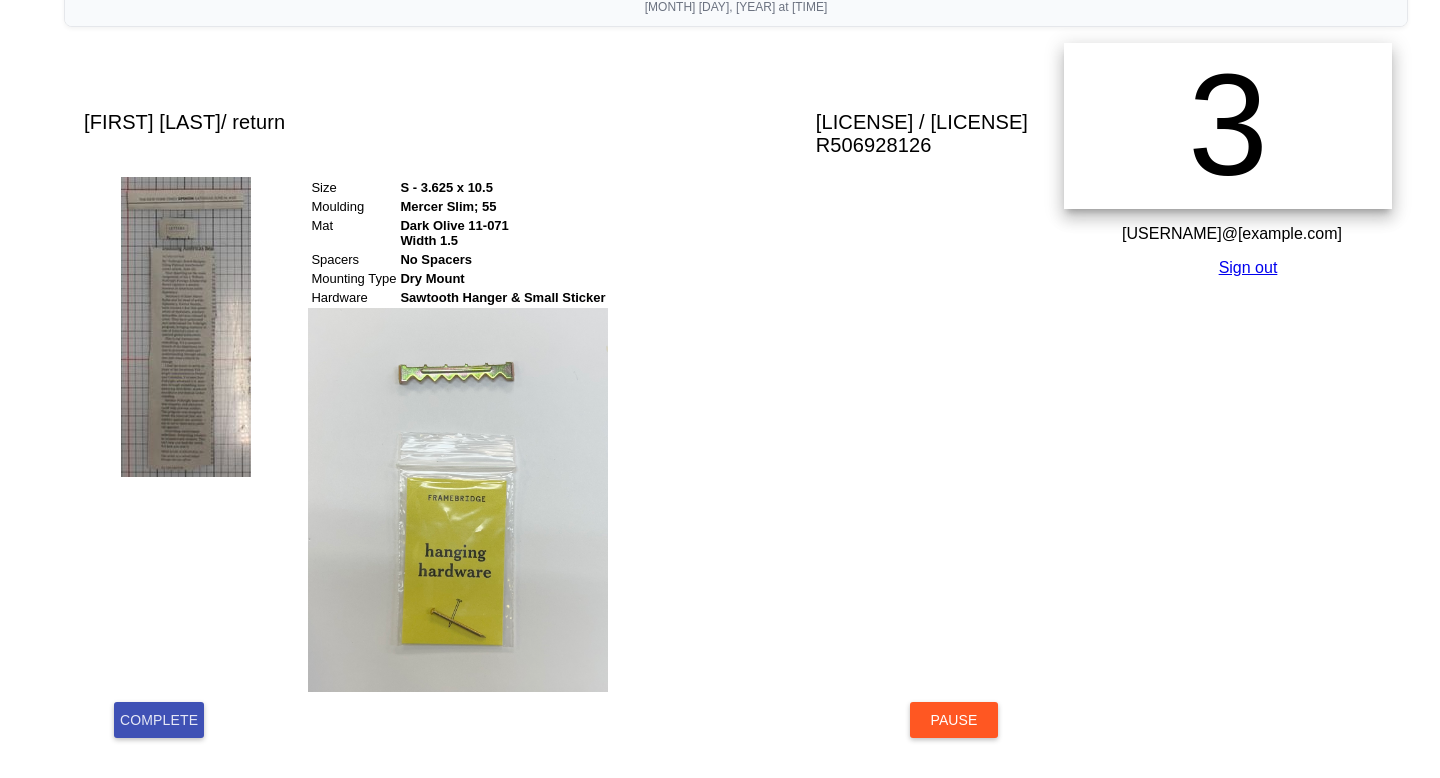 scroll, scrollTop: 271, scrollLeft: 0, axis: vertical 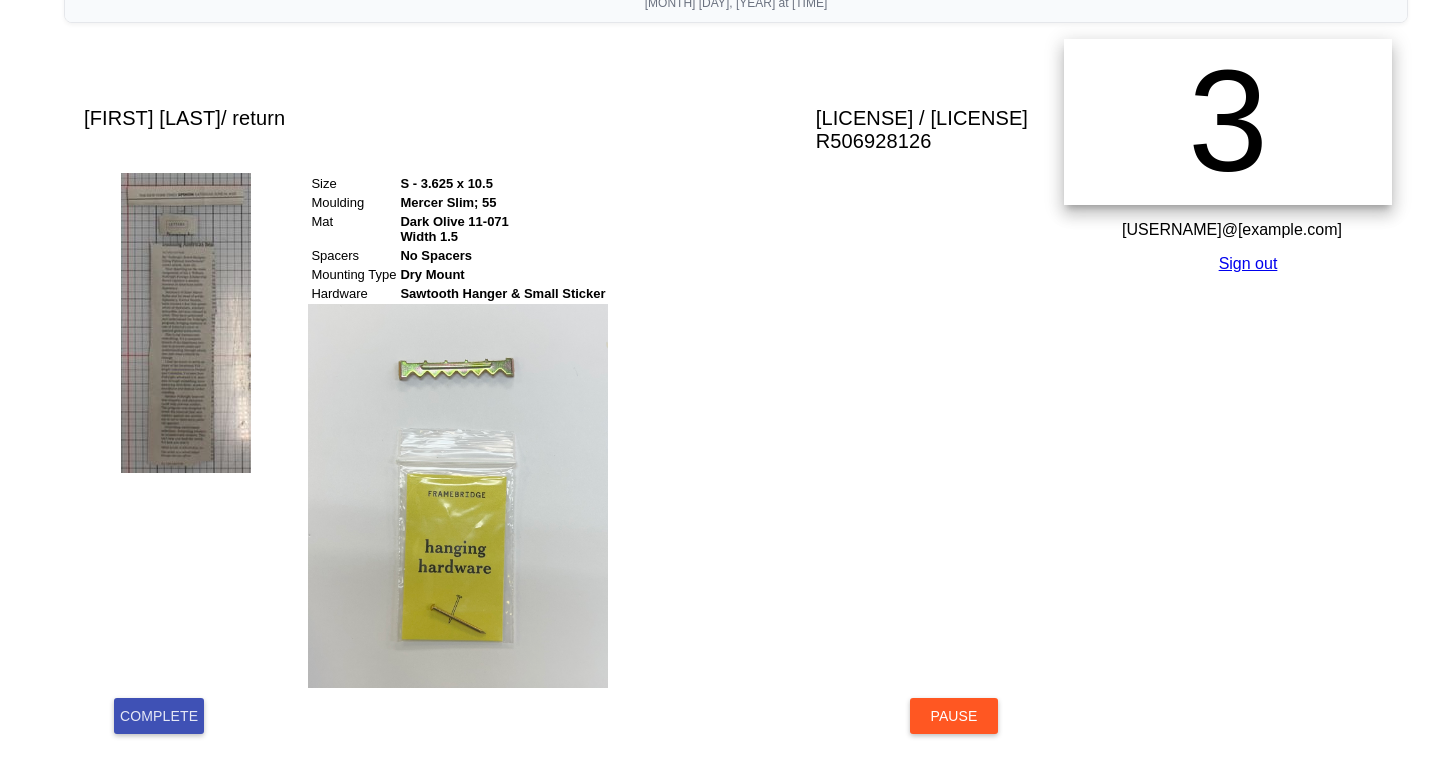 click on "Complete" at bounding box center (159, 716) 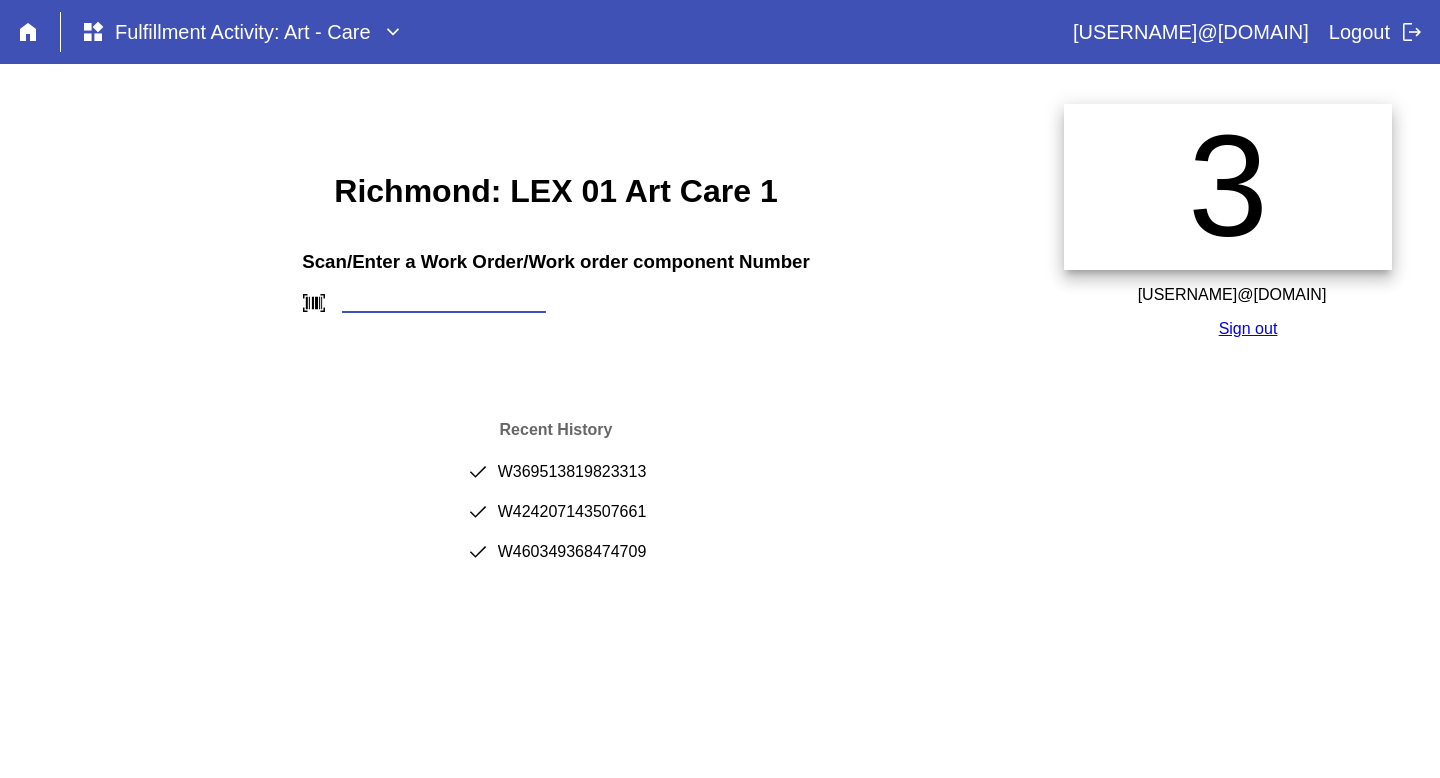 scroll, scrollTop: 0, scrollLeft: 0, axis: both 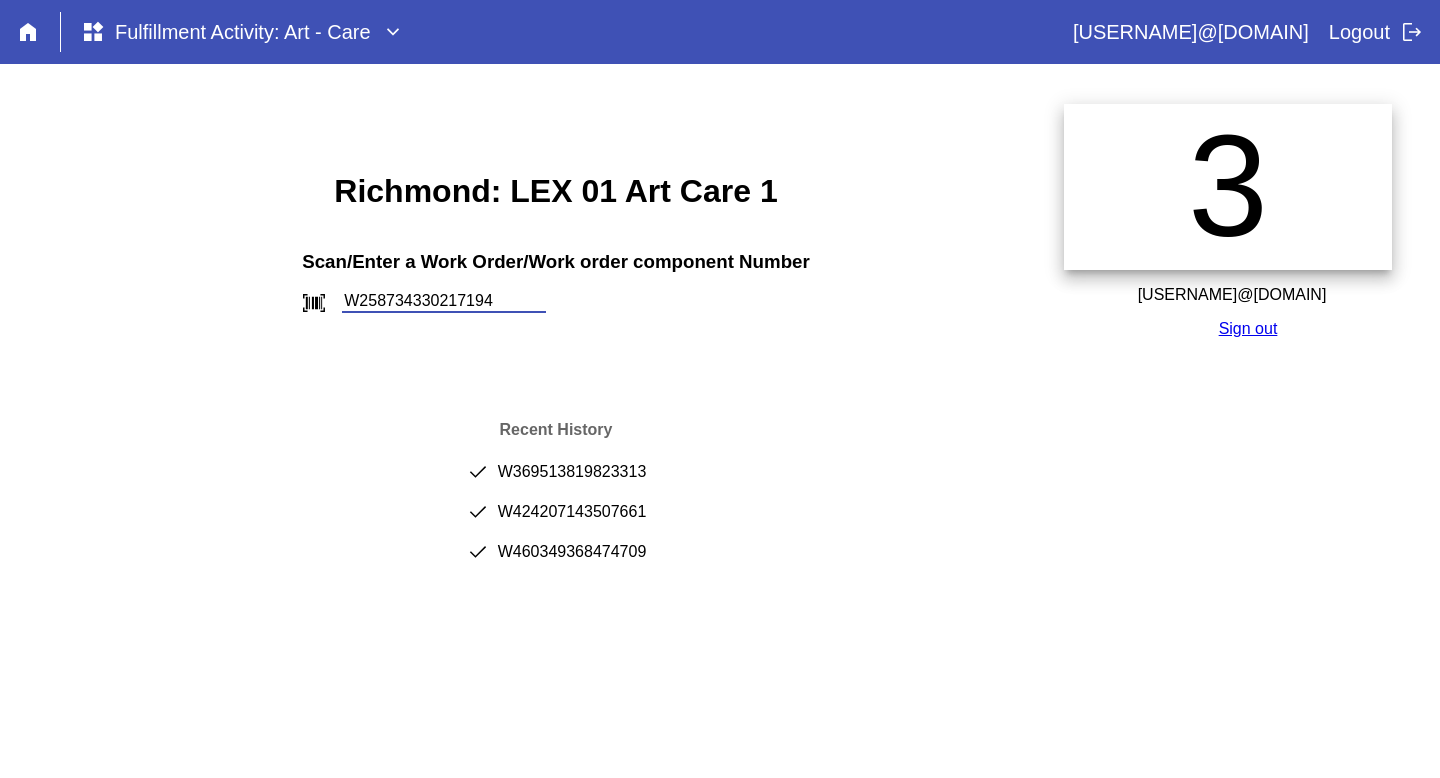 type on "W258734330217194" 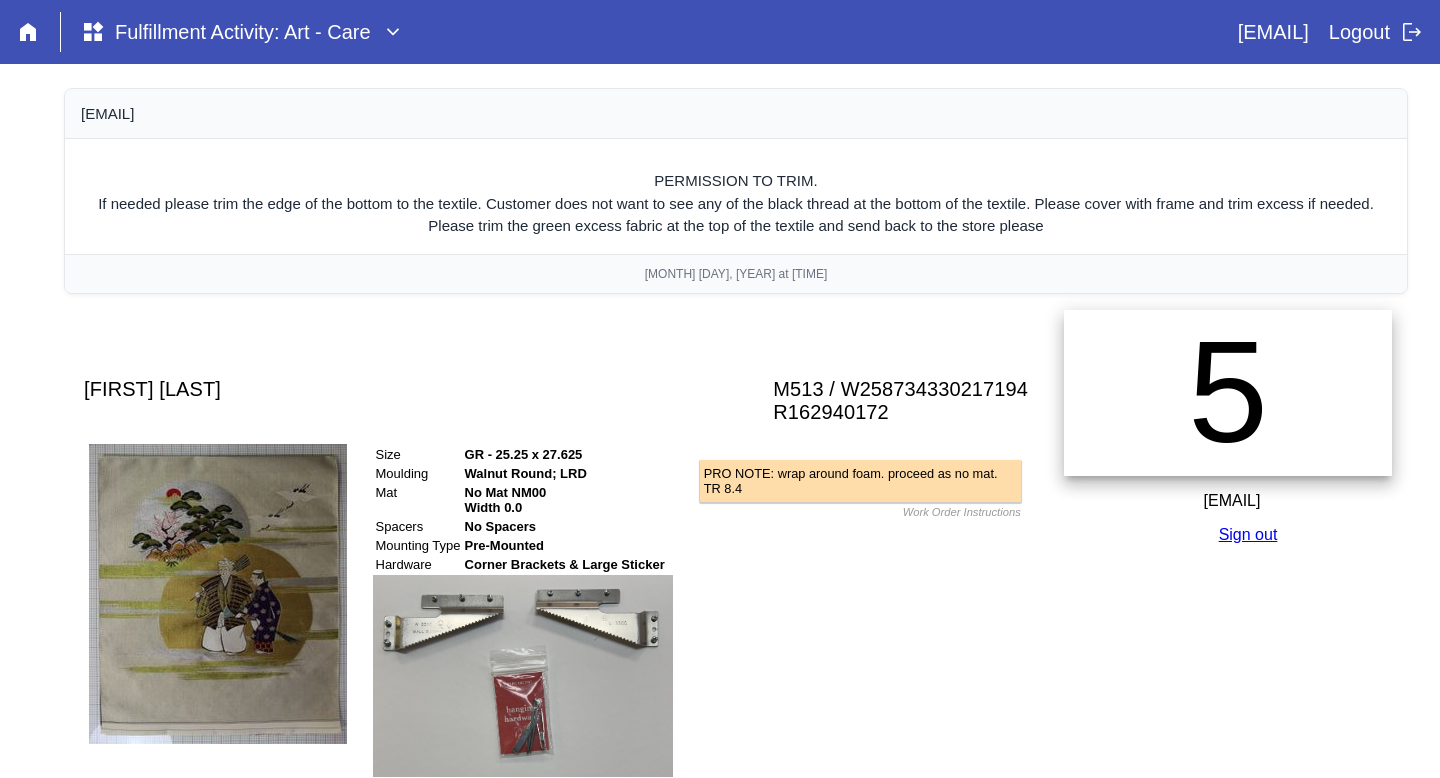scroll, scrollTop: 0, scrollLeft: 0, axis: both 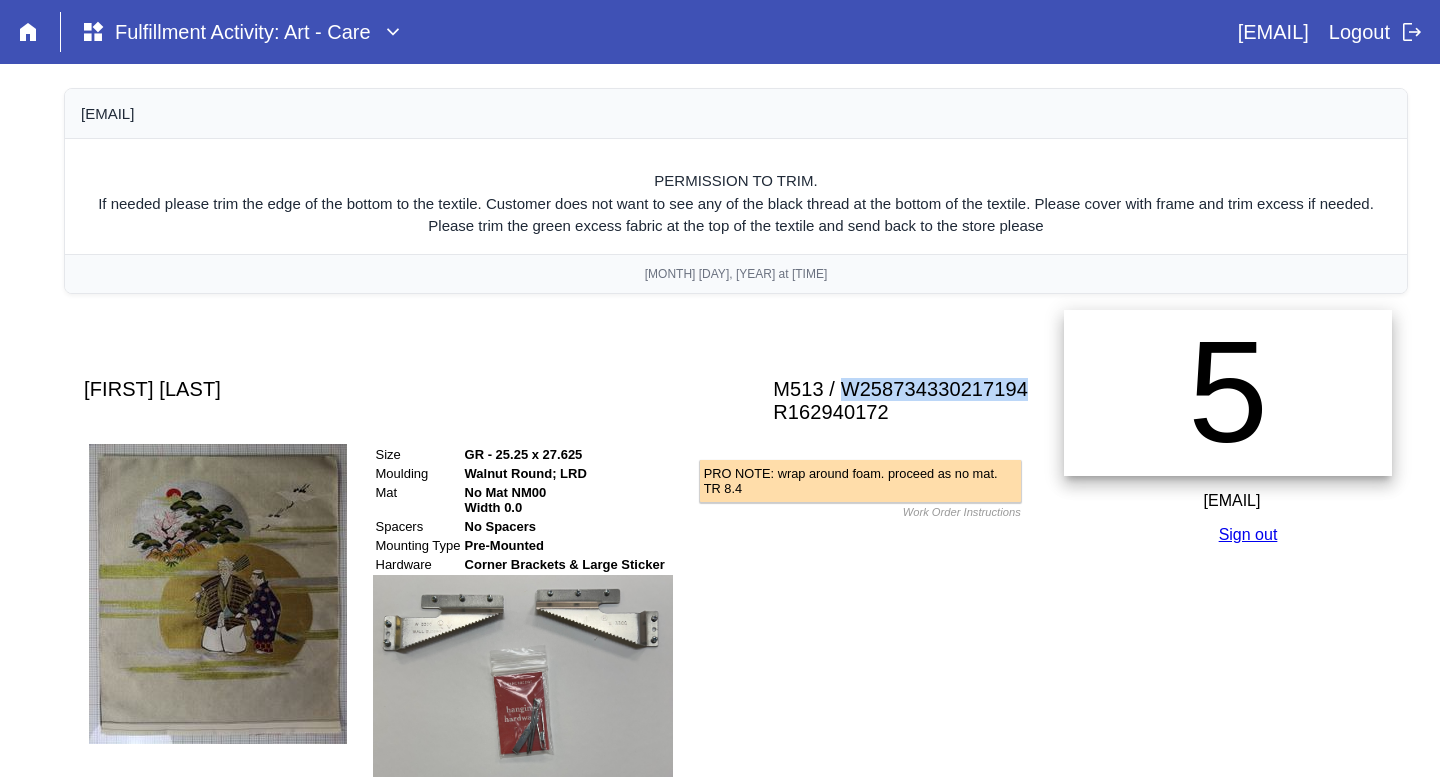 click on "M513 / W258734330217194" at bounding box center (900, 389) 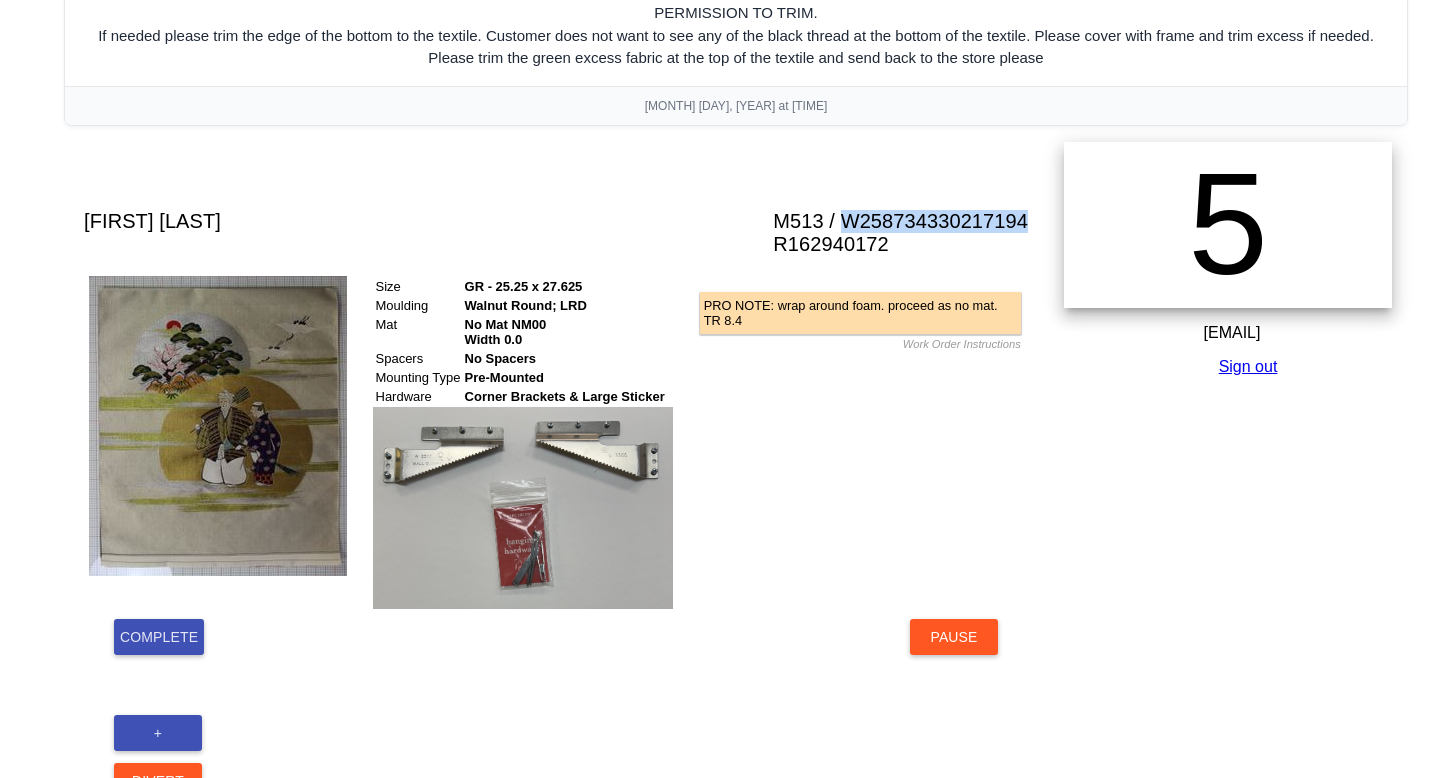 scroll, scrollTop: 263, scrollLeft: 0, axis: vertical 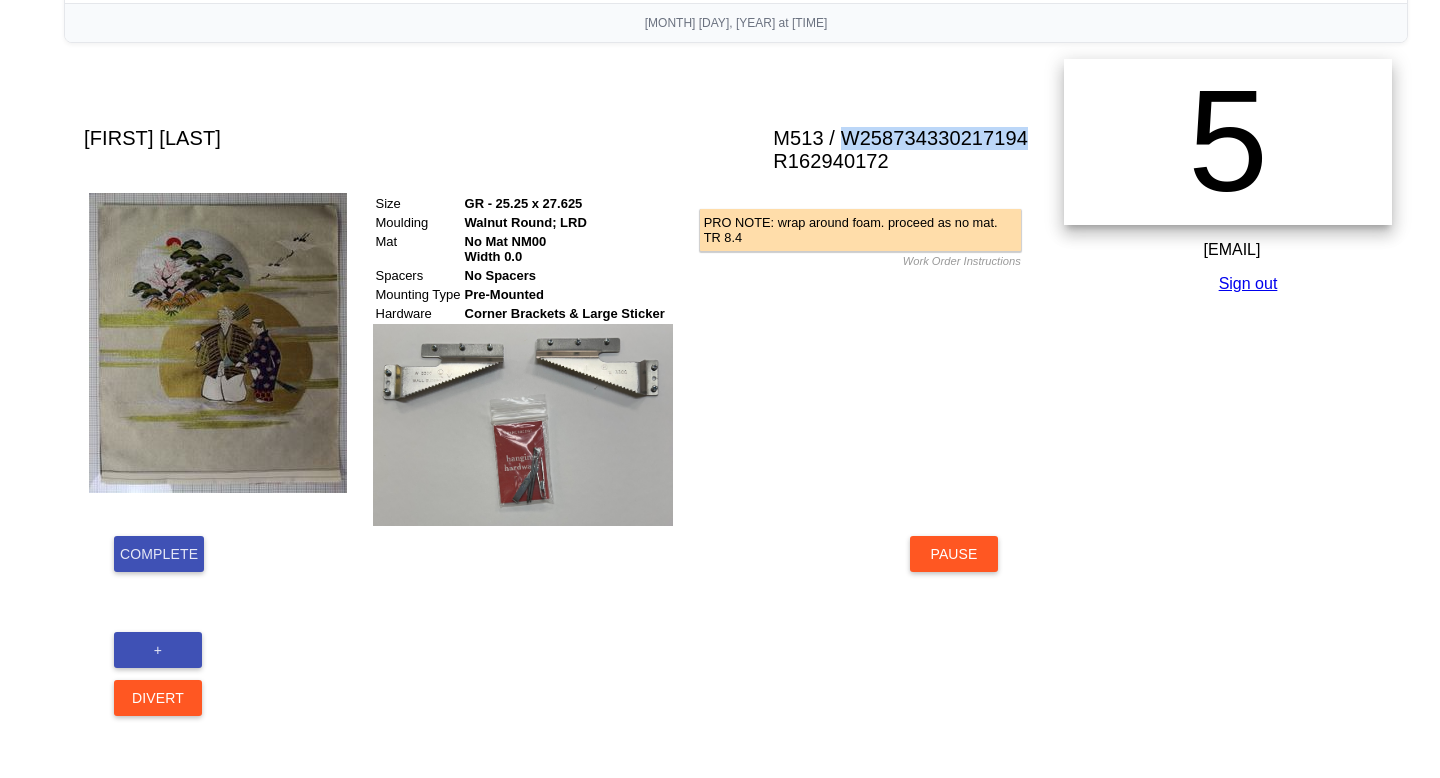 click on "Complete" at bounding box center (159, 554) 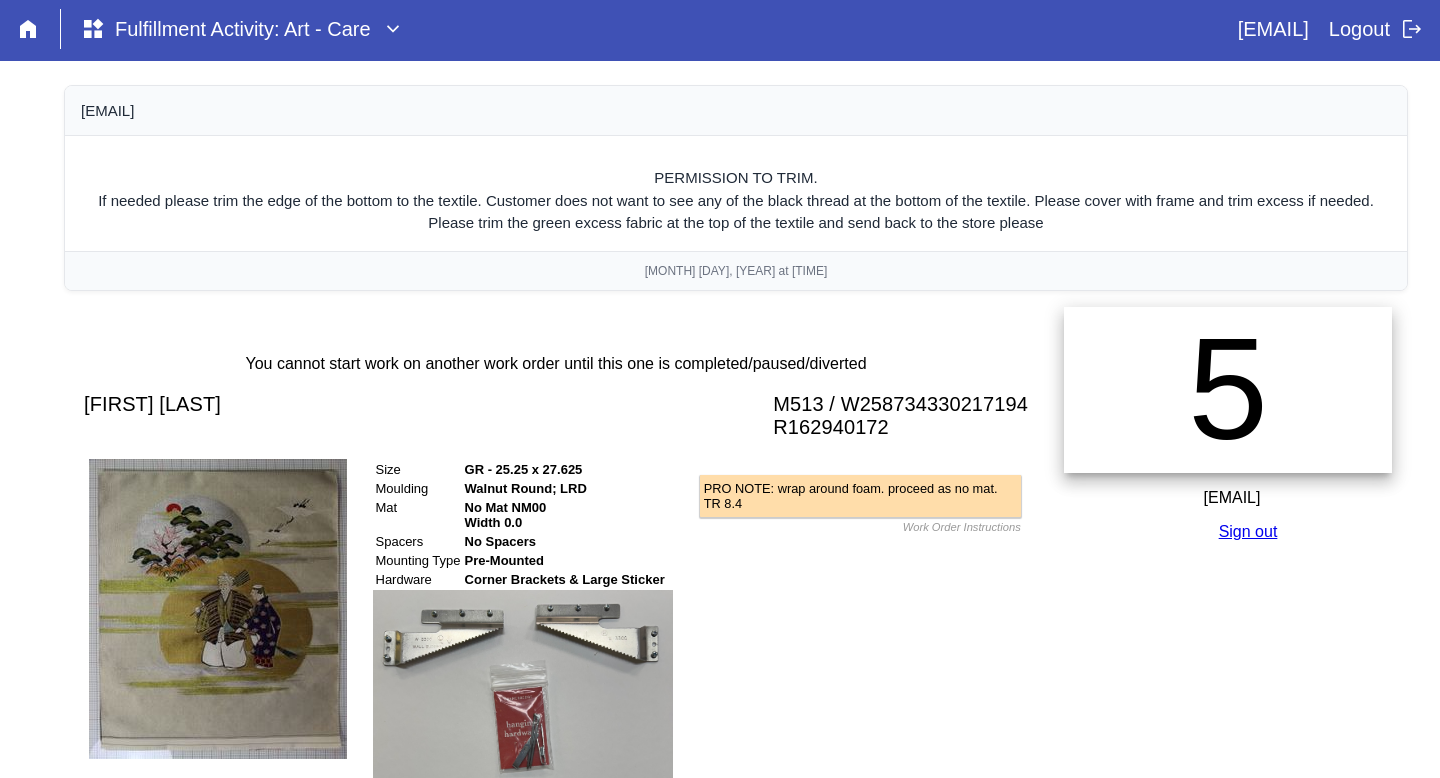 scroll, scrollTop: 282, scrollLeft: 0, axis: vertical 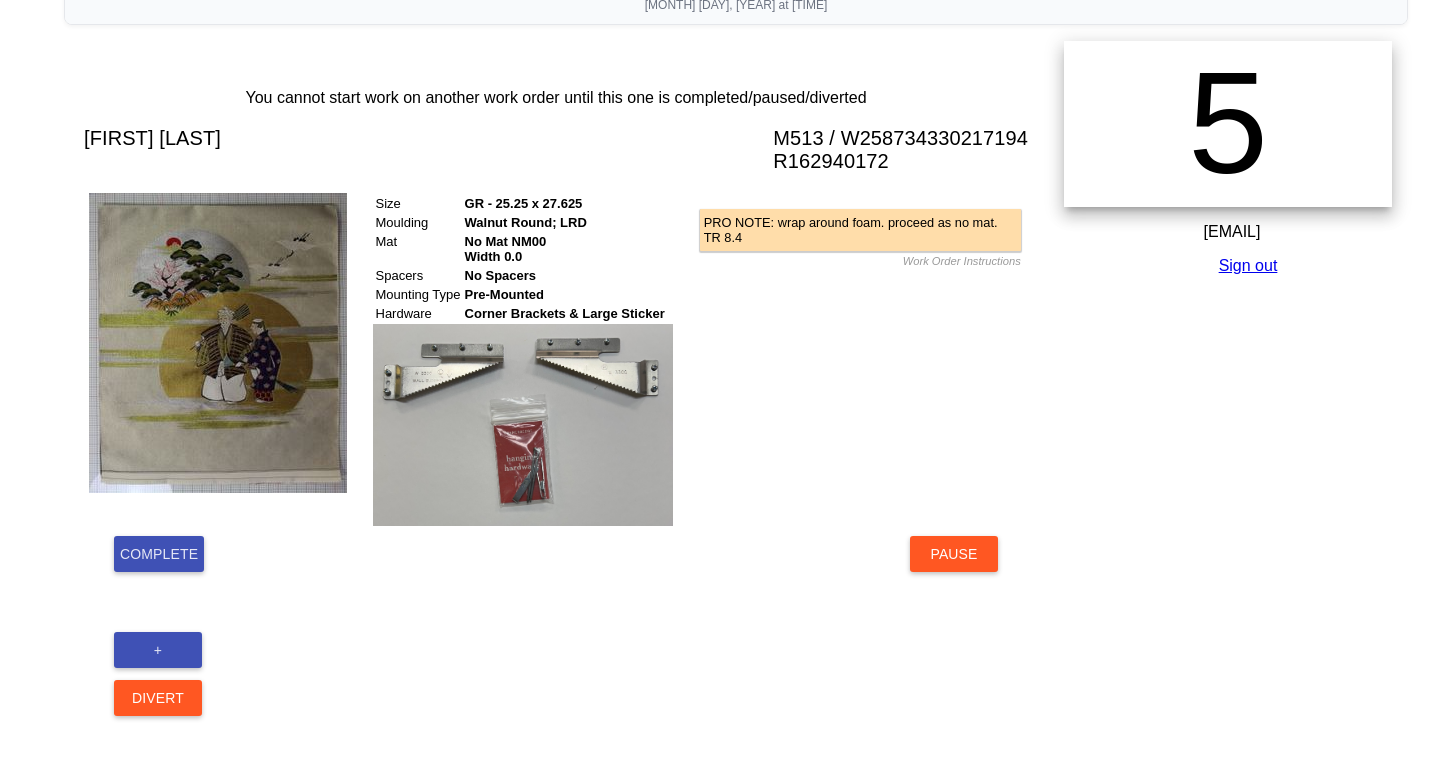 click on "Complete" at bounding box center (159, 554) 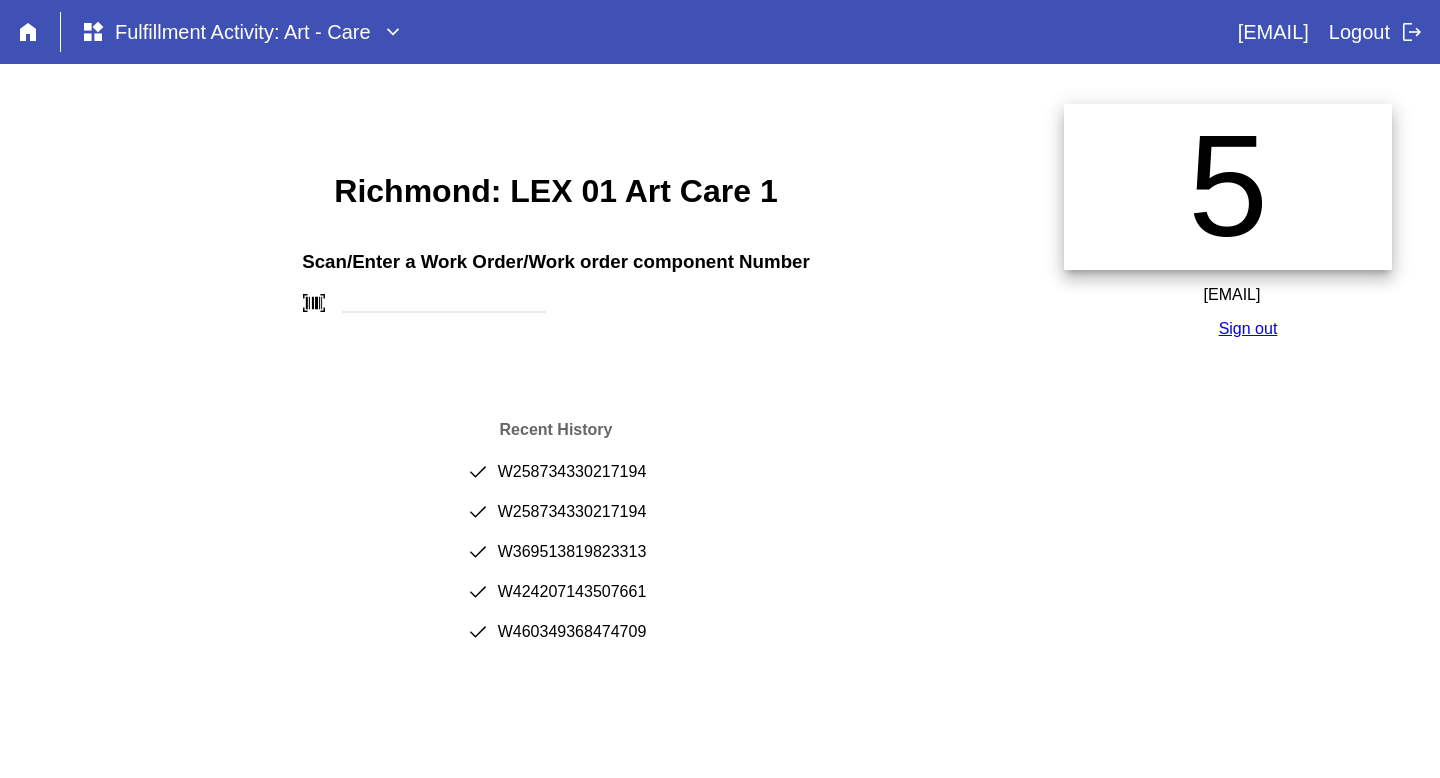scroll, scrollTop: 0, scrollLeft: 0, axis: both 